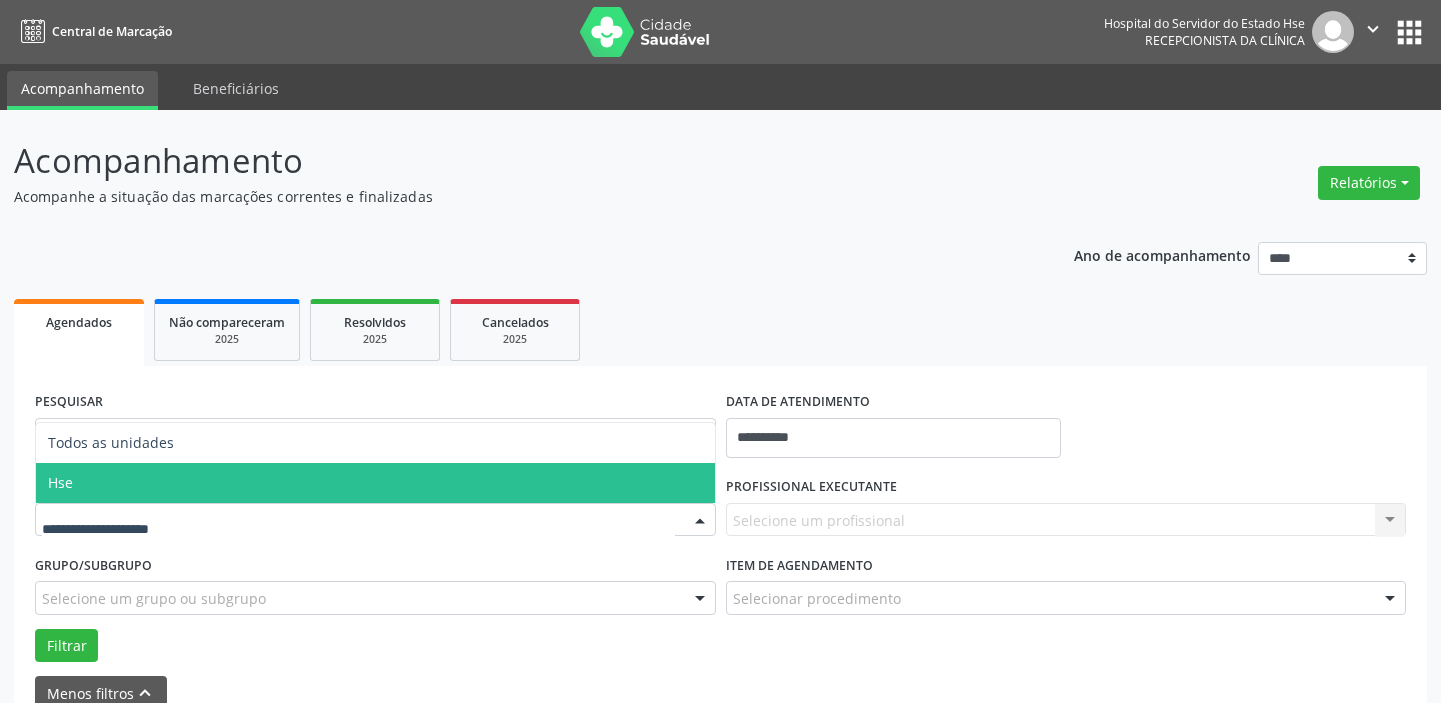 click on "Hse" at bounding box center [375, 483] 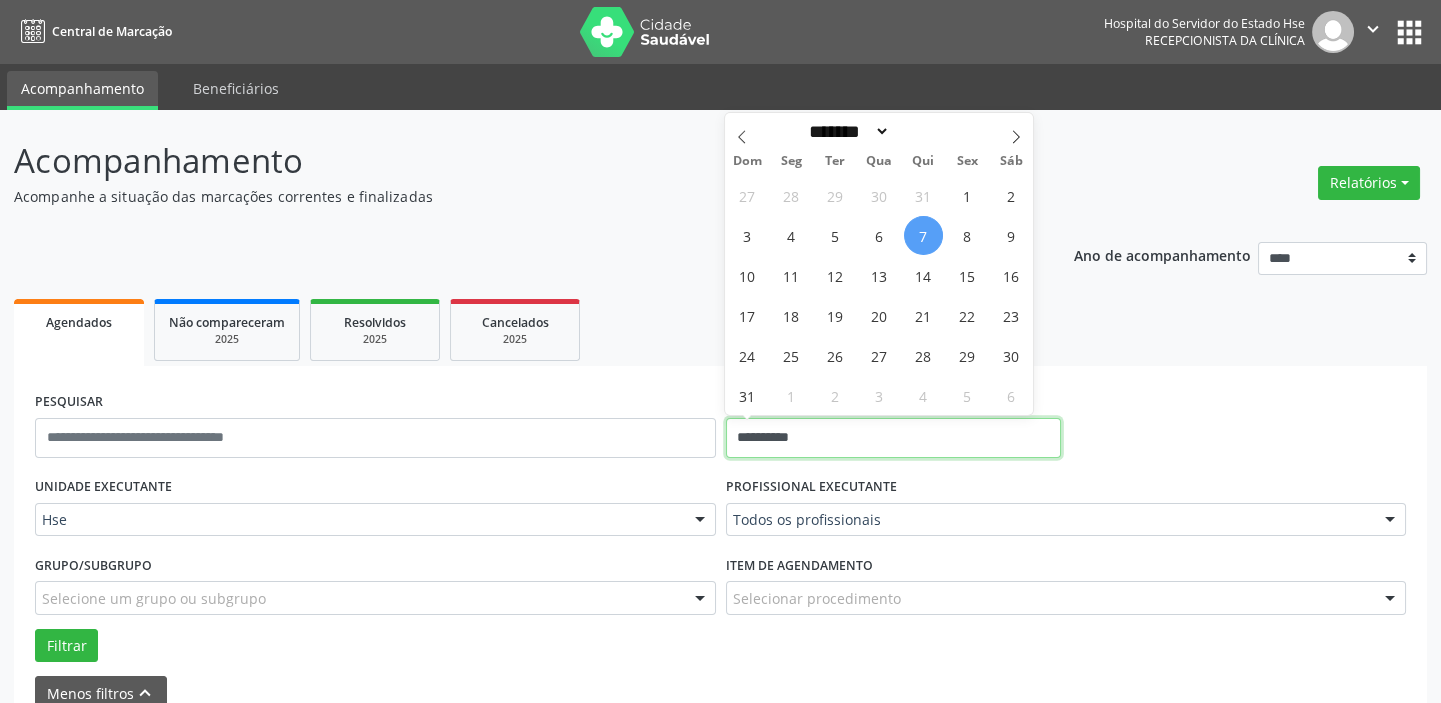 click on "**********" at bounding box center [893, 438] 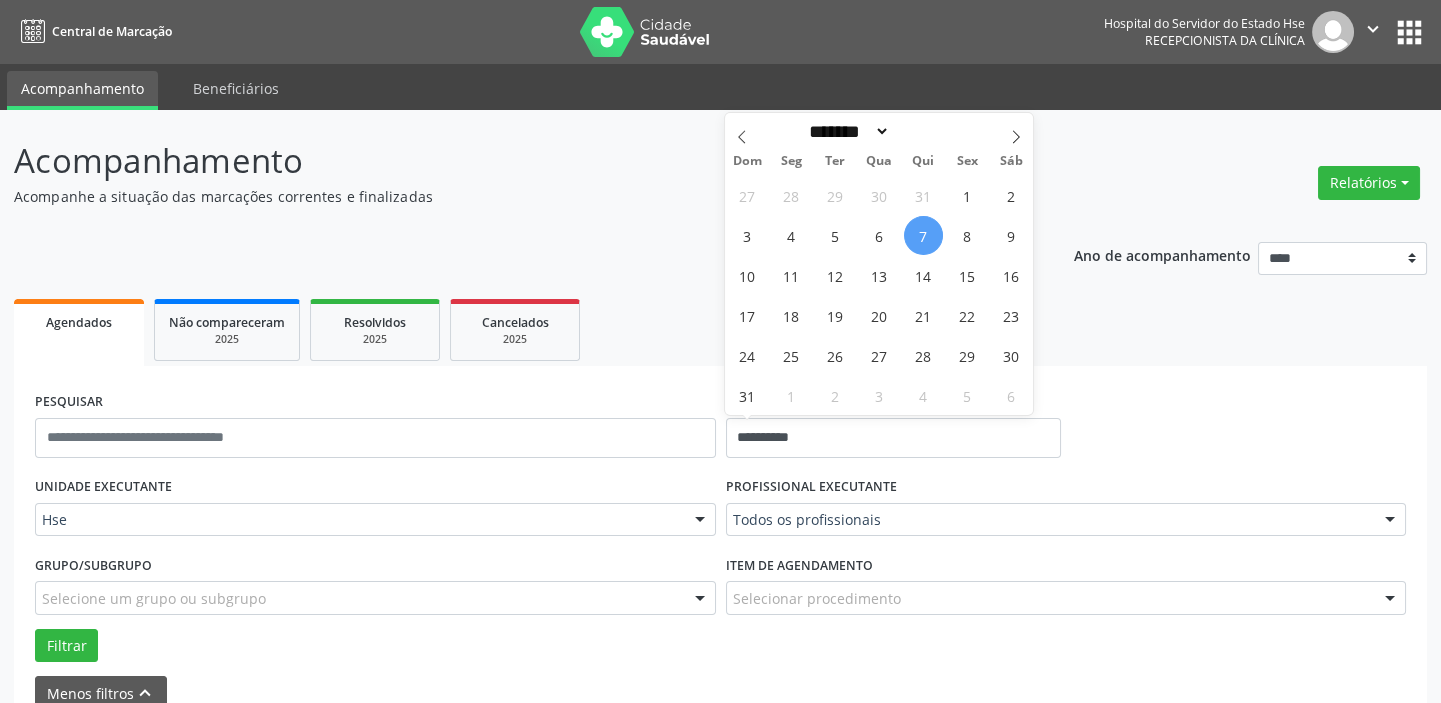 click on "7" at bounding box center [923, 235] 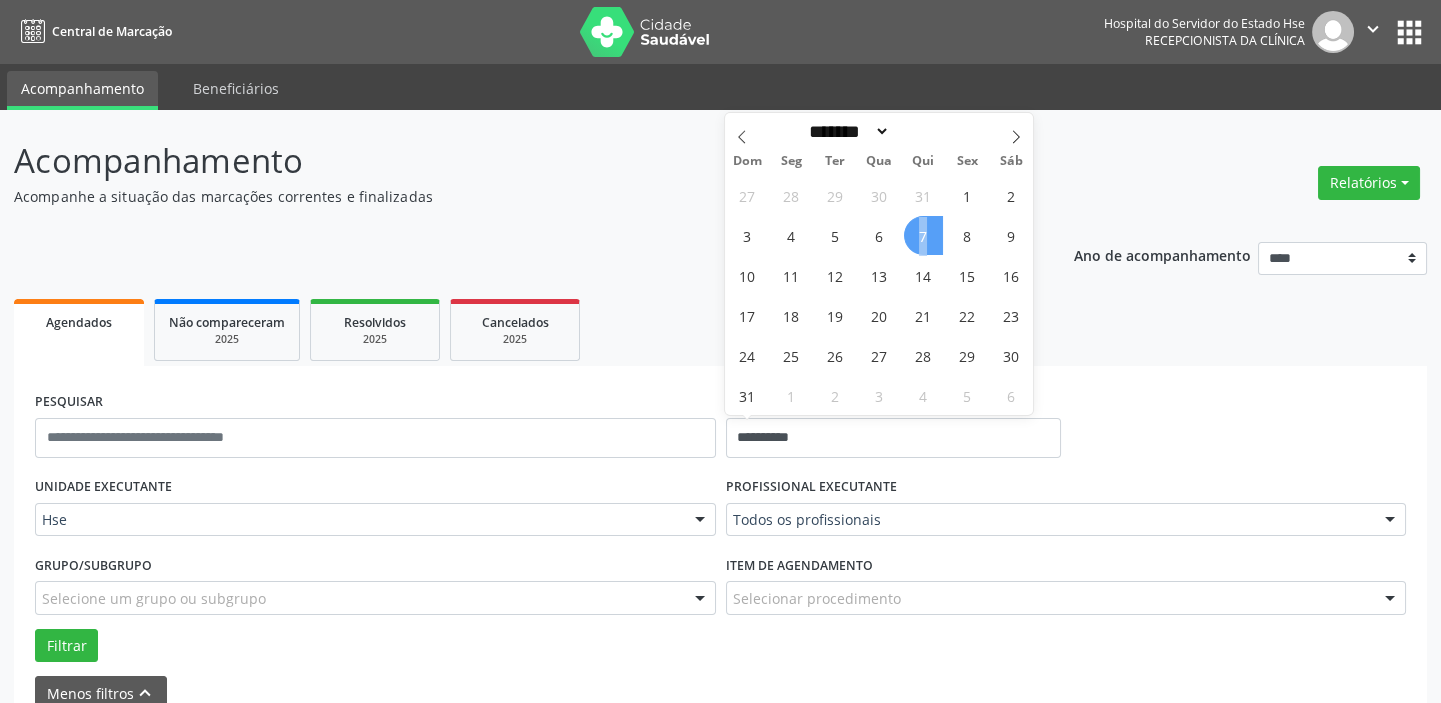 click on "7" at bounding box center (923, 235) 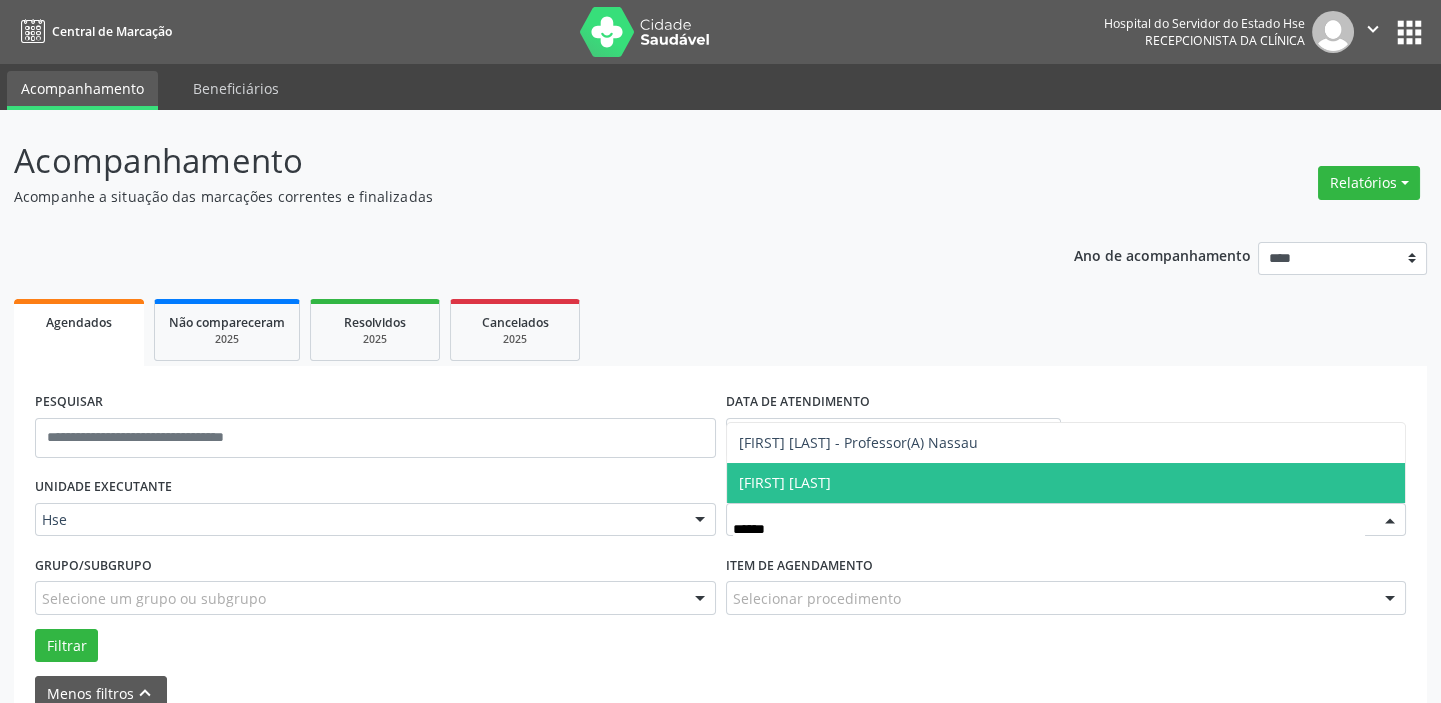 click on "[FIRST] [LAST]" at bounding box center (1066, 483) 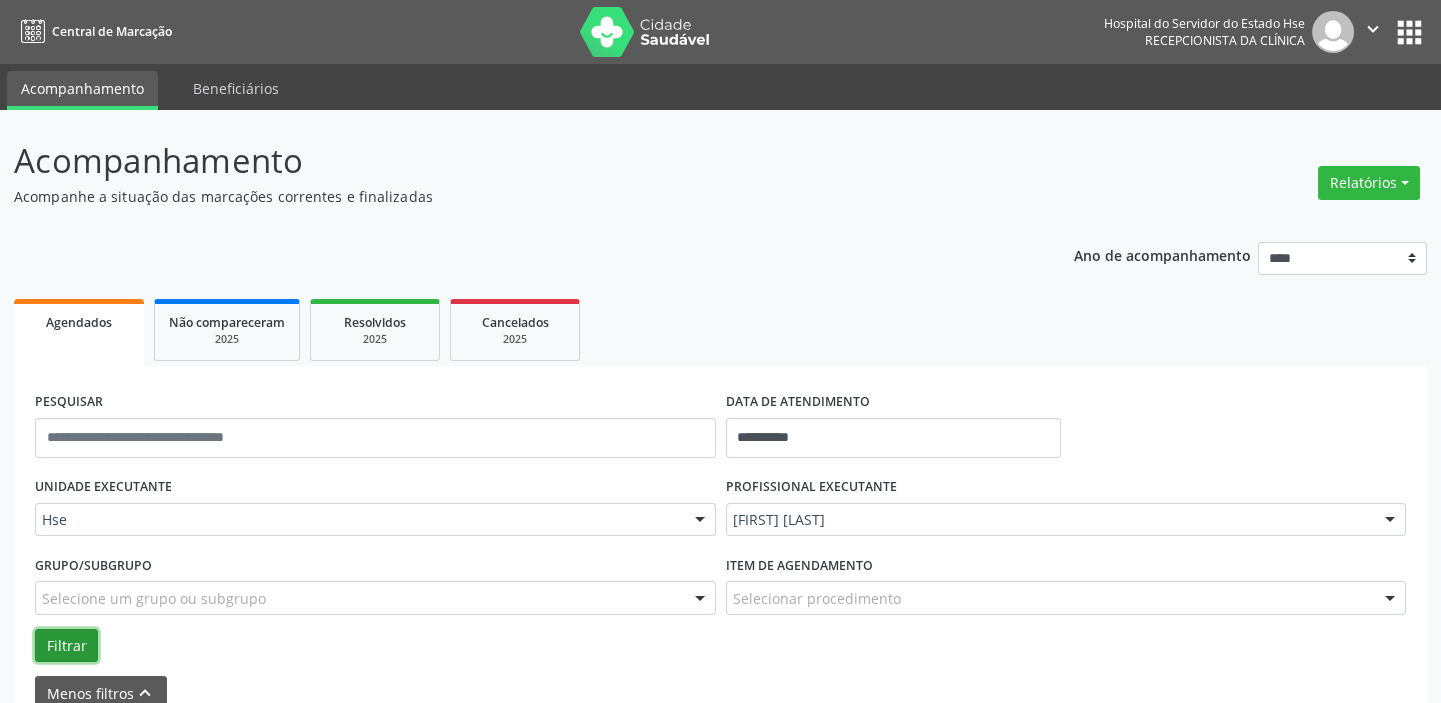 click on "Filtrar" at bounding box center [66, 646] 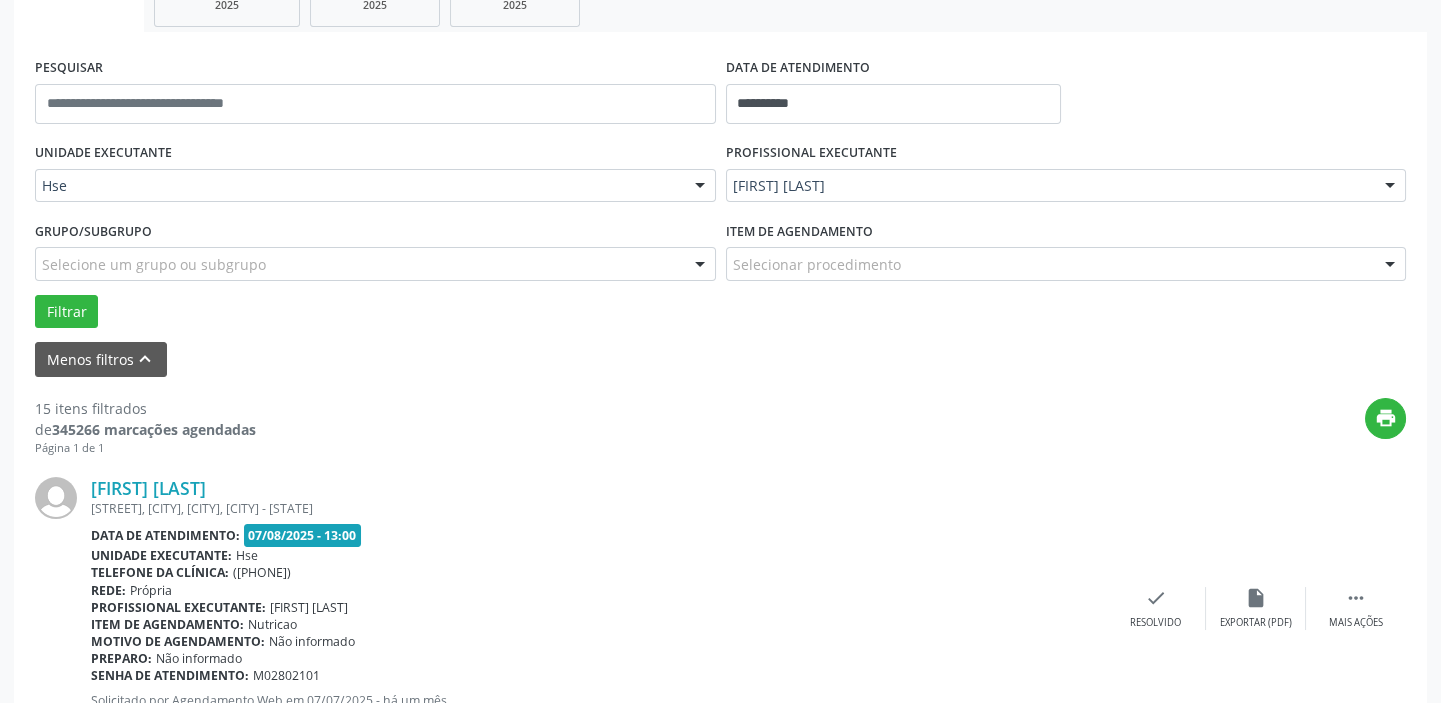 scroll, scrollTop: 454, scrollLeft: 0, axis: vertical 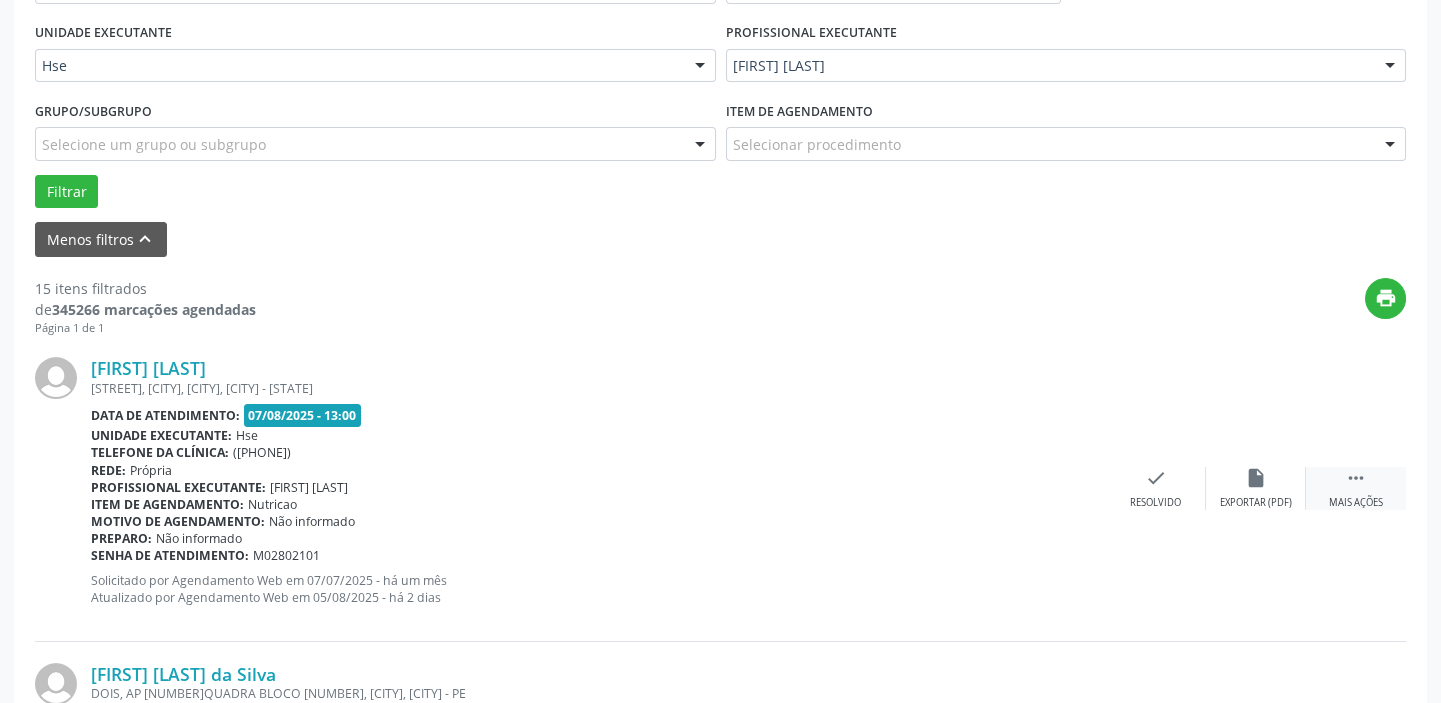 click on "
Mais ações" at bounding box center (1356, 488) 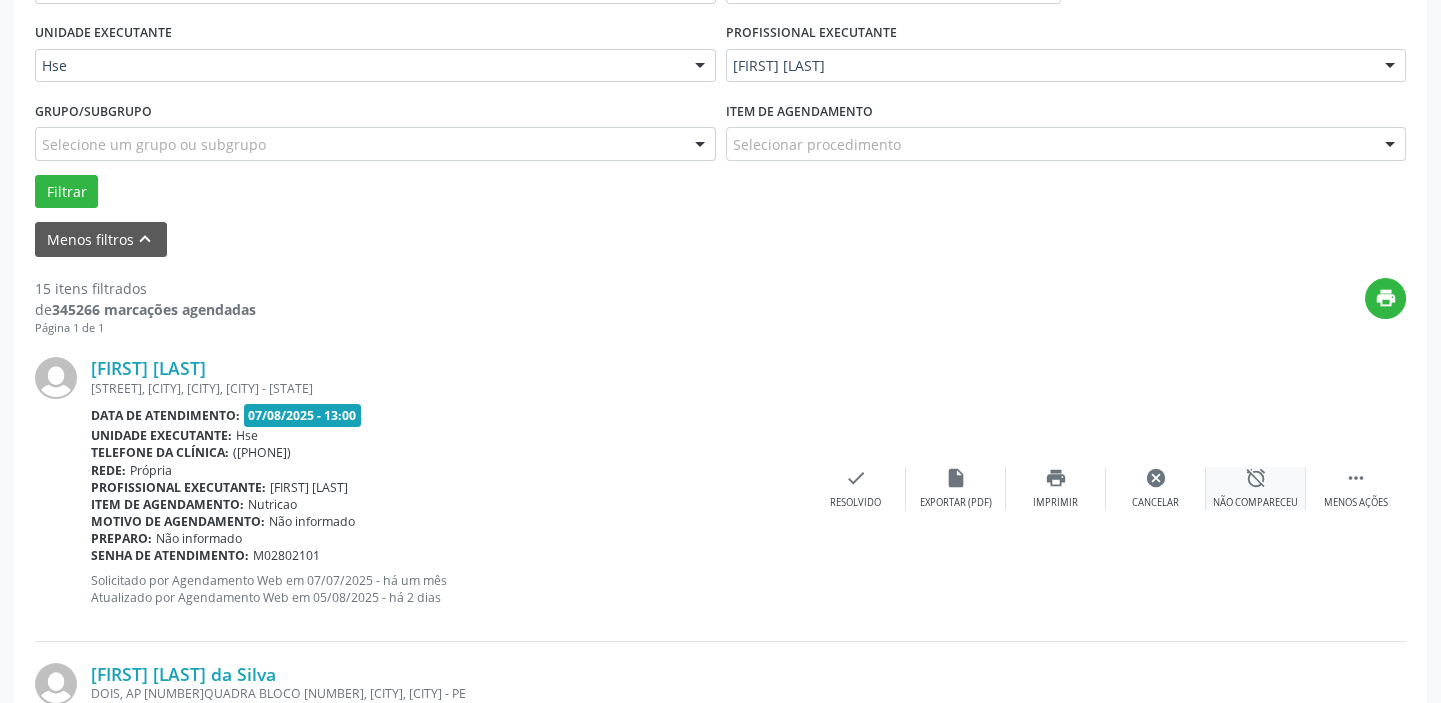 click on "alarm_off" at bounding box center [1256, 478] 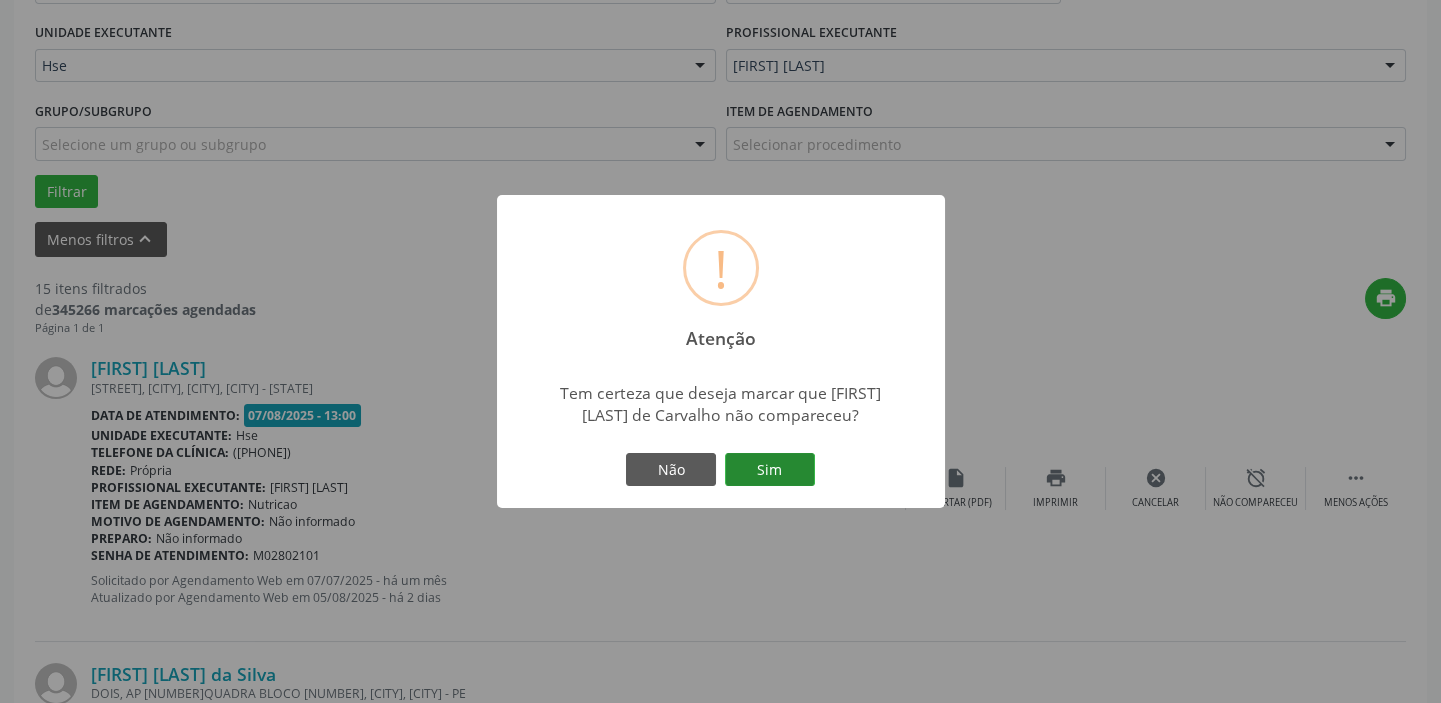 click on "Sim" at bounding box center [770, 470] 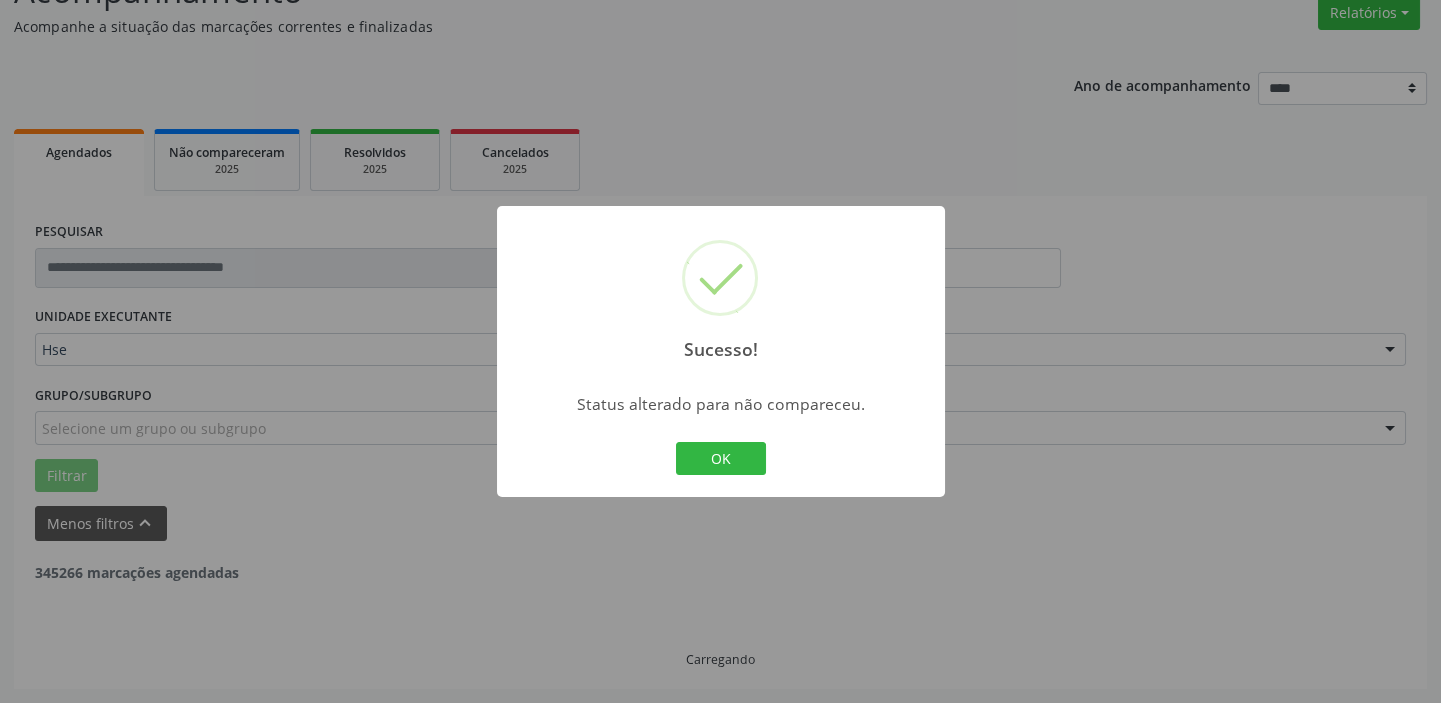 scroll, scrollTop: 169, scrollLeft: 0, axis: vertical 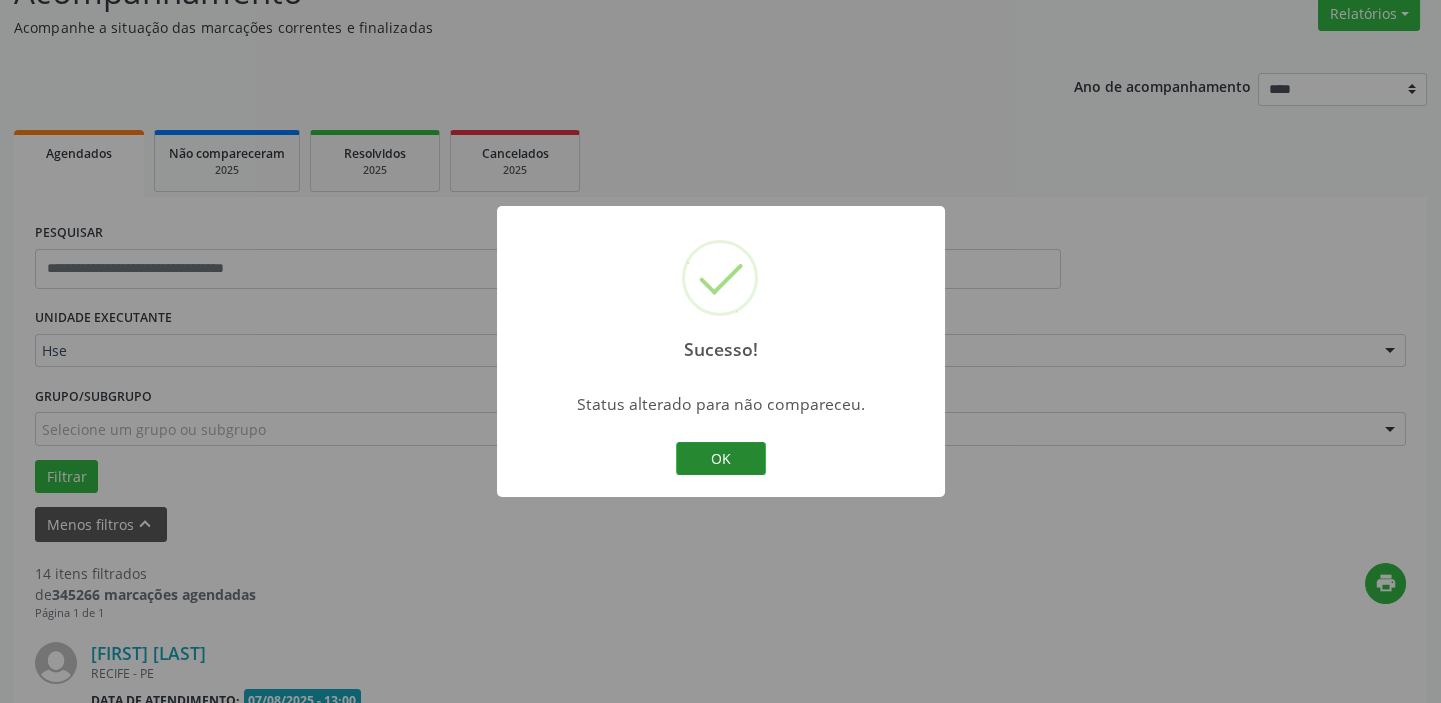 click on "OK" at bounding box center [721, 459] 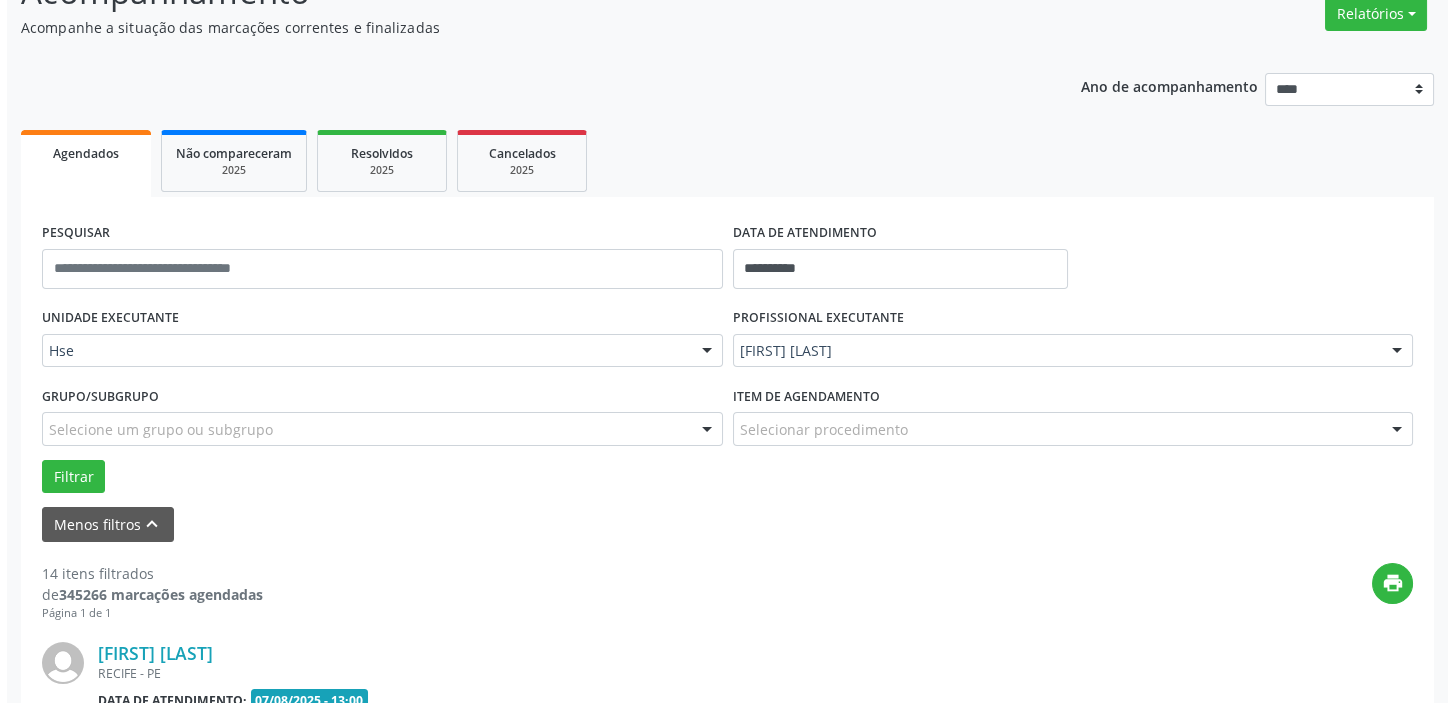 scroll, scrollTop: 454, scrollLeft: 0, axis: vertical 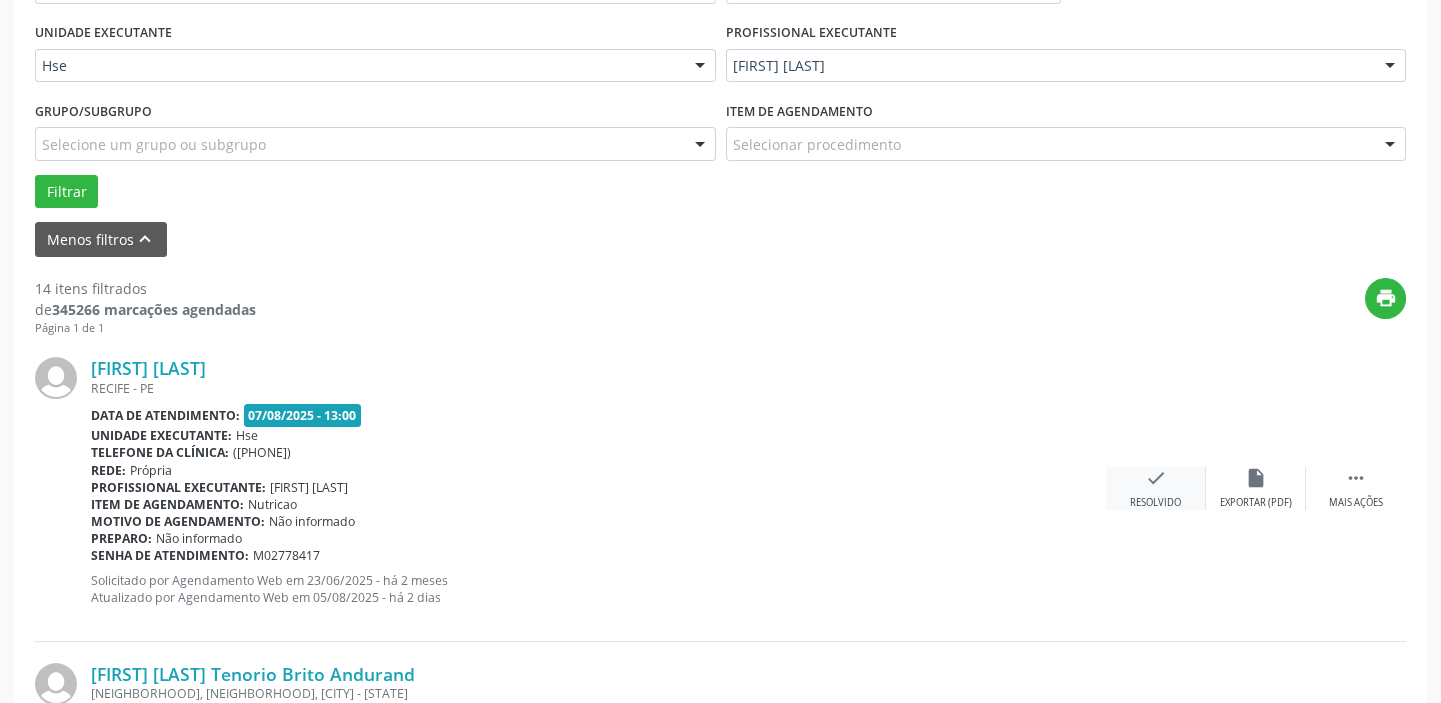 click on "check" at bounding box center [1156, 478] 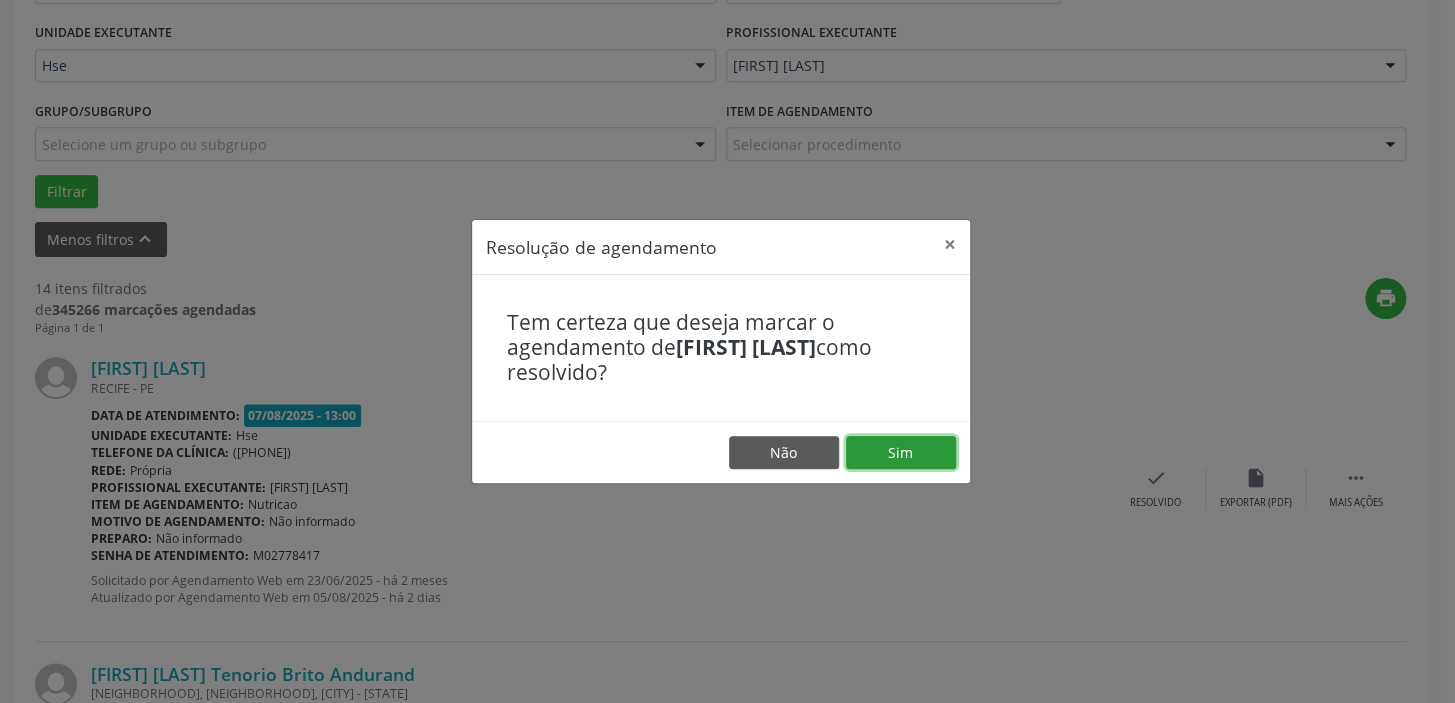 click on "Sim" at bounding box center [901, 453] 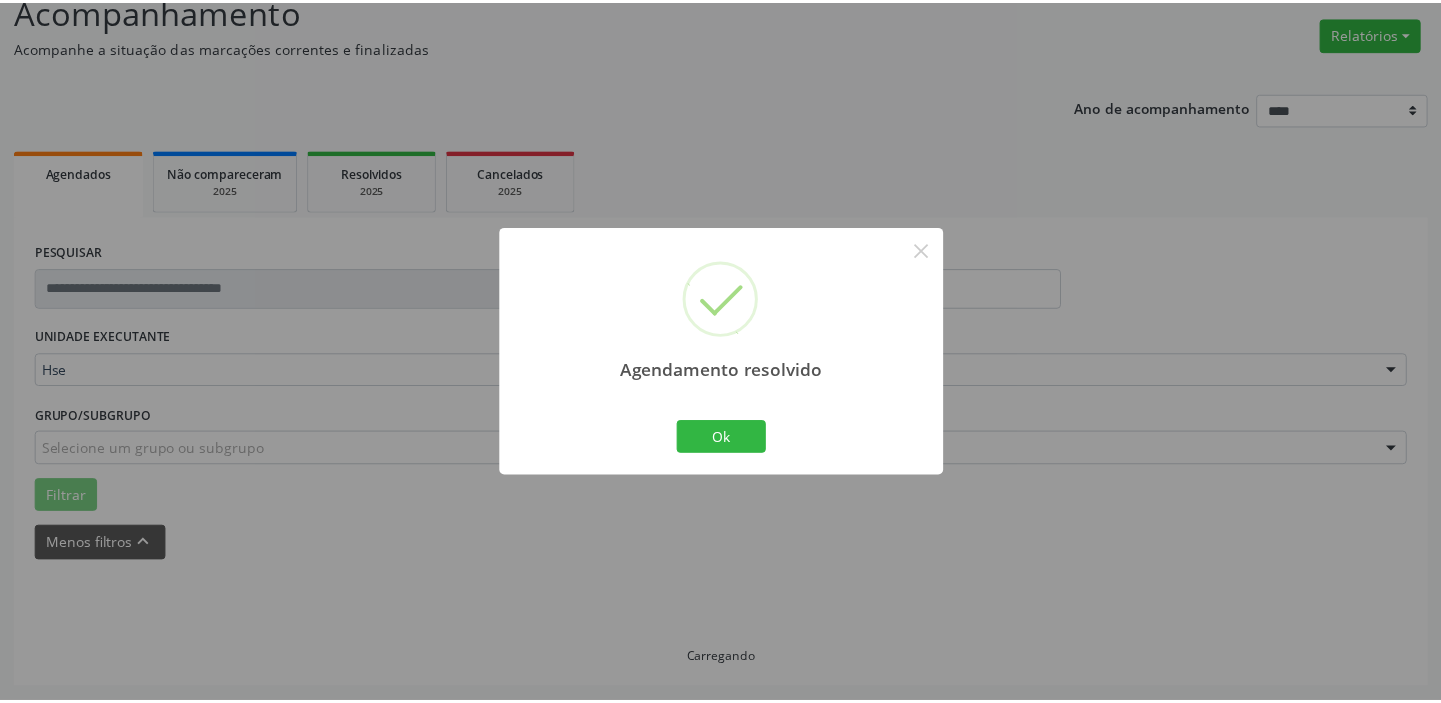 scroll, scrollTop: 148, scrollLeft: 0, axis: vertical 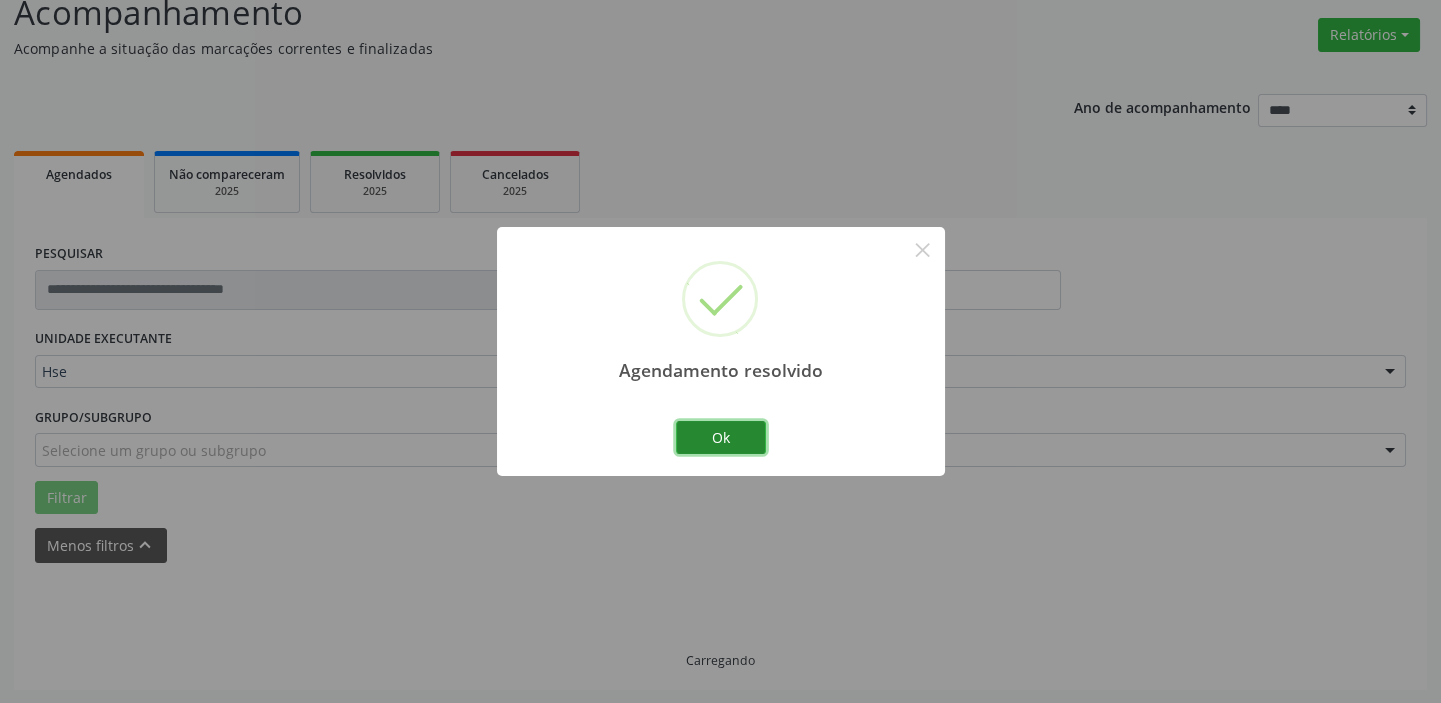 click on "Ok" at bounding box center (721, 438) 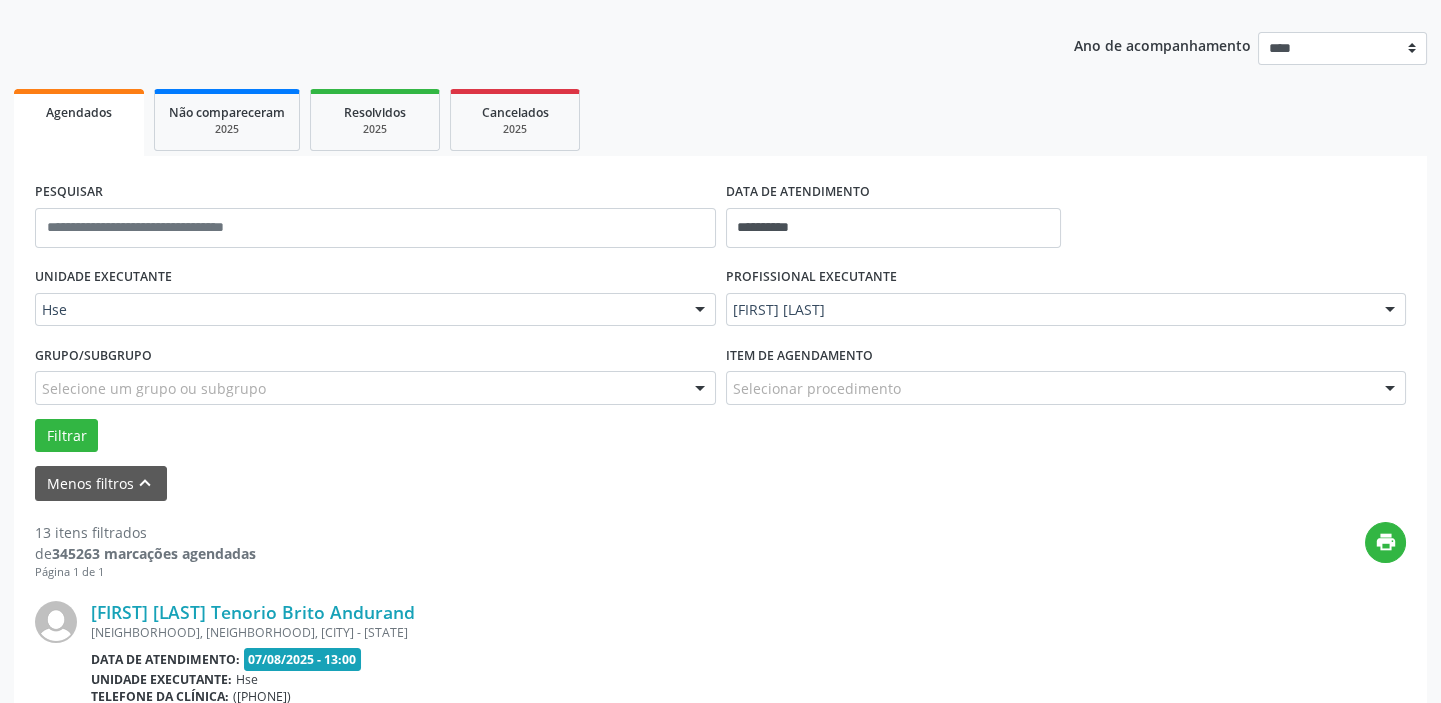 scroll, scrollTop: 420, scrollLeft: 0, axis: vertical 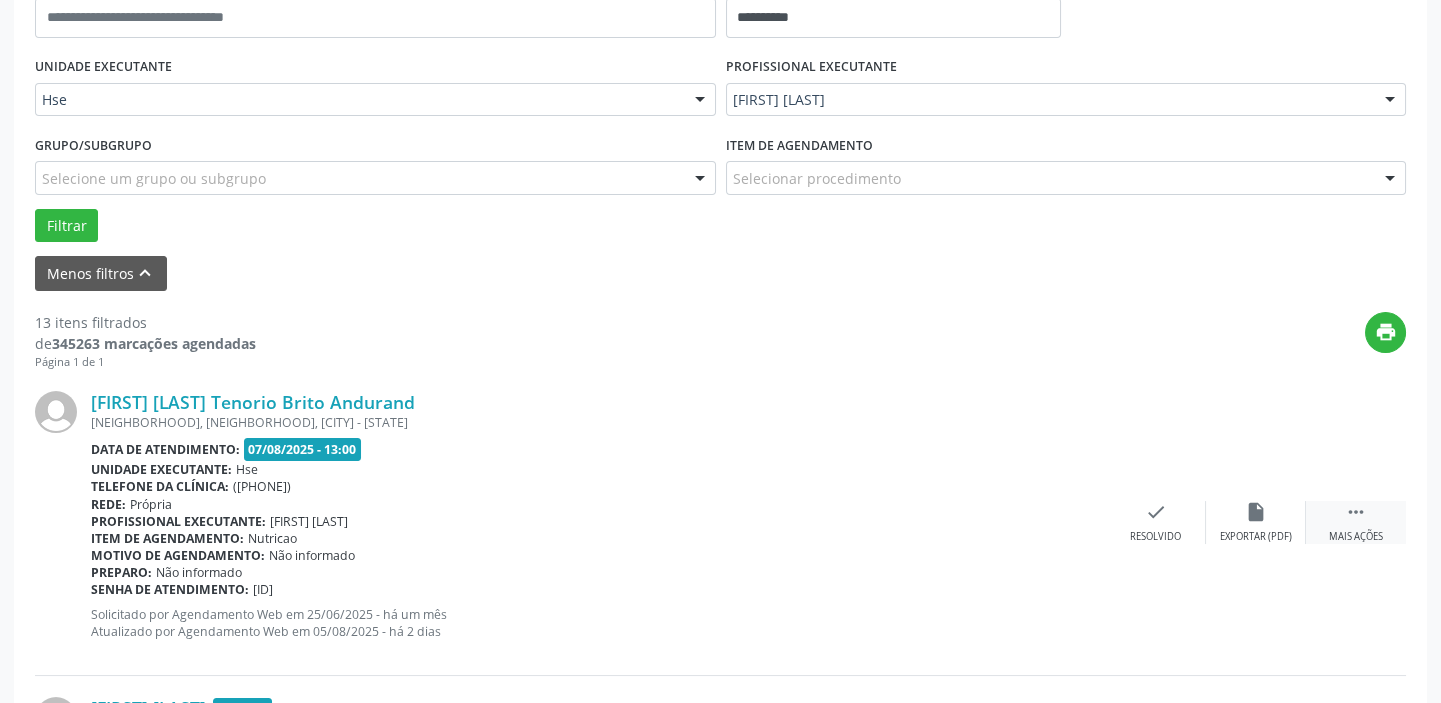 click on "" at bounding box center (1356, 512) 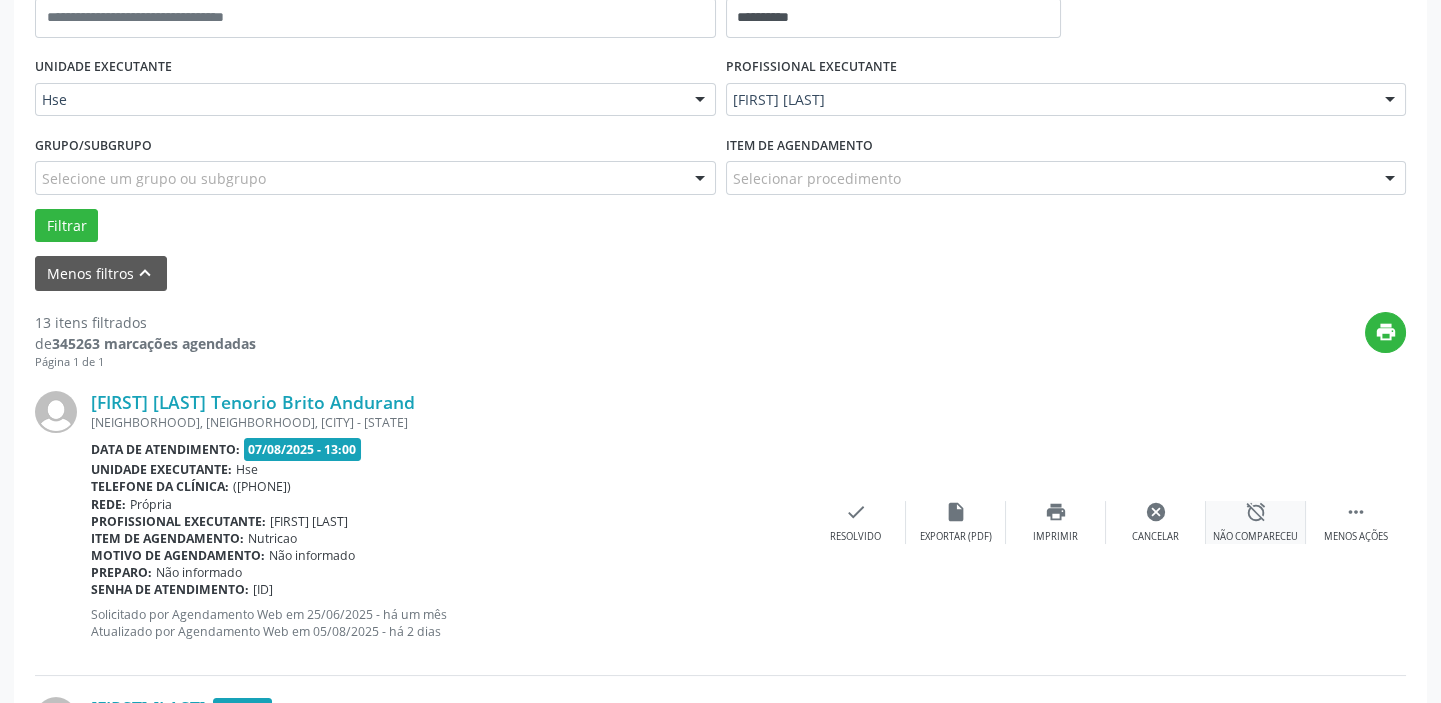 click on "alarm_off
Não compareceu" at bounding box center [1256, 522] 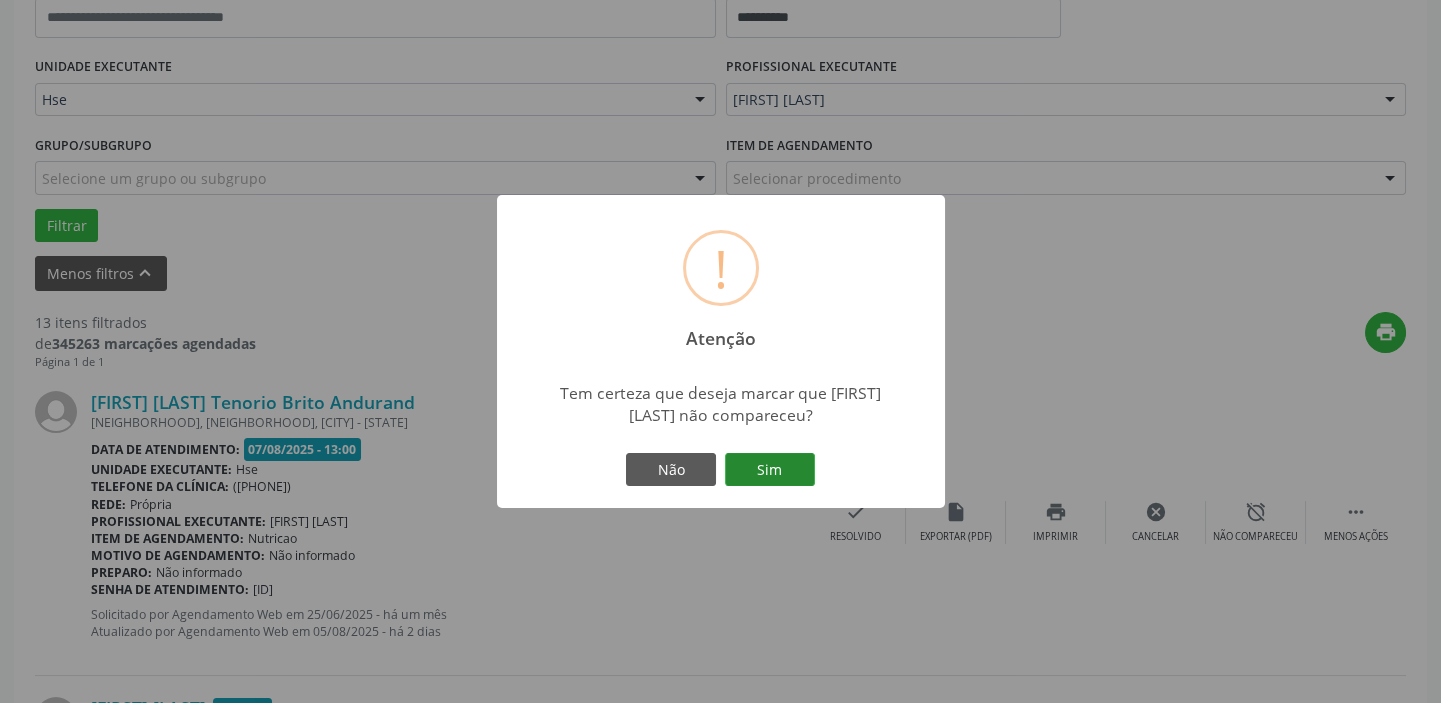 click on "Sim" at bounding box center (770, 470) 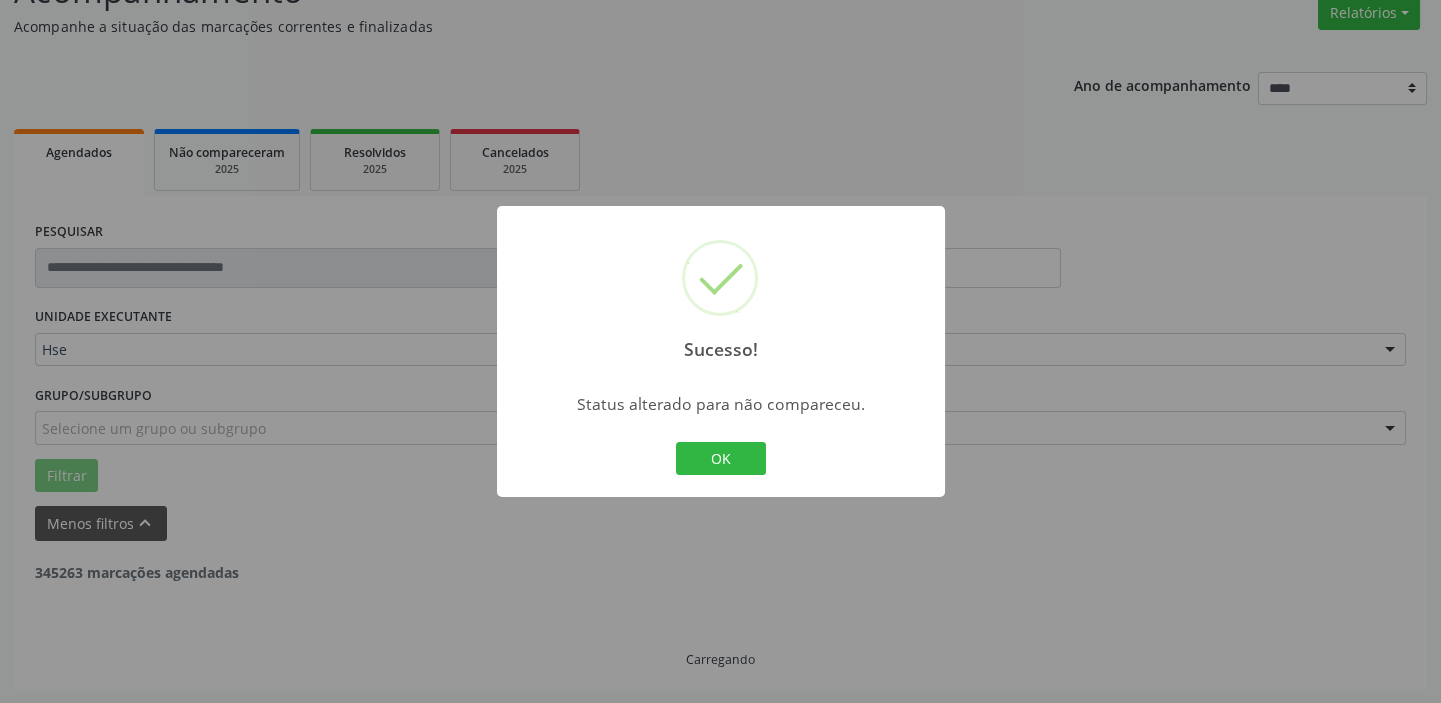 scroll, scrollTop: 169, scrollLeft: 0, axis: vertical 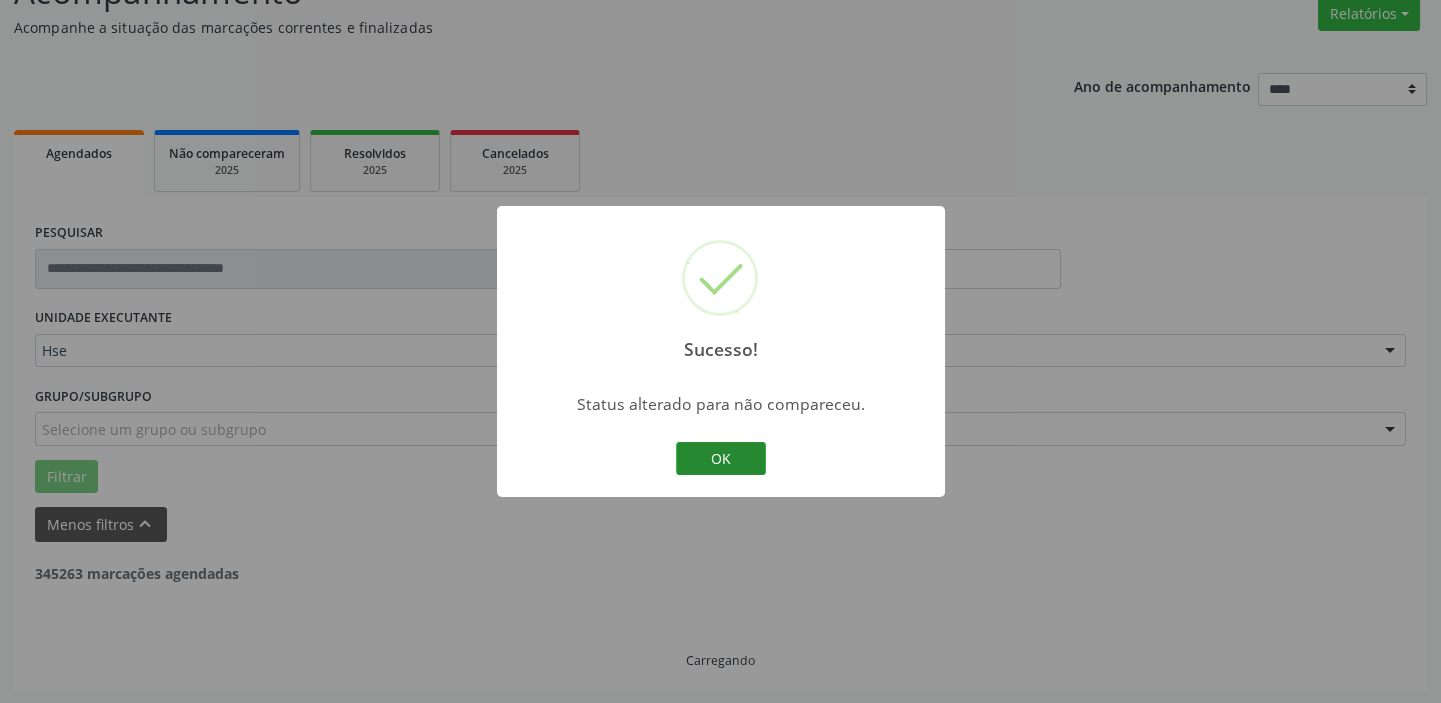 click on "OK" at bounding box center (721, 459) 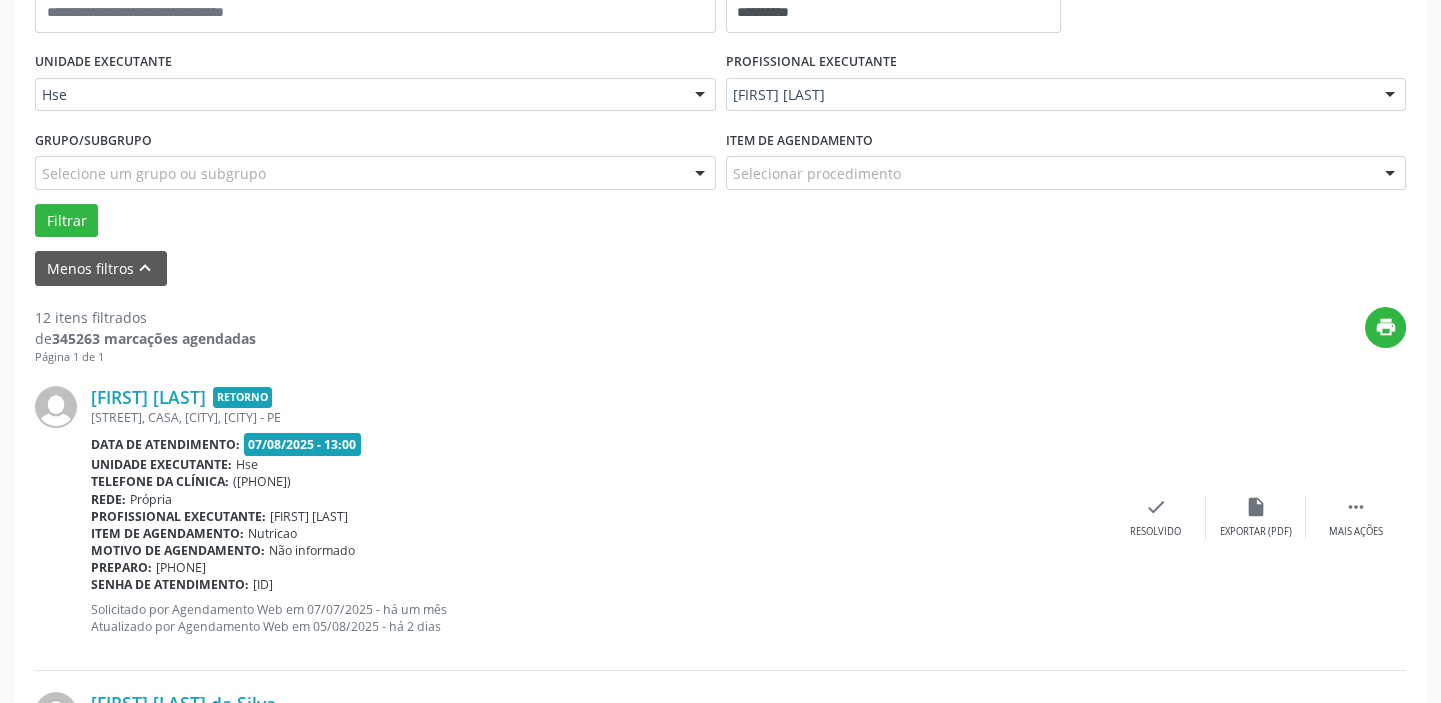 scroll, scrollTop: 441, scrollLeft: 0, axis: vertical 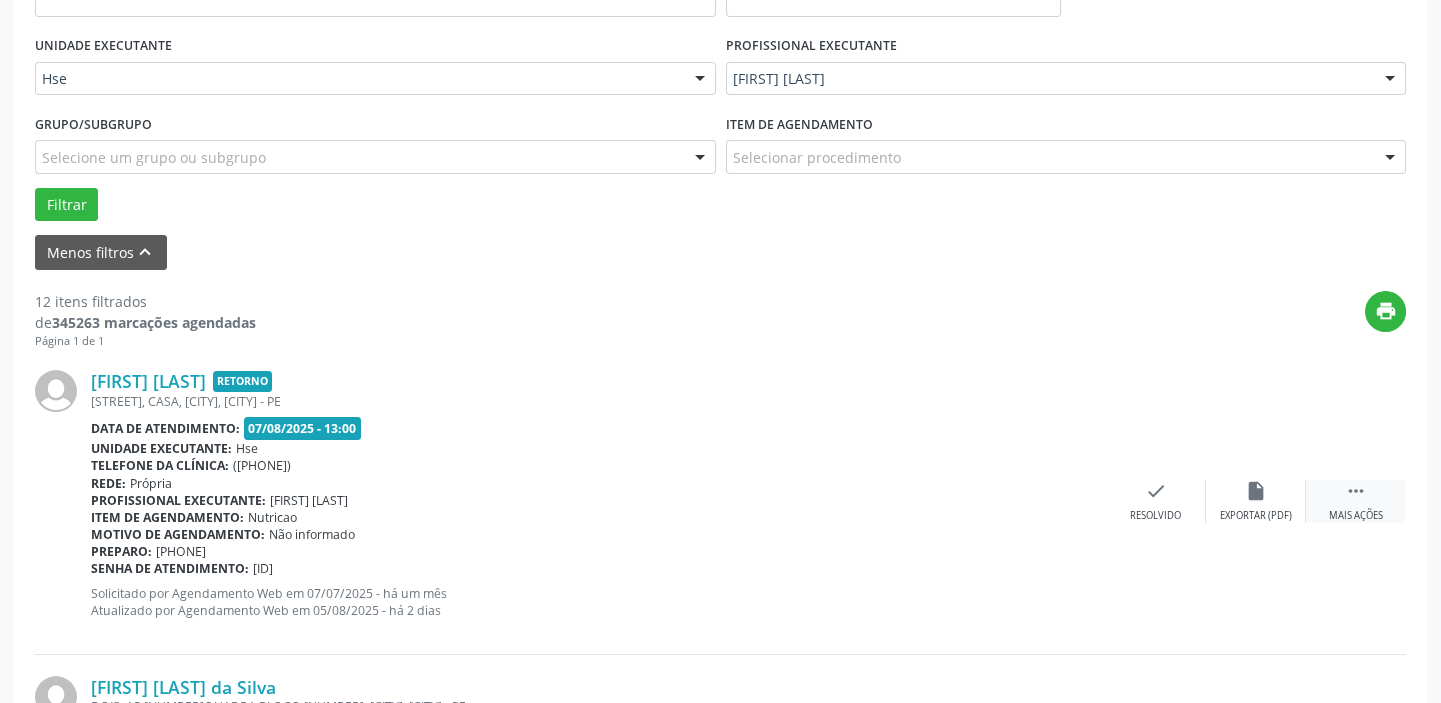 click on "" at bounding box center [1356, 491] 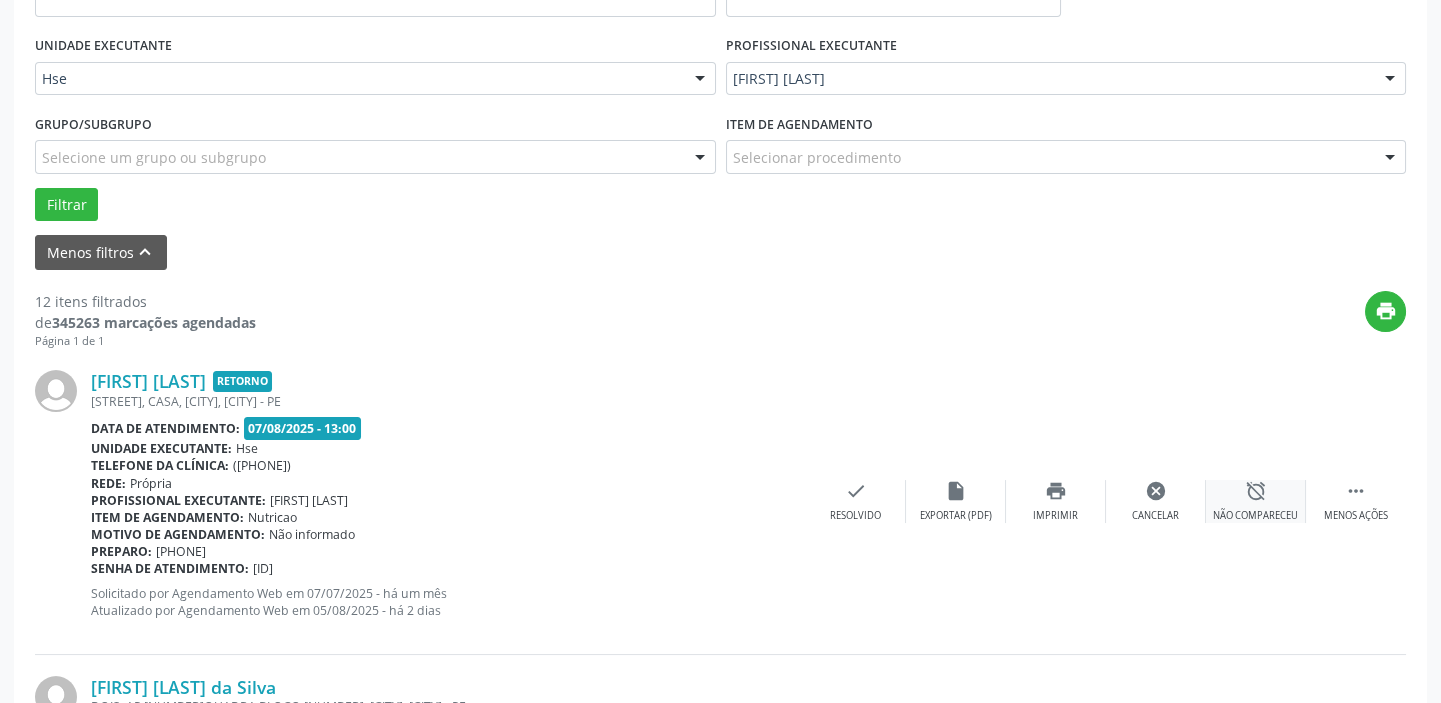 click on "alarm_off
Não compareceu" at bounding box center [1256, 501] 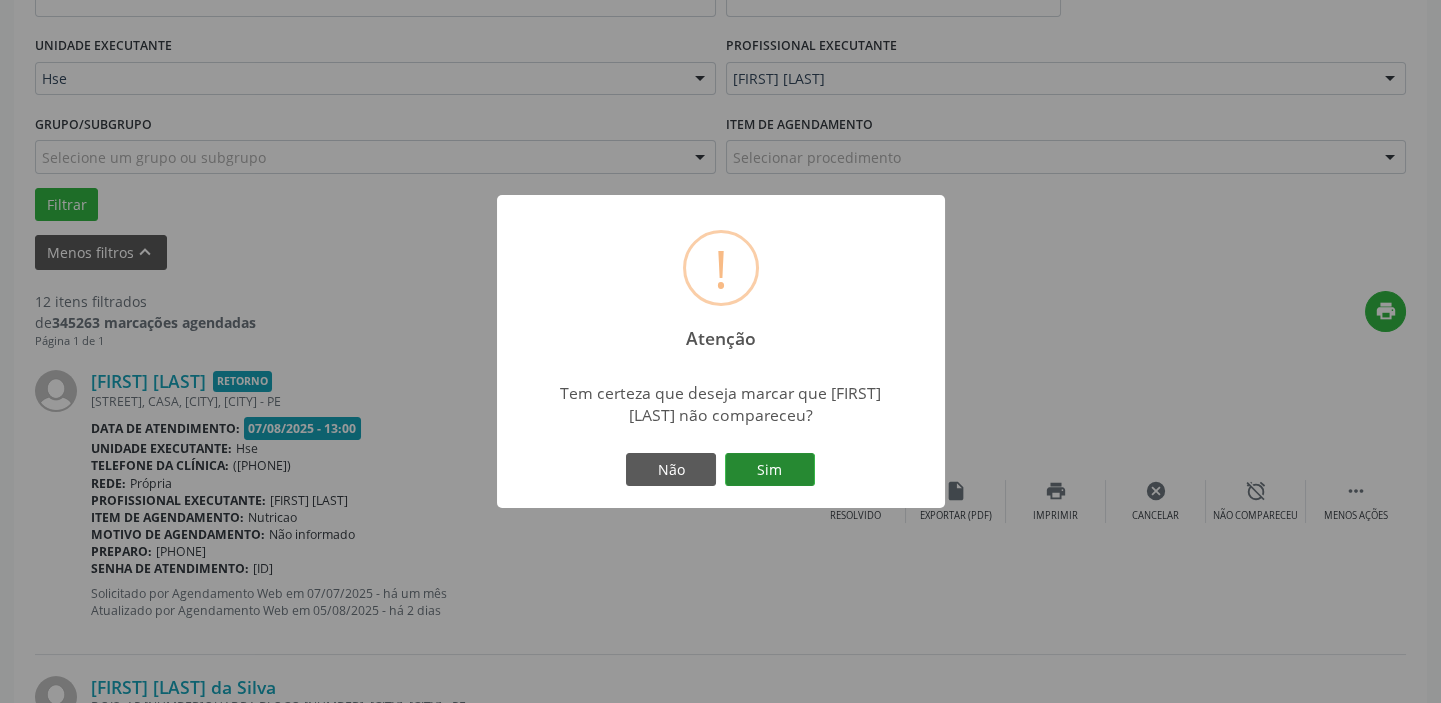 click on "Sim" at bounding box center (770, 470) 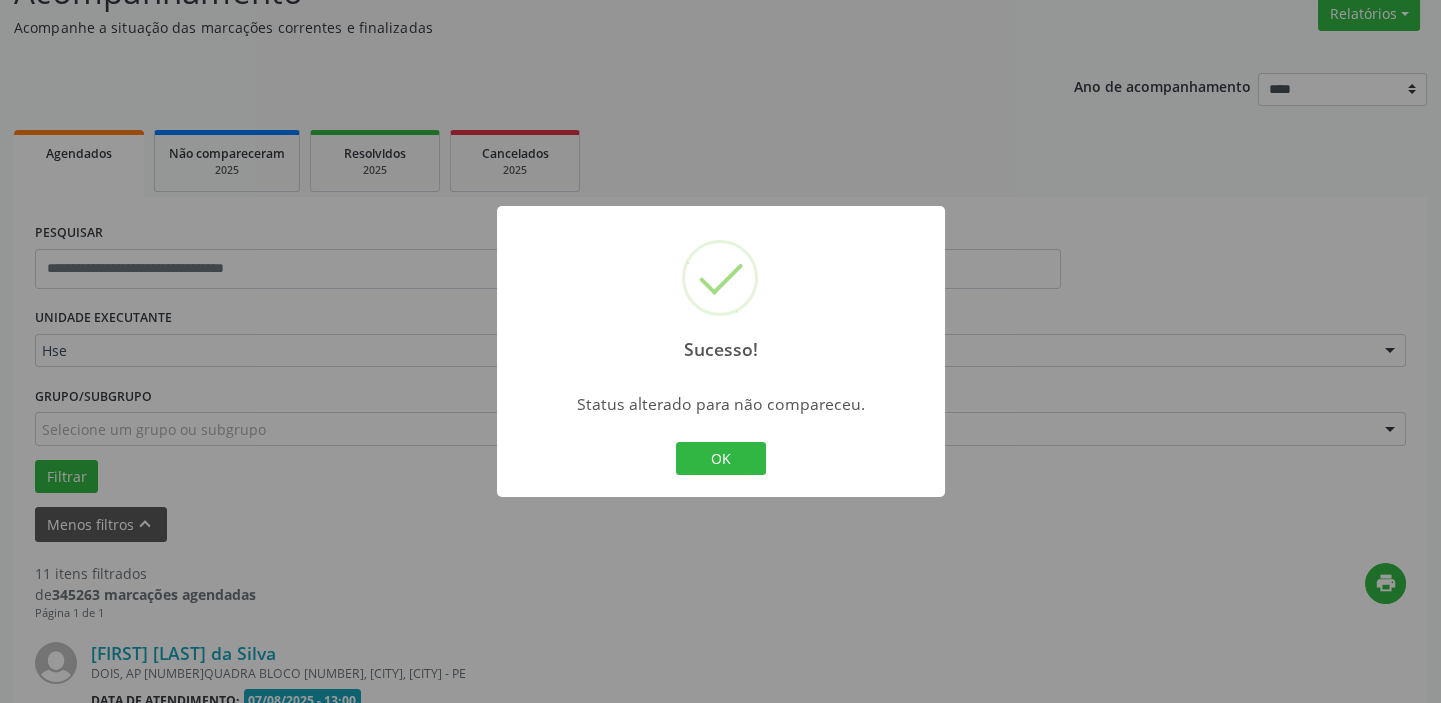 scroll, scrollTop: 441, scrollLeft: 0, axis: vertical 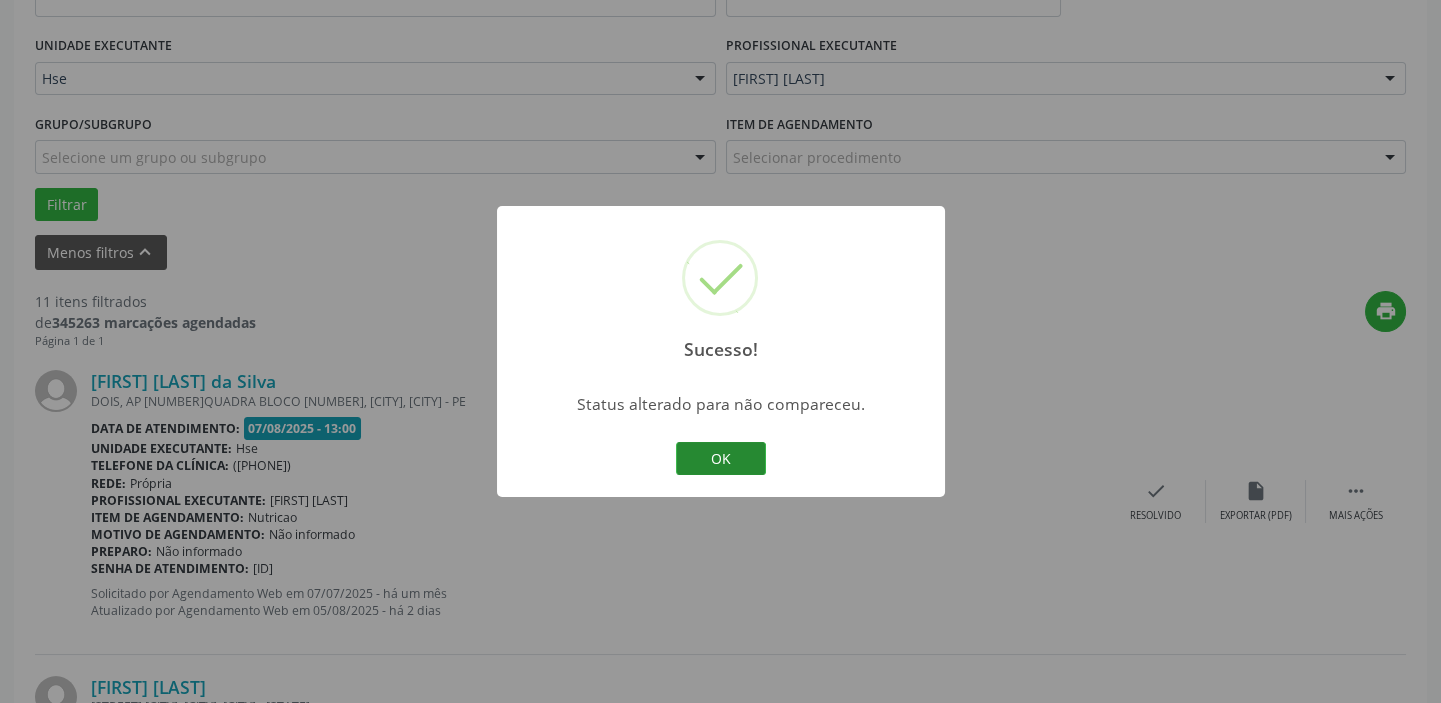 click on "OK" at bounding box center (721, 459) 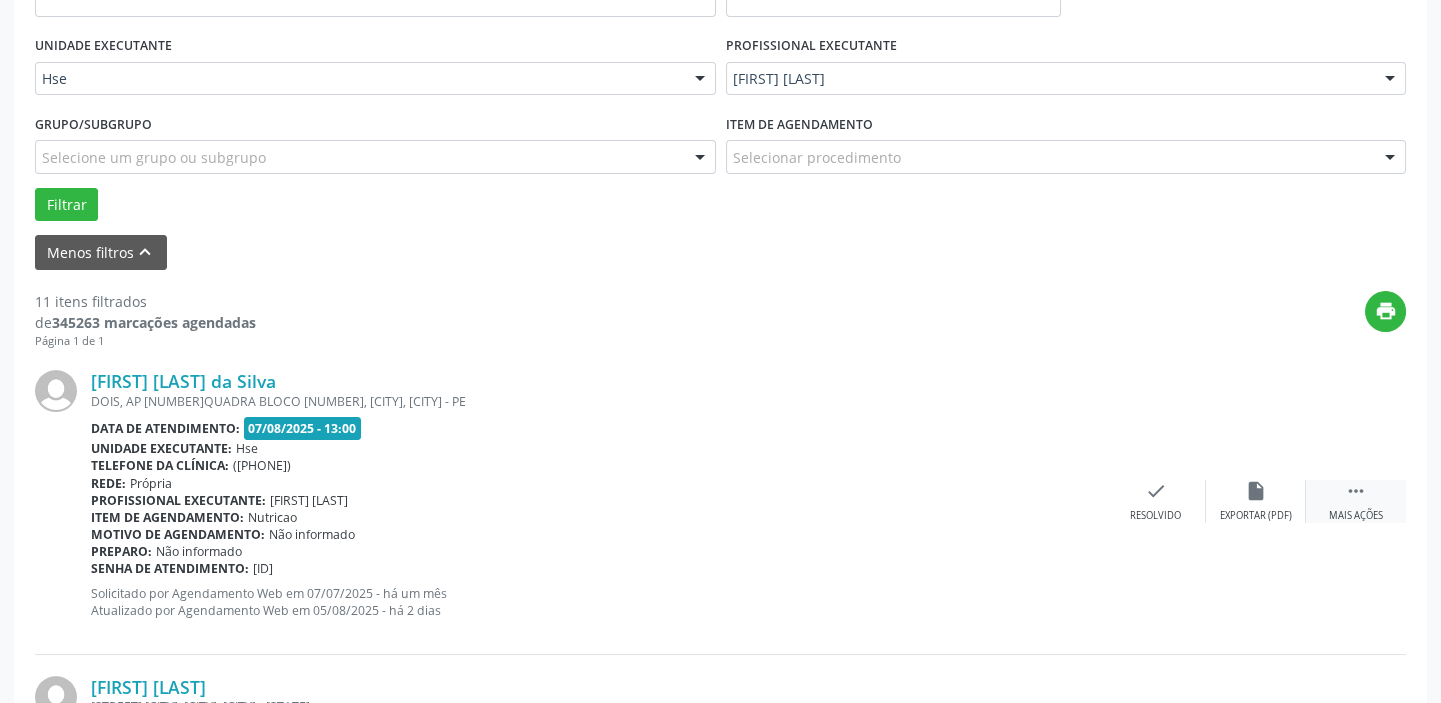 click on "
Mais ações" at bounding box center [1356, 501] 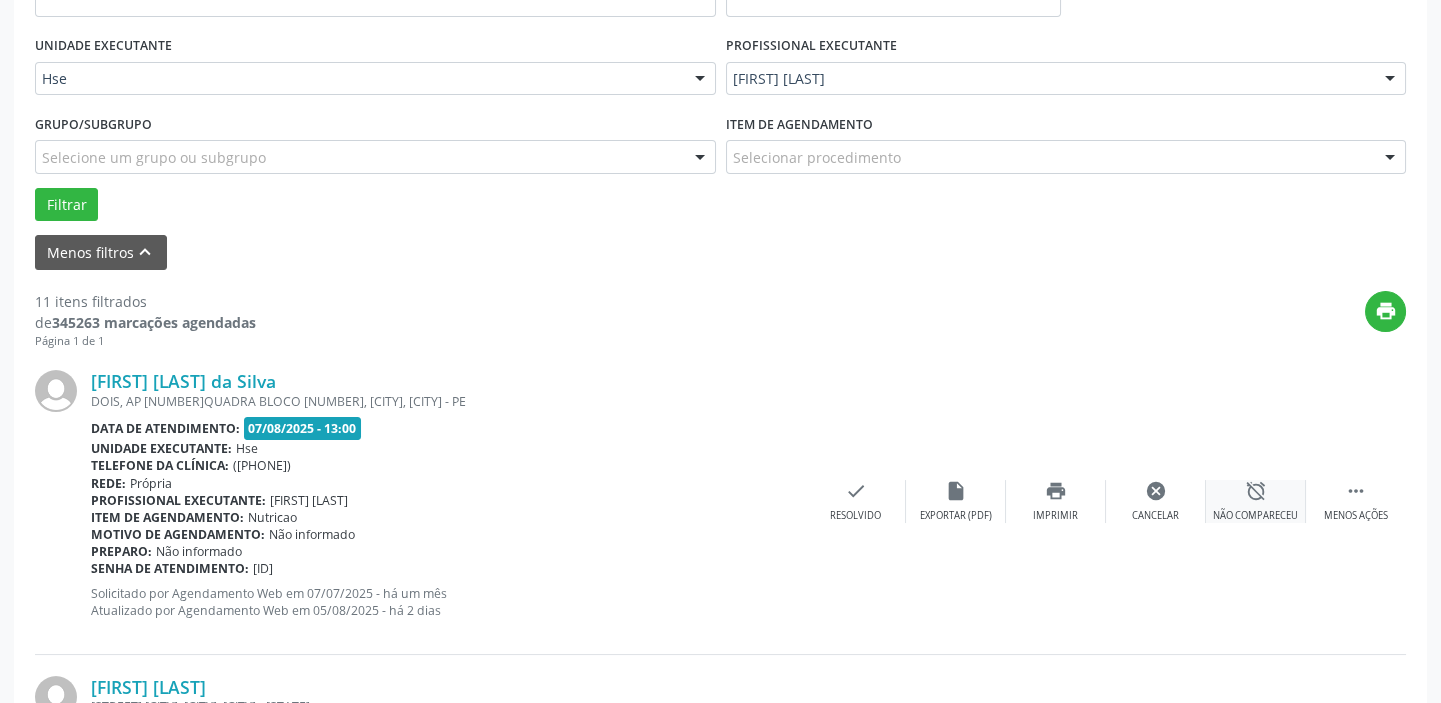 click on "alarm_off
Não compareceu" at bounding box center (1256, 501) 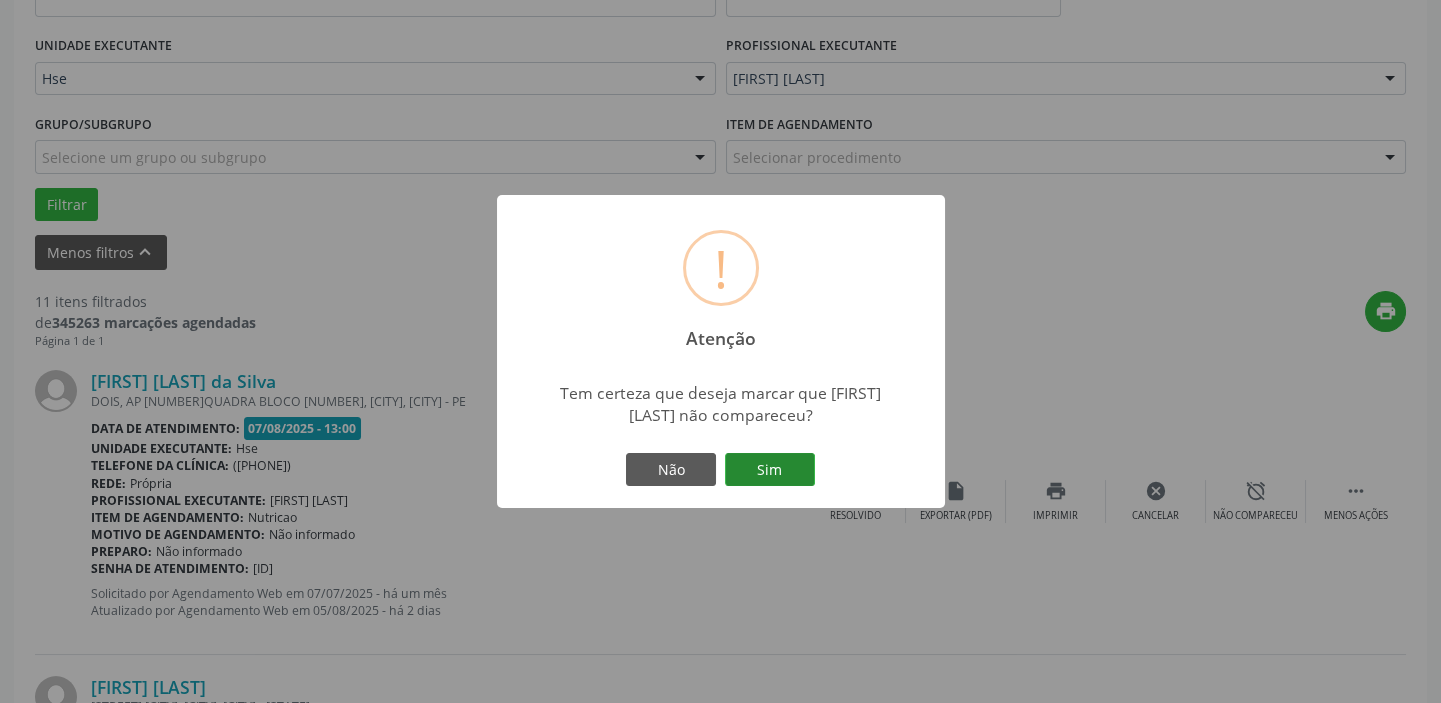 click on "Sim" at bounding box center [770, 470] 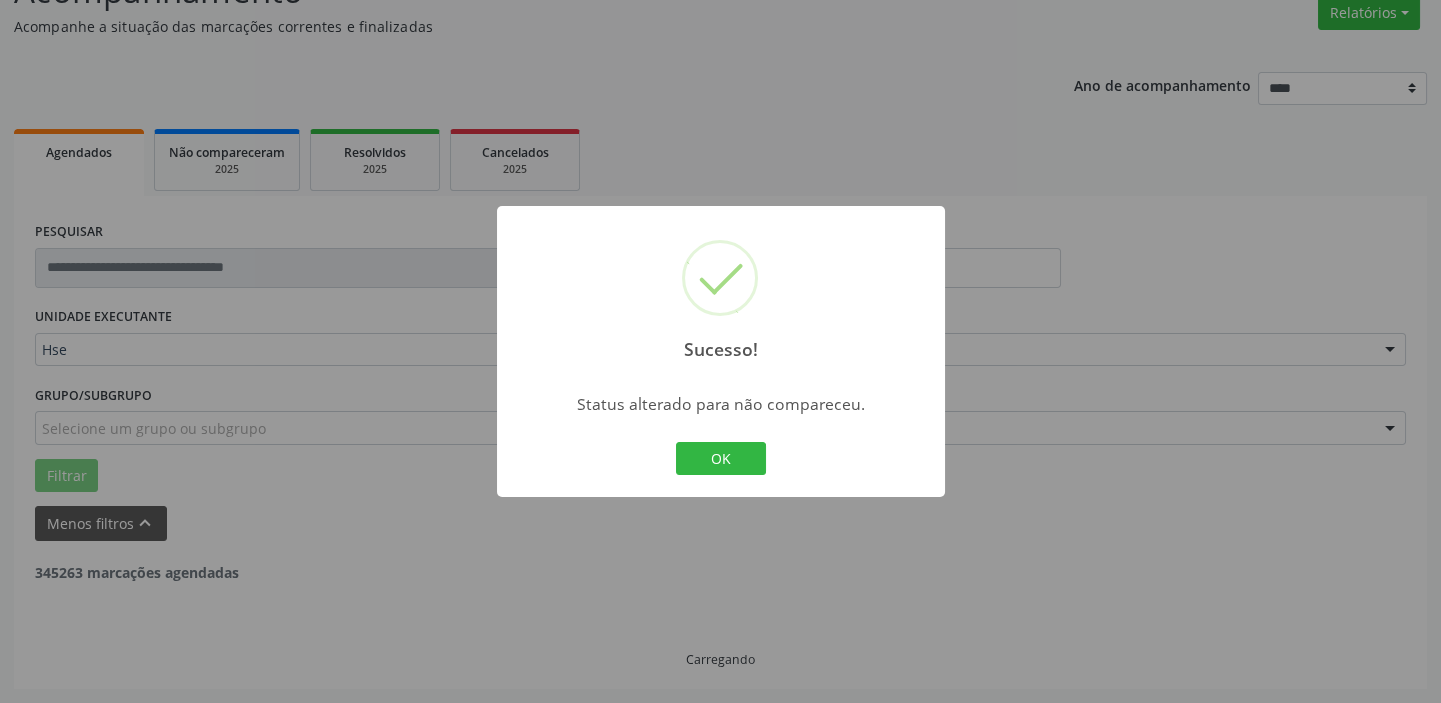 scroll, scrollTop: 169, scrollLeft: 0, axis: vertical 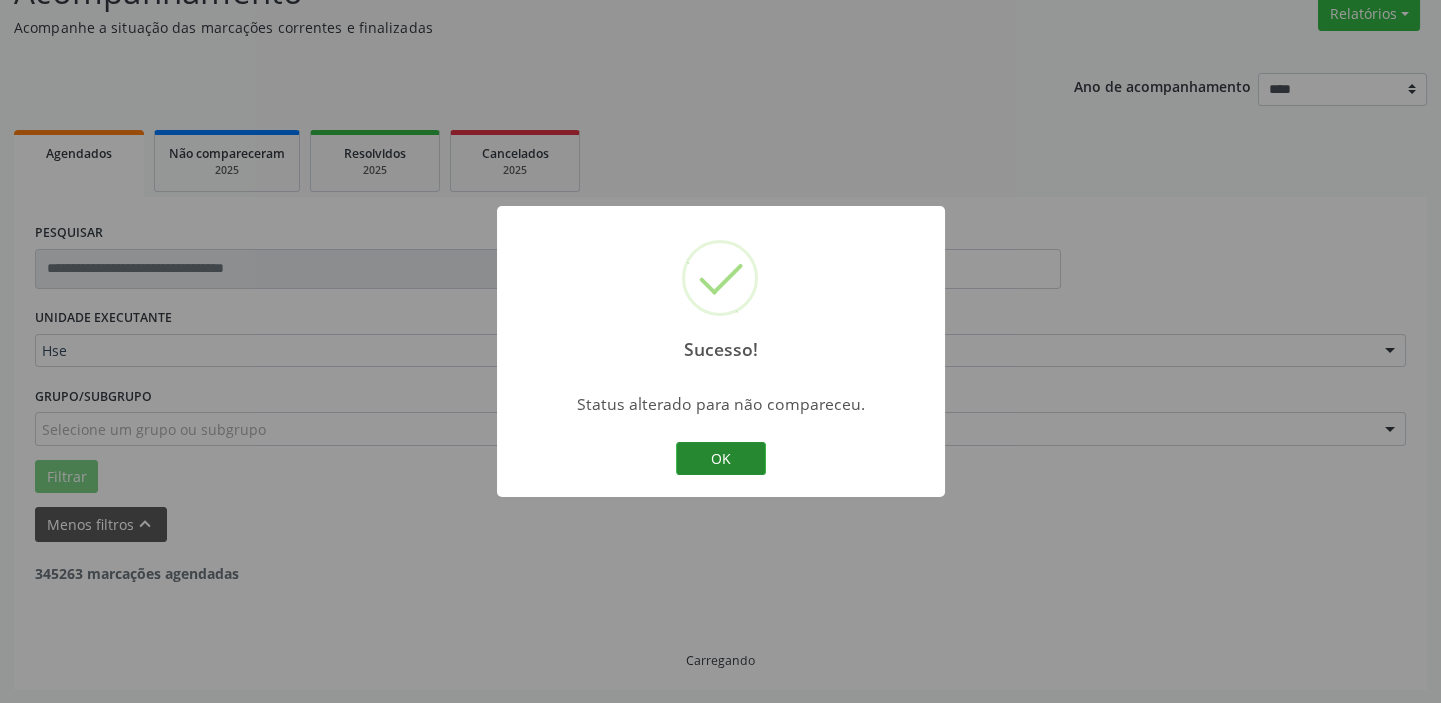 click on "OK" at bounding box center (721, 459) 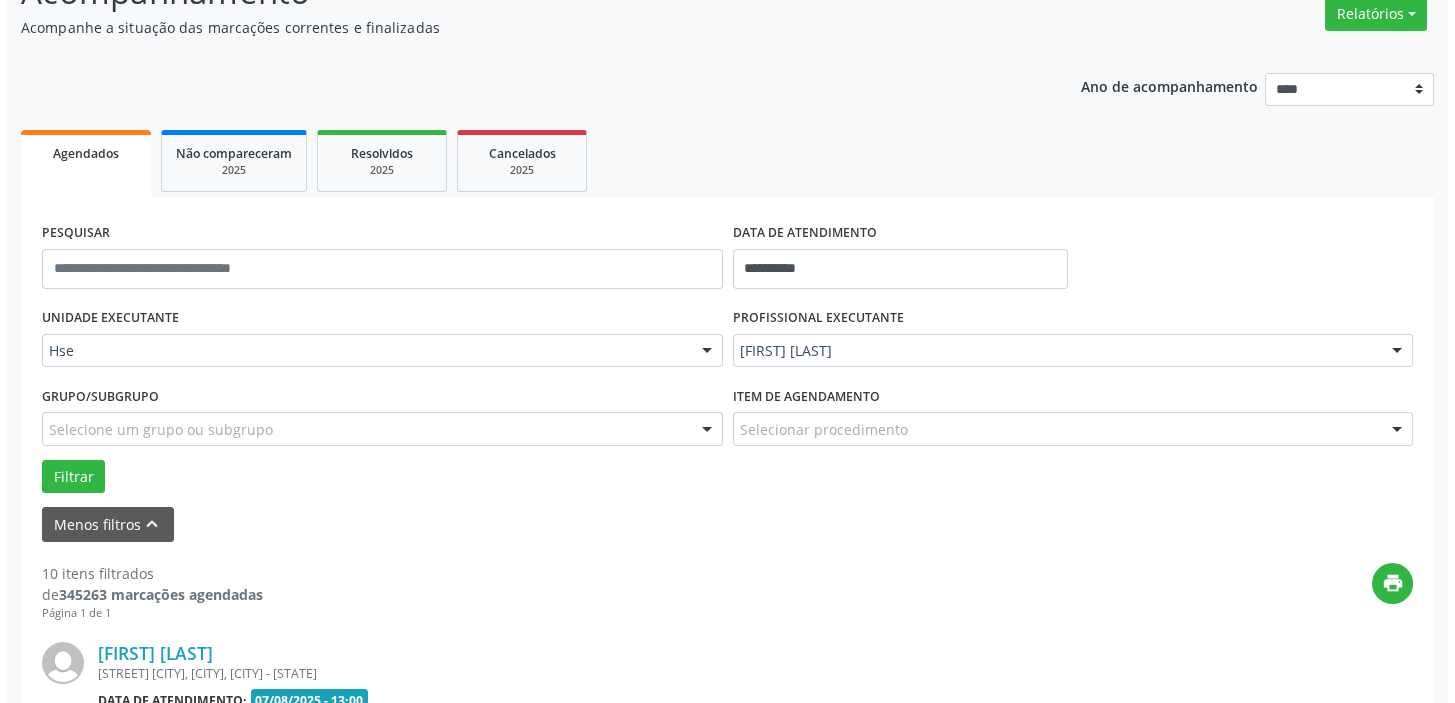 scroll, scrollTop: 441, scrollLeft: 0, axis: vertical 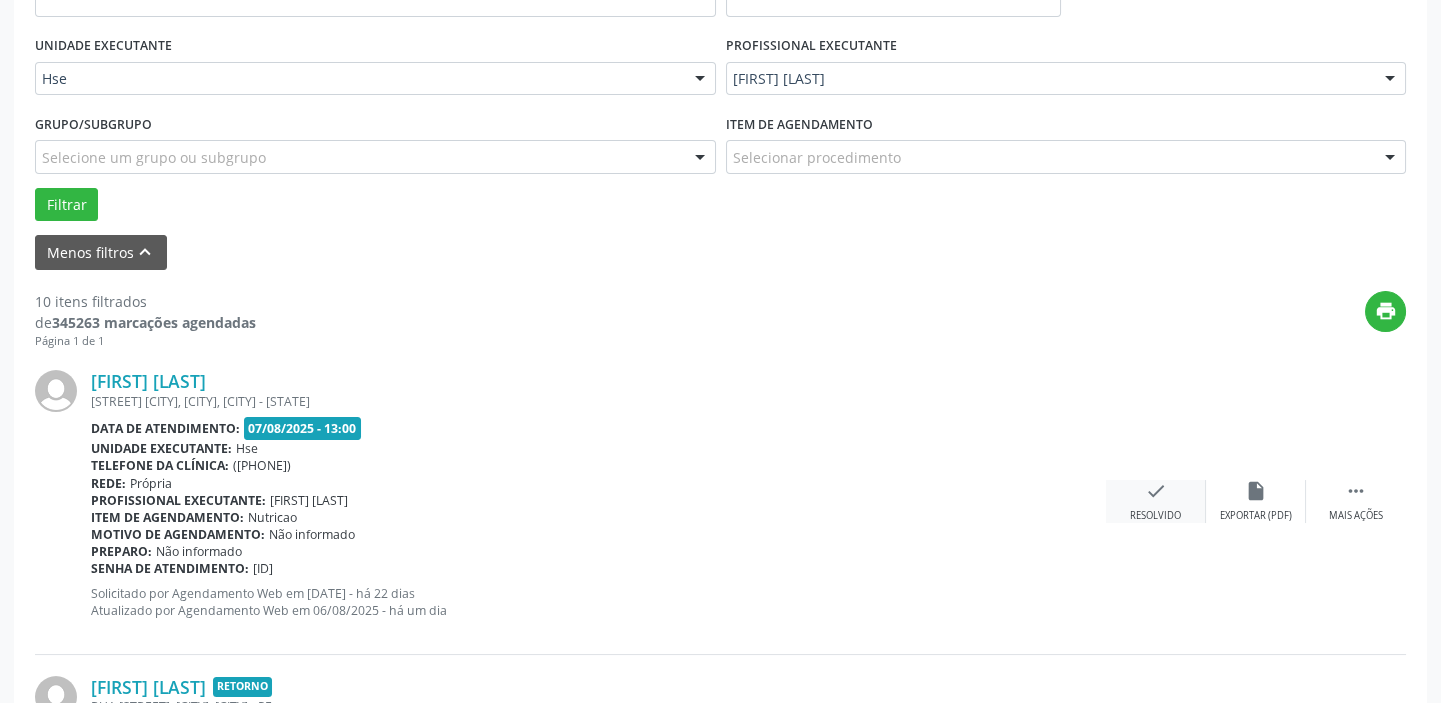 click on "check" at bounding box center [1156, 491] 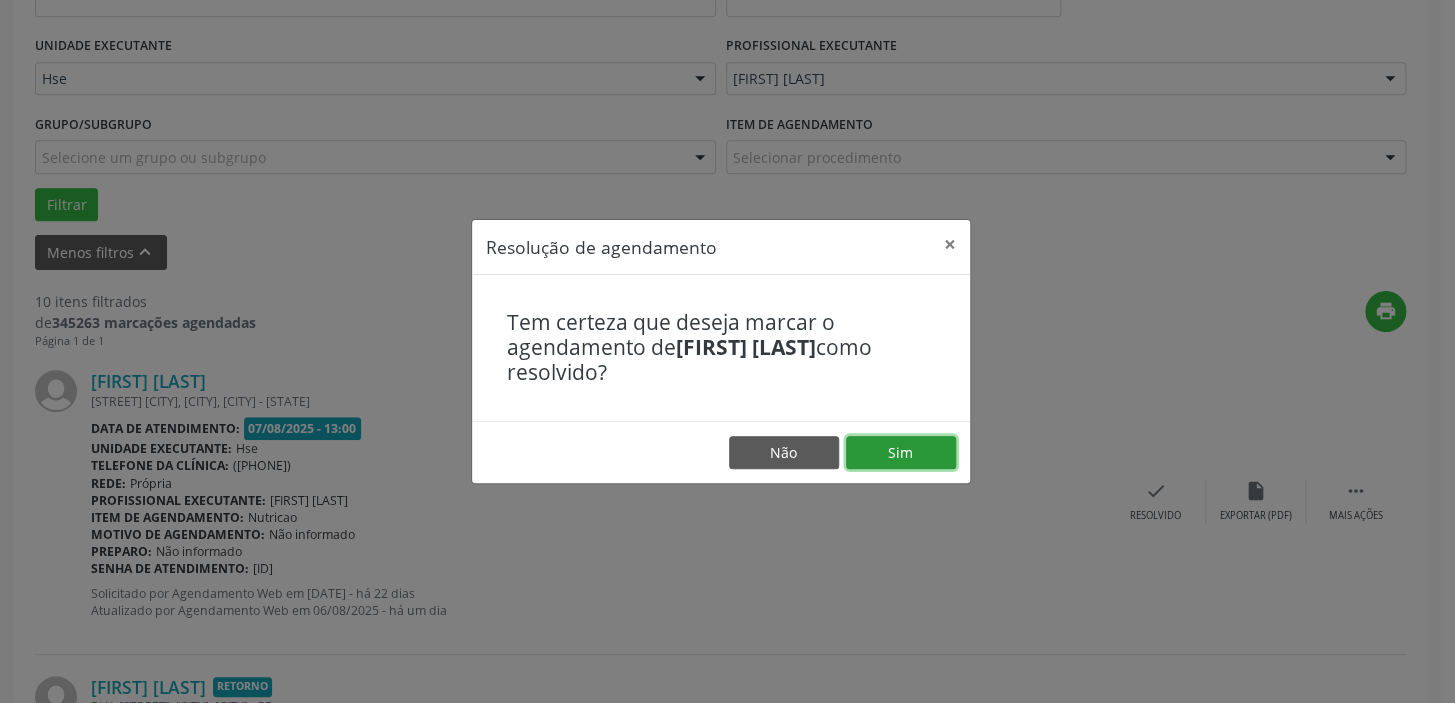 click on "Sim" at bounding box center [901, 453] 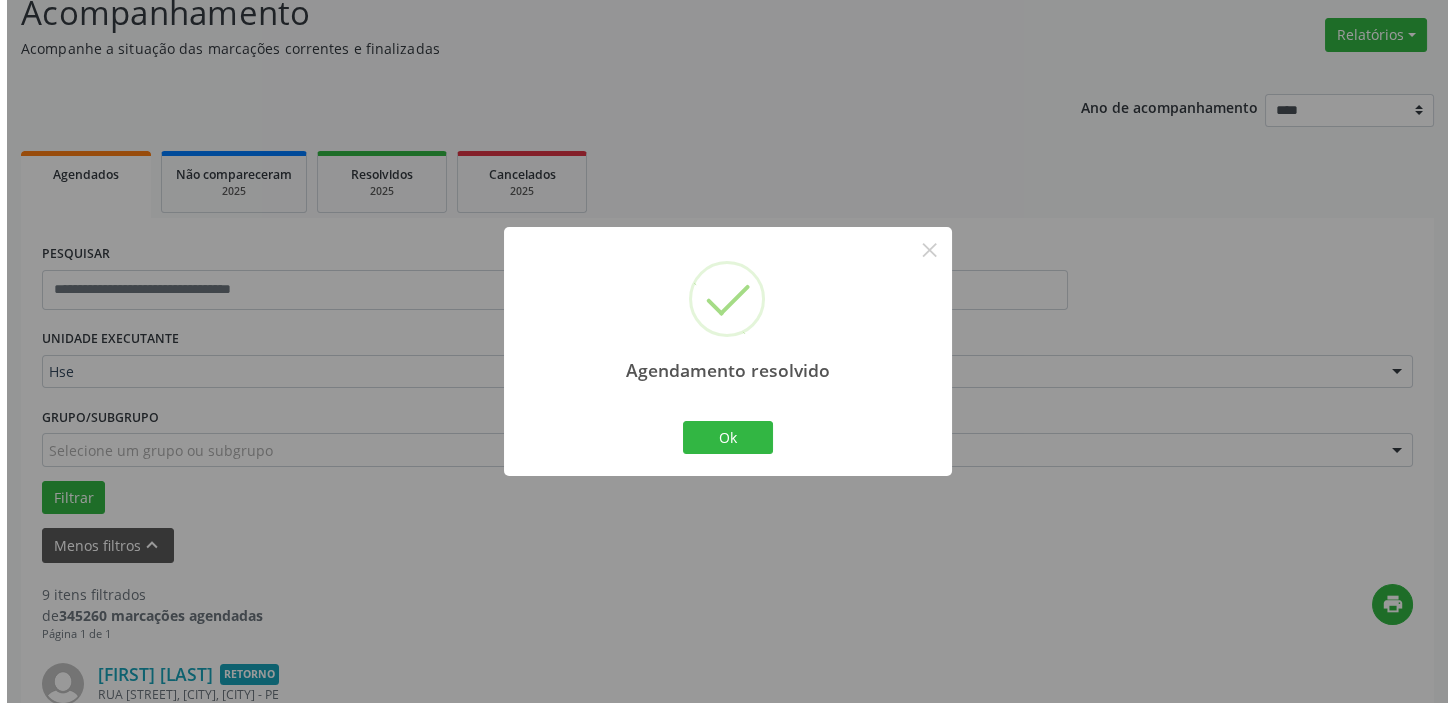 scroll, scrollTop: 441, scrollLeft: 0, axis: vertical 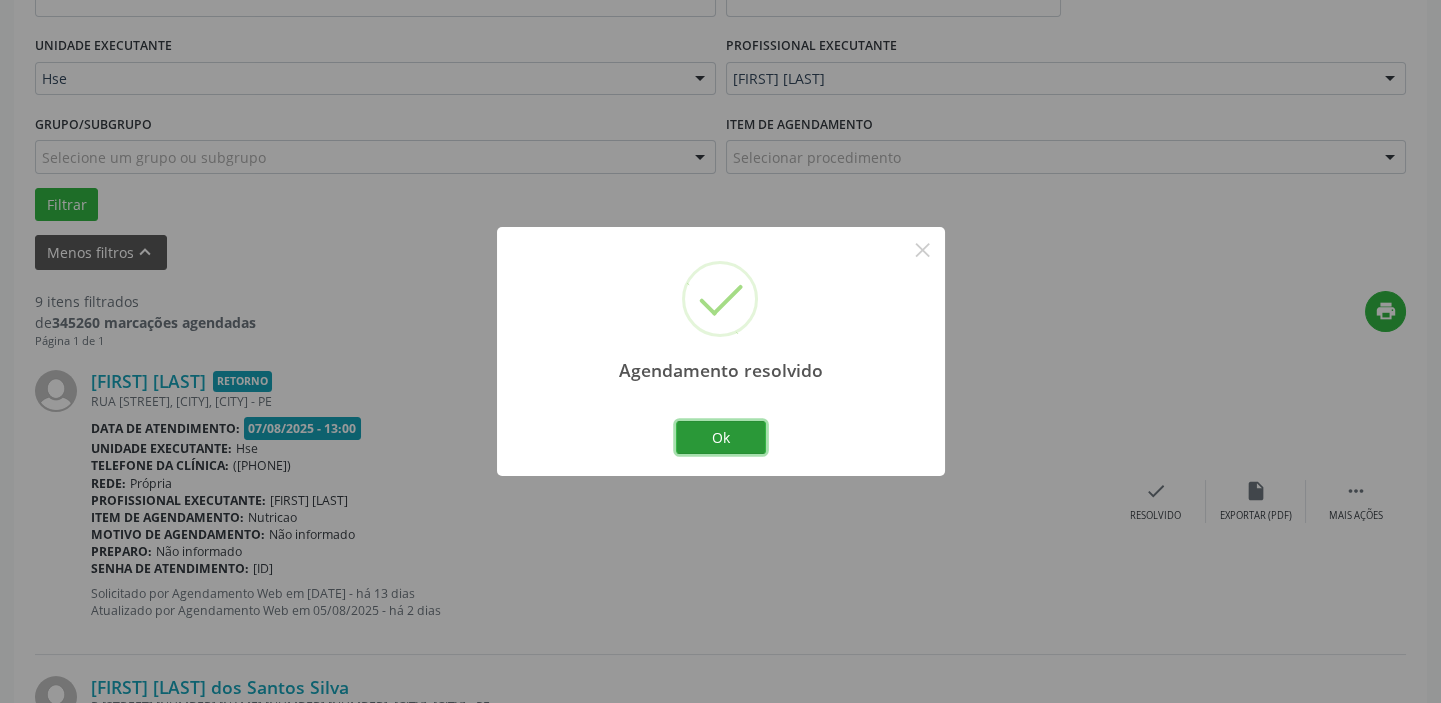 click on "Ok" at bounding box center [721, 438] 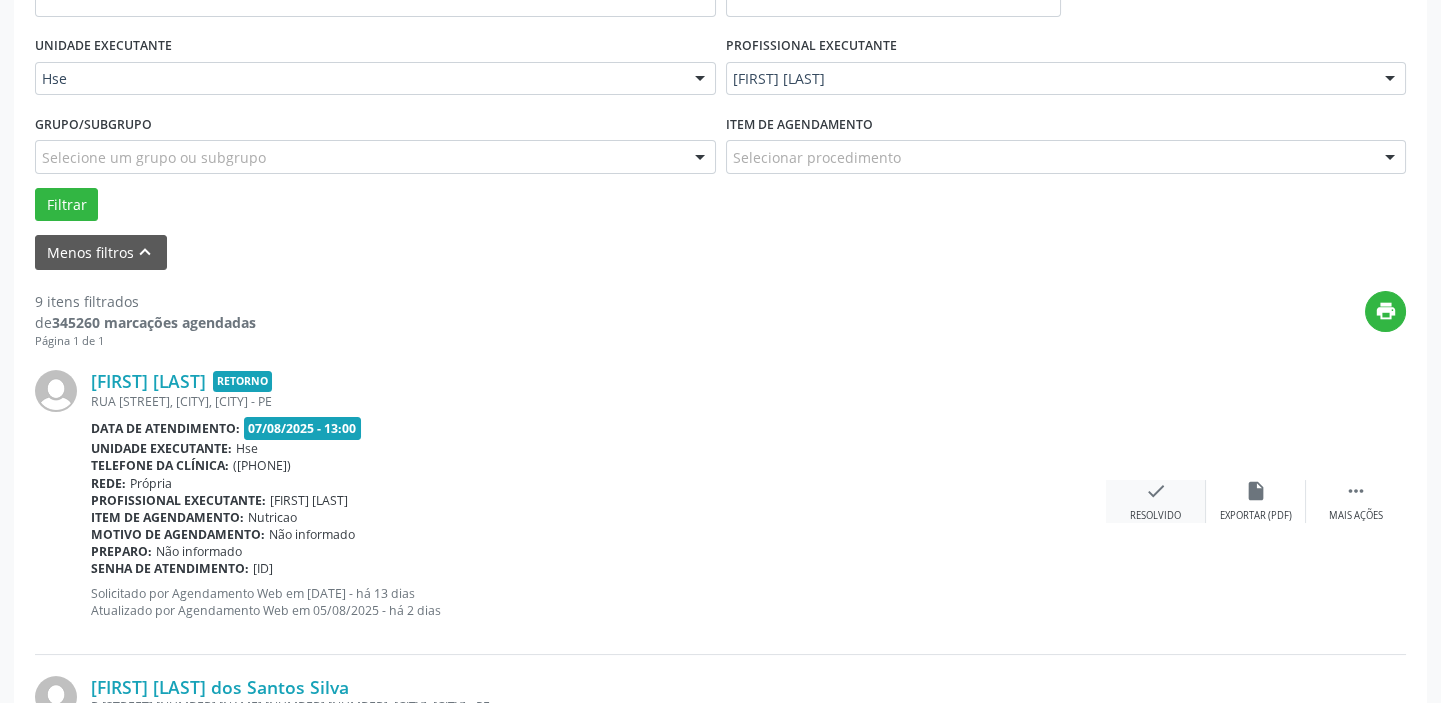 click on "check" at bounding box center [1156, 491] 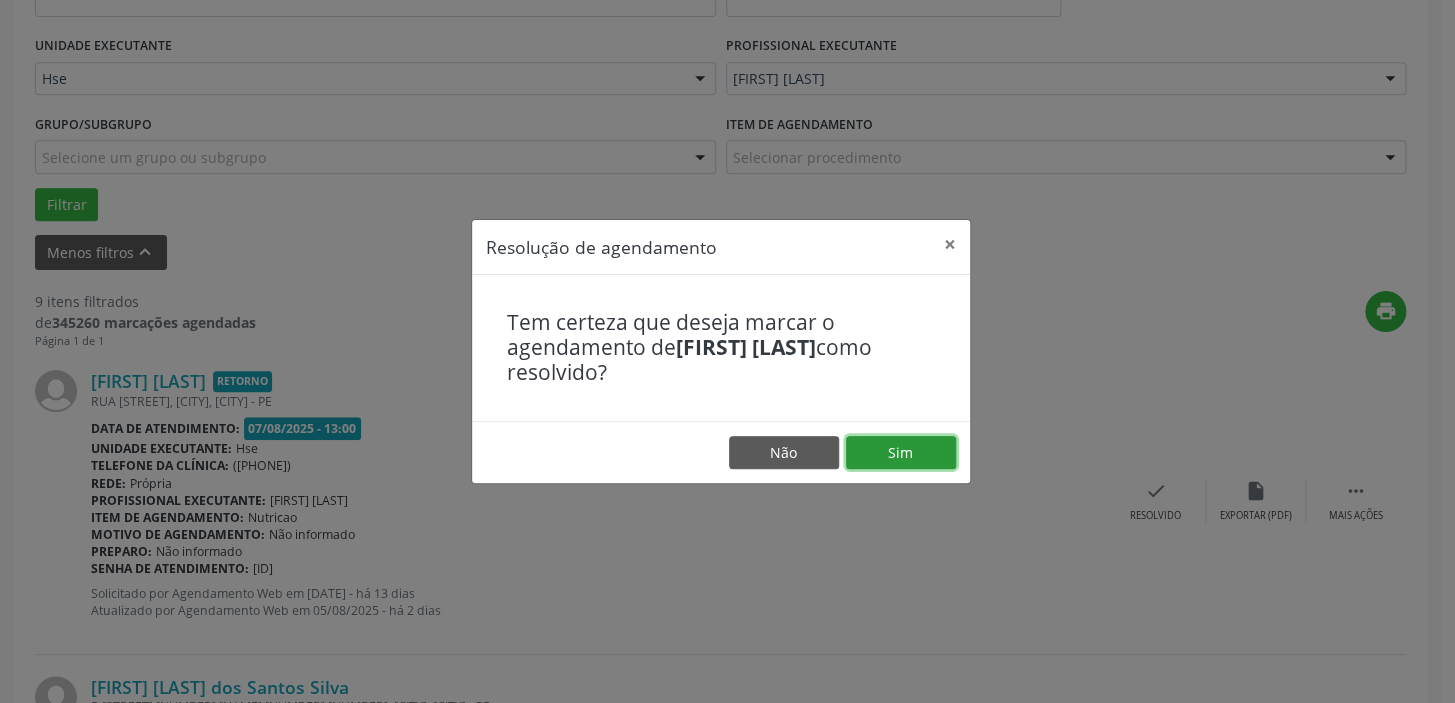 click on "Sim" at bounding box center (901, 453) 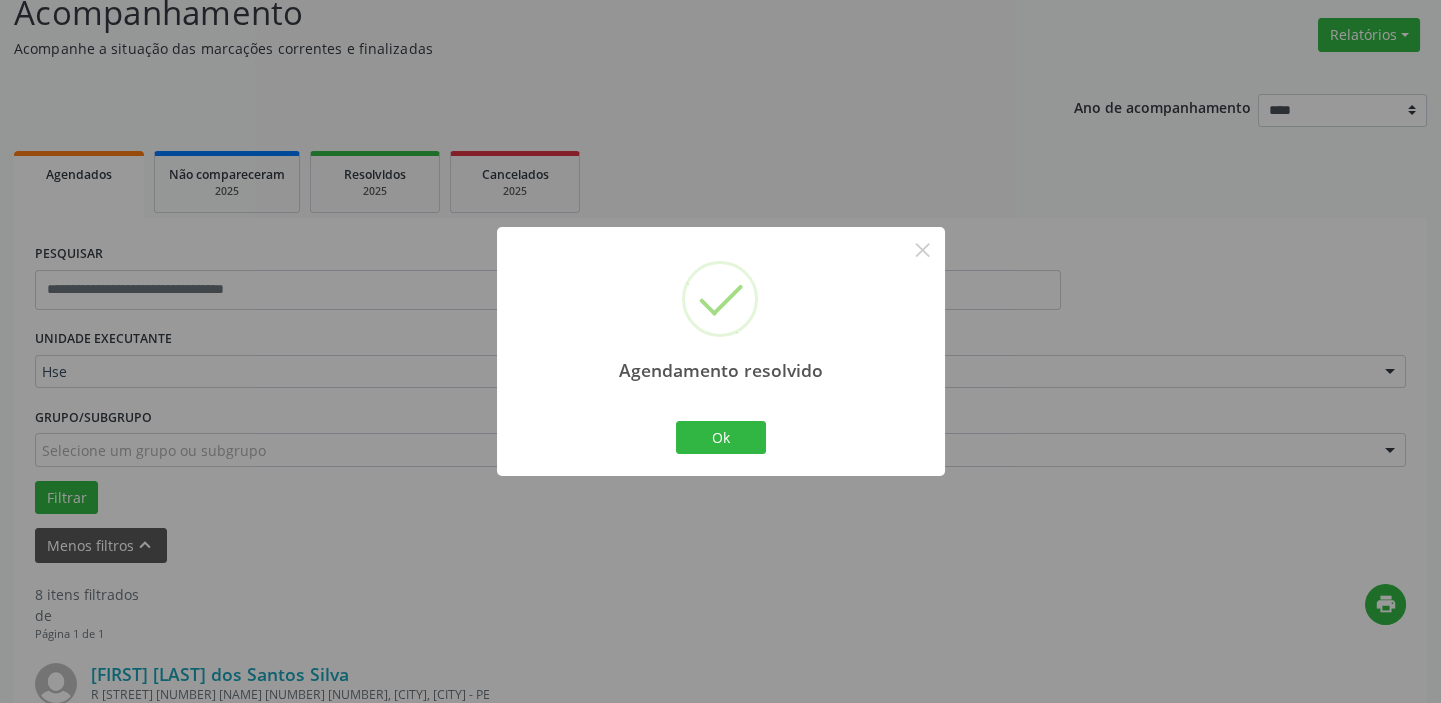 scroll, scrollTop: 441, scrollLeft: 0, axis: vertical 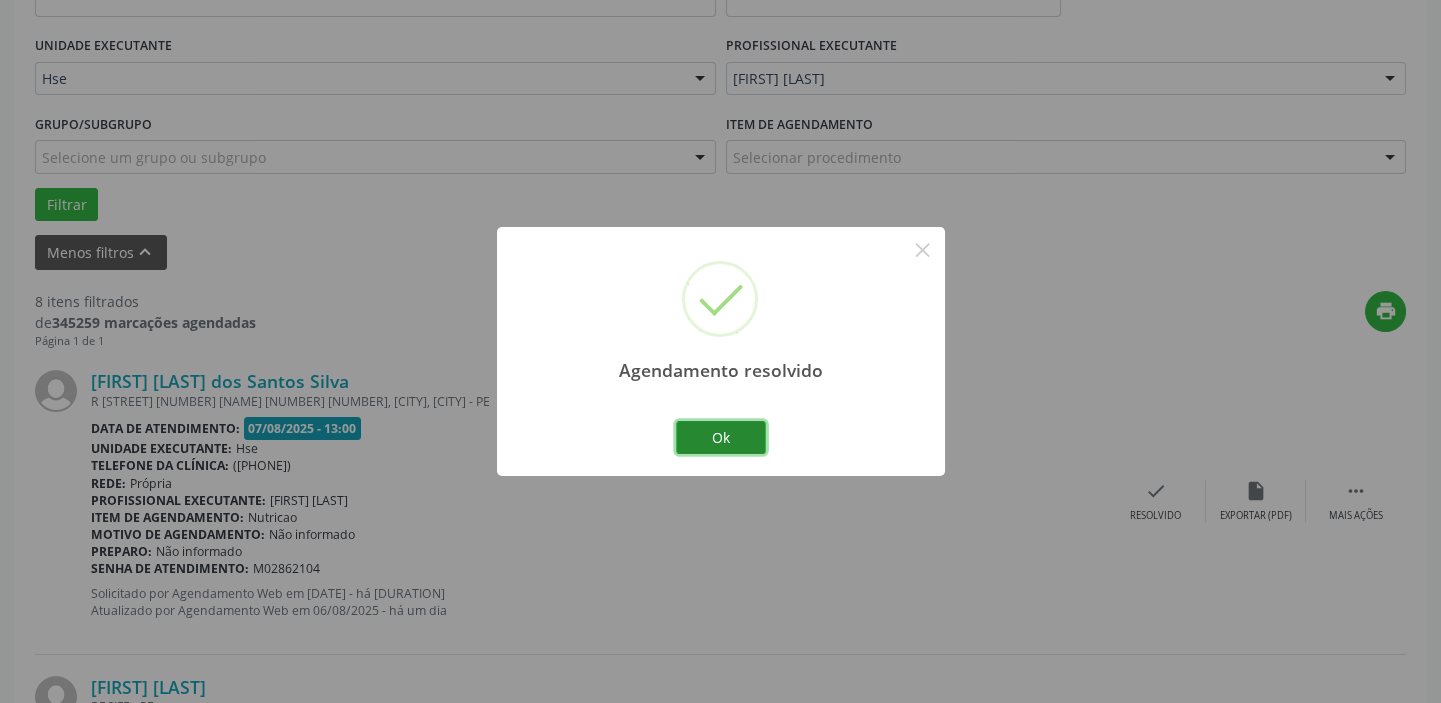 click on "Ok" at bounding box center (721, 438) 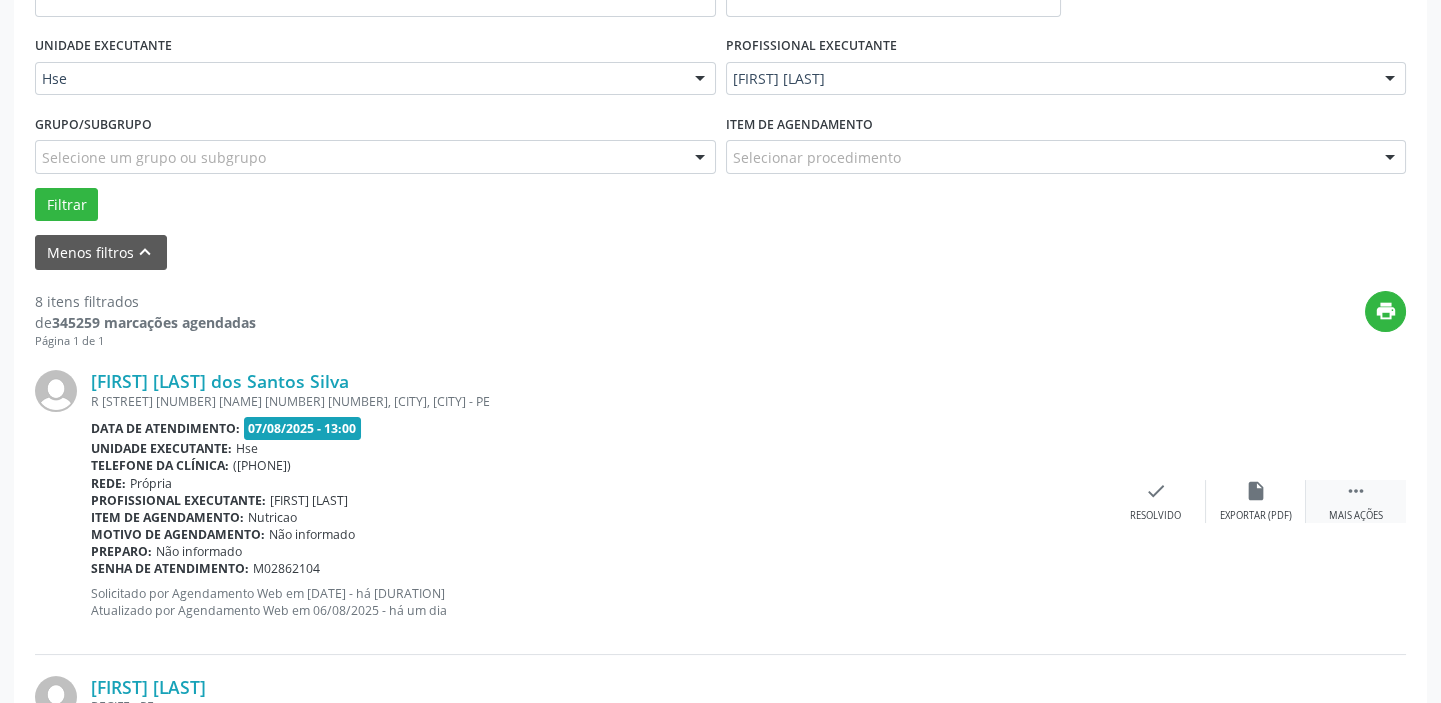 click on "
Mais ações" at bounding box center (1356, 501) 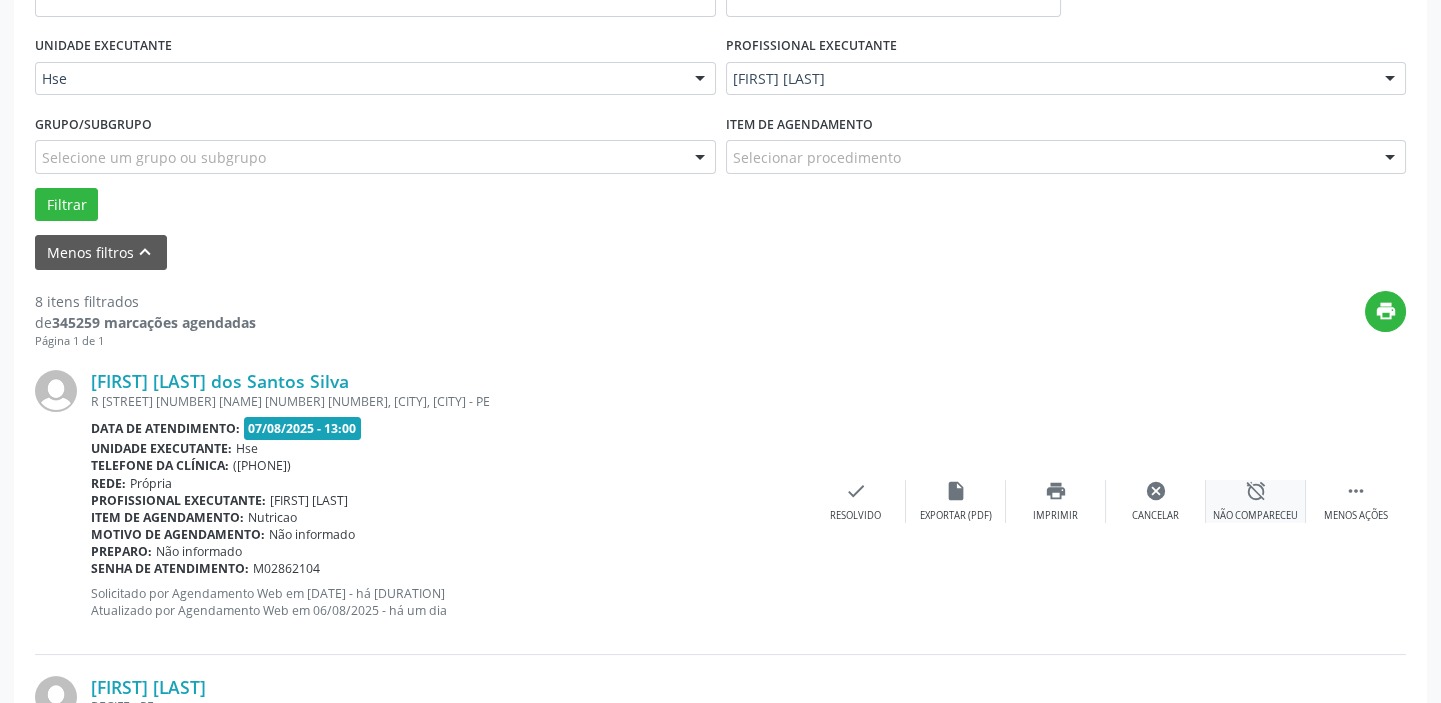 click on "alarm_off
Não compareceu" at bounding box center (1256, 501) 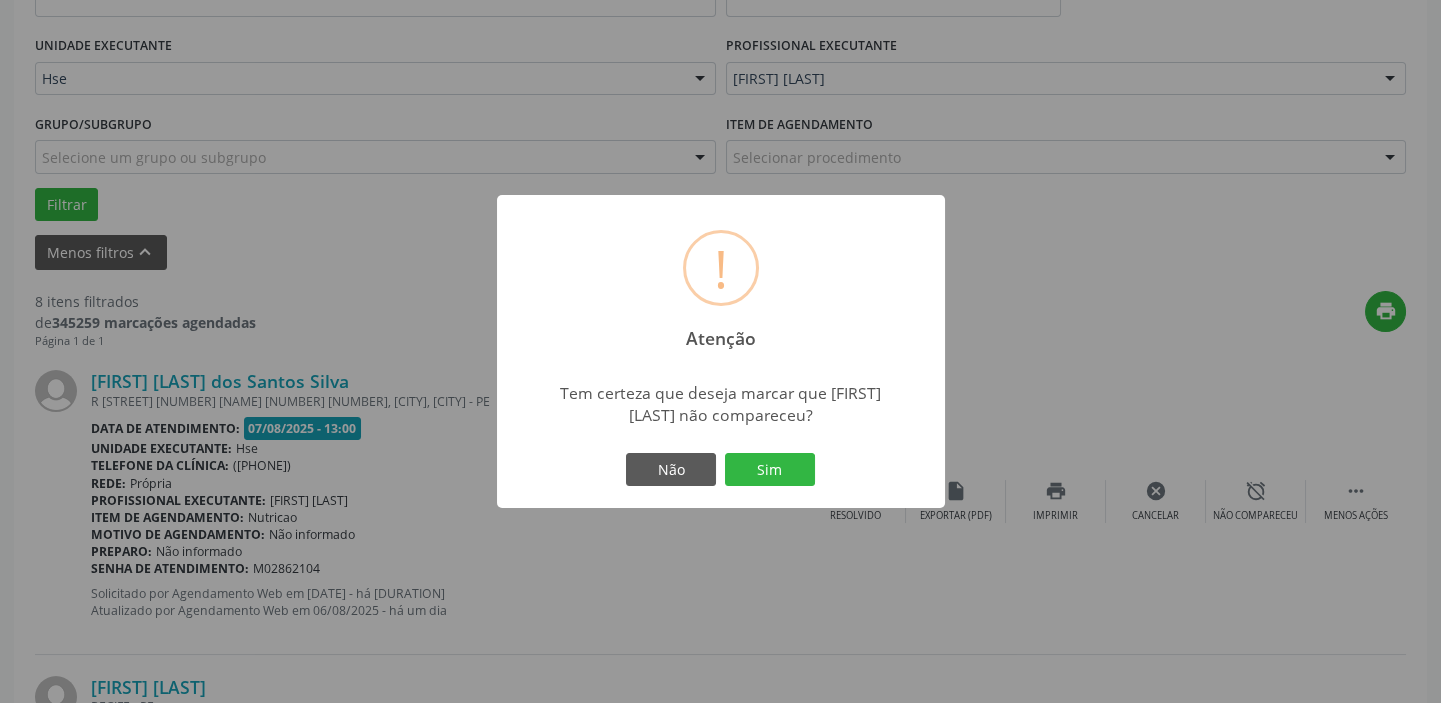 click on "Sim" at bounding box center (770, 470) 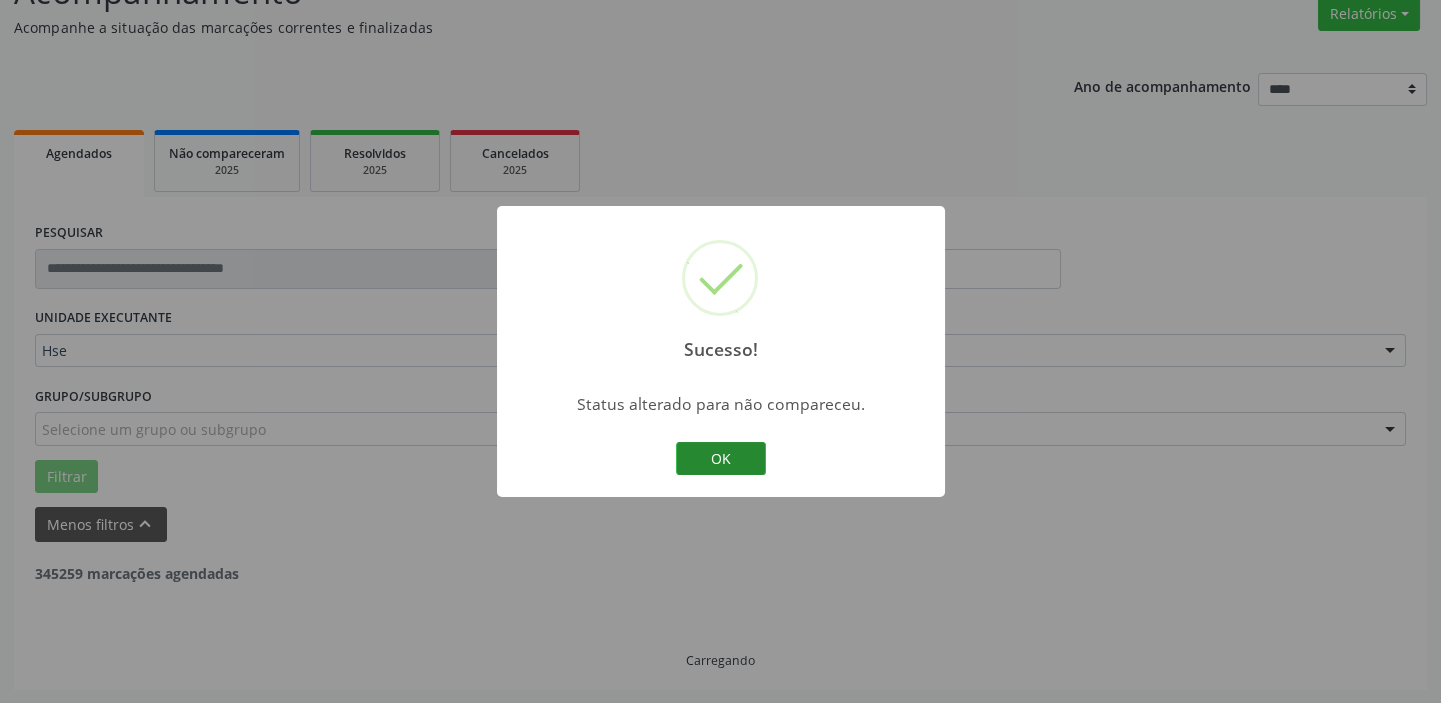 click on "OK" at bounding box center [721, 459] 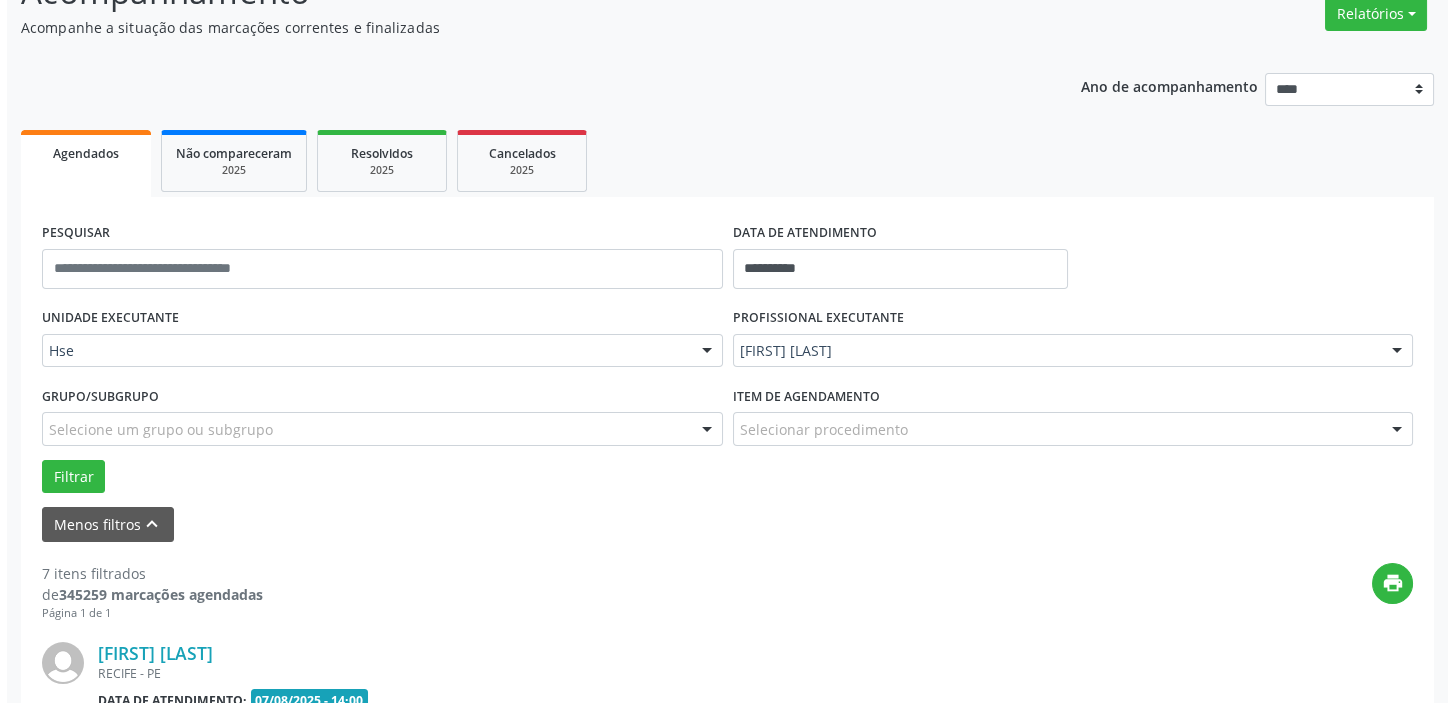 scroll, scrollTop: 441, scrollLeft: 0, axis: vertical 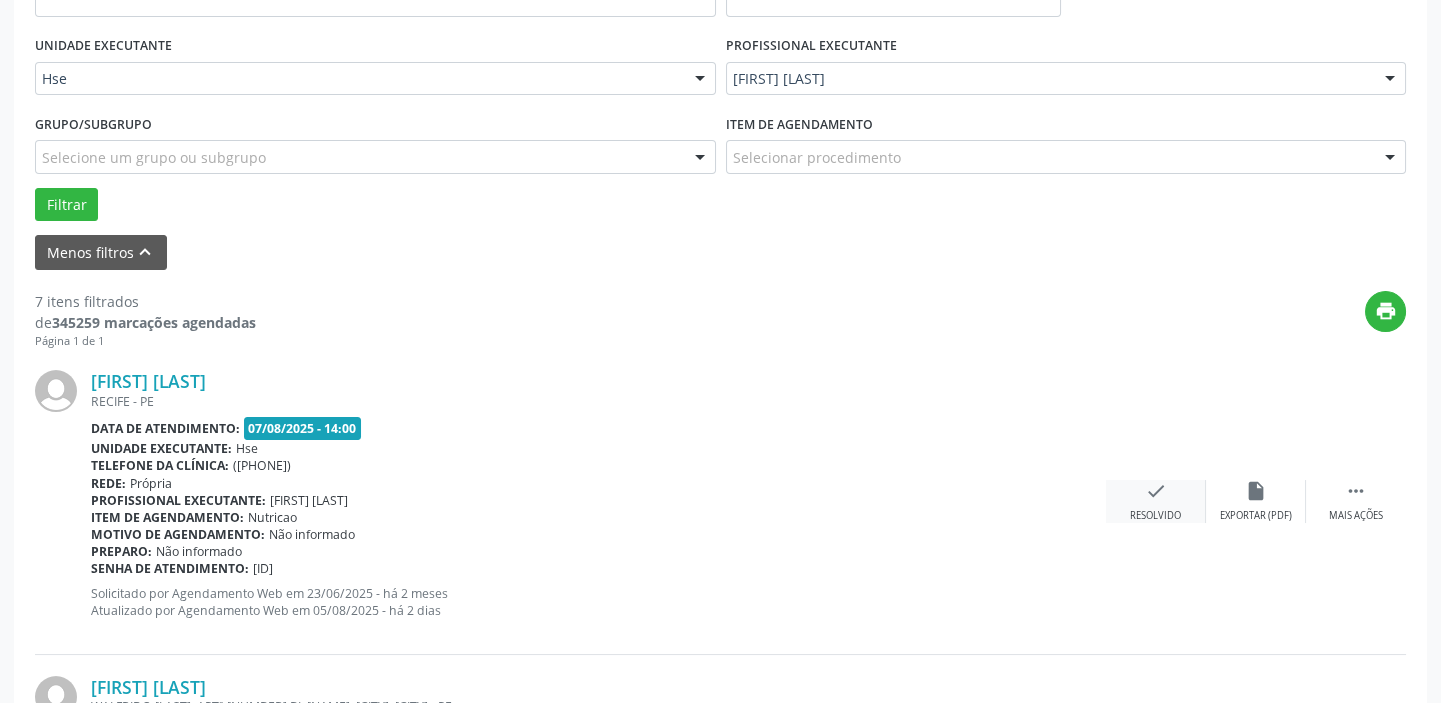 click on "check
Resolvido" at bounding box center (1156, 501) 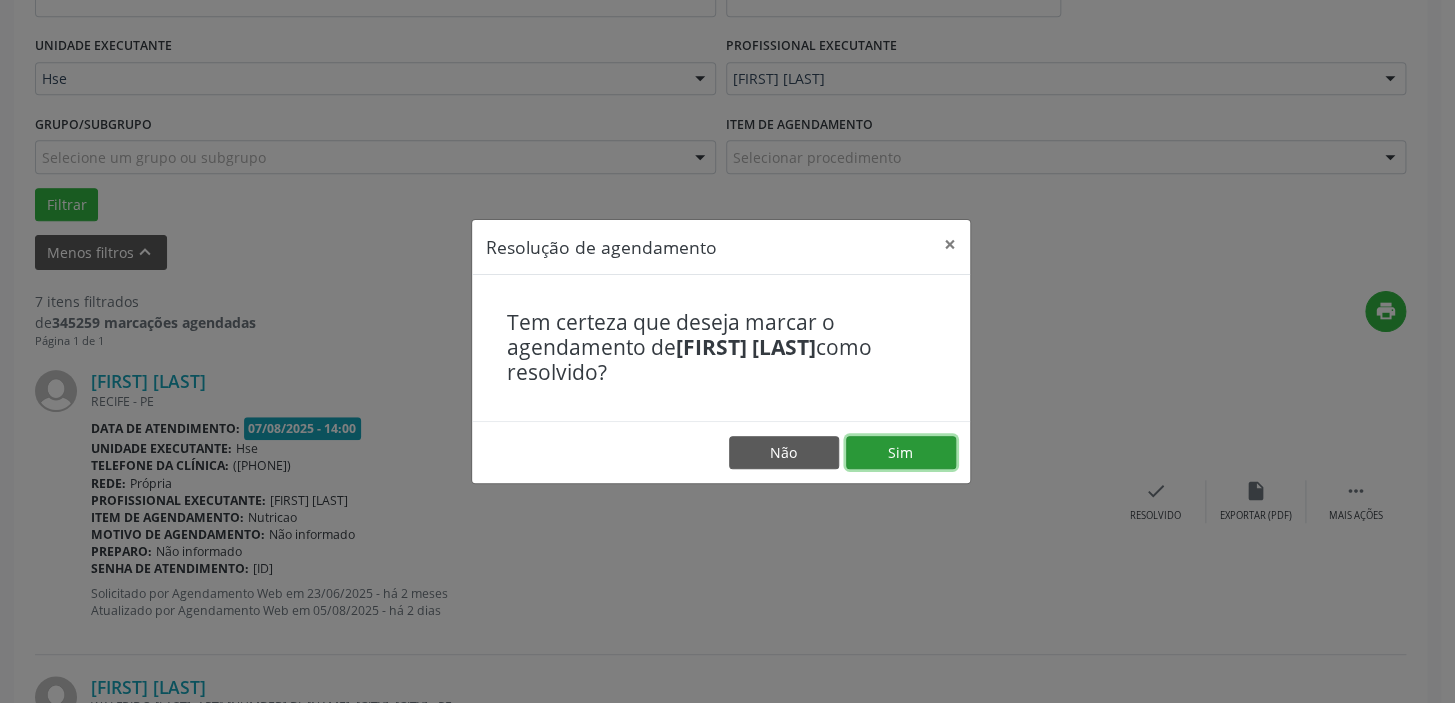 click on "Sim" at bounding box center [901, 453] 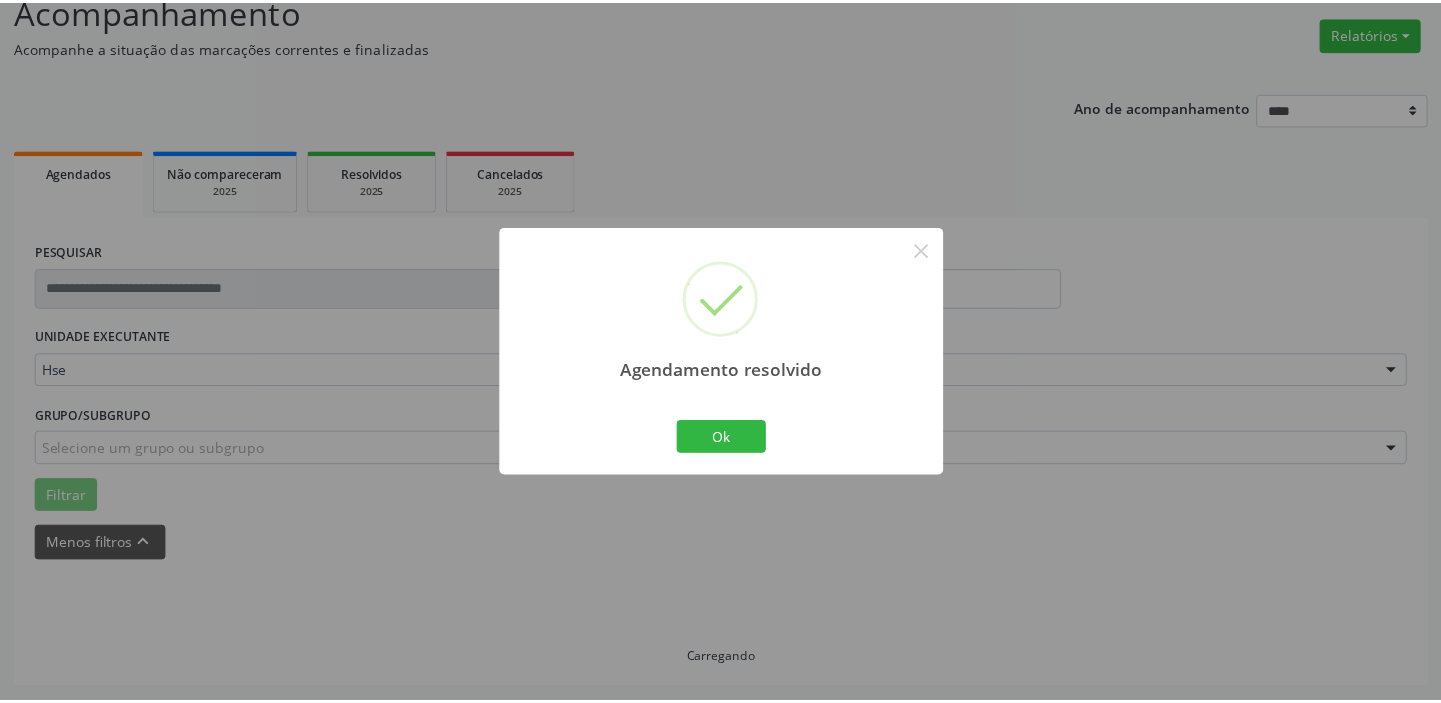 scroll, scrollTop: 148, scrollLeft: 0, axis: vertical 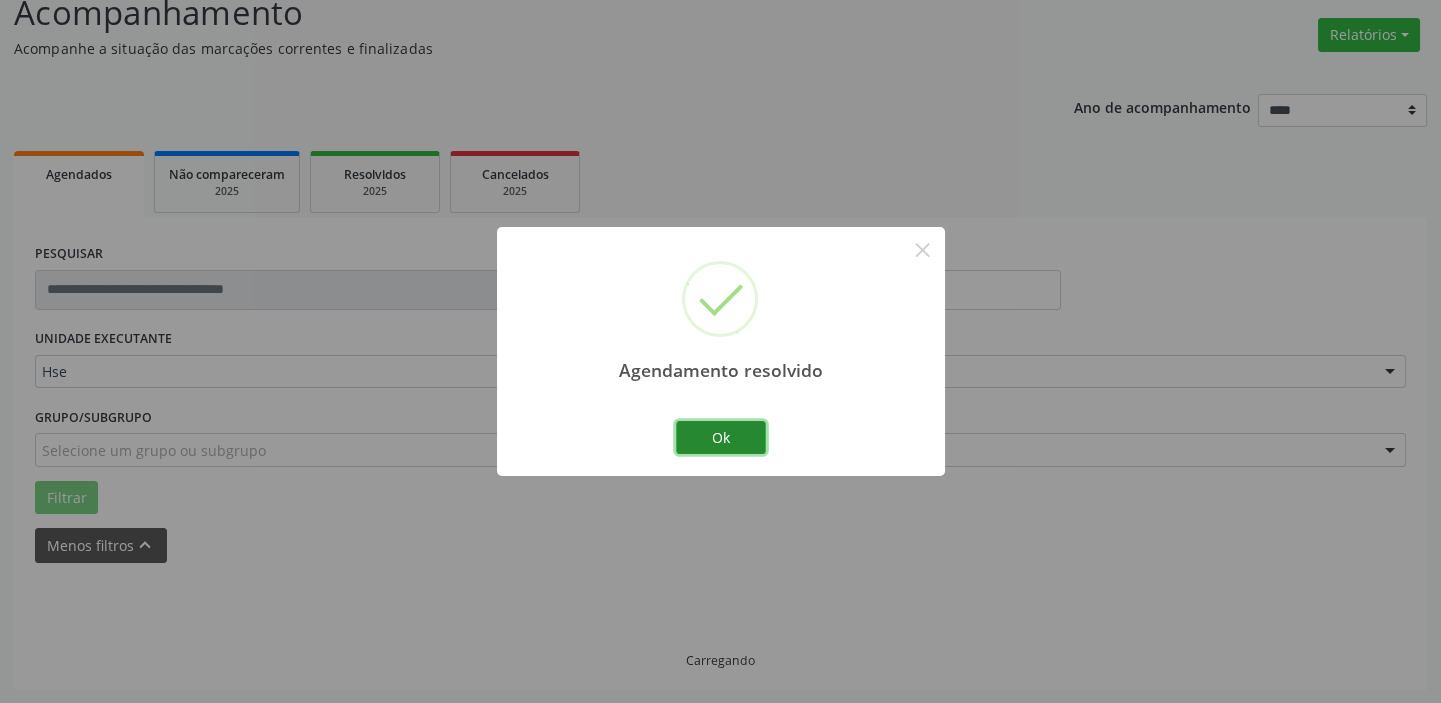 click on "Ok" at bounding box center (721, 438) 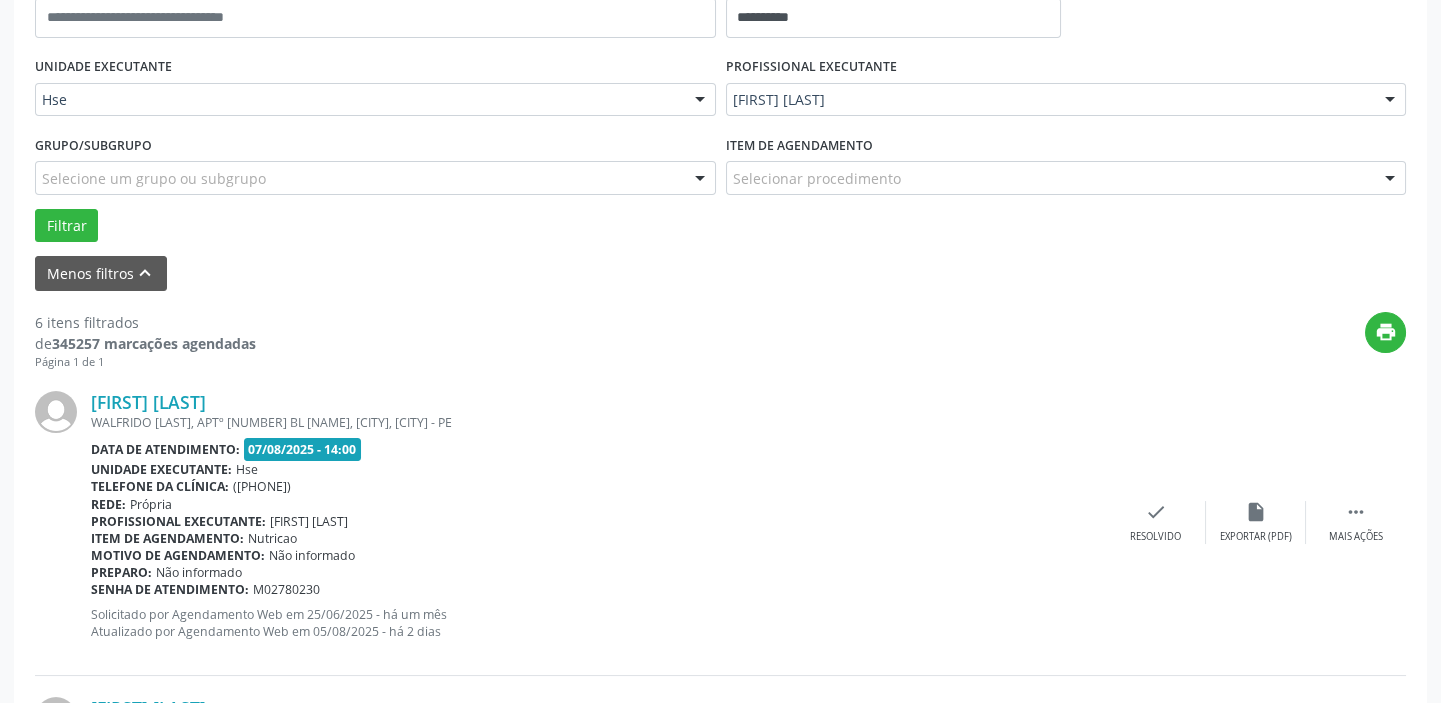 scroll, scrollTop: 420, scrollLeft: 0, axis: vertical 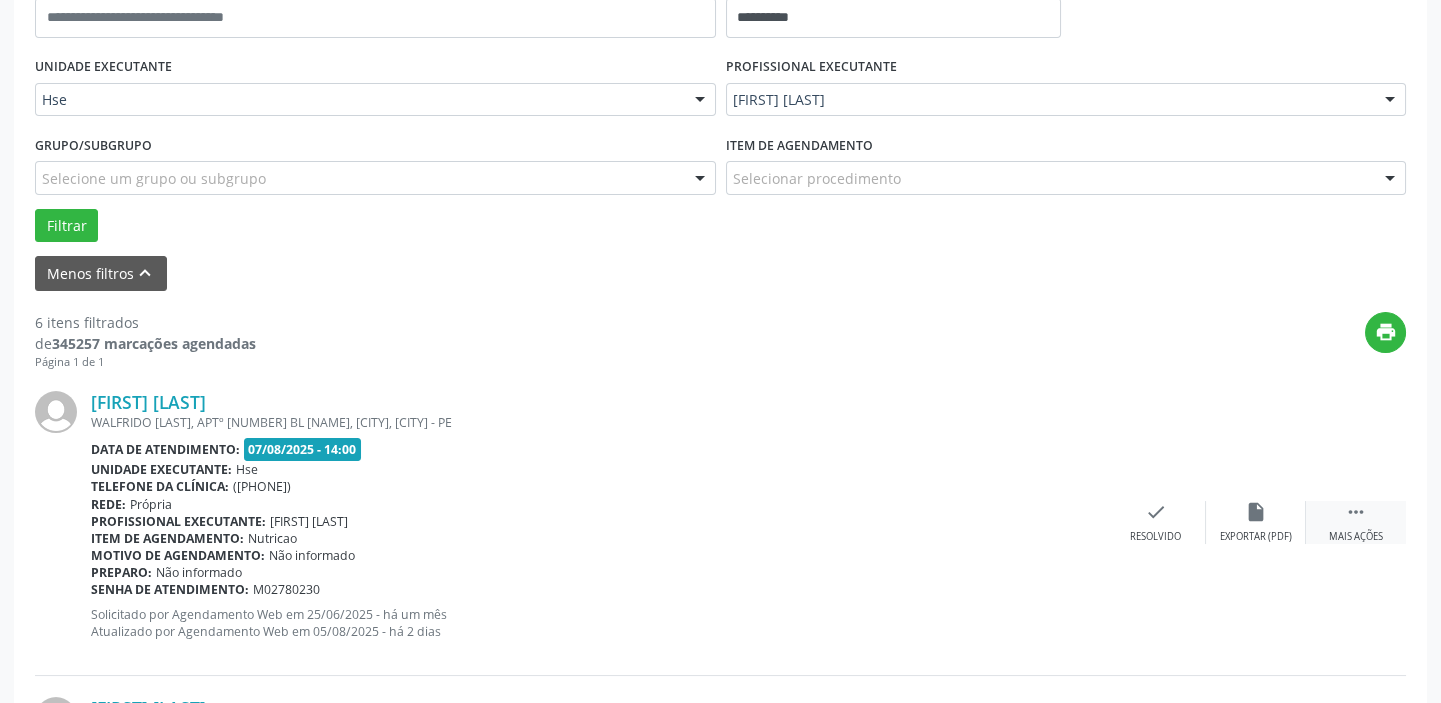 click on "" at bounding box center (1356, 512) 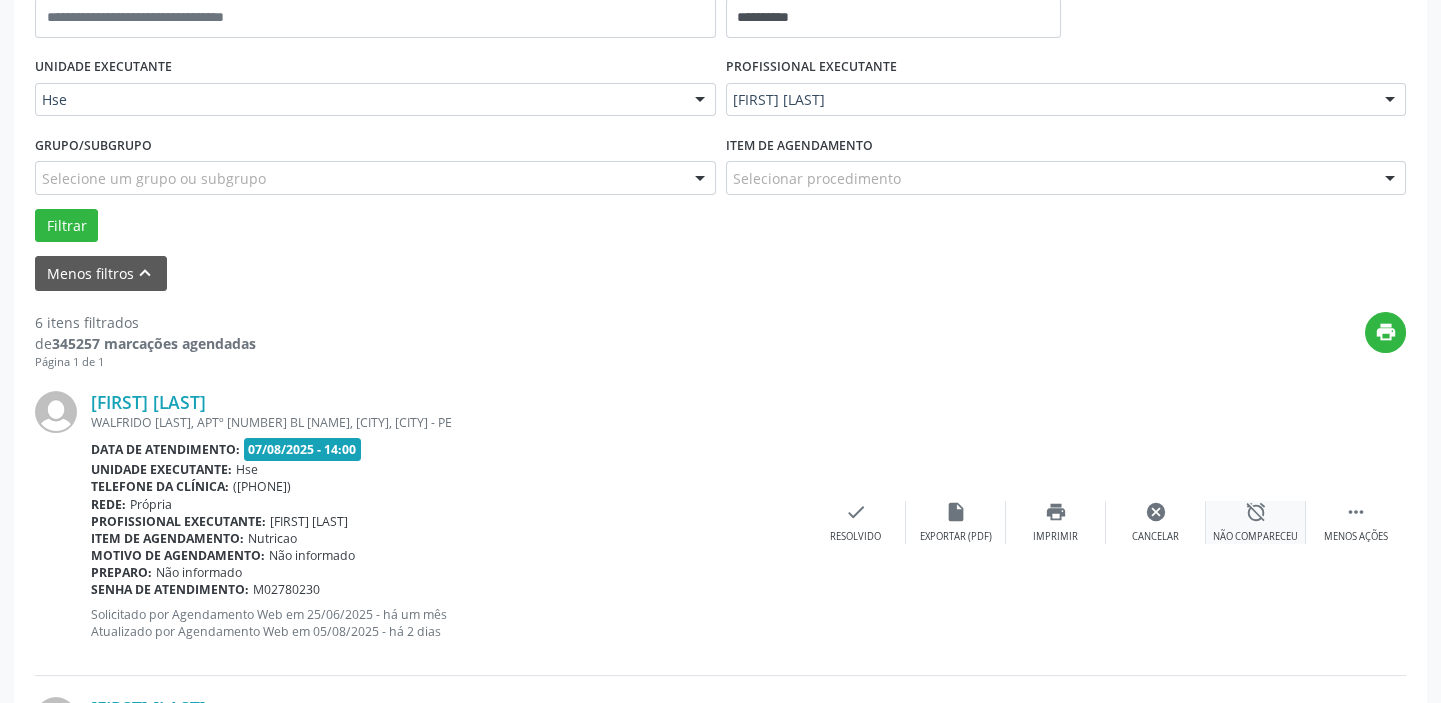 click on "alarm_off" at bounding box center [1256, 512] 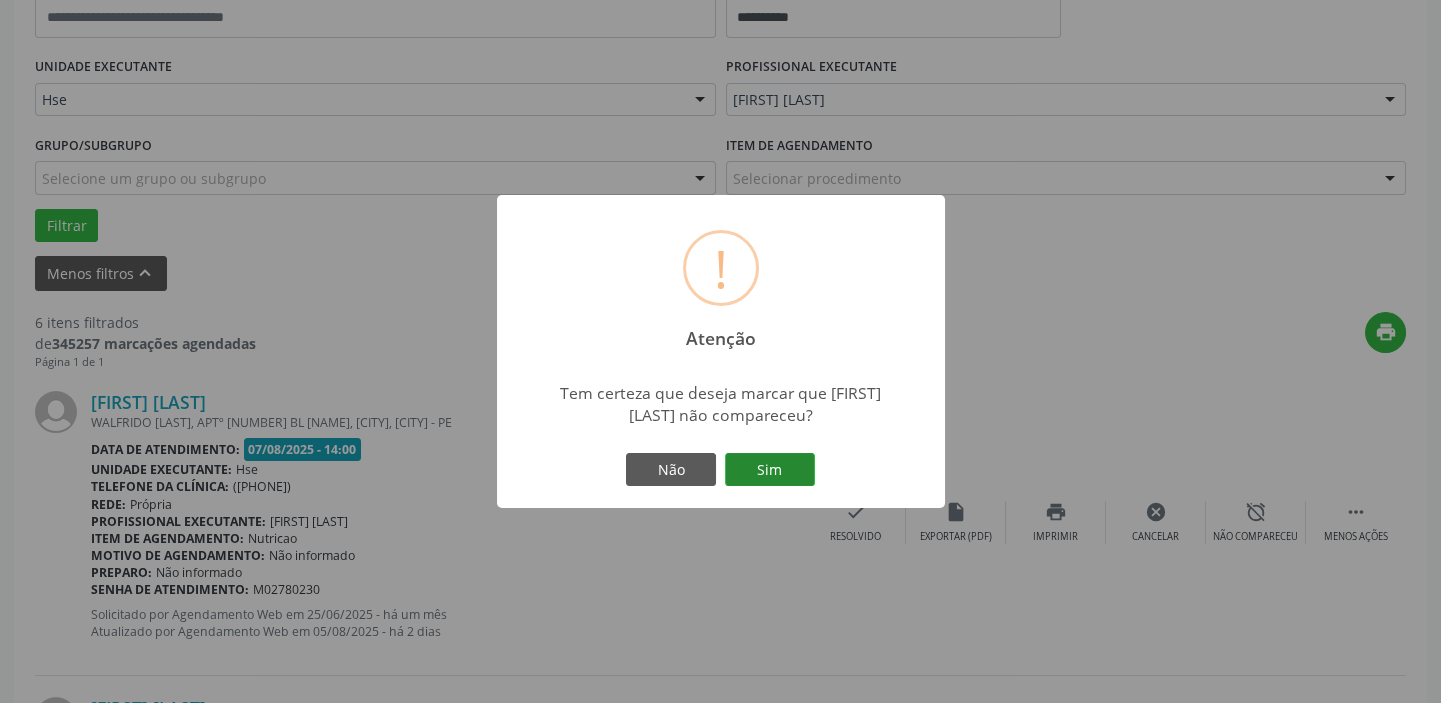 click on "Sim" at bounding box center (770, 470) 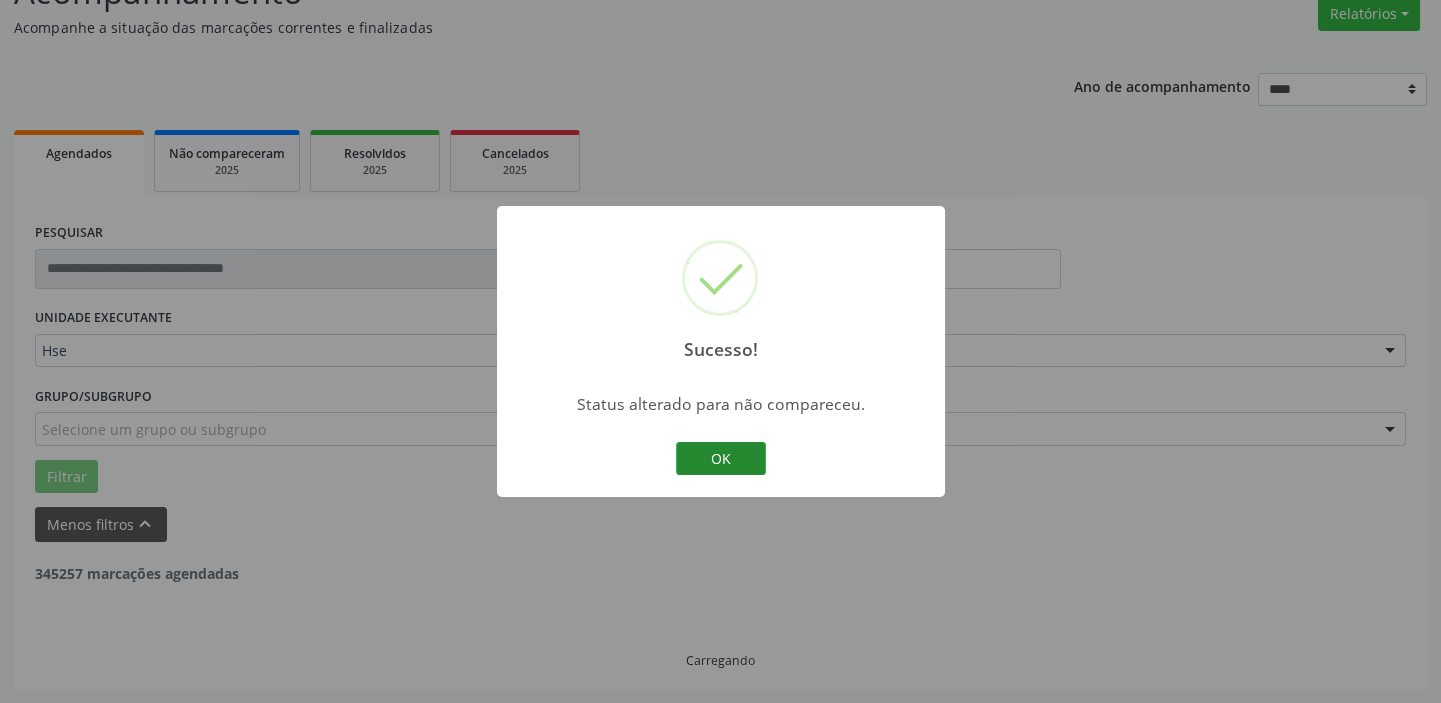 scroll, scrollTop: 420, scrollLeft: 0, axis: vertical 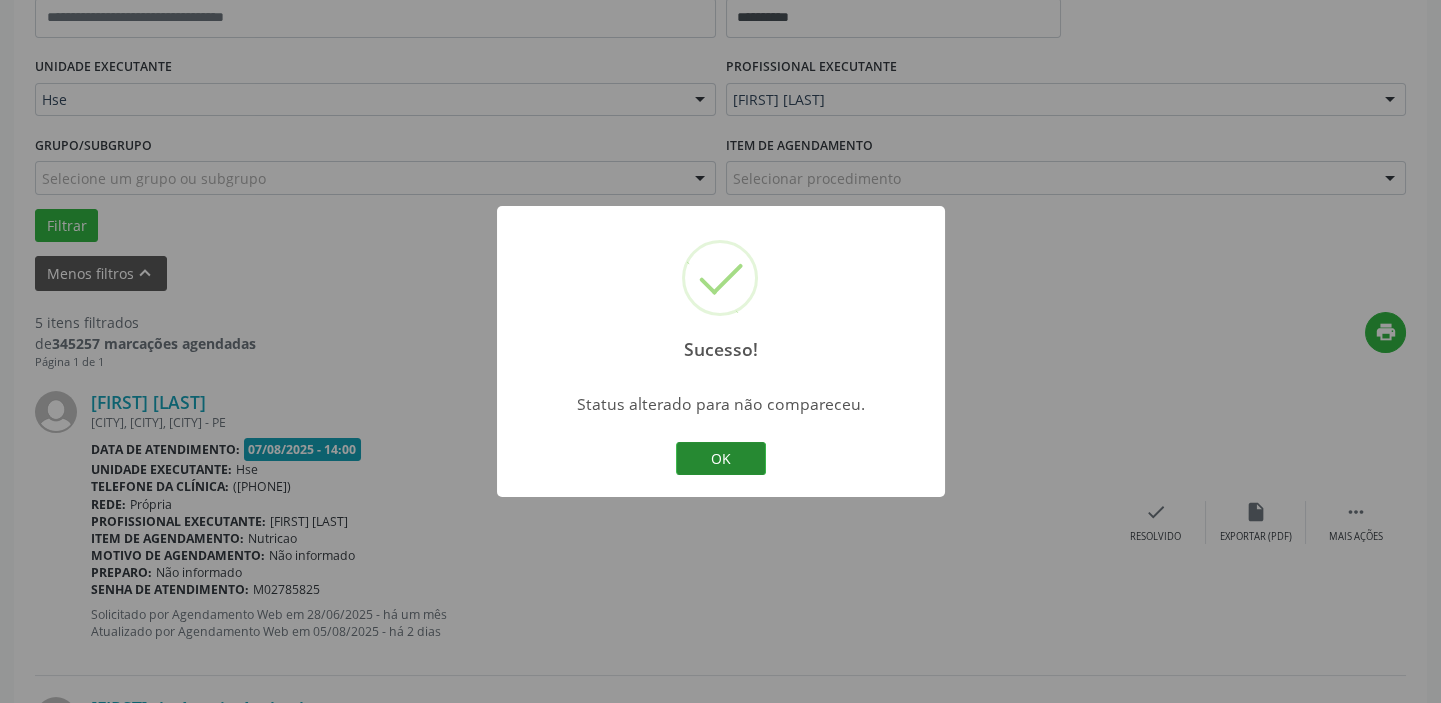 click on "OK" at bounding box center [721, 459] 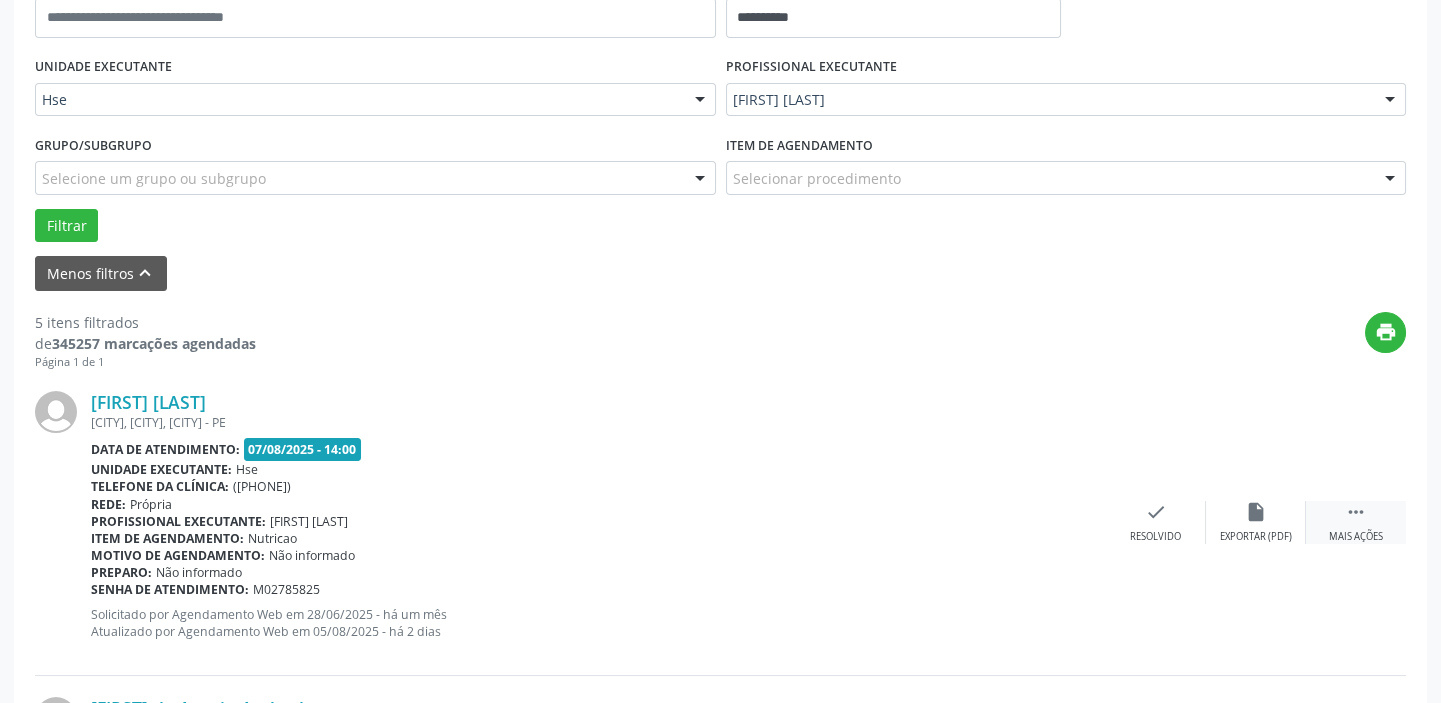 click on "" at bounding box center [1356, 512] 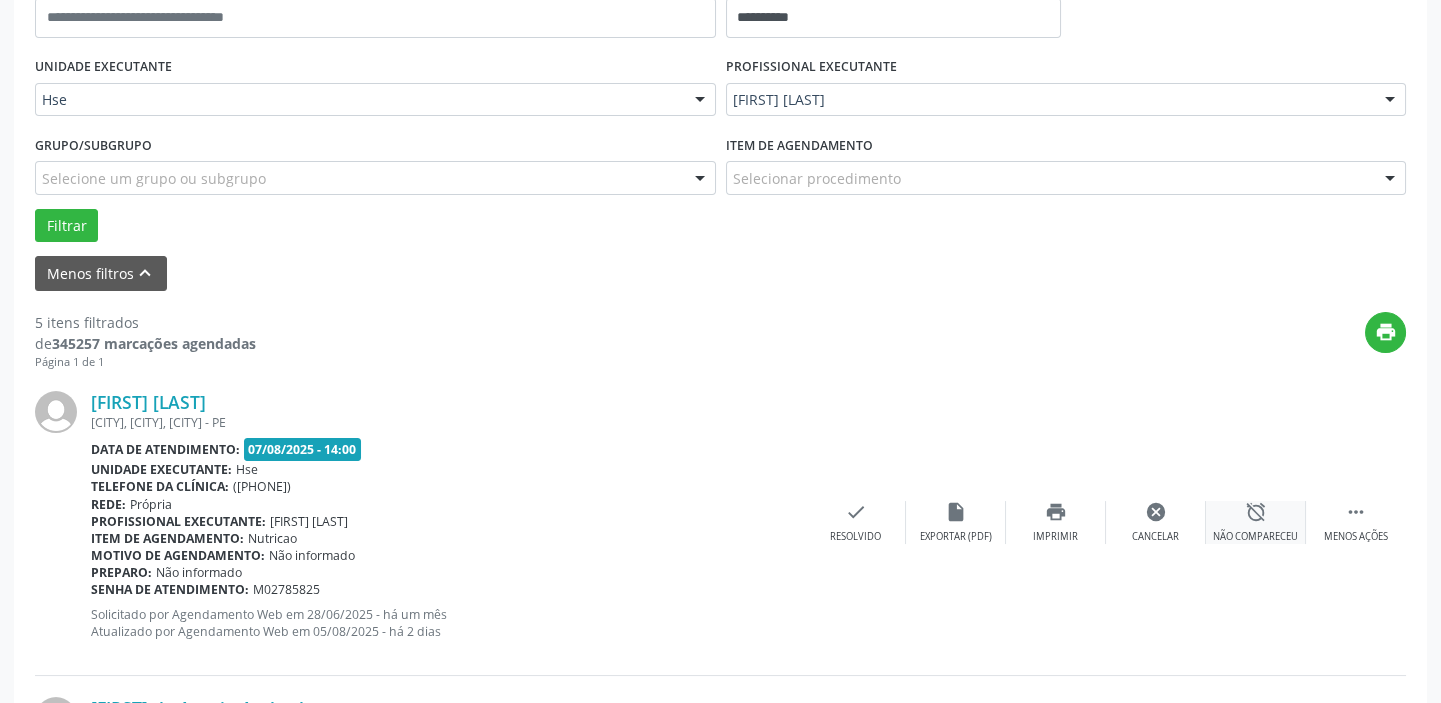 click on "alarm_off
Não compareceu" at bounding box center [1256, 522] 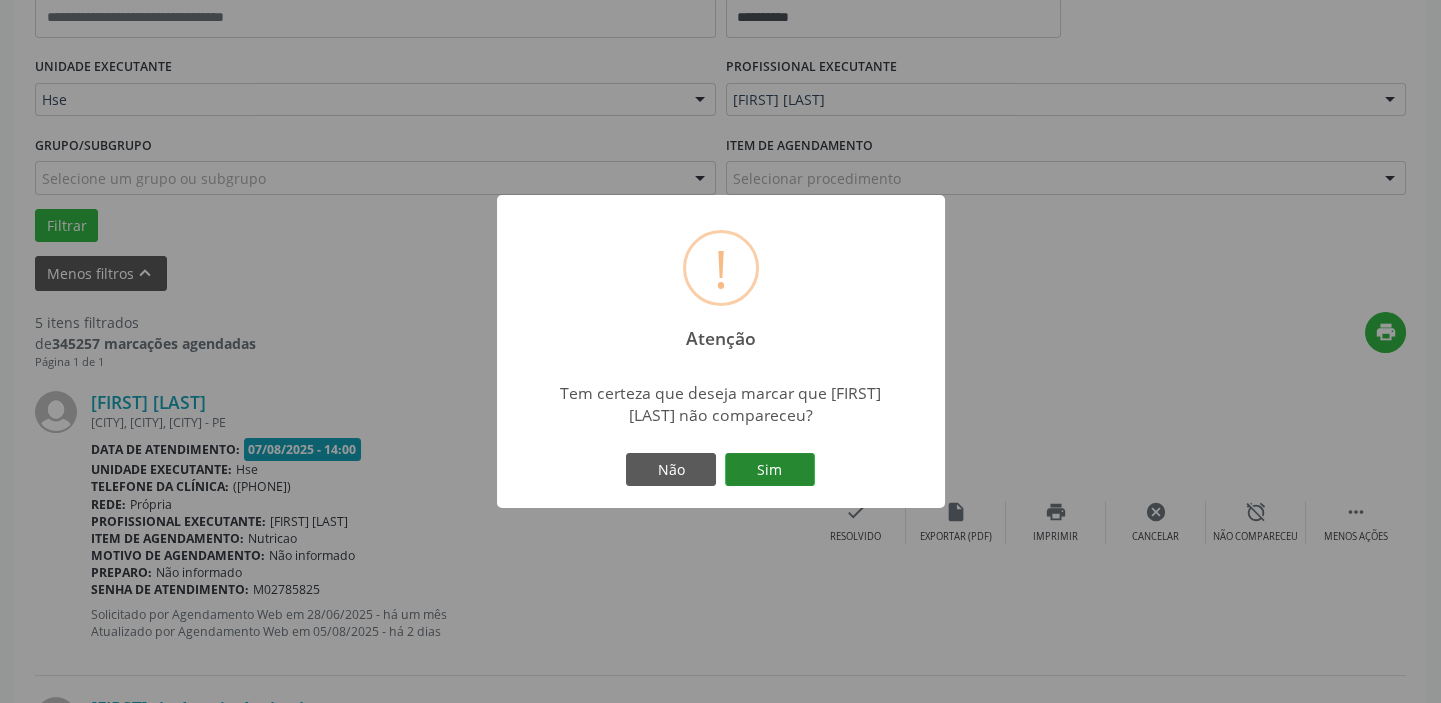 click on "Sim" at bounding box center (770, 470) 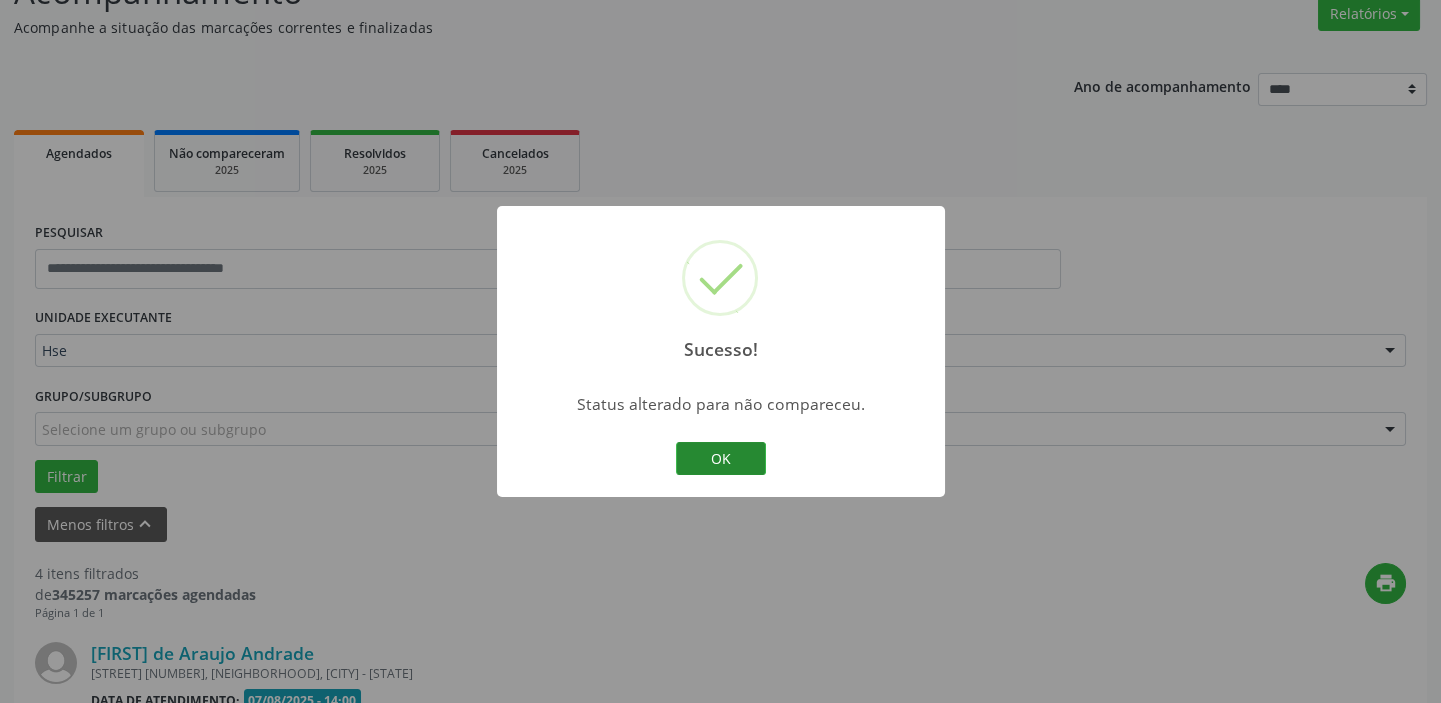 scroll, scrollTop: 420, scrollLeft: 0, axis: vertical 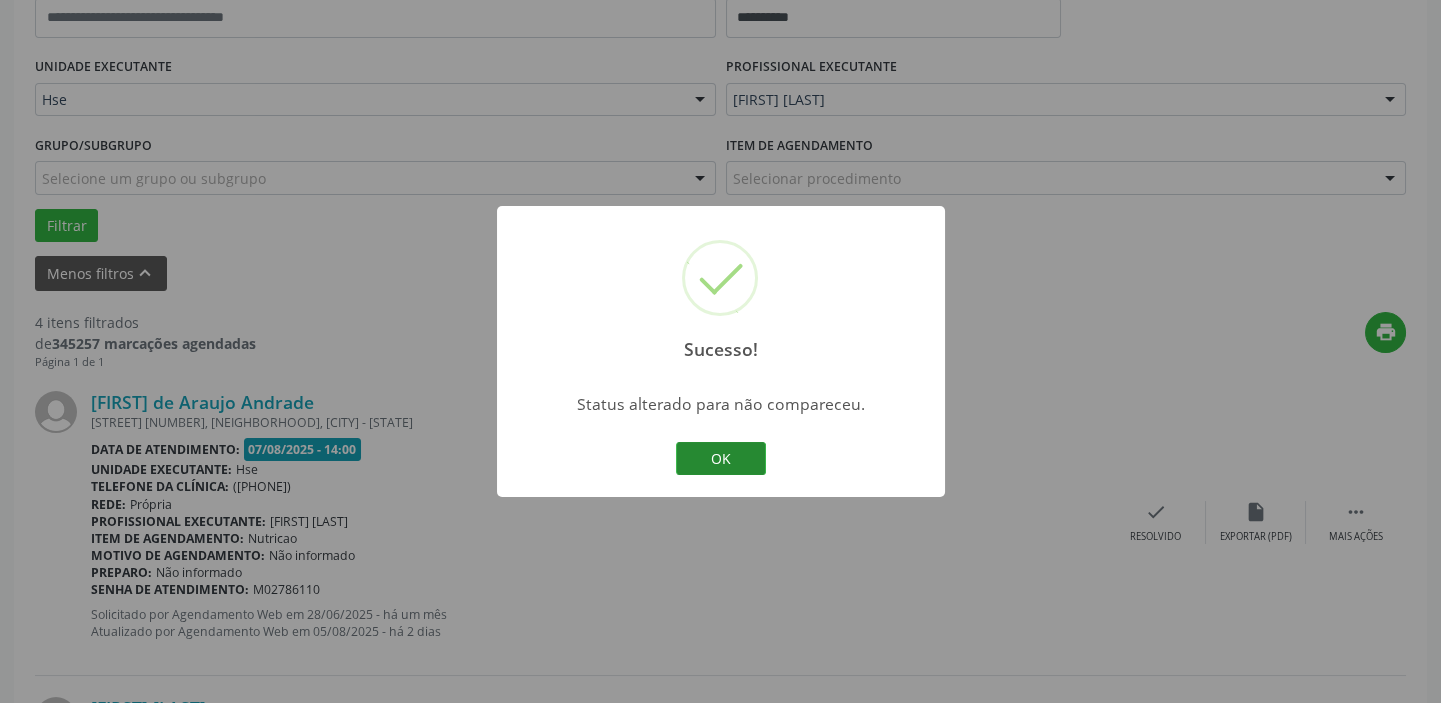 click on "OK" at bounding box center (721, 459) 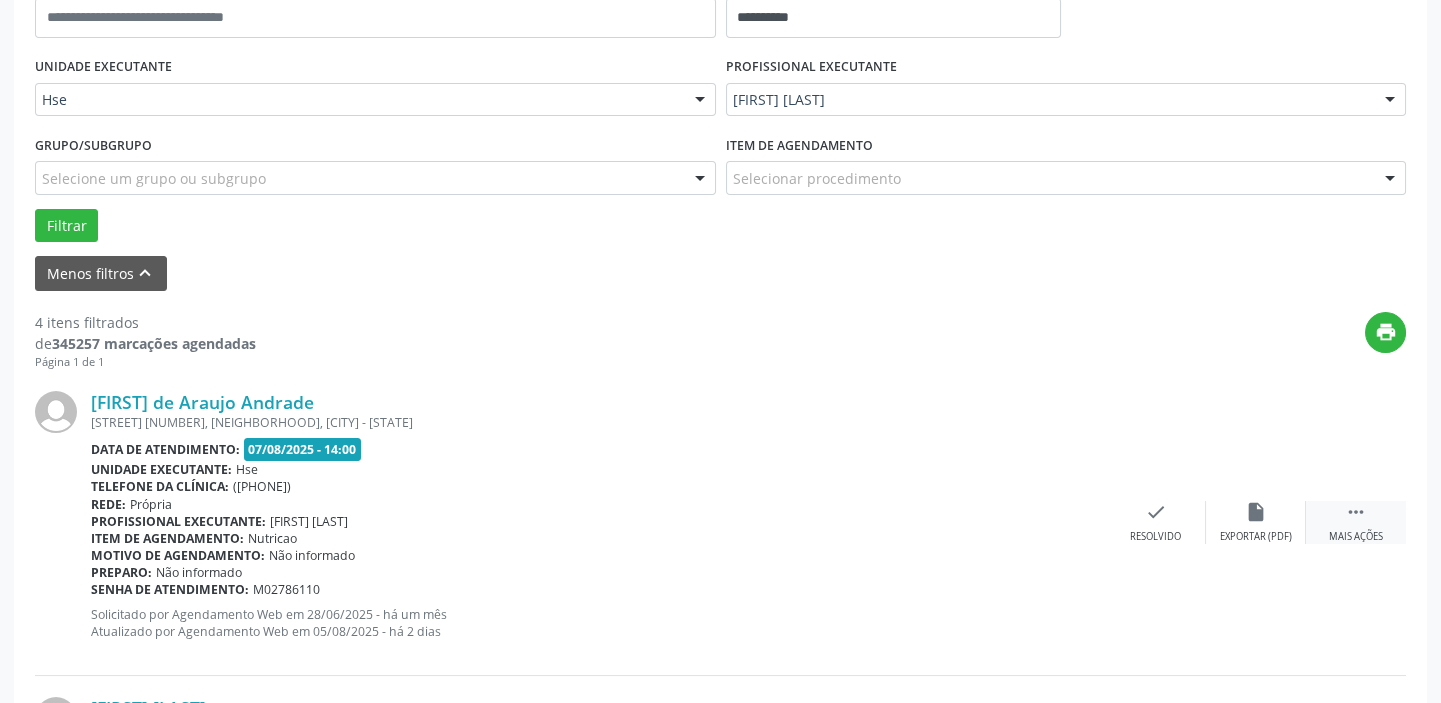click on "
Mais ações" at bounding box center [1356, 522] 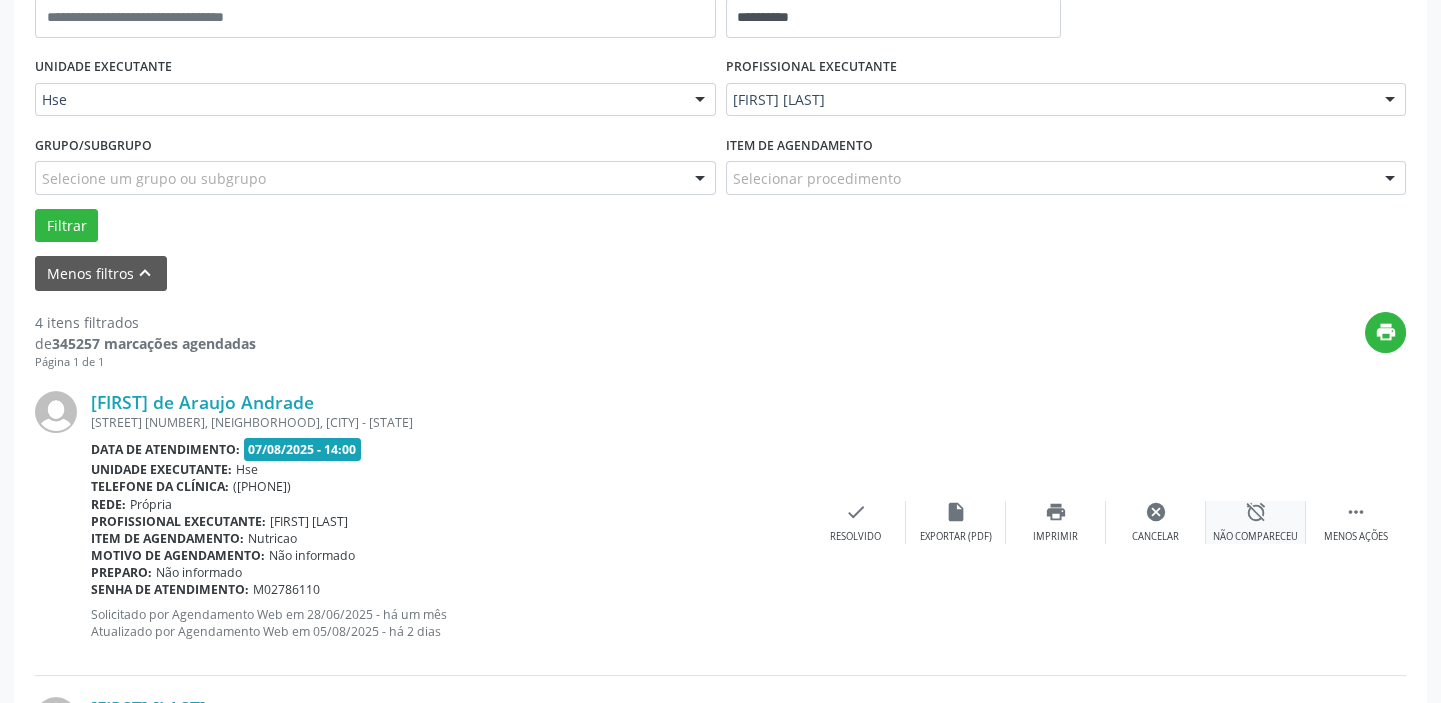 click on "alarm_off
Não compareceu" at bounding box center (1256, 522) 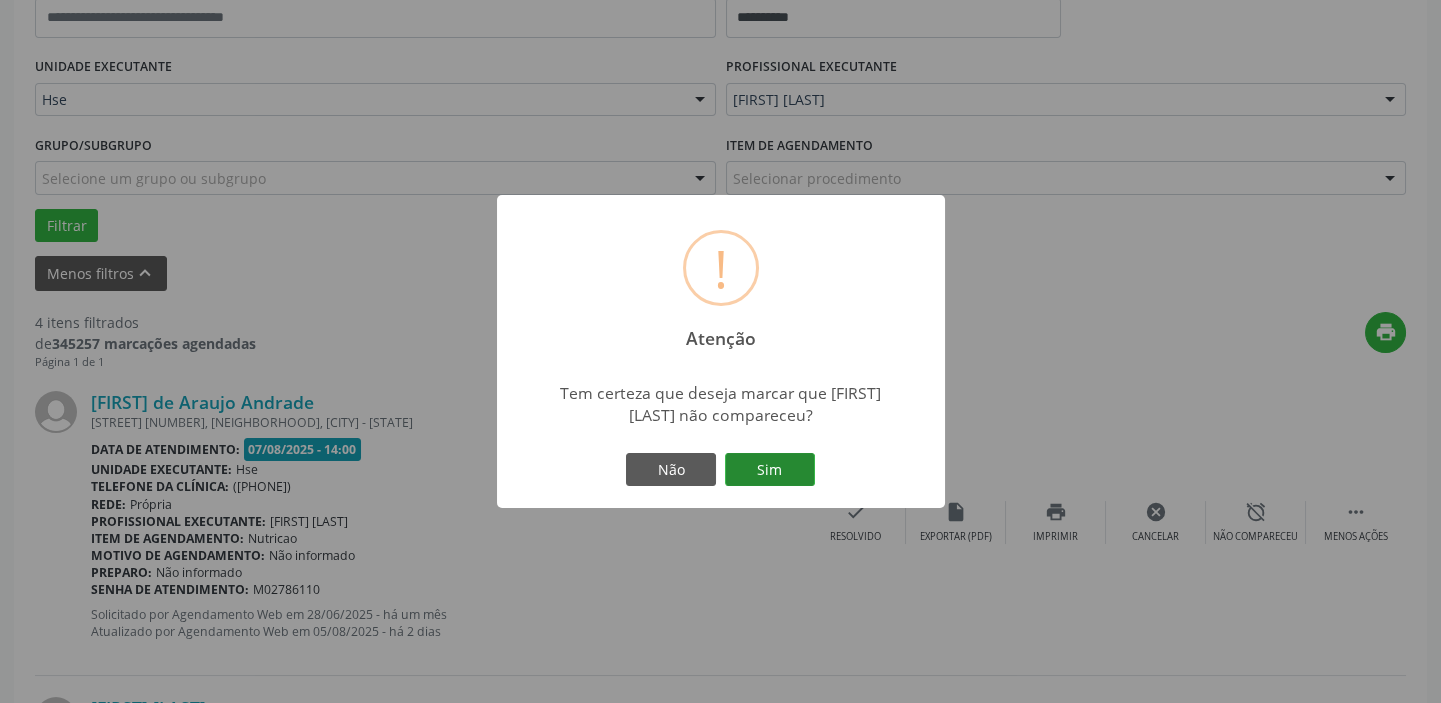 click on "Sim" at bounding box center (770, 470) 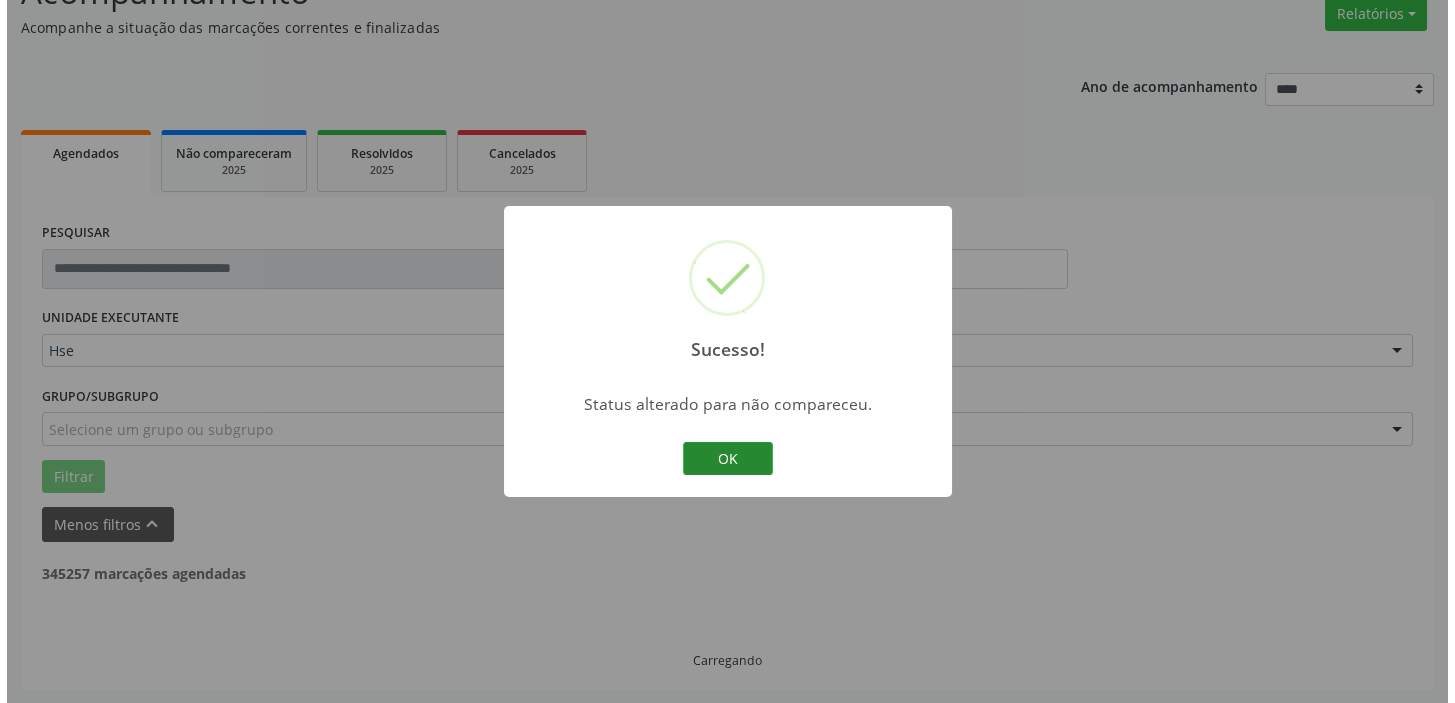 scroll, scrollTop: 420, scrollLeft: 0, axis: vertical 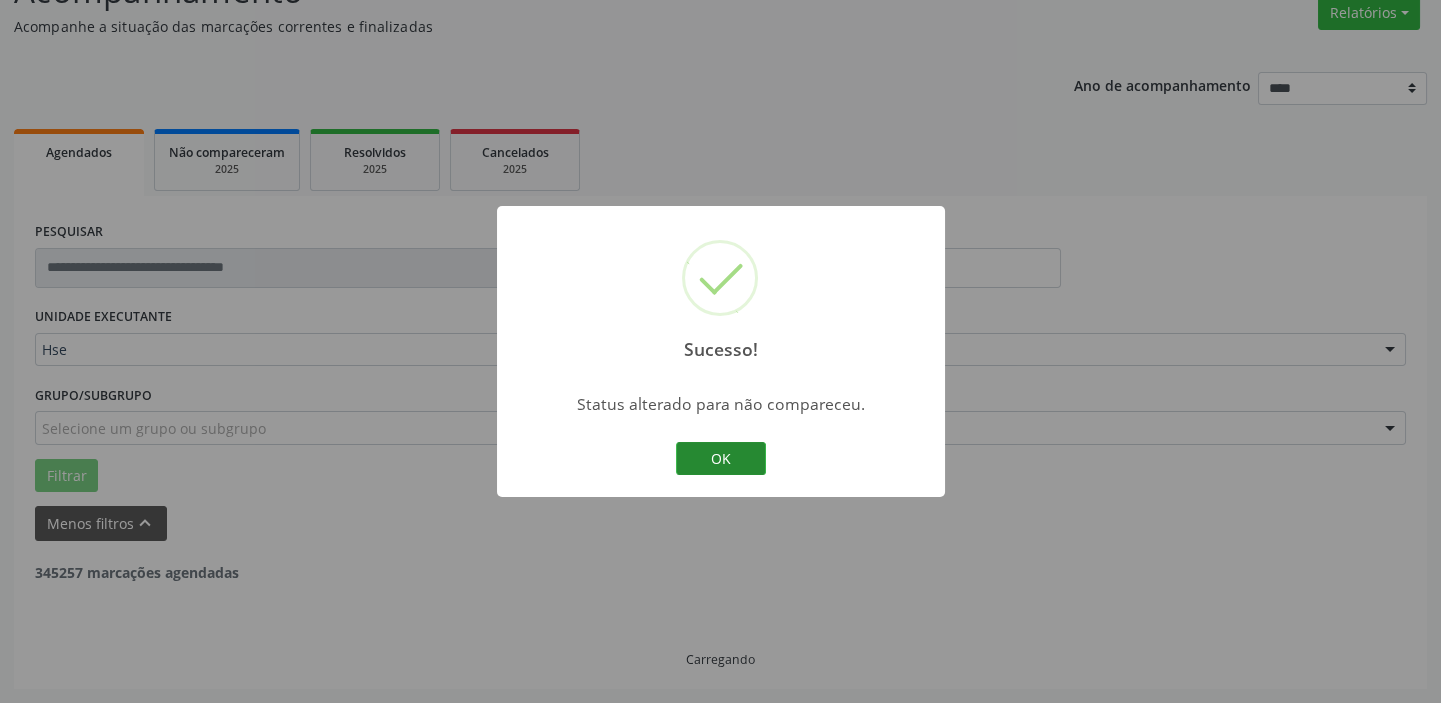 click on "OK" at bounding box center [721, 459] 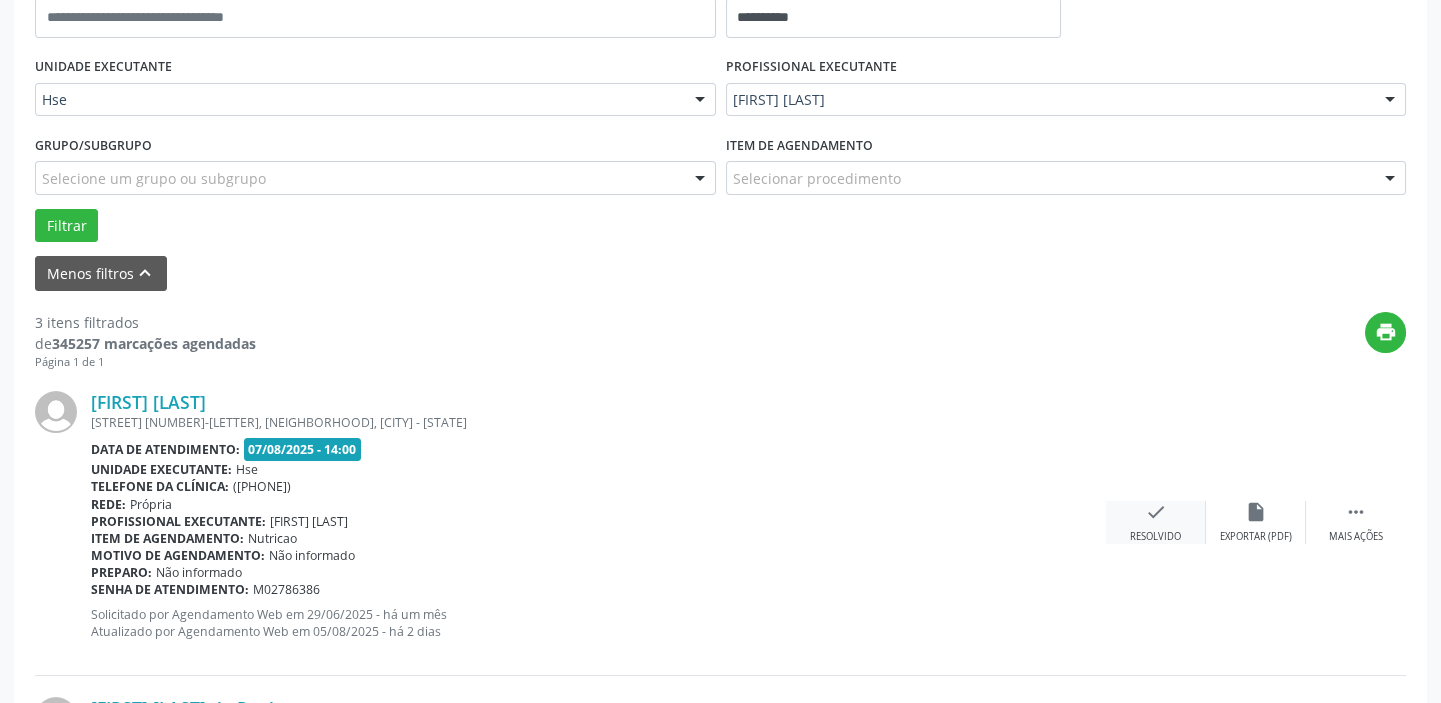 click on "check" at bounding box center (1156, 512) 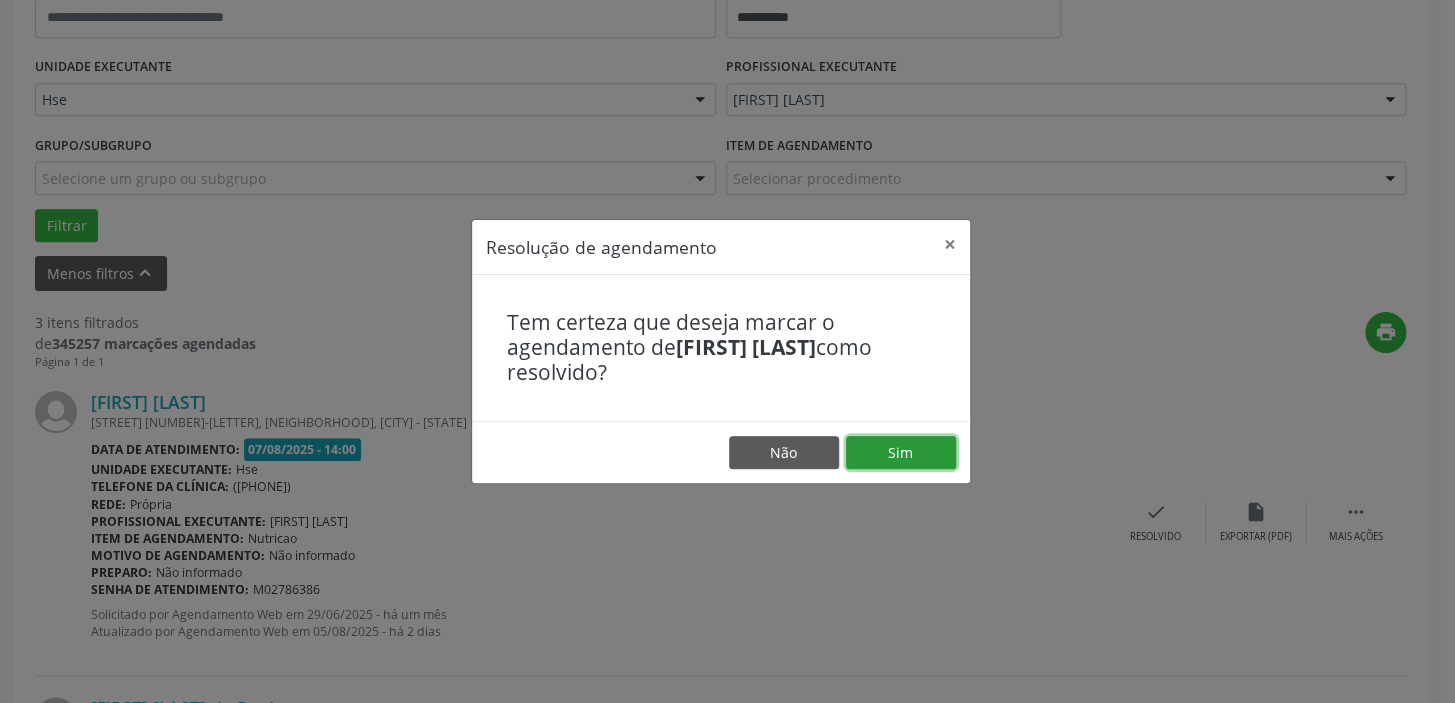 click on "Sim" at bounding box center [901, 453] 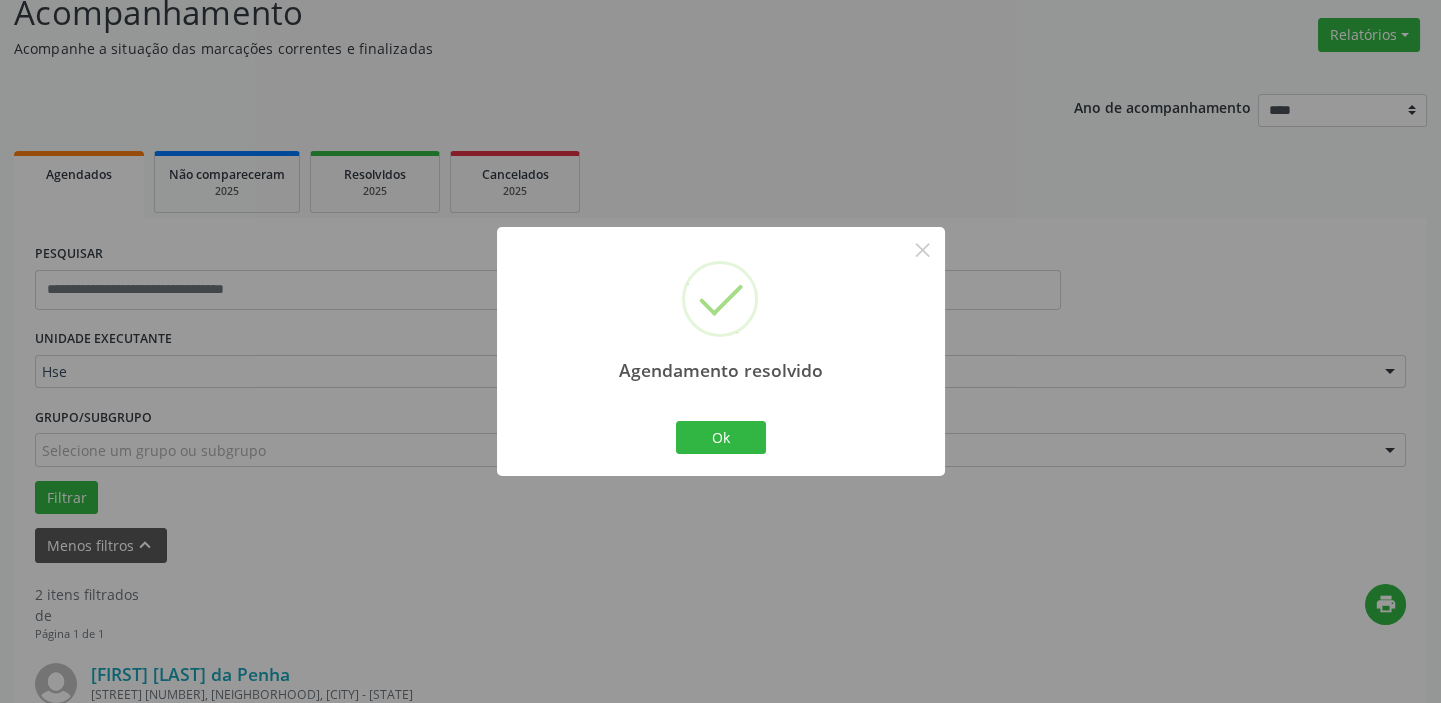 scroll, scrollTop: 420, scrollLeft: 0, axis: vertical 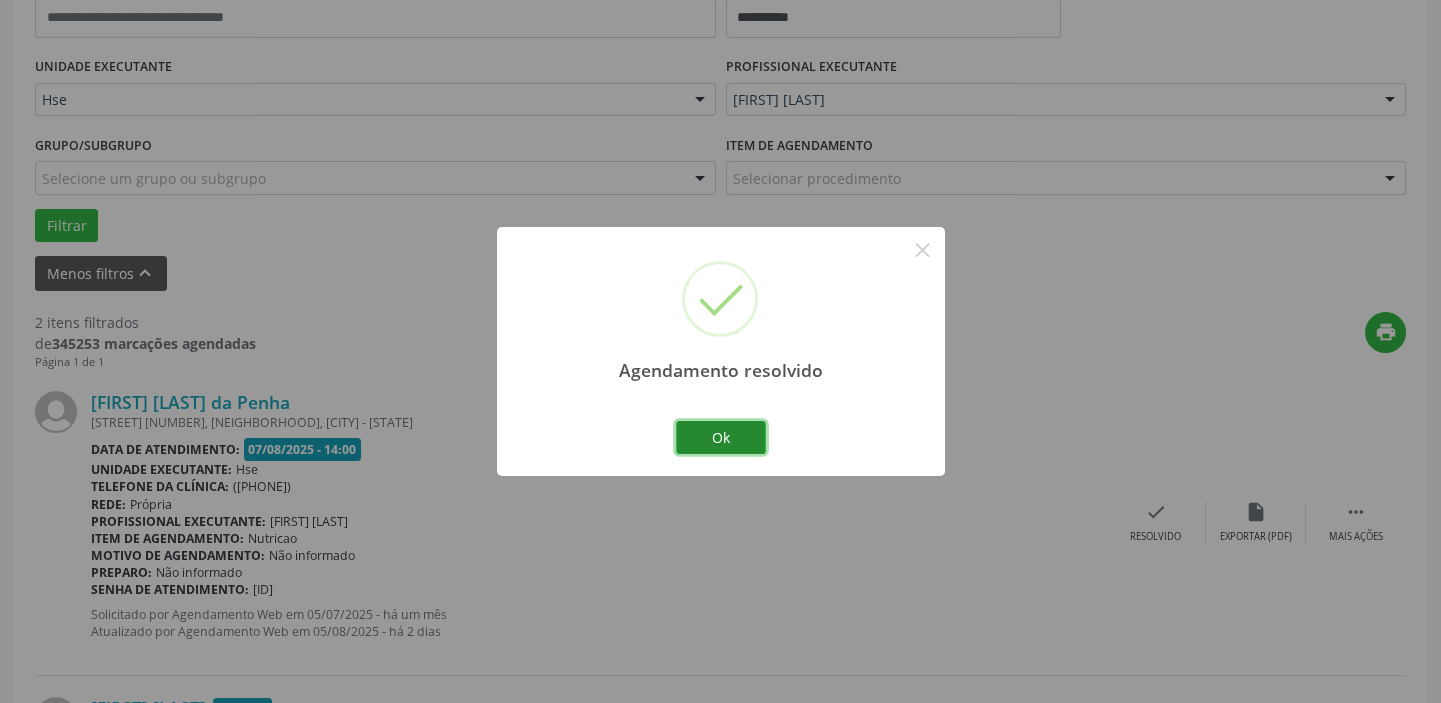 click on "Ok" at bounding box center [721, 438] 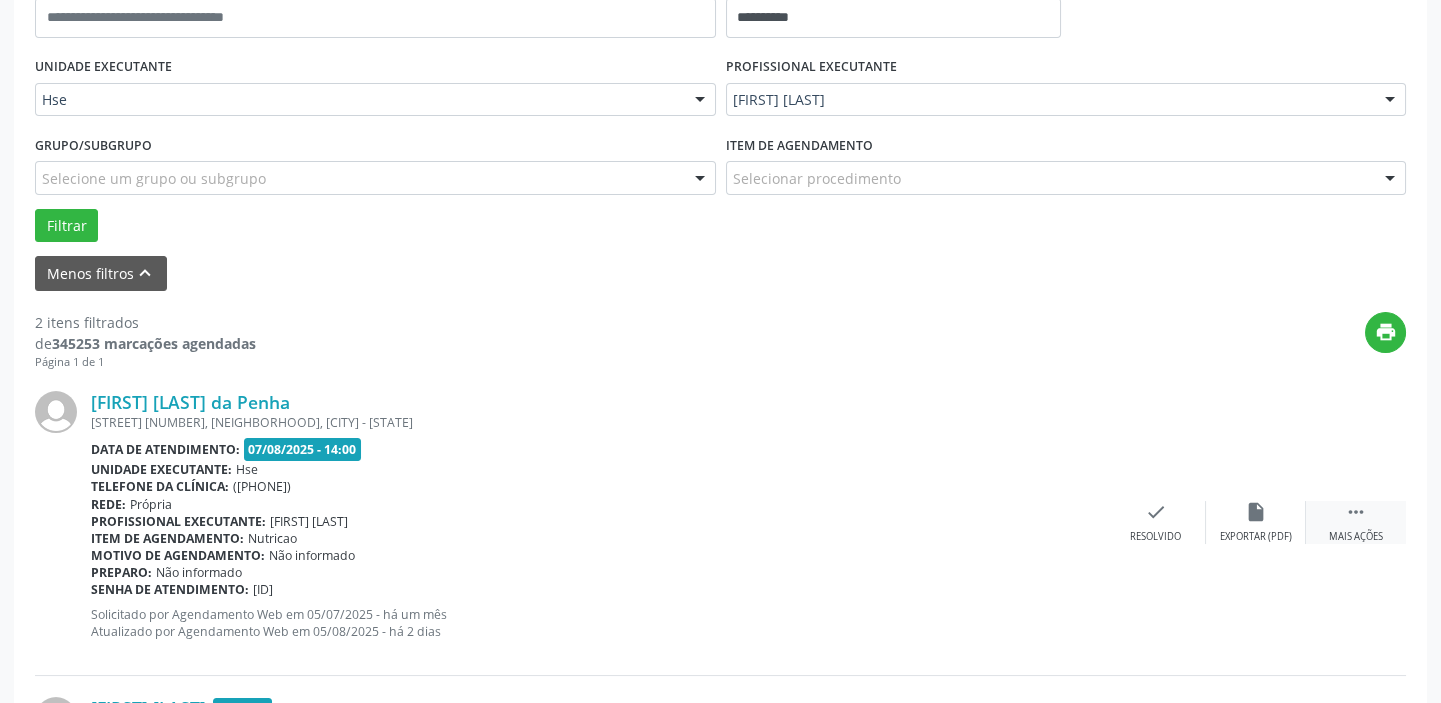 drag, startPoint x: 1352, startPoint y: 514, endPoint x: 1331, endPoint y: 520, distance: 21.84033 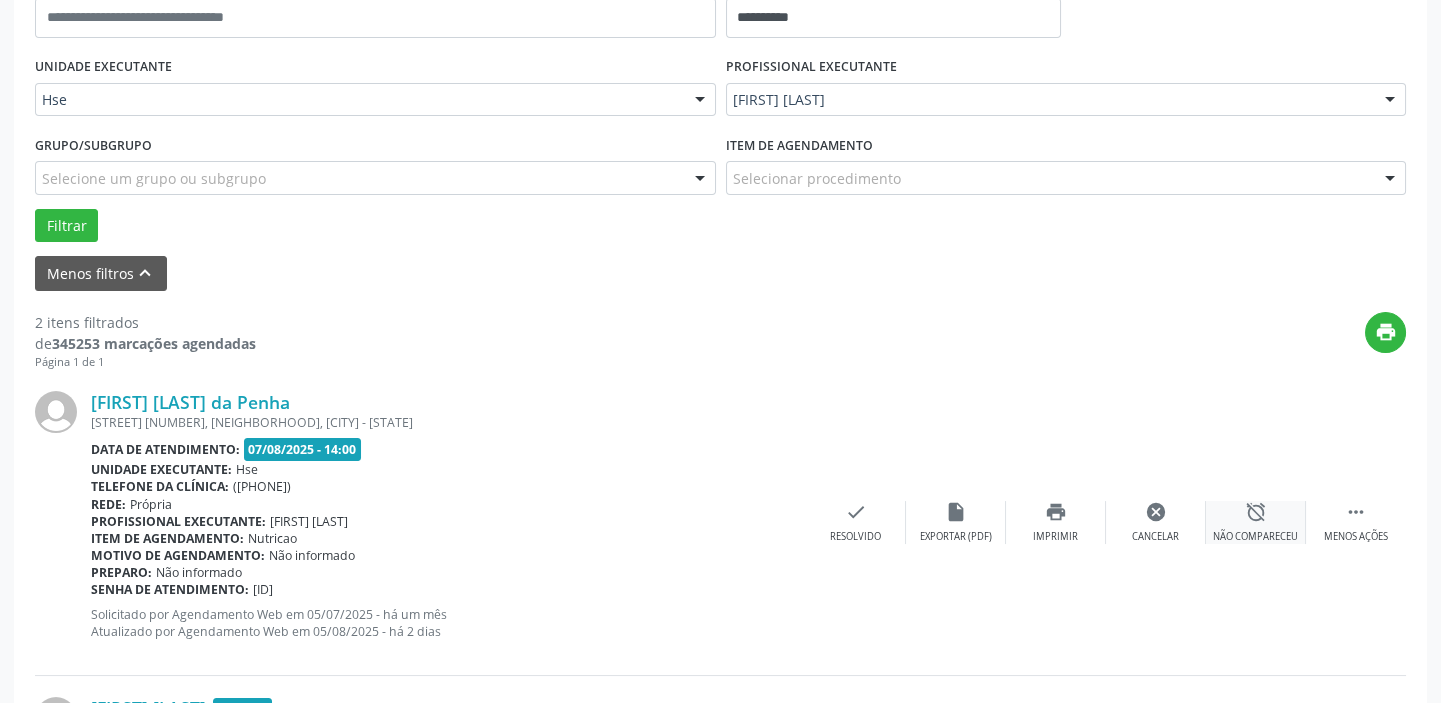 click on "alarm_off
Não compareceu" at bounding box center (1256, 522) 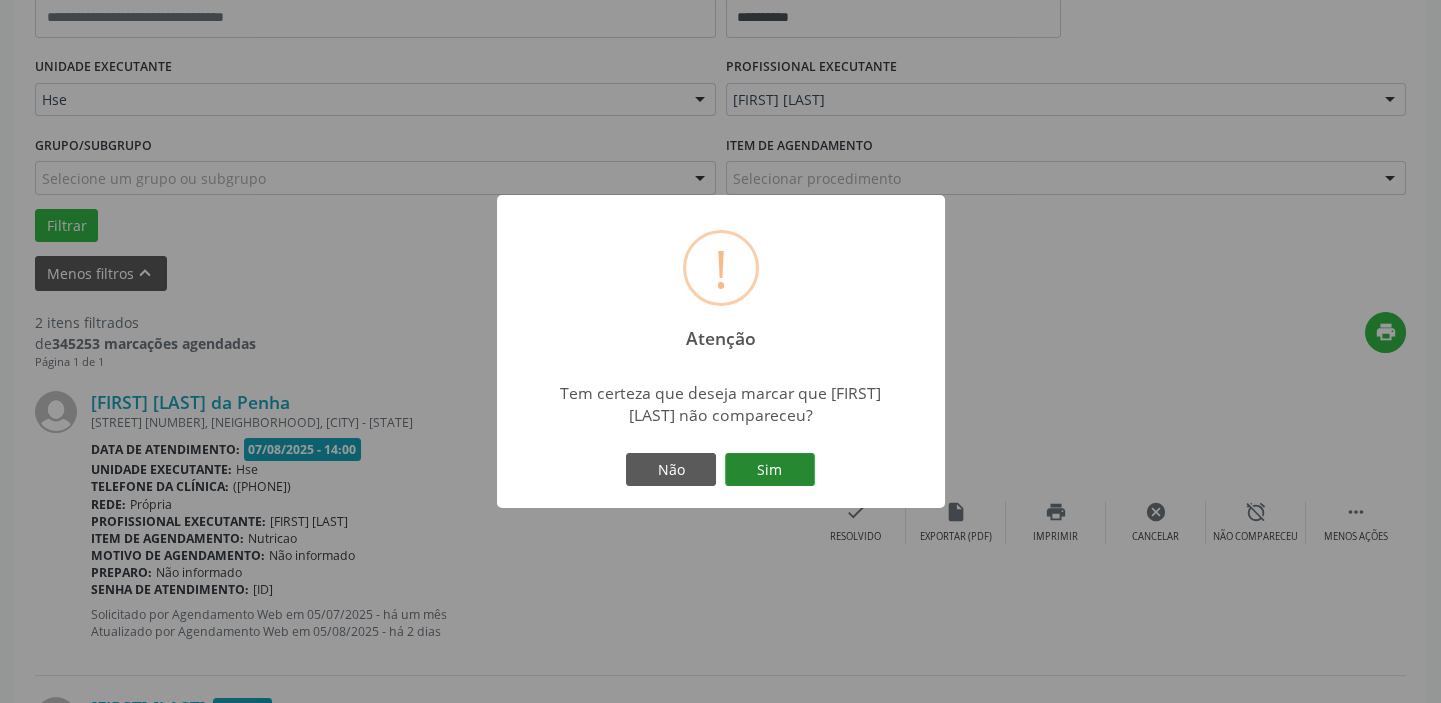 click on "Sim" at bounding box center [770, 470] 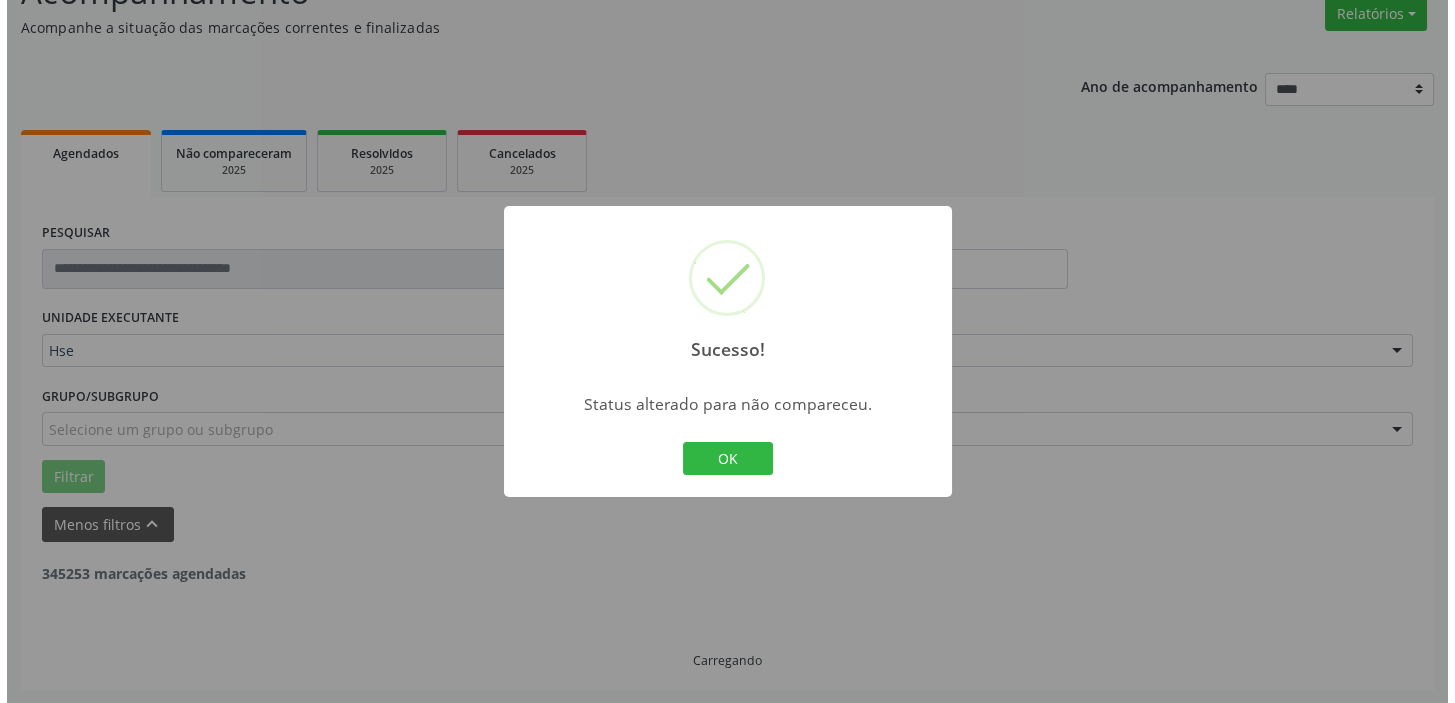 scroll, scrollTop: 420, scrollLeft: 0, axis: vertical 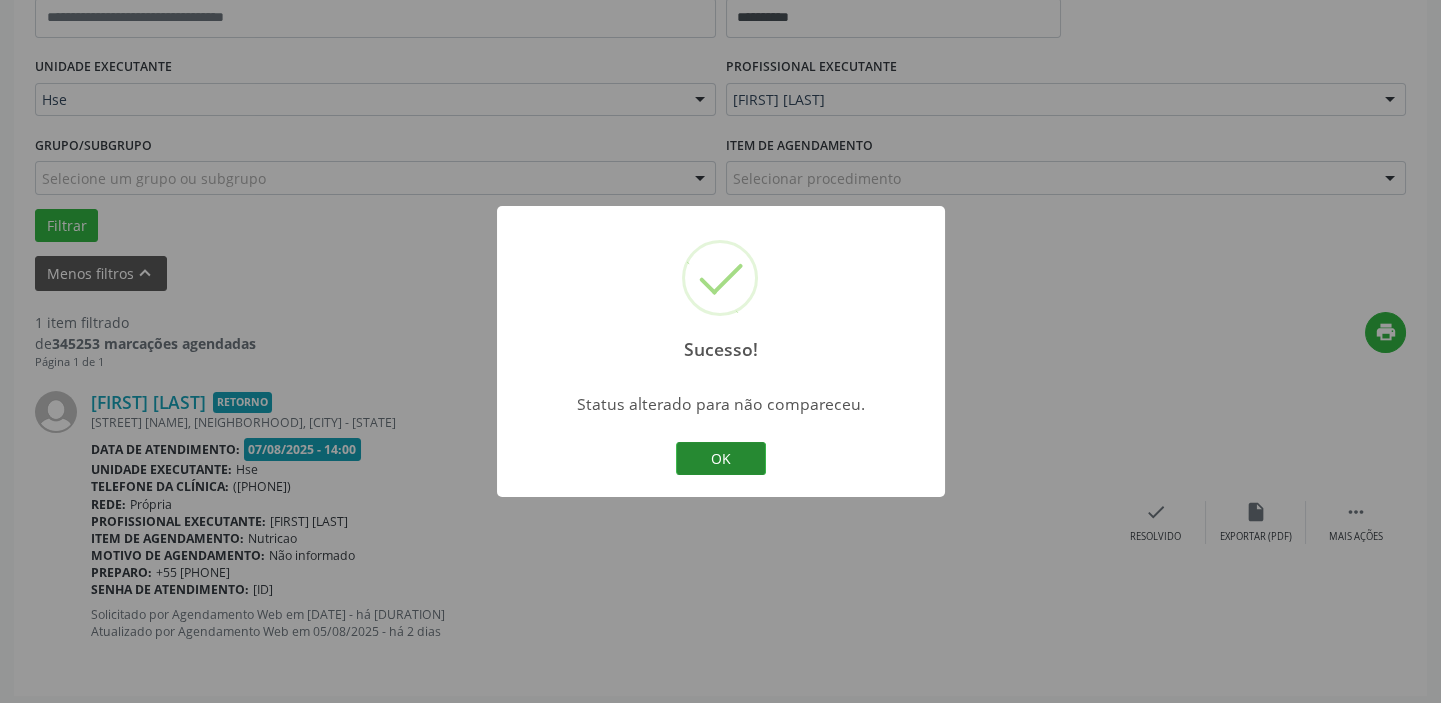 click on "OK" at bounding box center [721, 459] 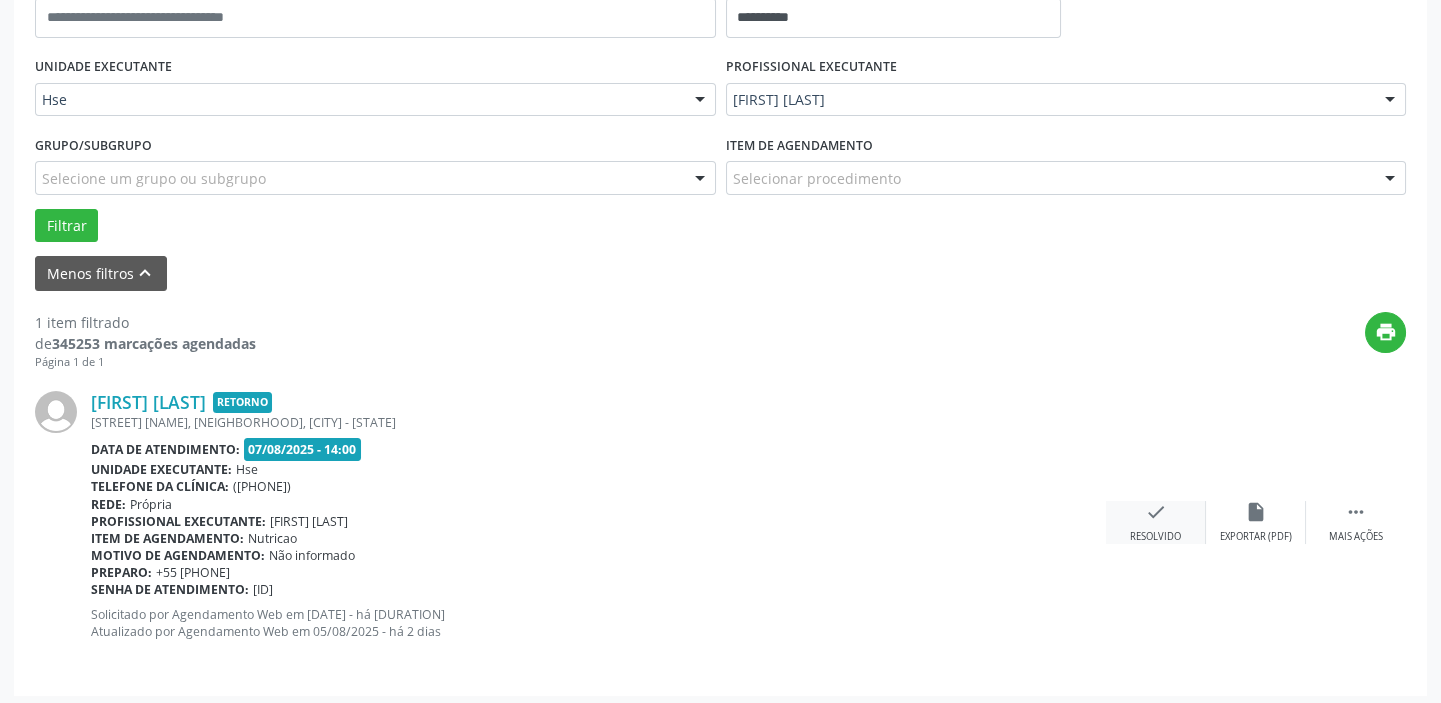 click on "check" at bounding box center [1156, 512] 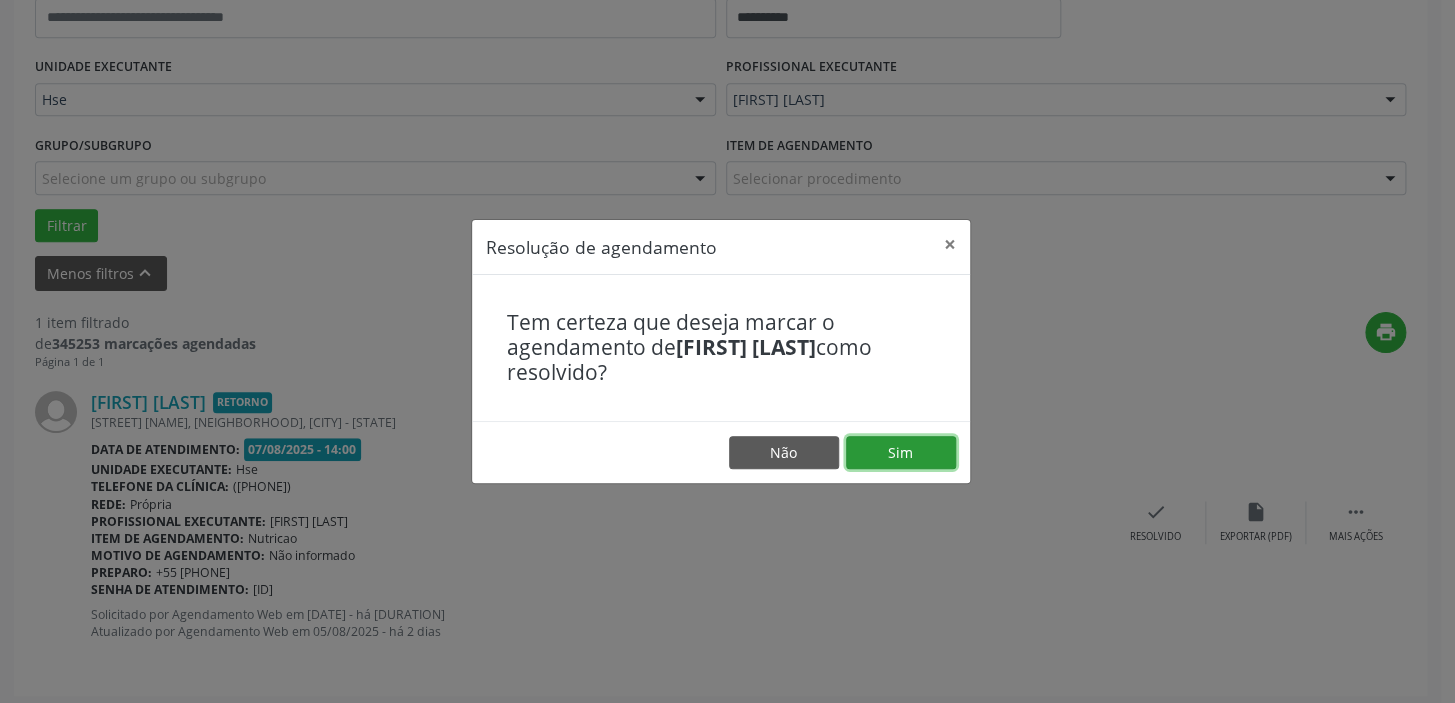 click on "Sim" at bounding box center [901, 453] 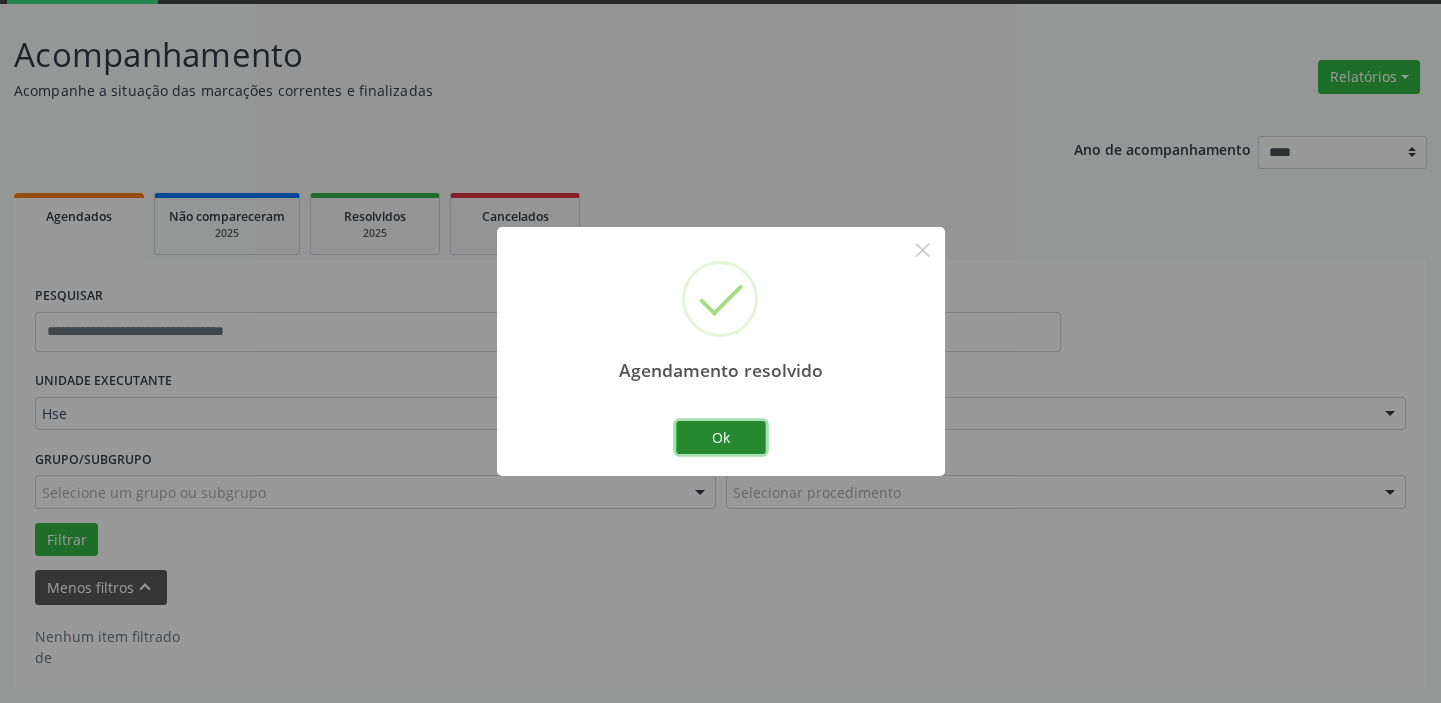 scroll, scrollTop: 104, scrollLeft: 0, axis: vertical 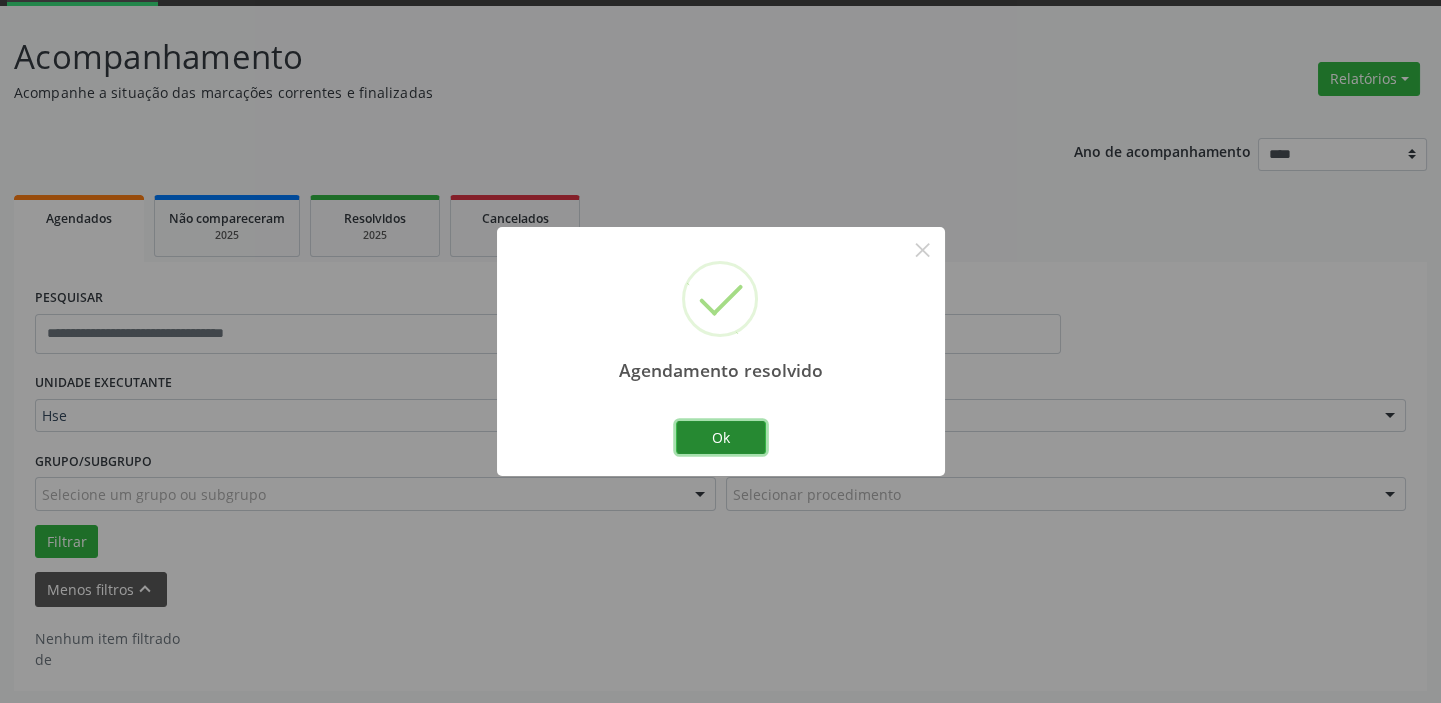 click on "Ok" at bounding box center [721, 438] 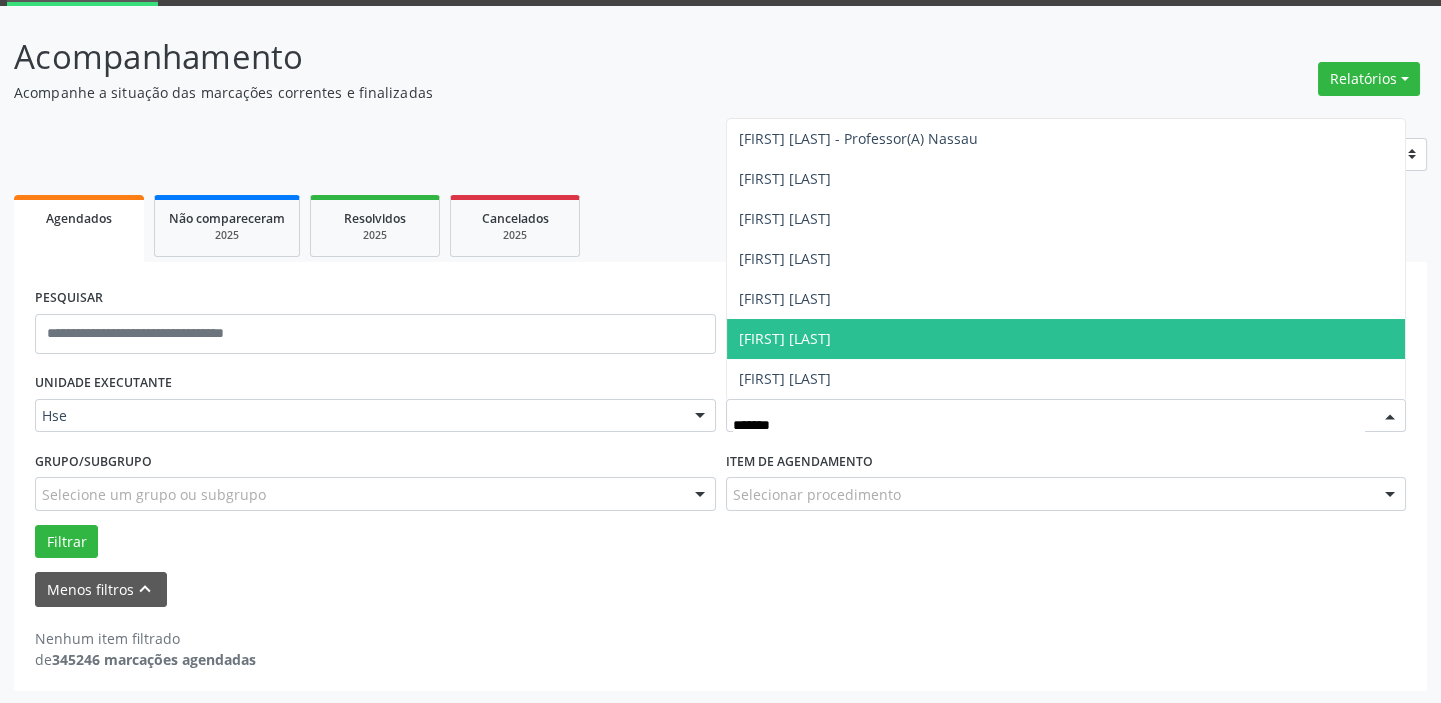 type on "********" 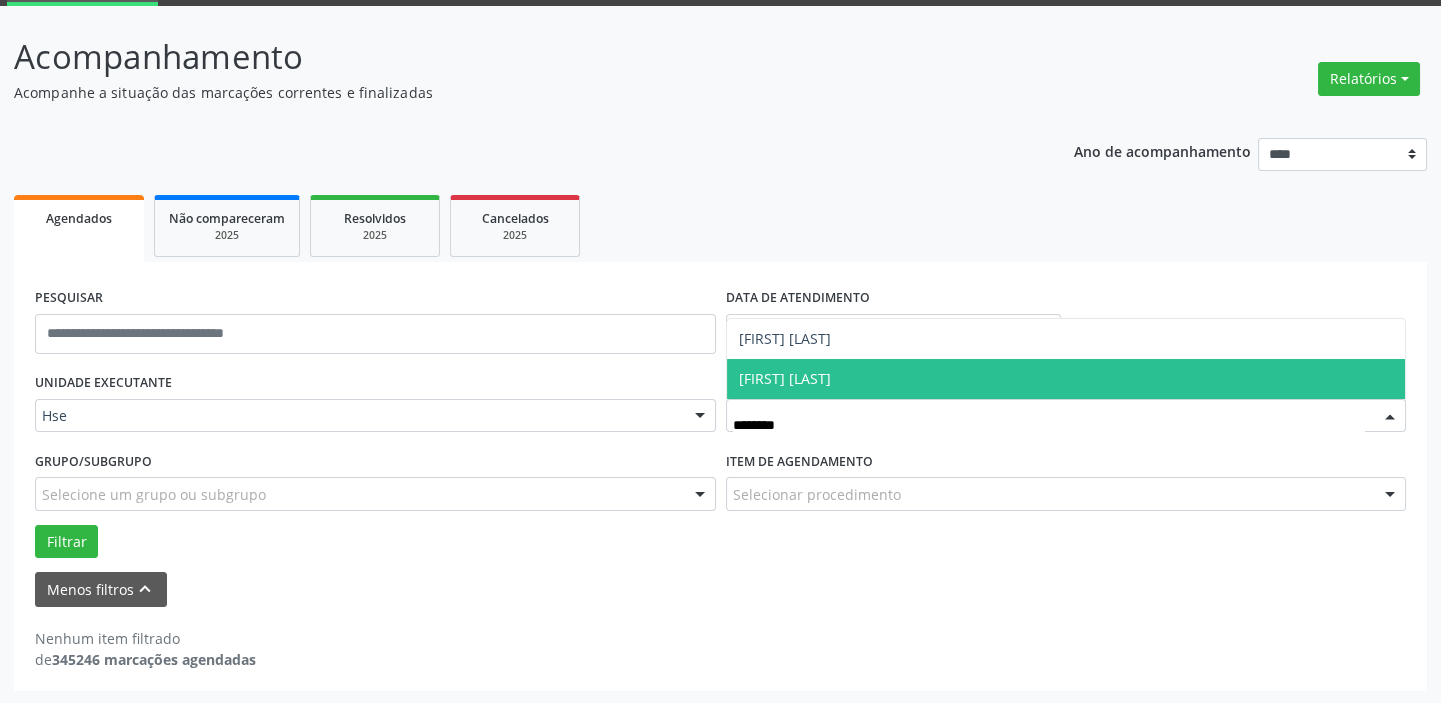 click on "[FIRST] [LAST]" at bounding box center (785, 378) 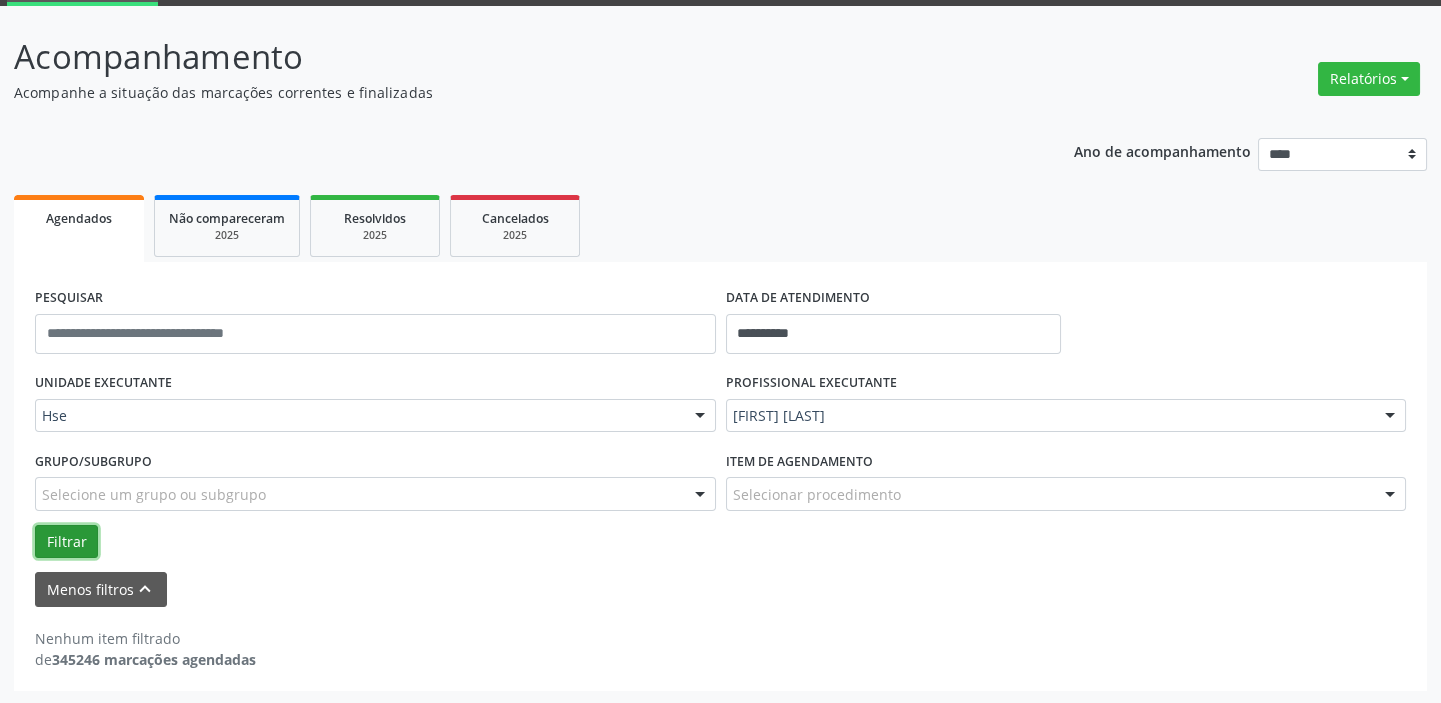 click on "Filtrar" at bounding box center (66, 542) 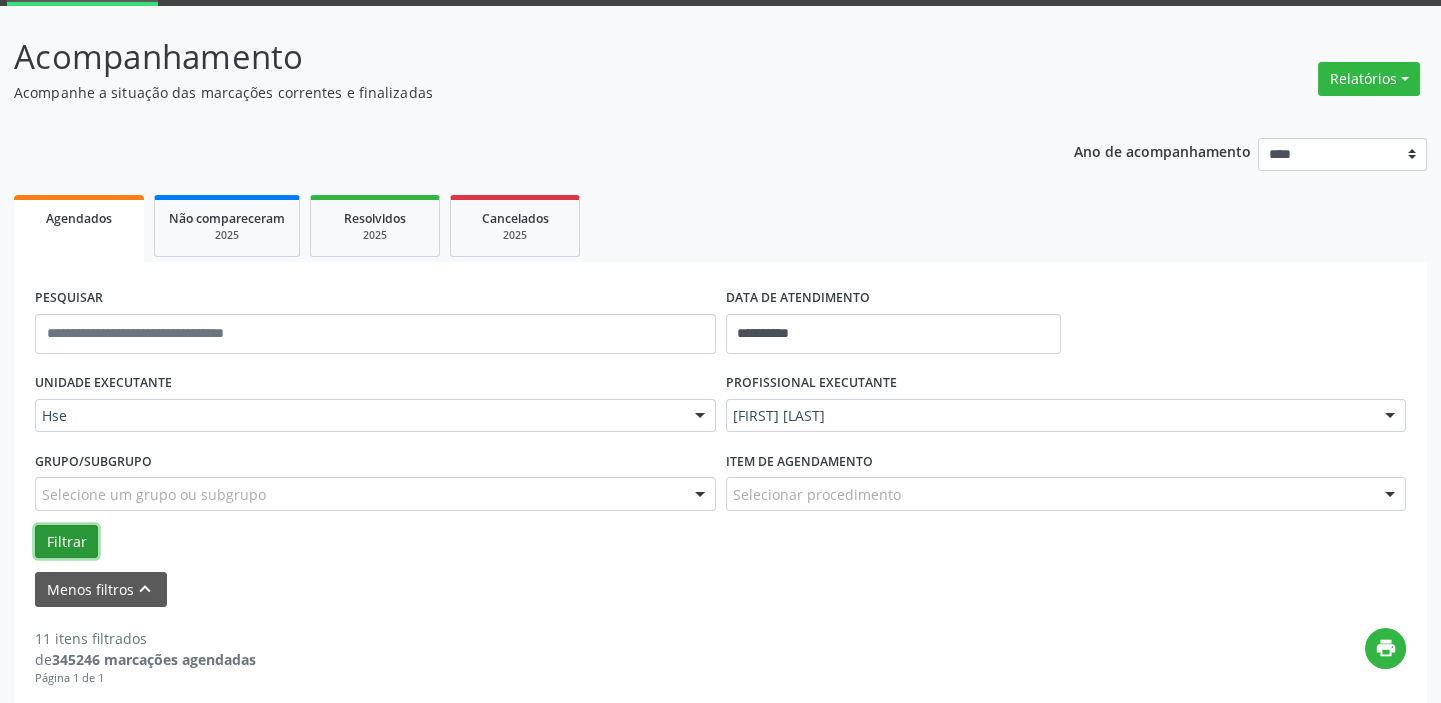 click on "Filtrar" at bounding box center [66, 542] 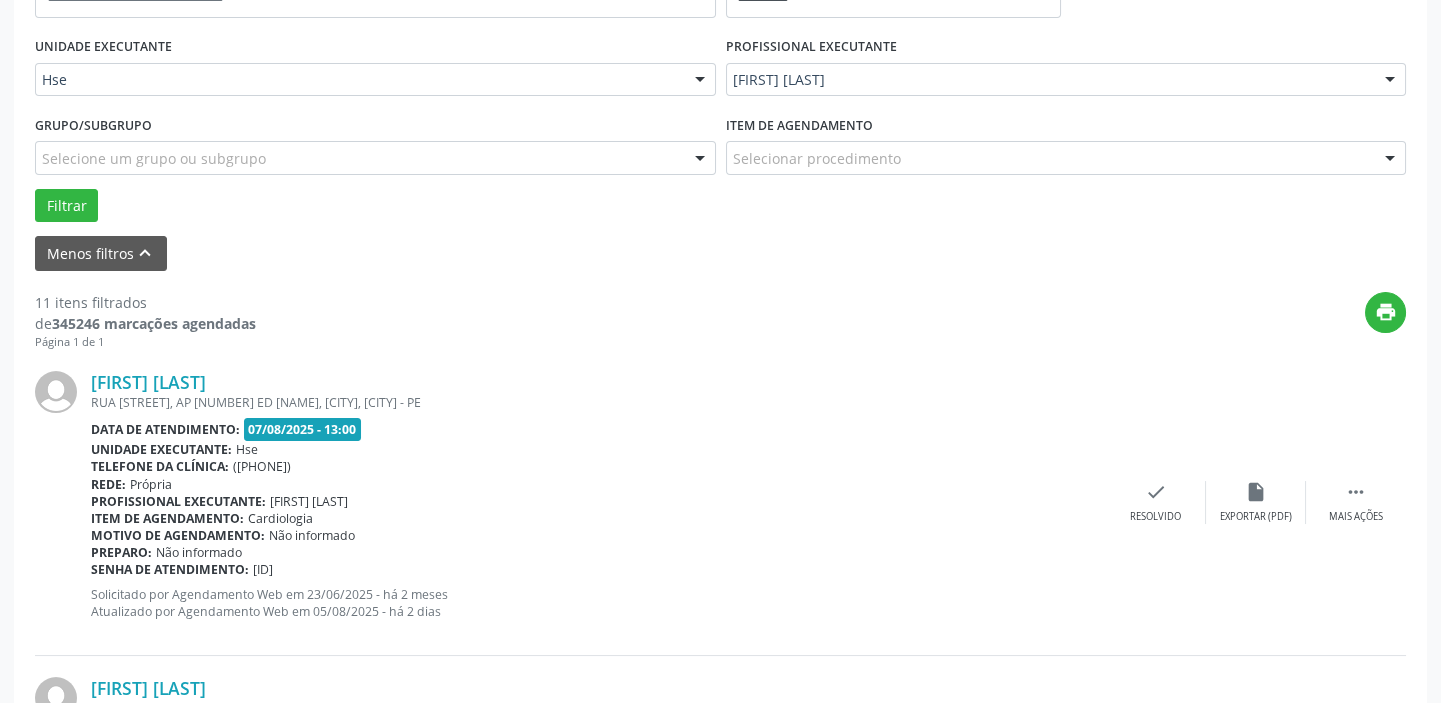 scroll, scrollTop: 441, scrollLeft: 0, axis: vertical 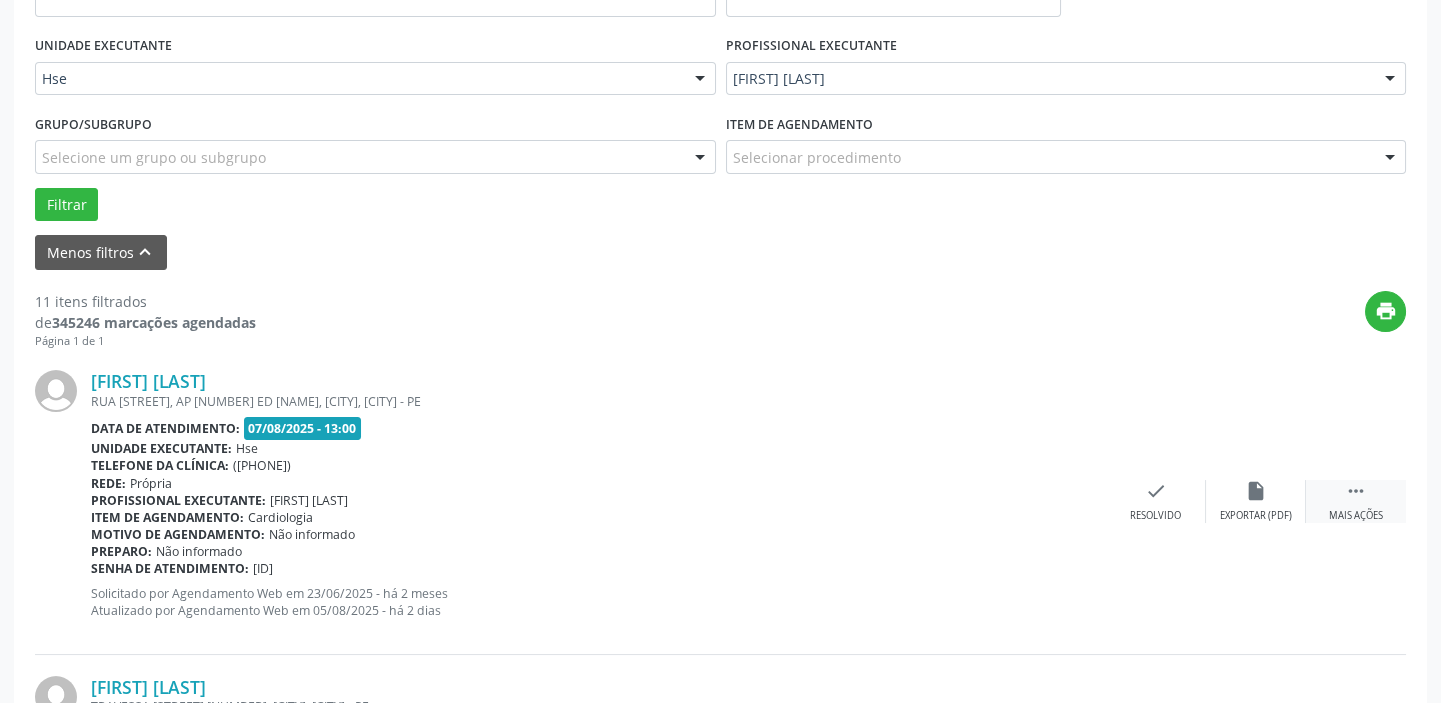 click on "" at bounding box center [1356, 491] 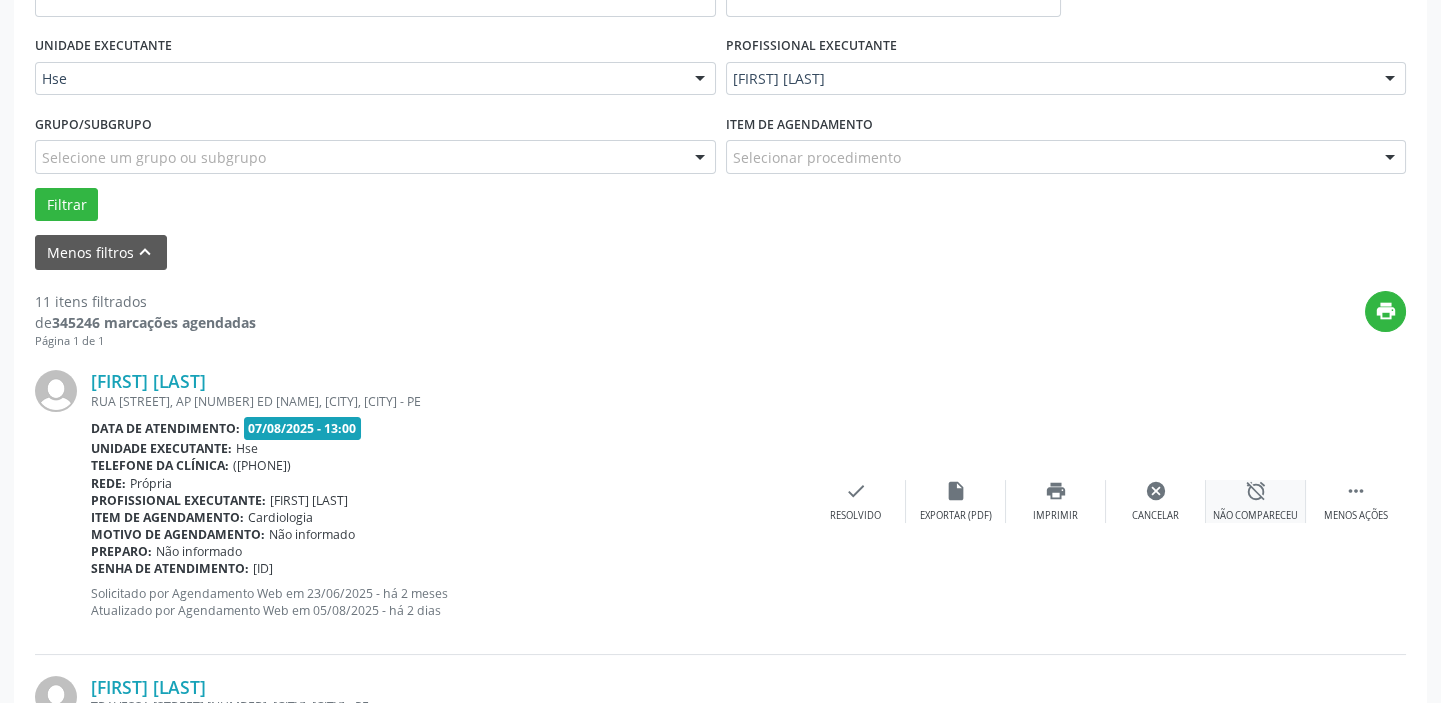click on "alarm_off
Não compareceu" at bounding box center [1256, 501] 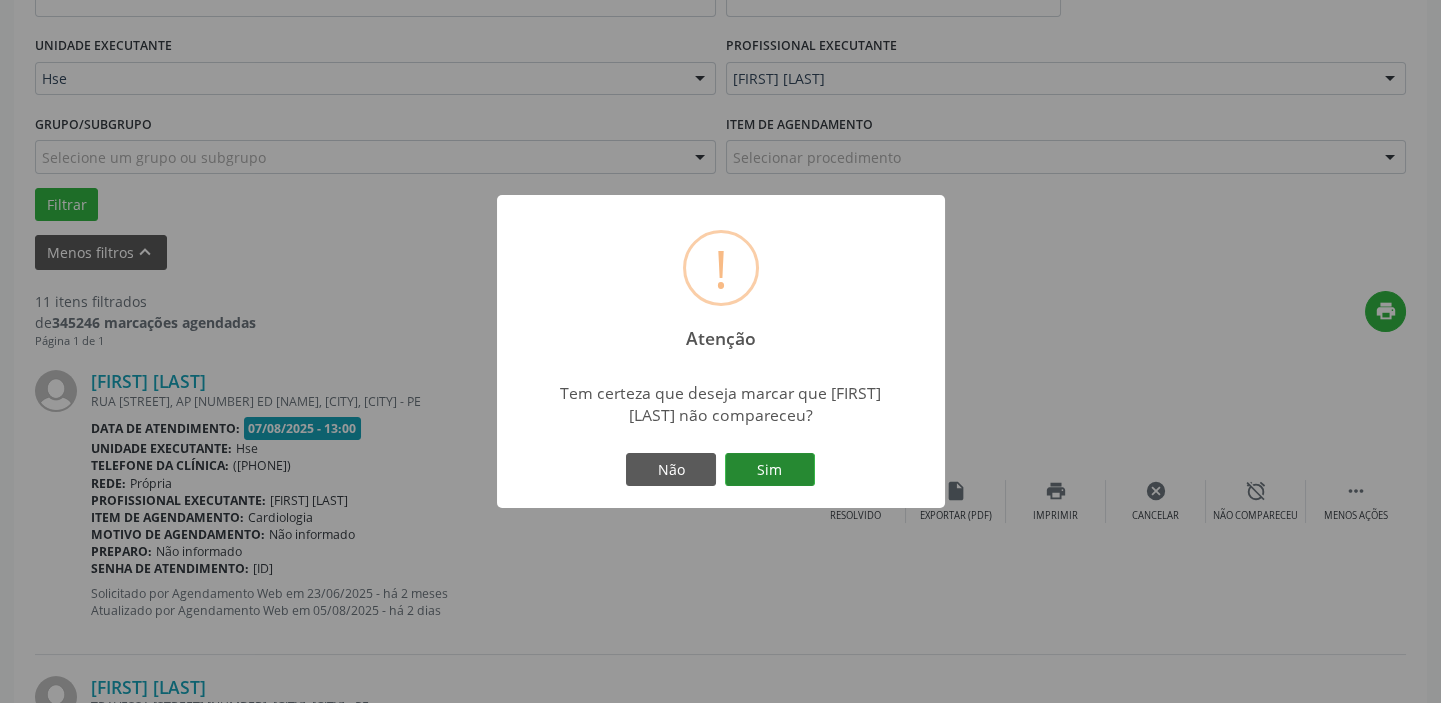 click on "Sim" at bounding box center (770, 470) 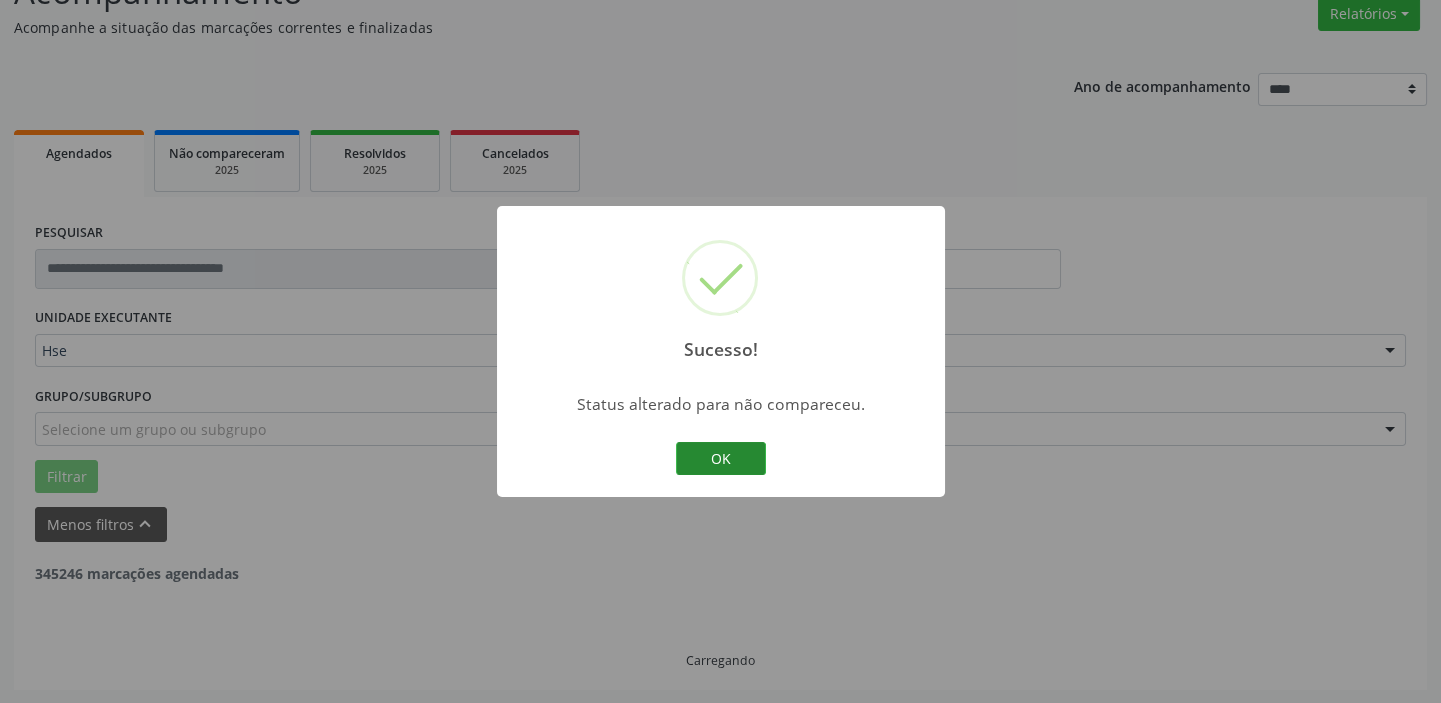 click on "OK" at bounding box center [721, 459] 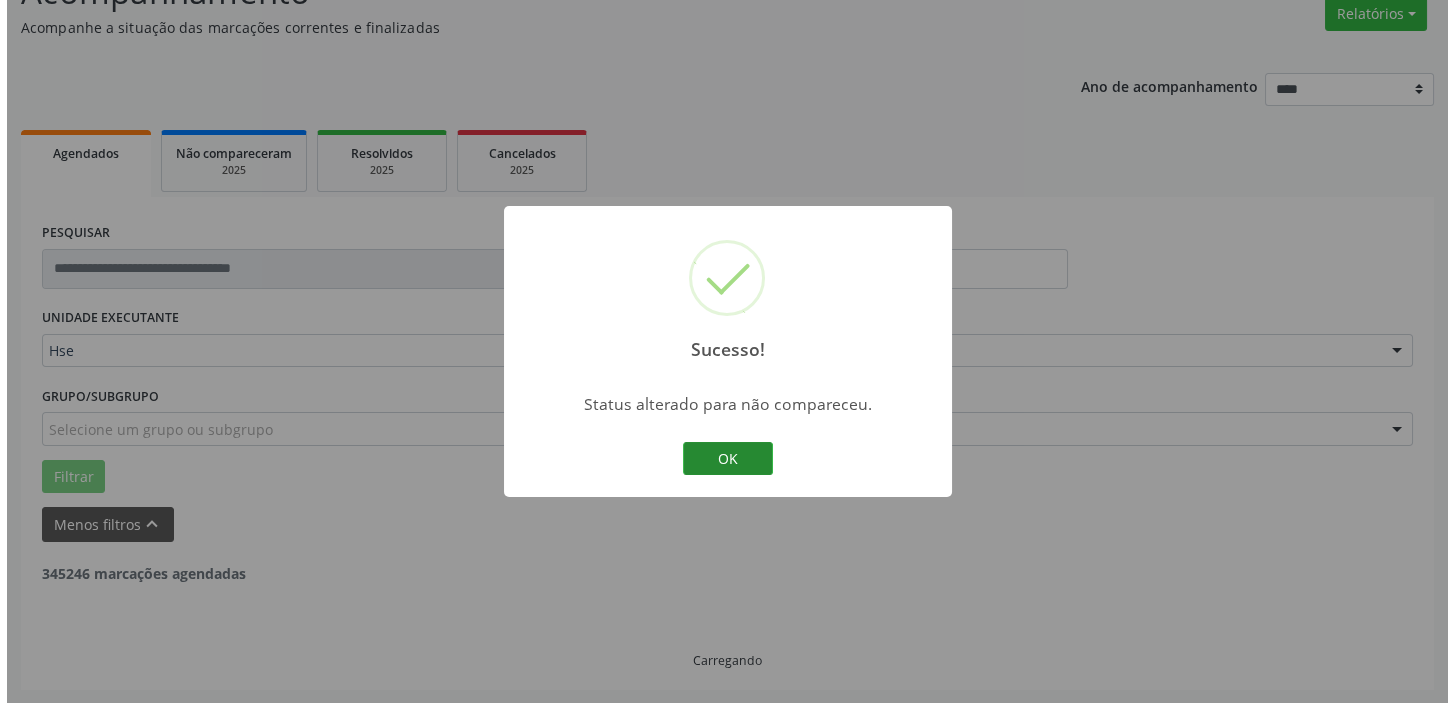 scroll, scrollTop: 441, scrollLeft: 0, axis: vertical 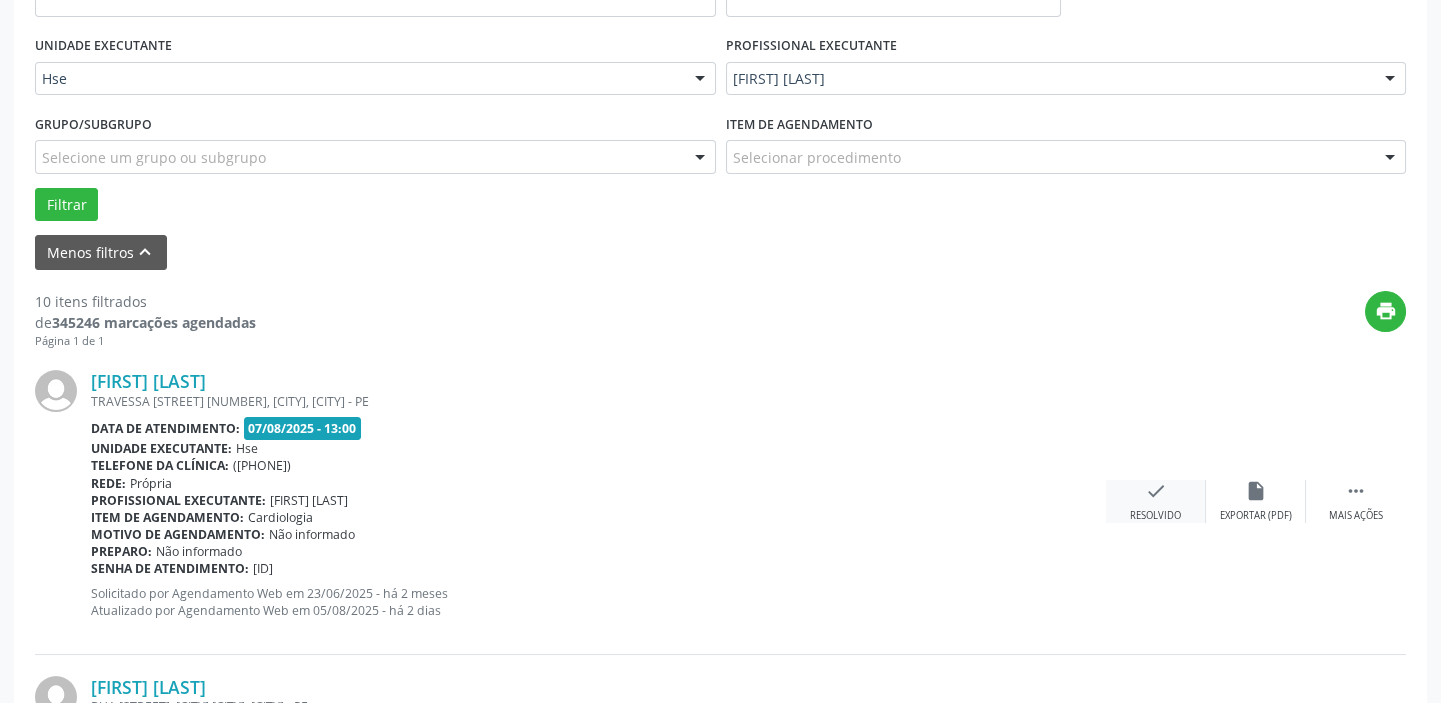 click on "check" at bounding box center (1156, 491) 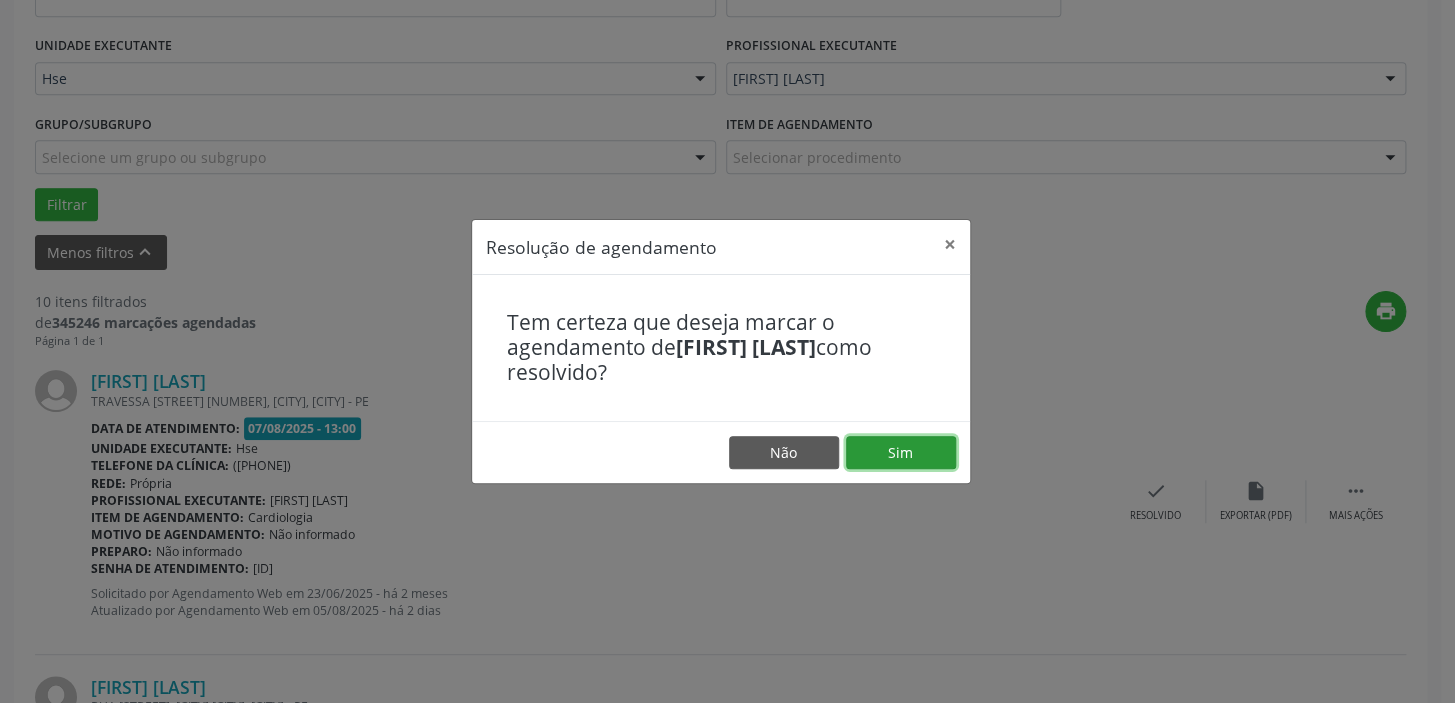 click on "Sim" at bounding box center (901, 453) 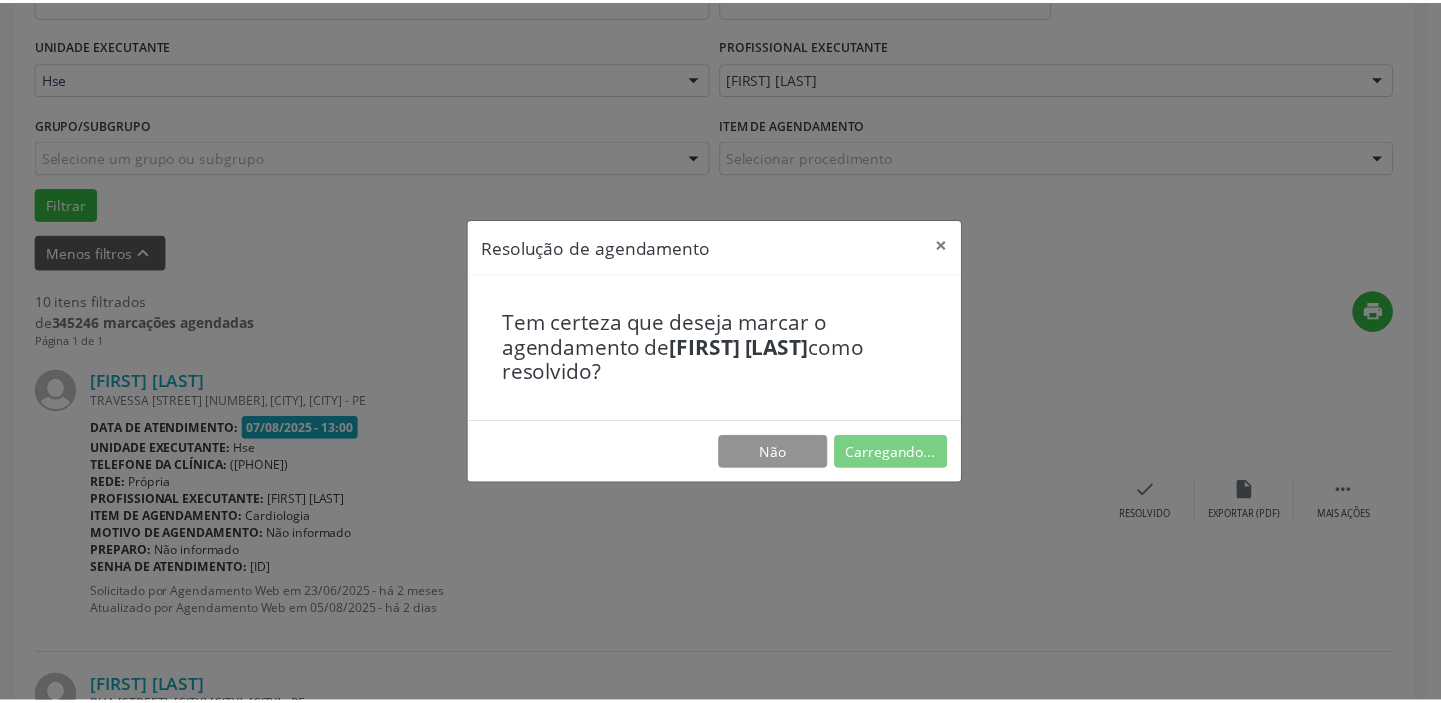 scroll, scrollTop: 148, scrollLeft: 0, axis: vertical 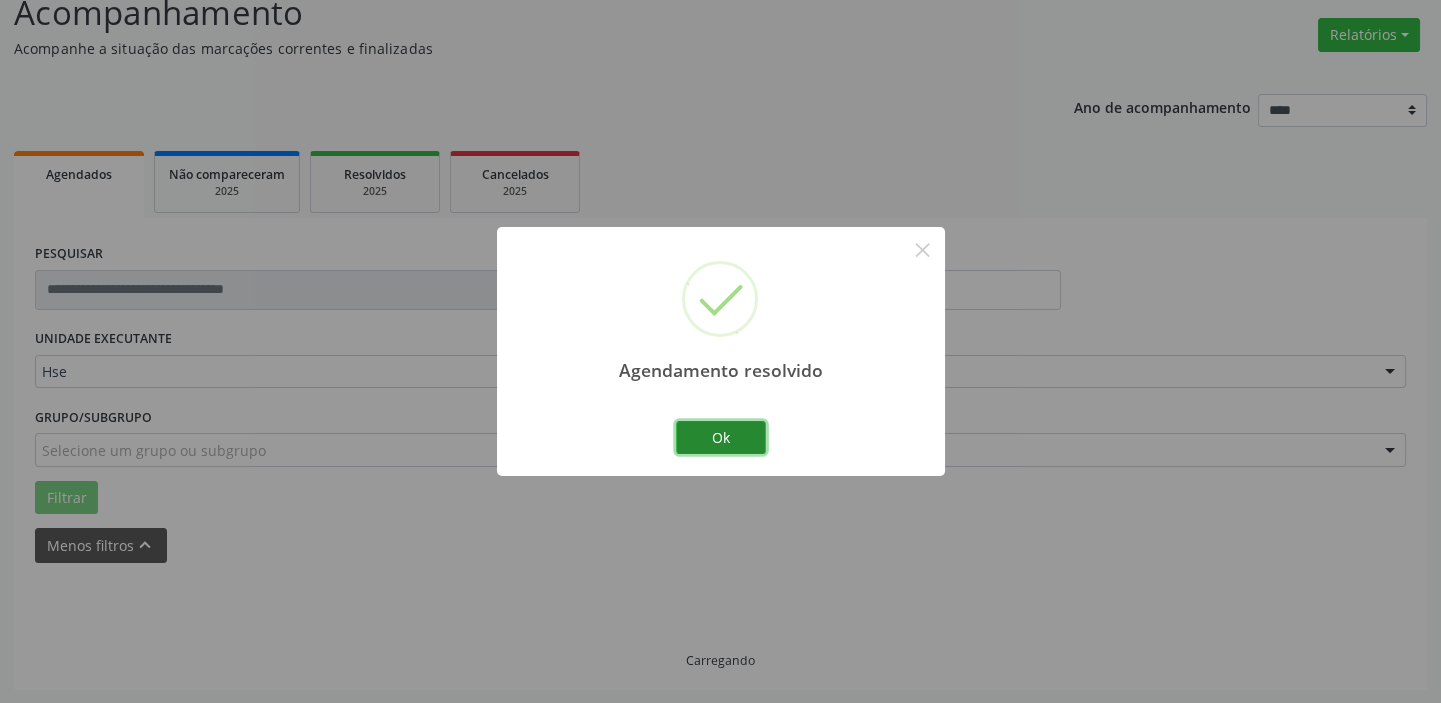click on "Ok" at bounding box center [721, 438] 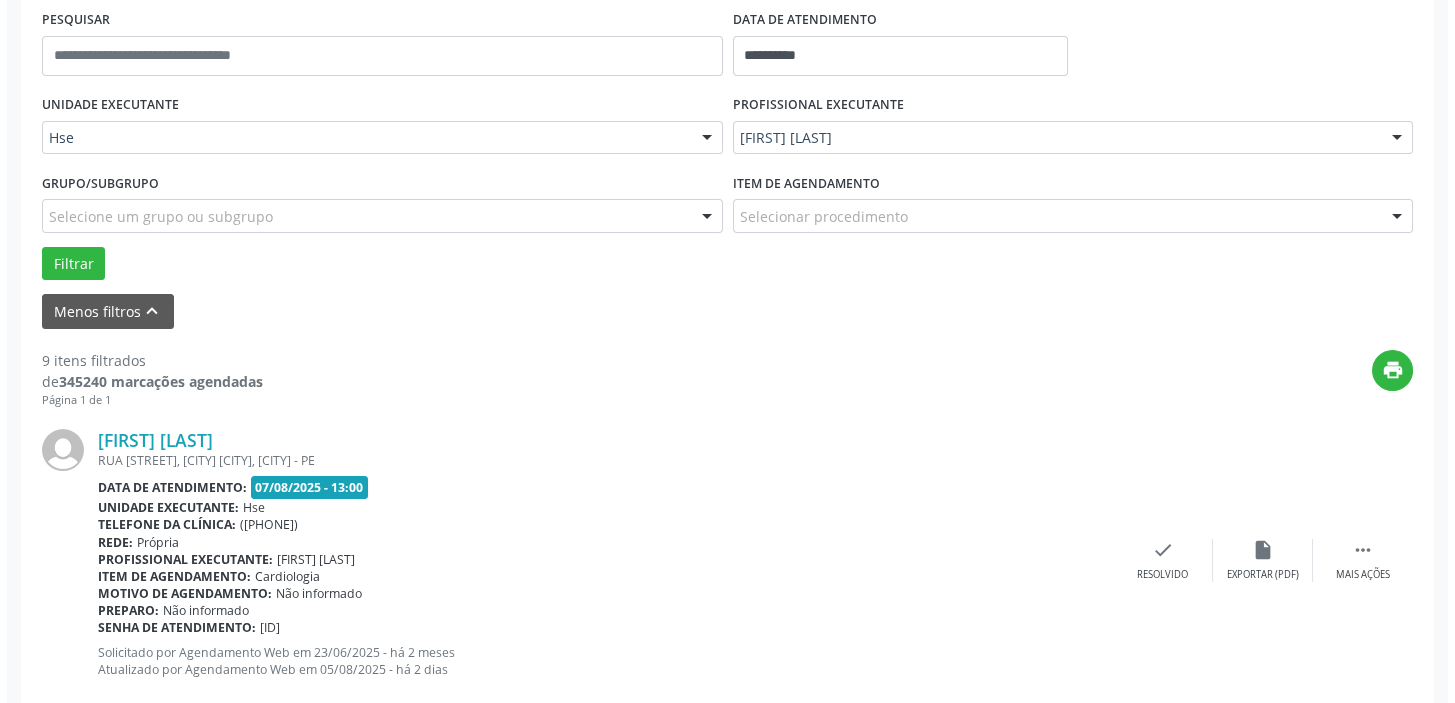 scroll, scrollTop: 511, scrollLeft: 0, axis: vertical 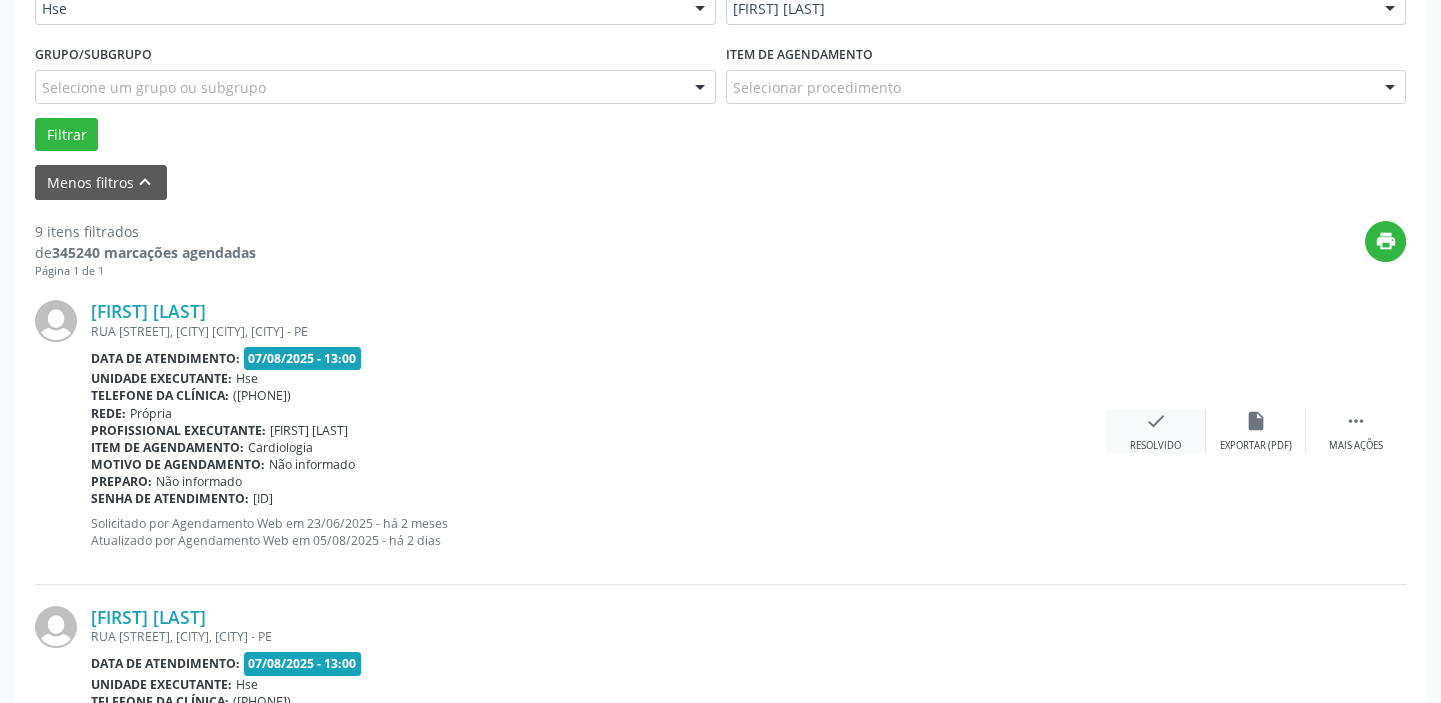 click on "check
Resolvido" at bounding box center [1156, 431] 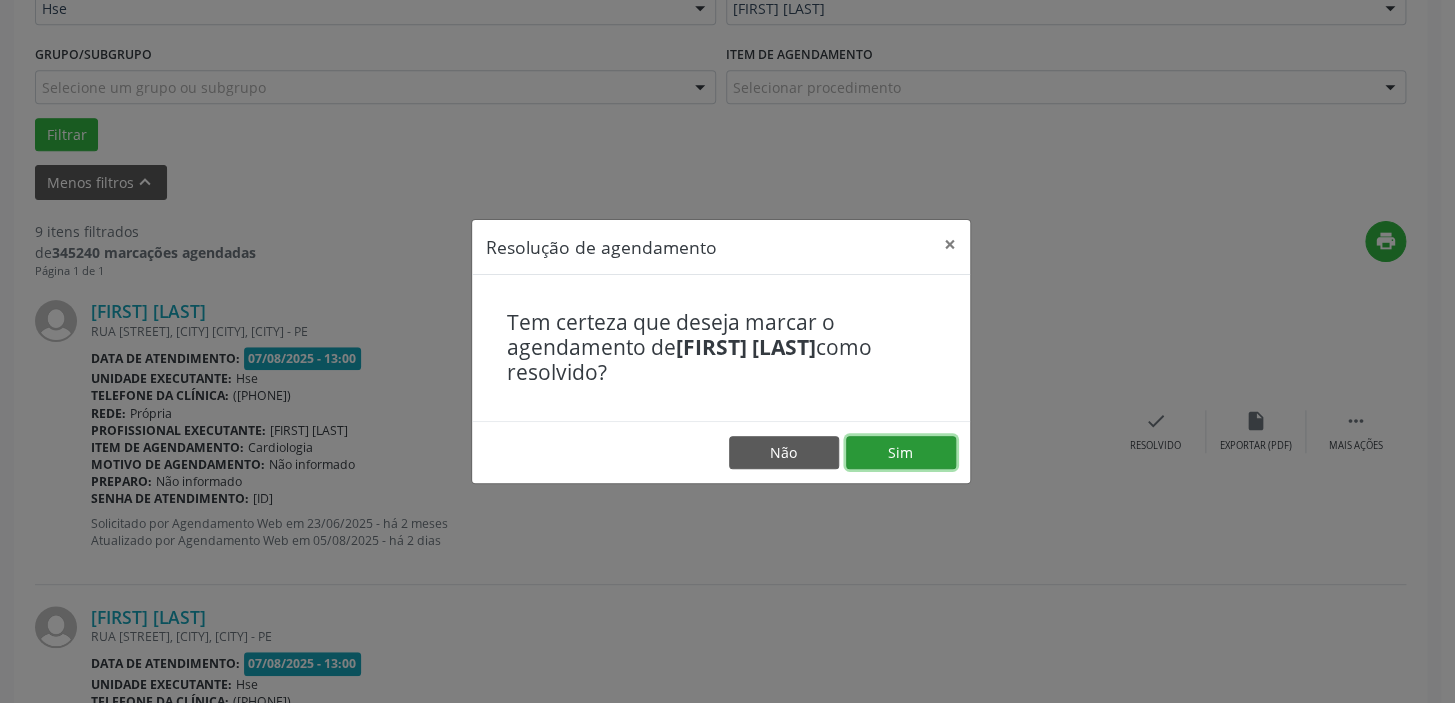 click on "Sim" at bounding box center (901, 453) 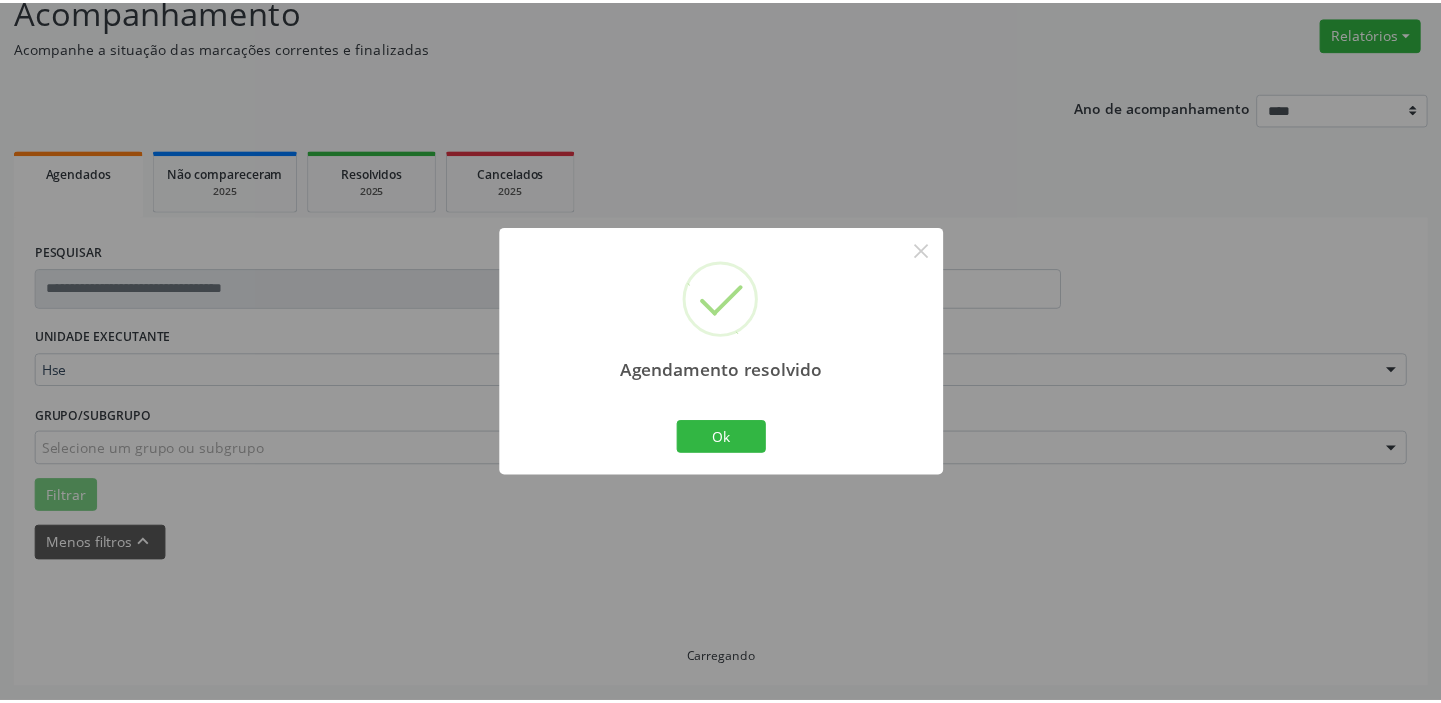 scroll, scrollTop: 148, scrollLeft: 0, axis: vertical 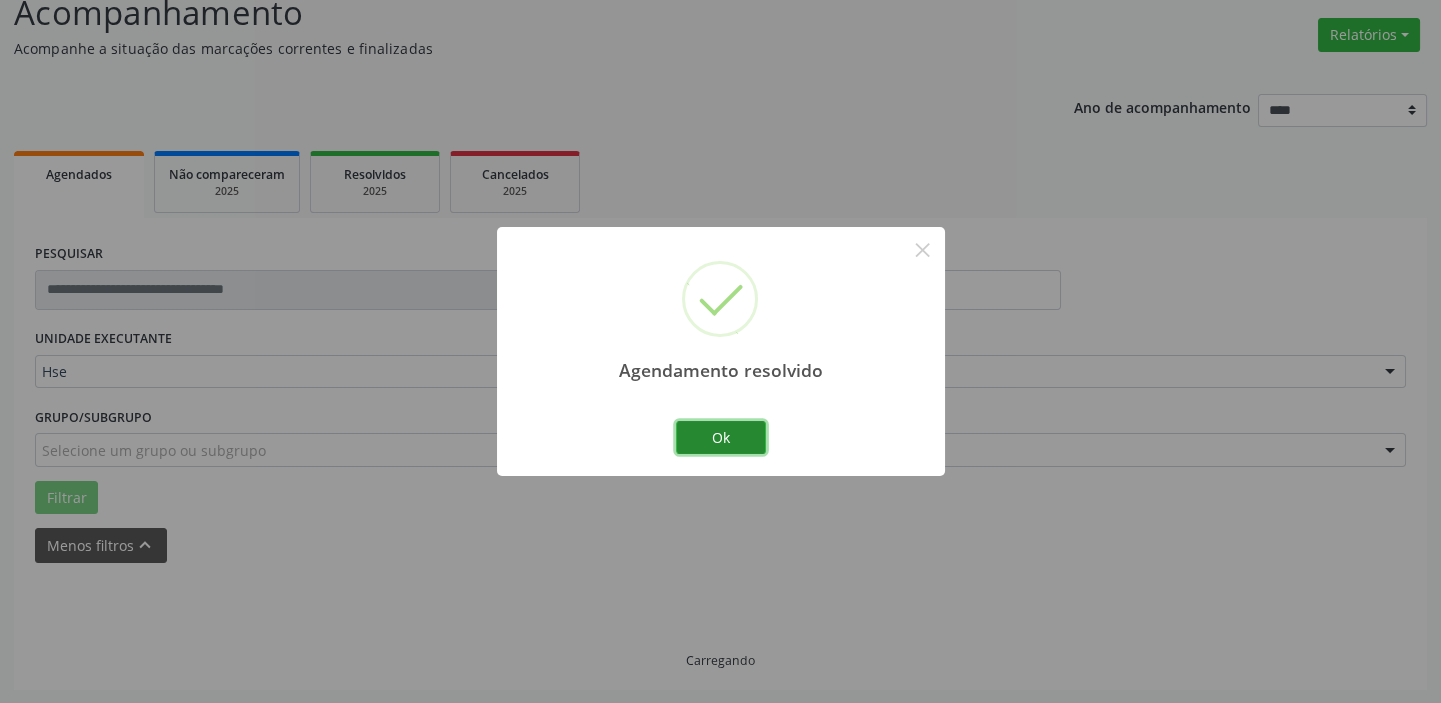 click on "Ok" at bounding box center (721, 438) 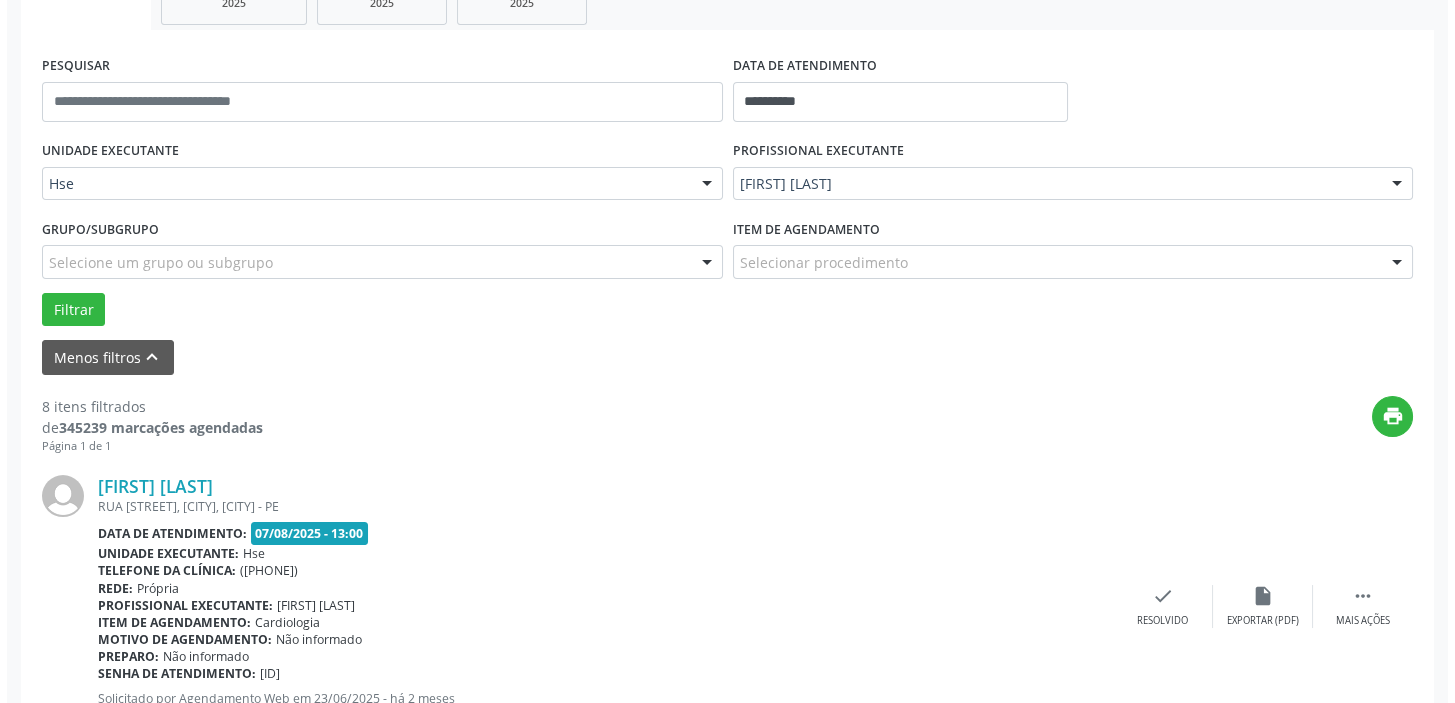 scroll, scrollTop: 350, scrollLeft: 0, axis: vertical 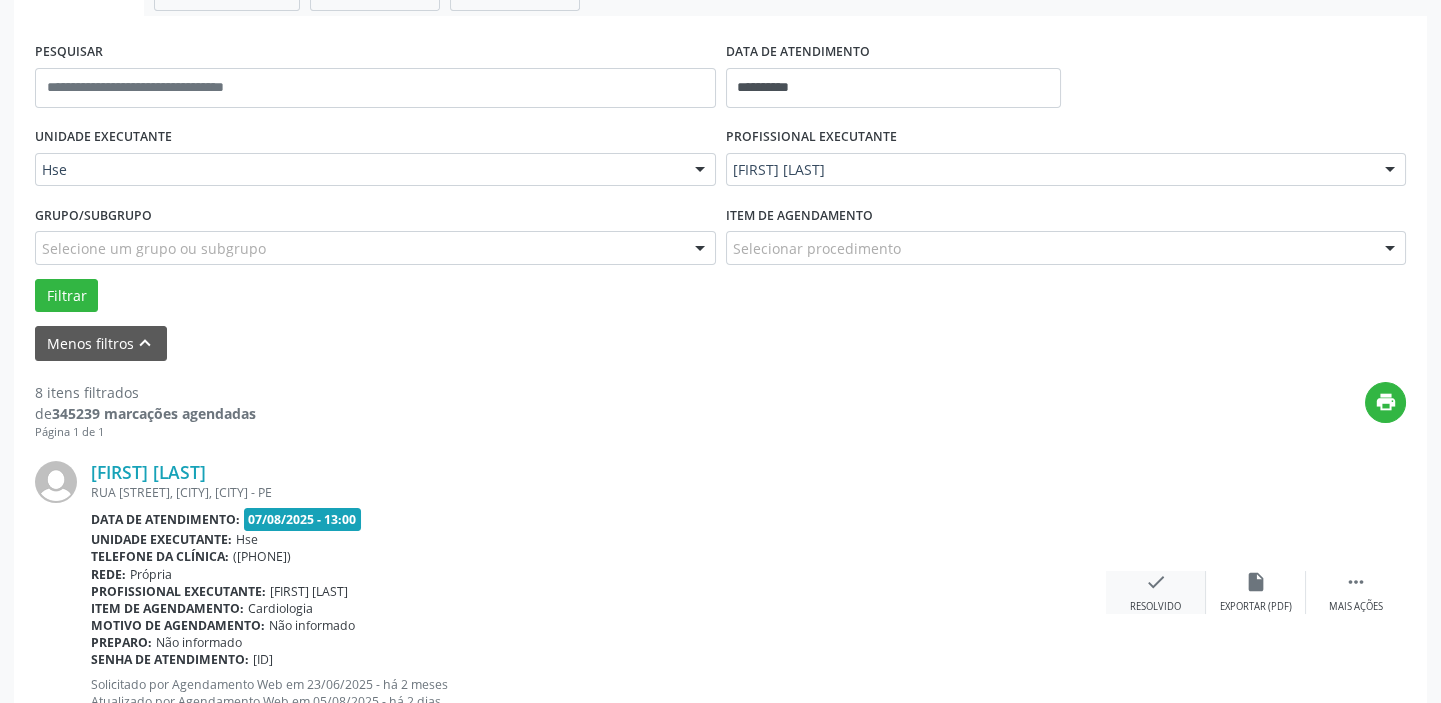 click on "check
Resolvido" at bounding box center (1156, 592) 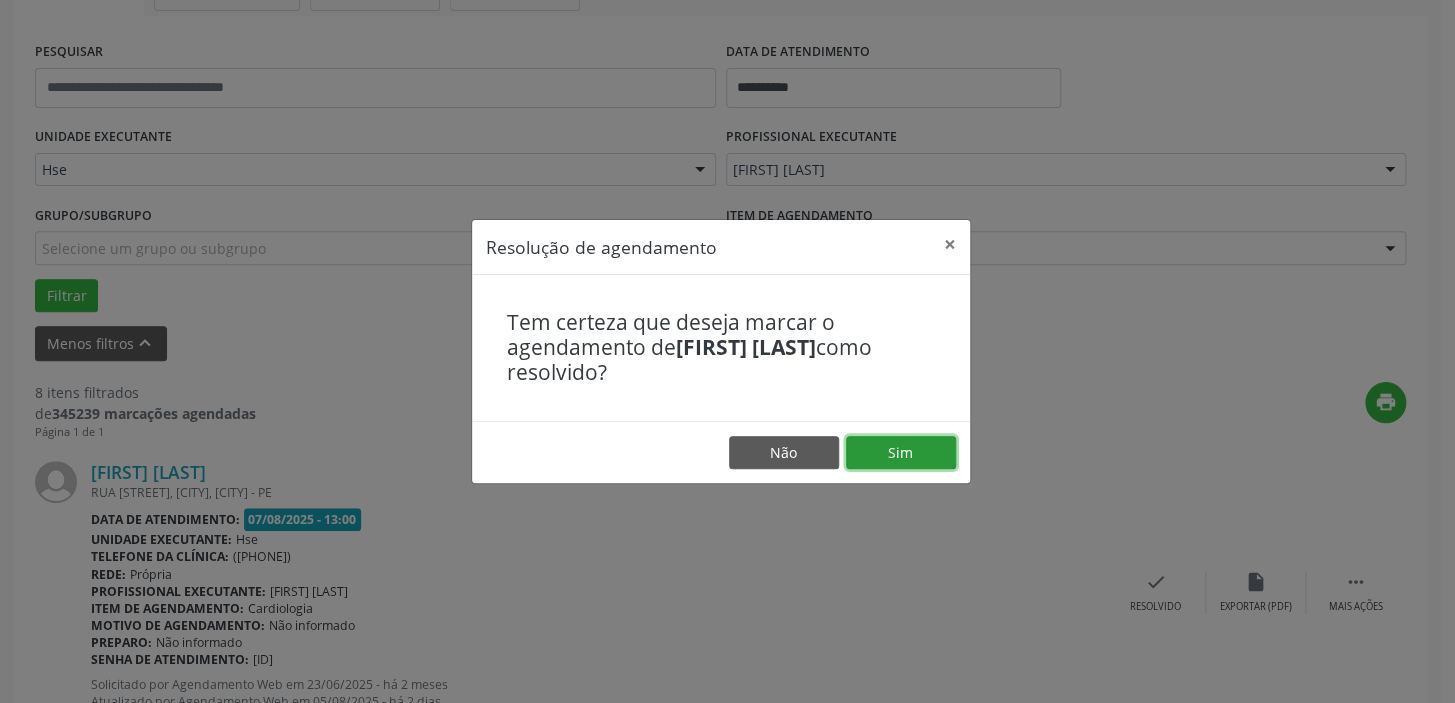 click on "Sim" at bounding box center [901, 453] 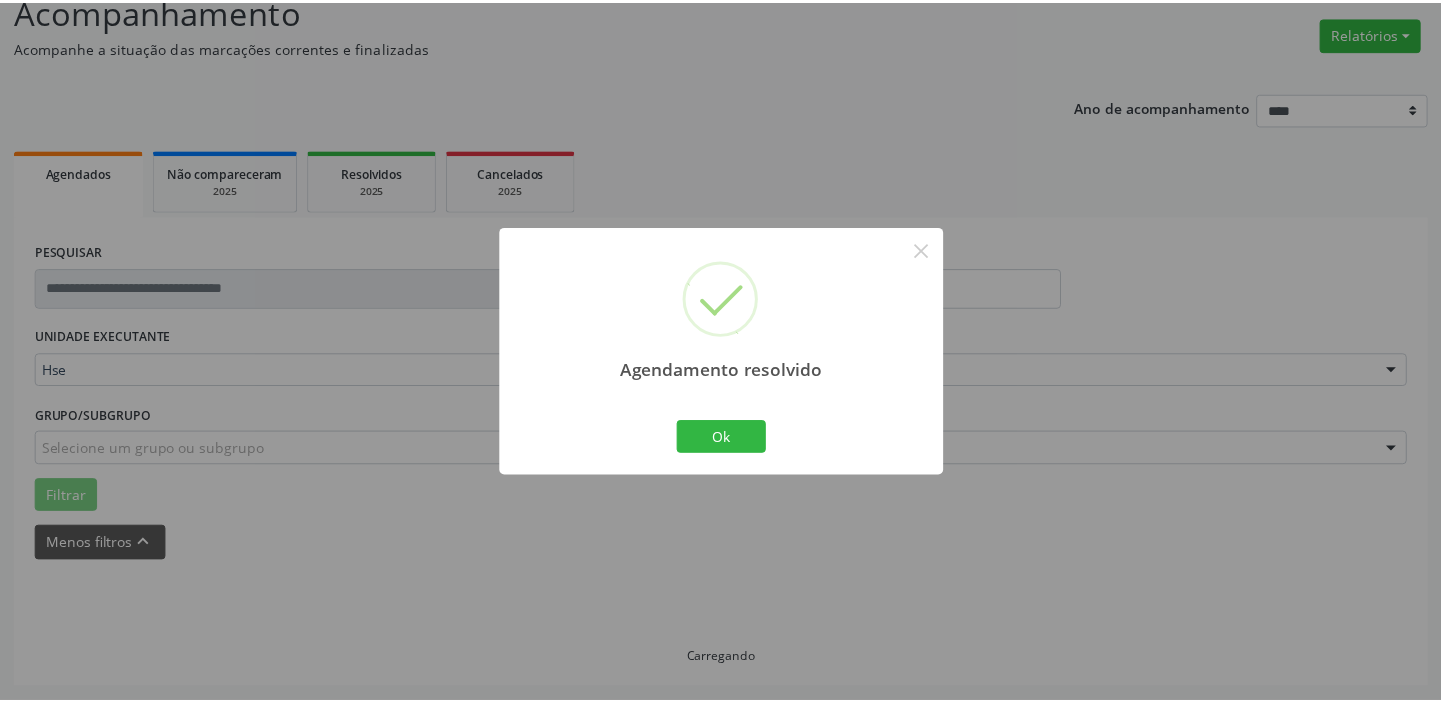 scroll, scrollTop: 148, scrollLeft: 0, axis: vertical 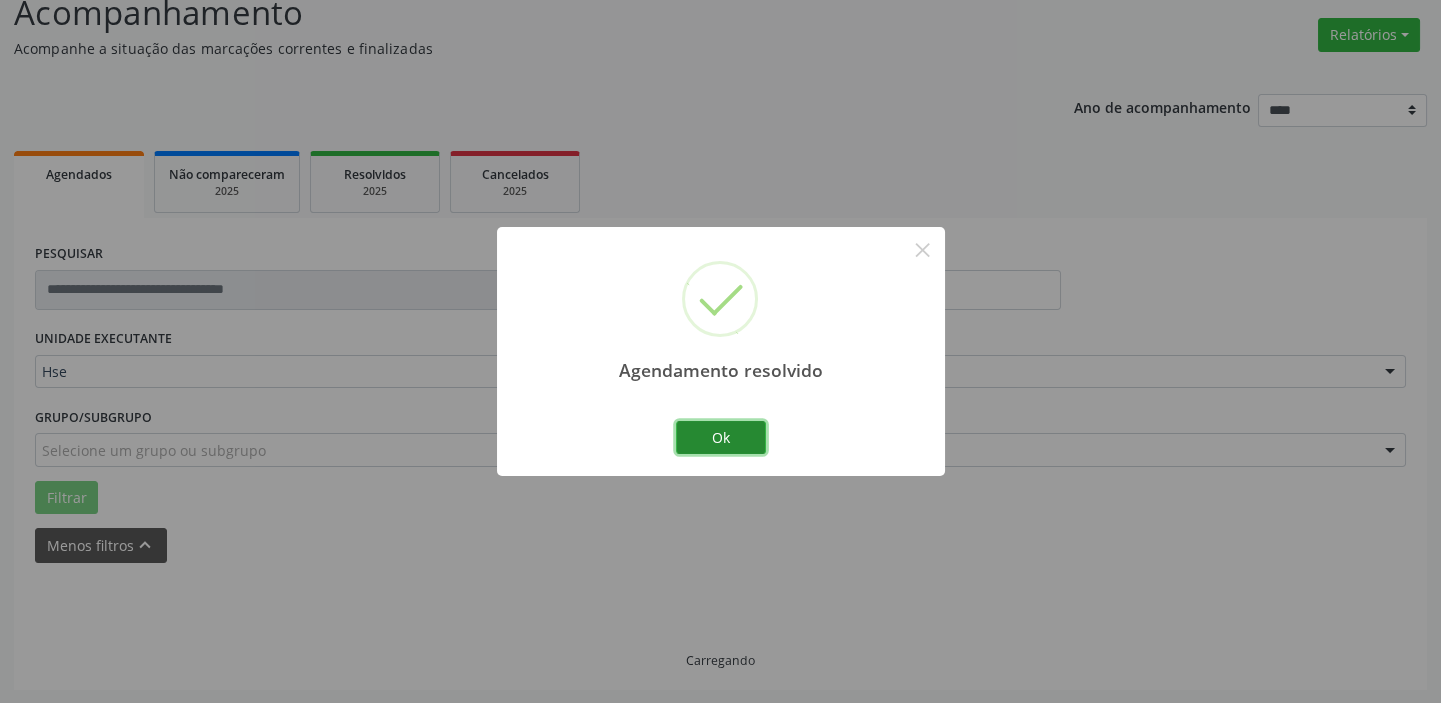 click on "Ok" at bounding box center (721, 438) 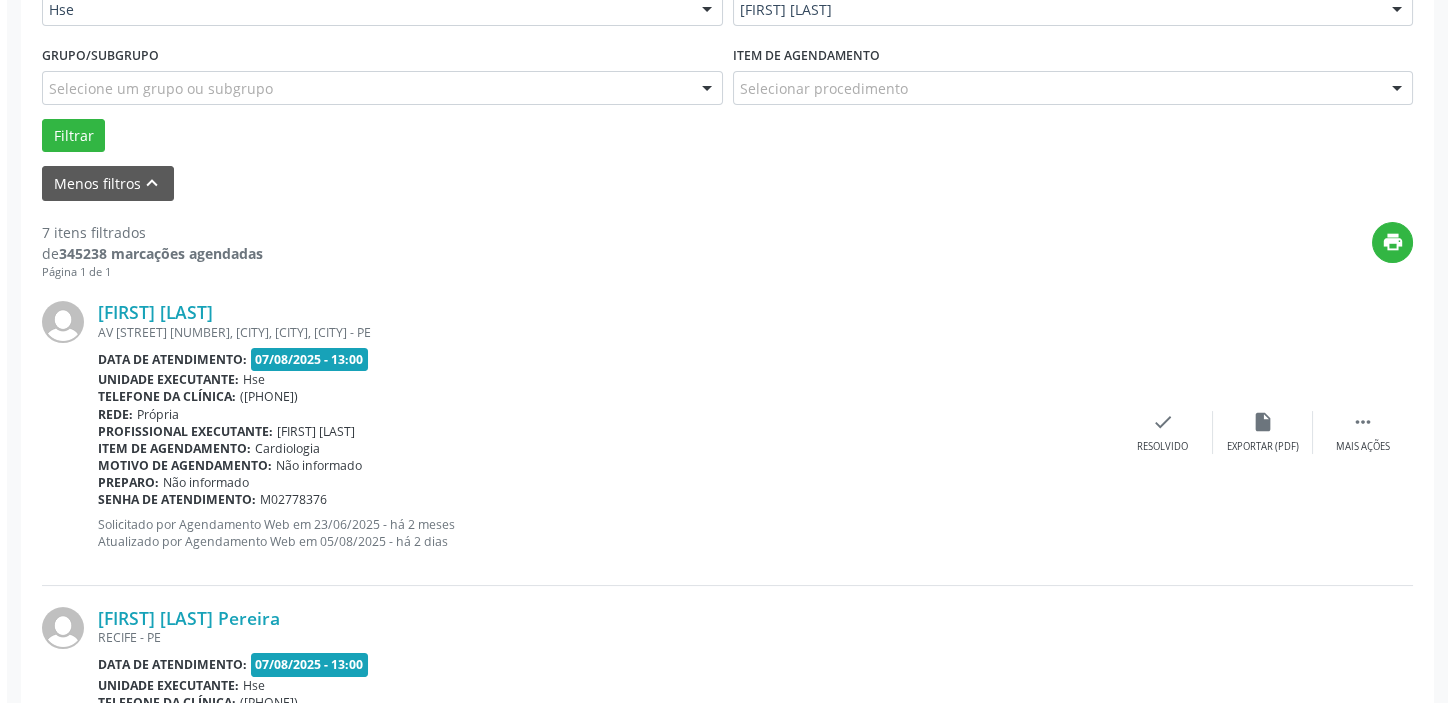 scroll, scrollTop: 511, scrollLeft: 0, axis: vertical 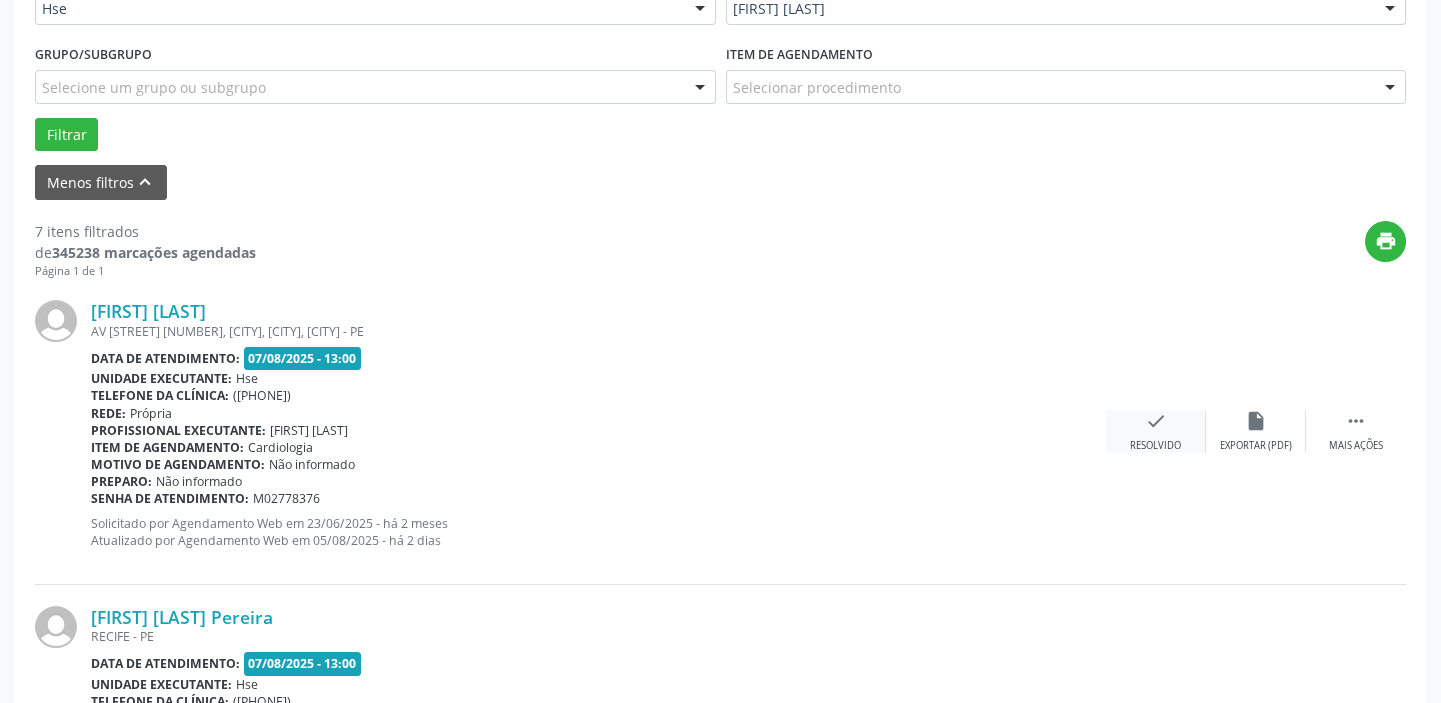 click on "check" at bounding box center [1156, 421] 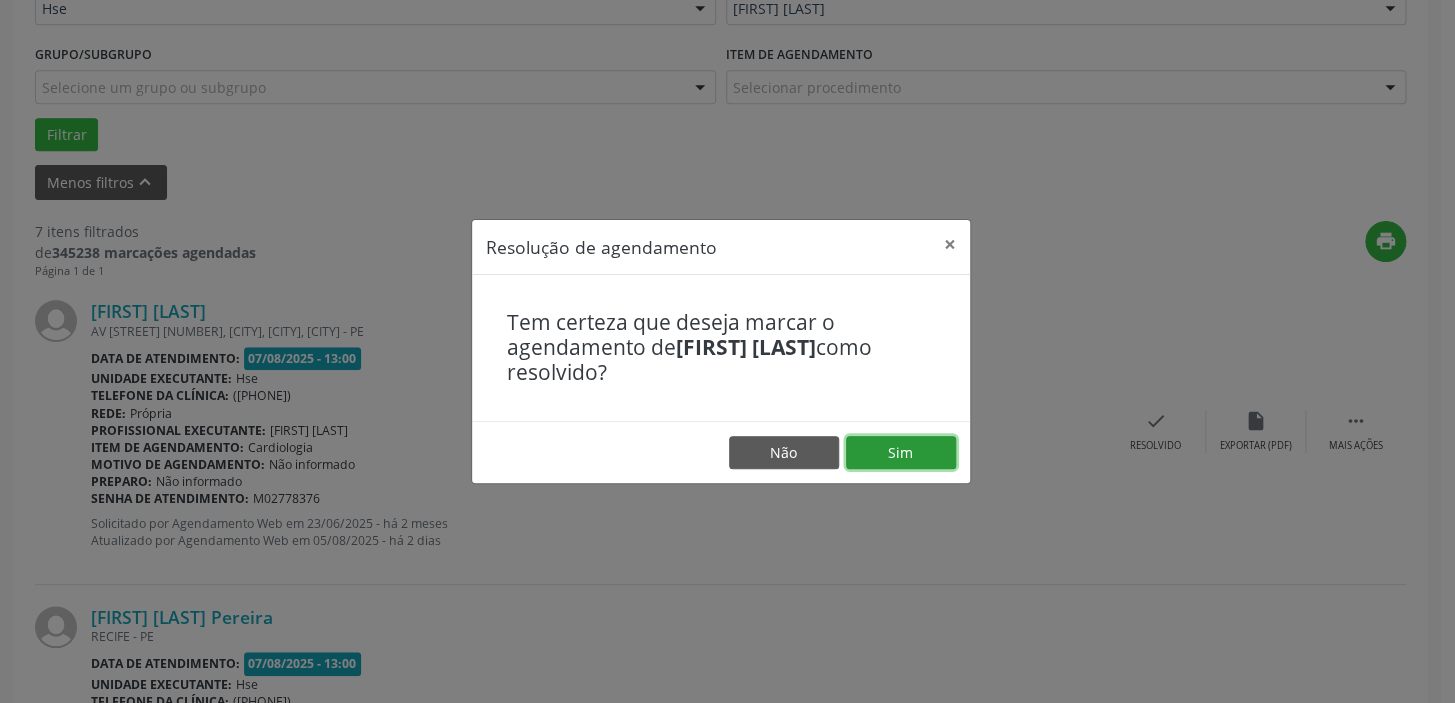 click on "Sim" at bounding box center [901, 453] 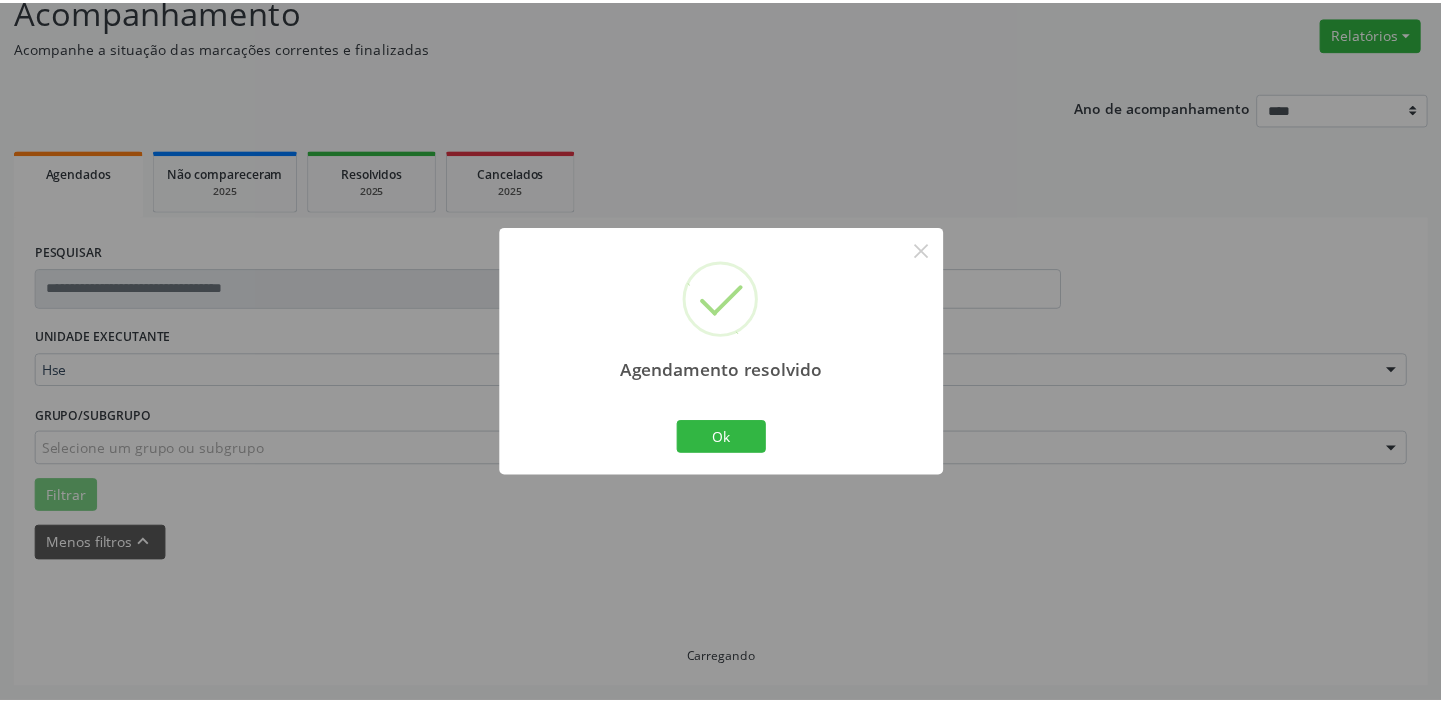scroll, scrollTop: 148, scrollLeft: 0, axis: vertical 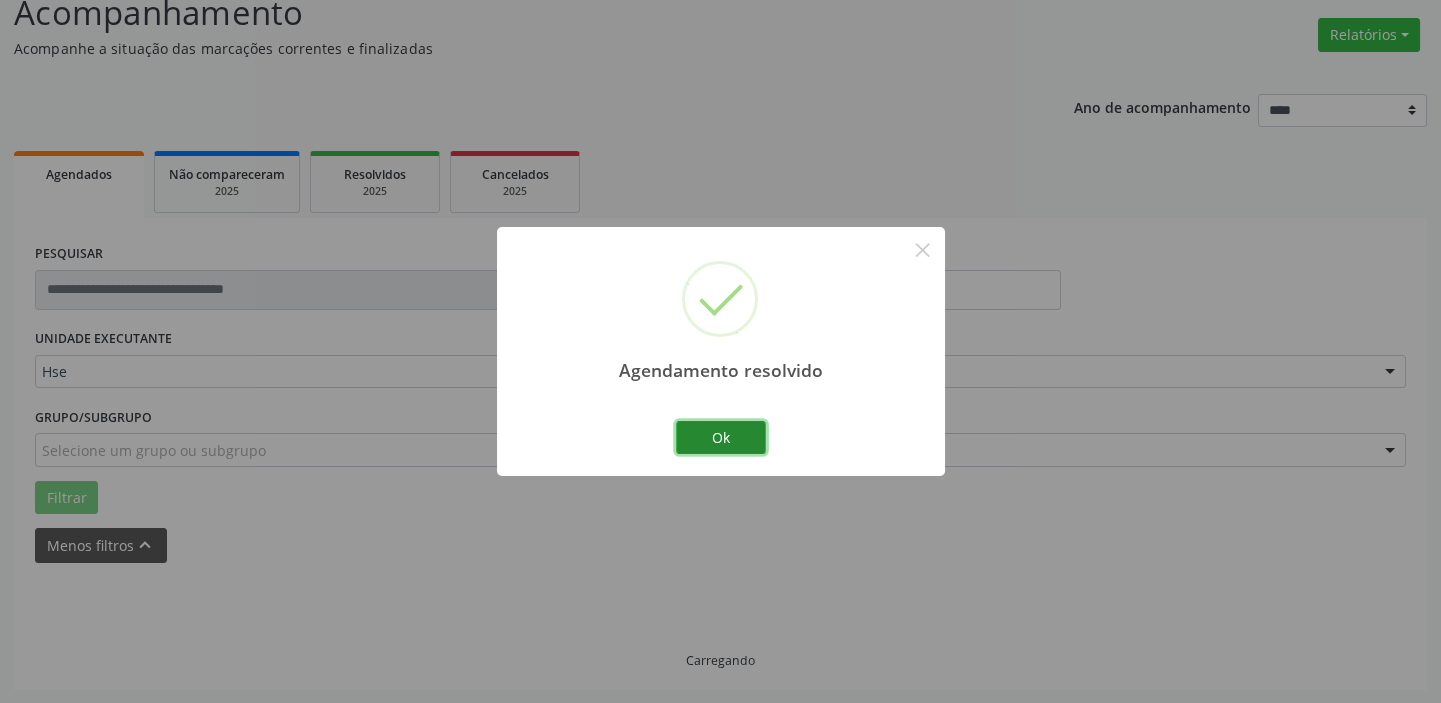 click on "Ok" at bounding box center (721, 438) 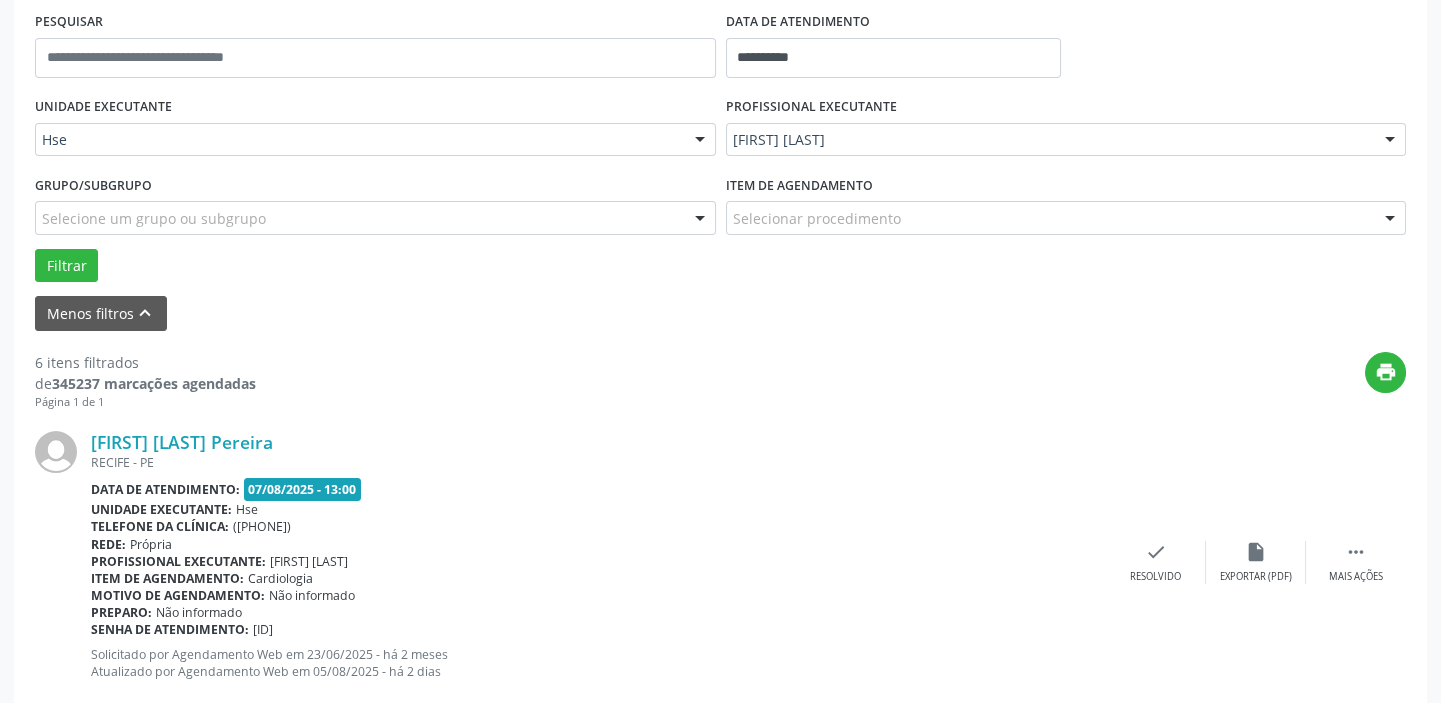 scroll, scrollTop: 420, scrollLeft: 0, axis: vertical 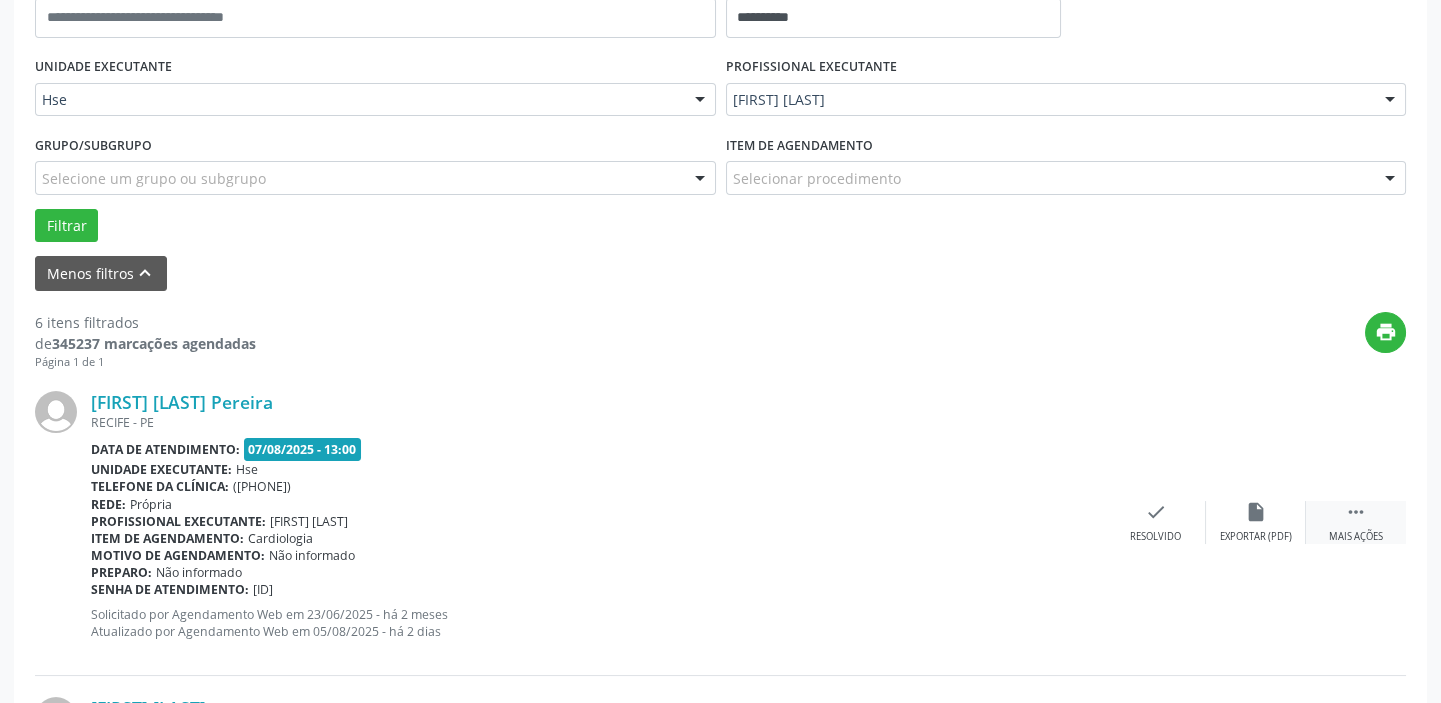 drag, startPoint x: 1353, startPoint y: 521, endPoint x: 1333, endPoint y: 524, distance: 20.22375 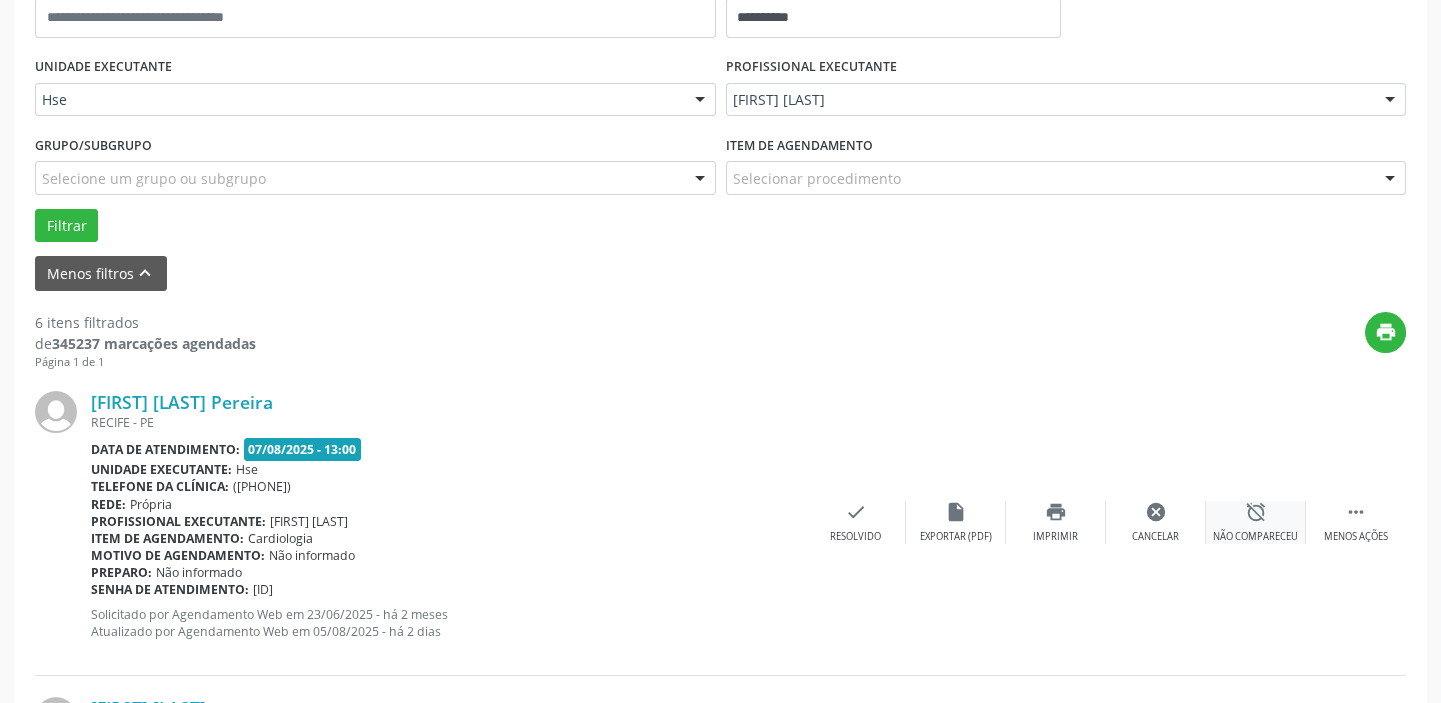 click on "alarm_off
Não compareceu" at bounding box center [1256, 522] 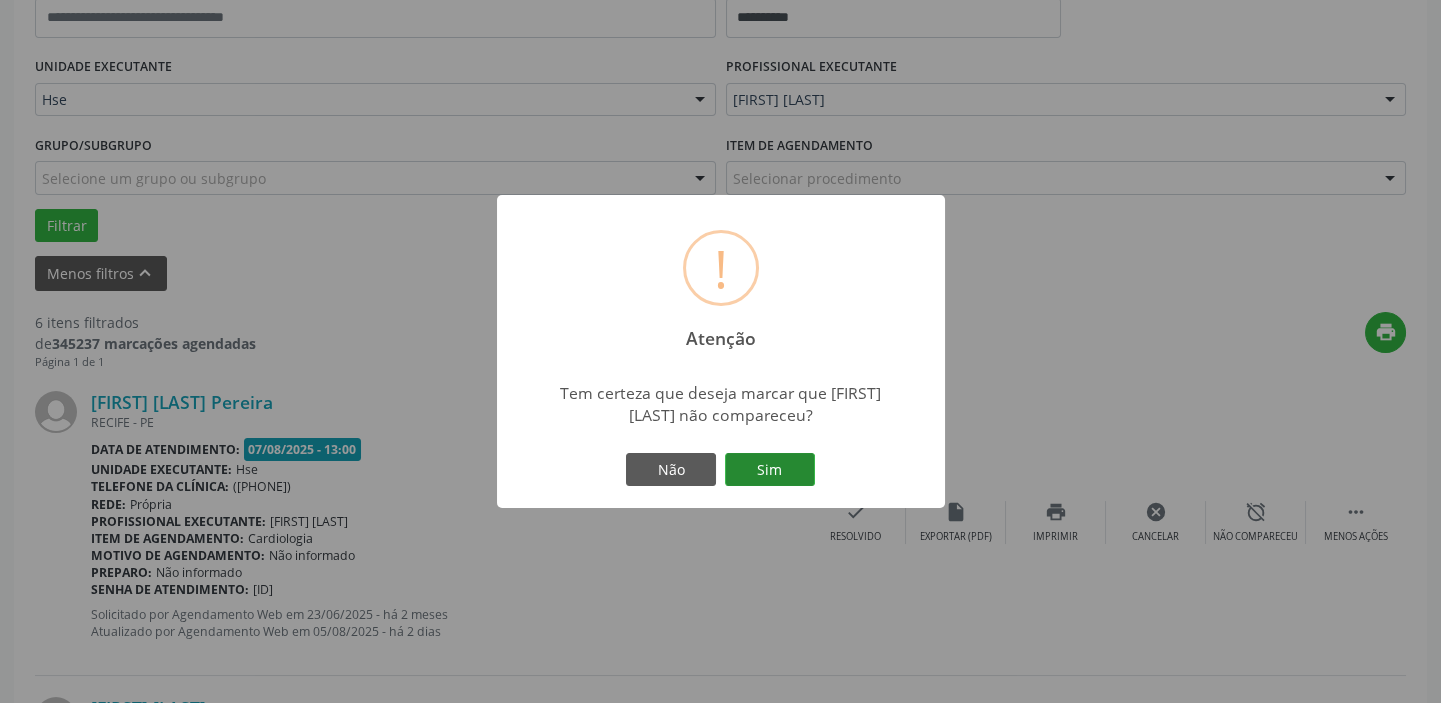 click on "Sim" at bounding box center (770, 470) 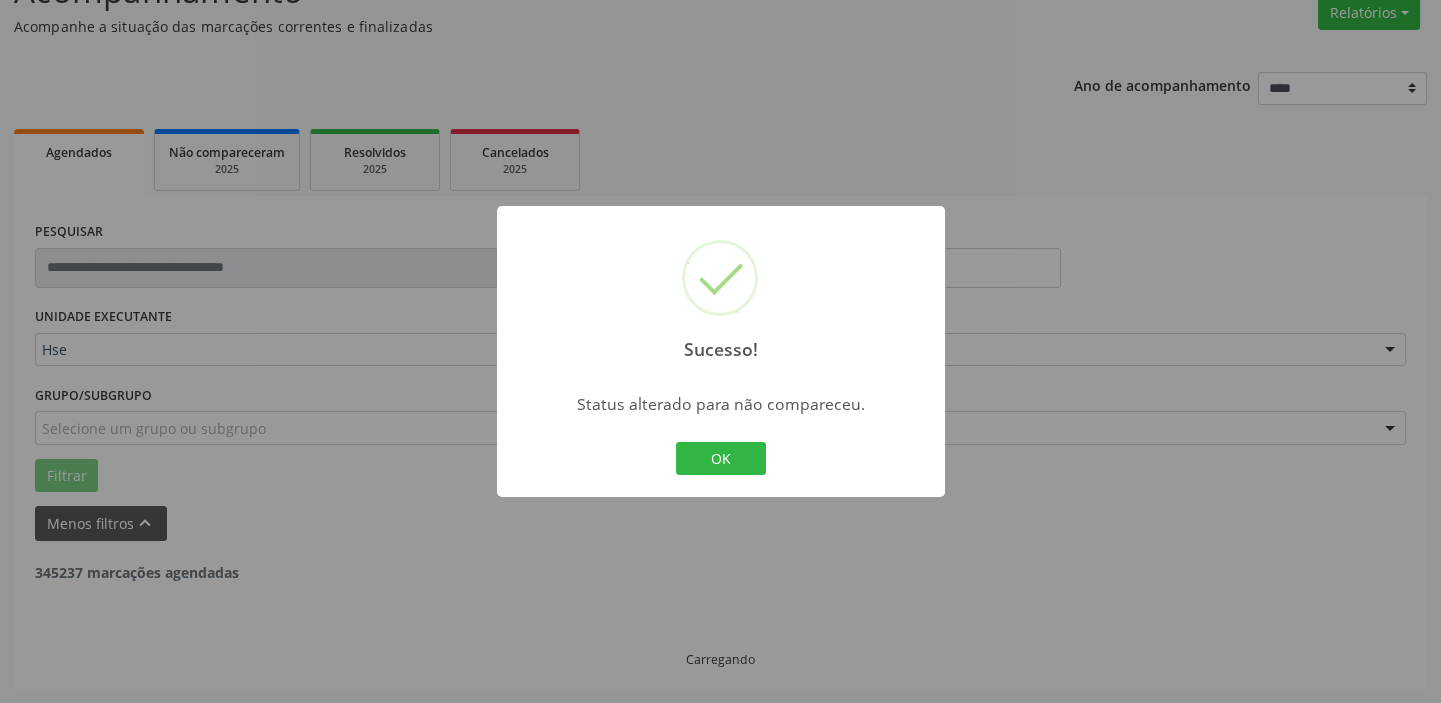 scroll, scrollTop: 169, scrollLeft: 0, axis: vertical 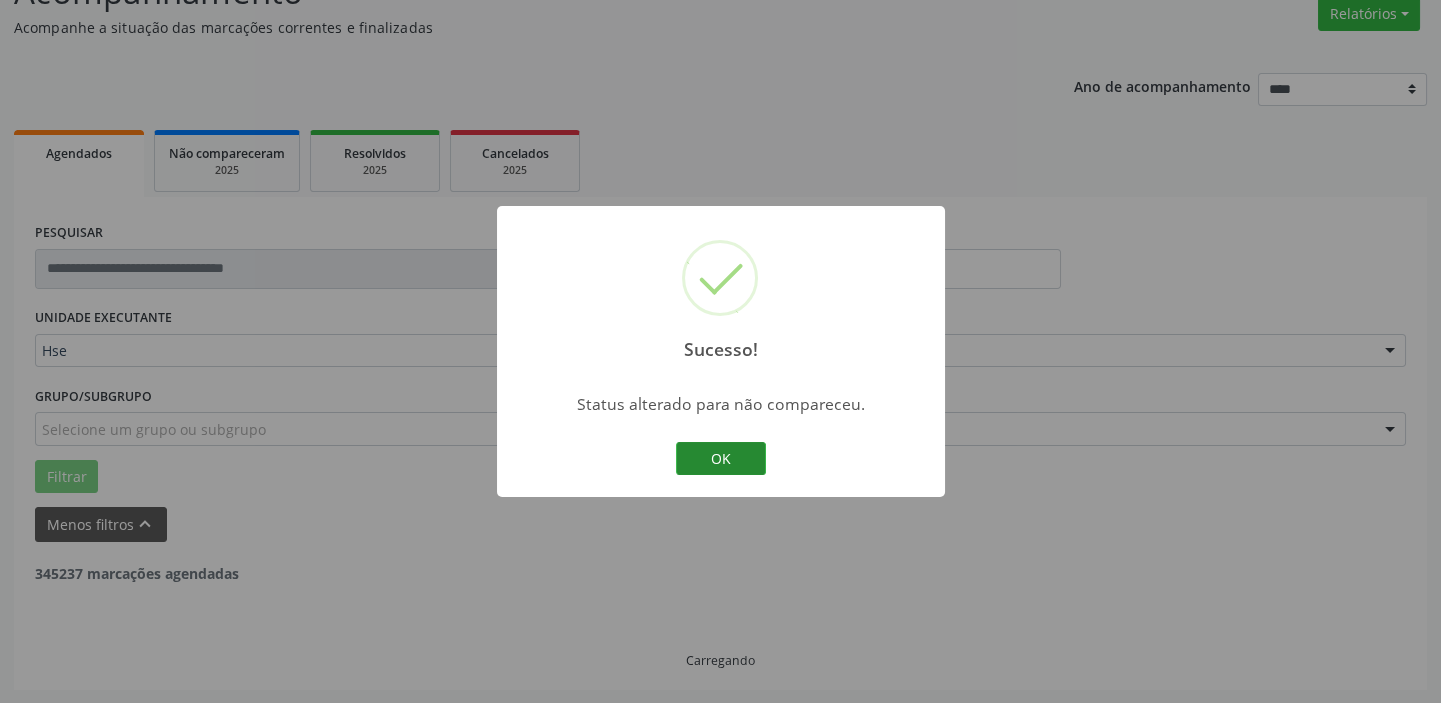 click on "OK" at bounding box center (721, 459) 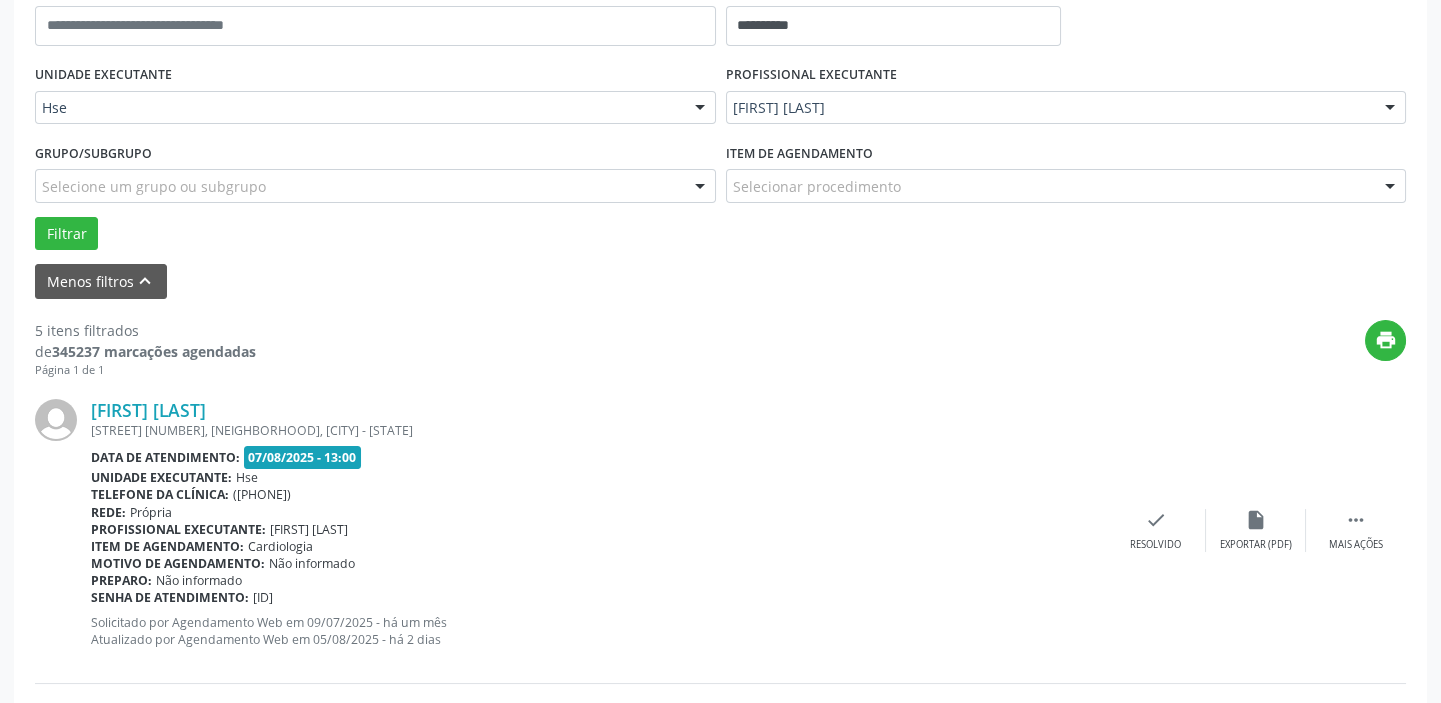 scroll, scrollTop: 441, scrollLeft: 0, axis: vertical 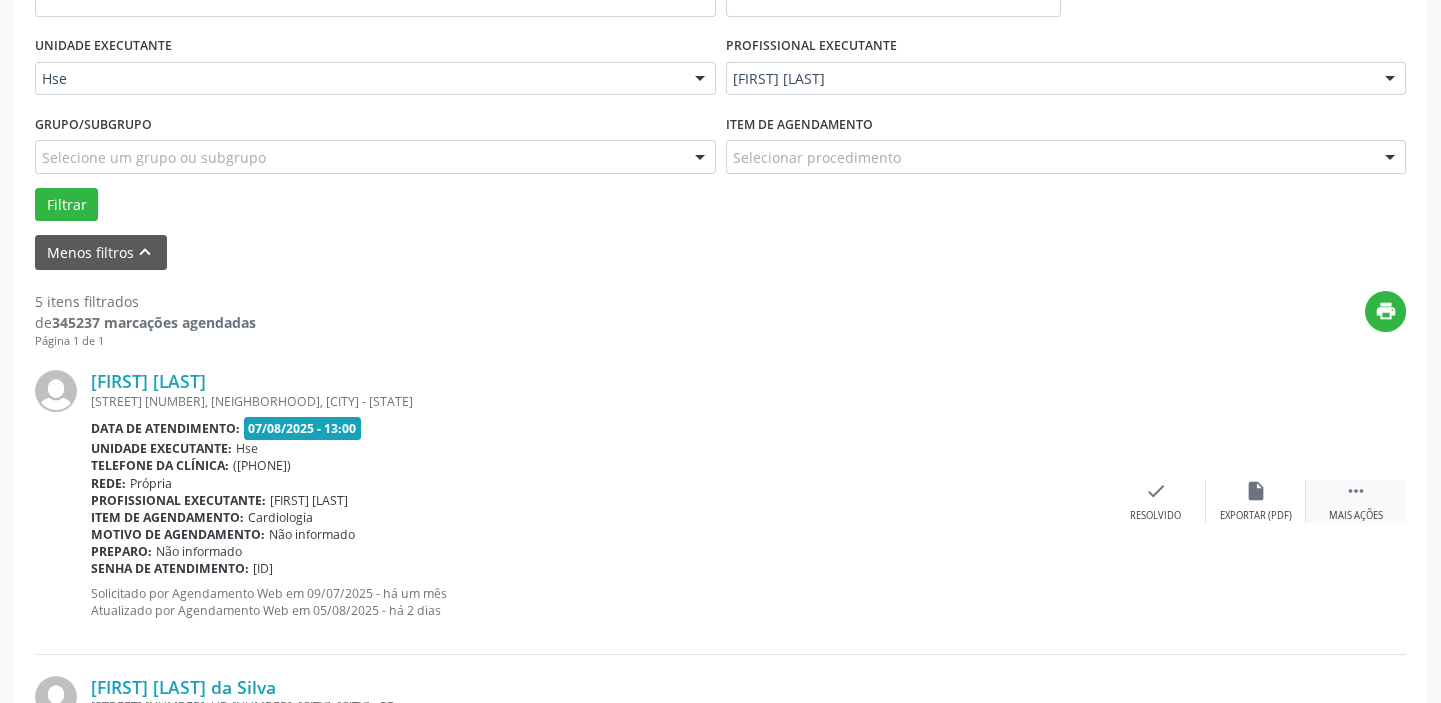 click on "" at bounding box center [1356, 491] 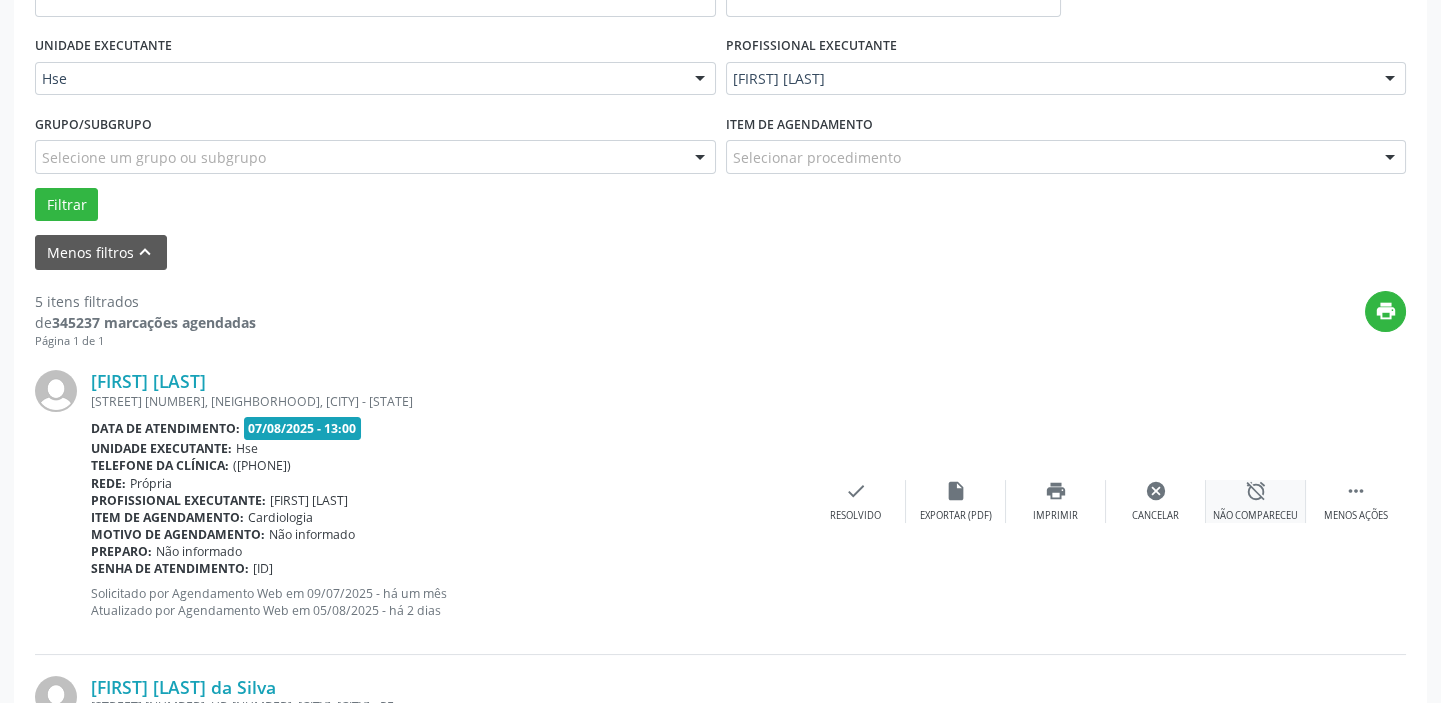click on "alarm_off" at bounding box center (1256, 491) 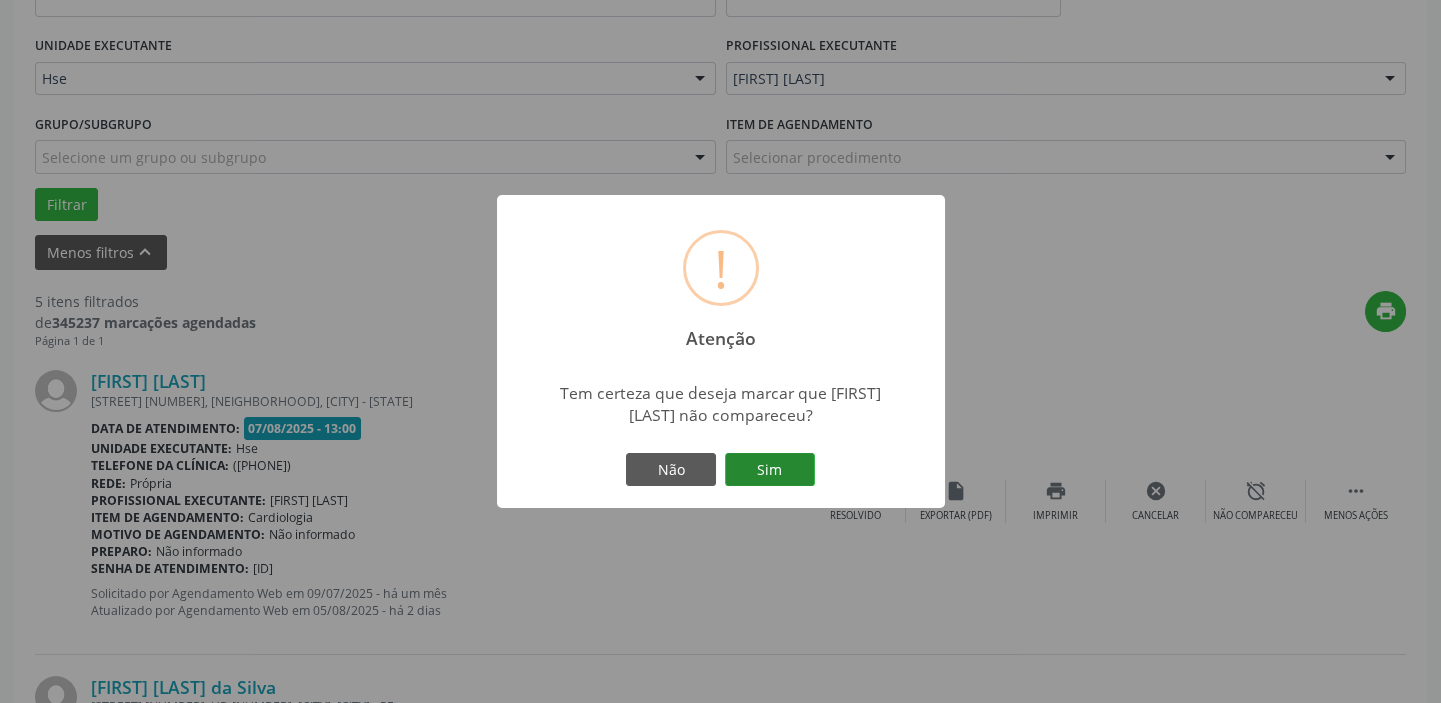 click on "Sim" at bounding box center [770, 470] 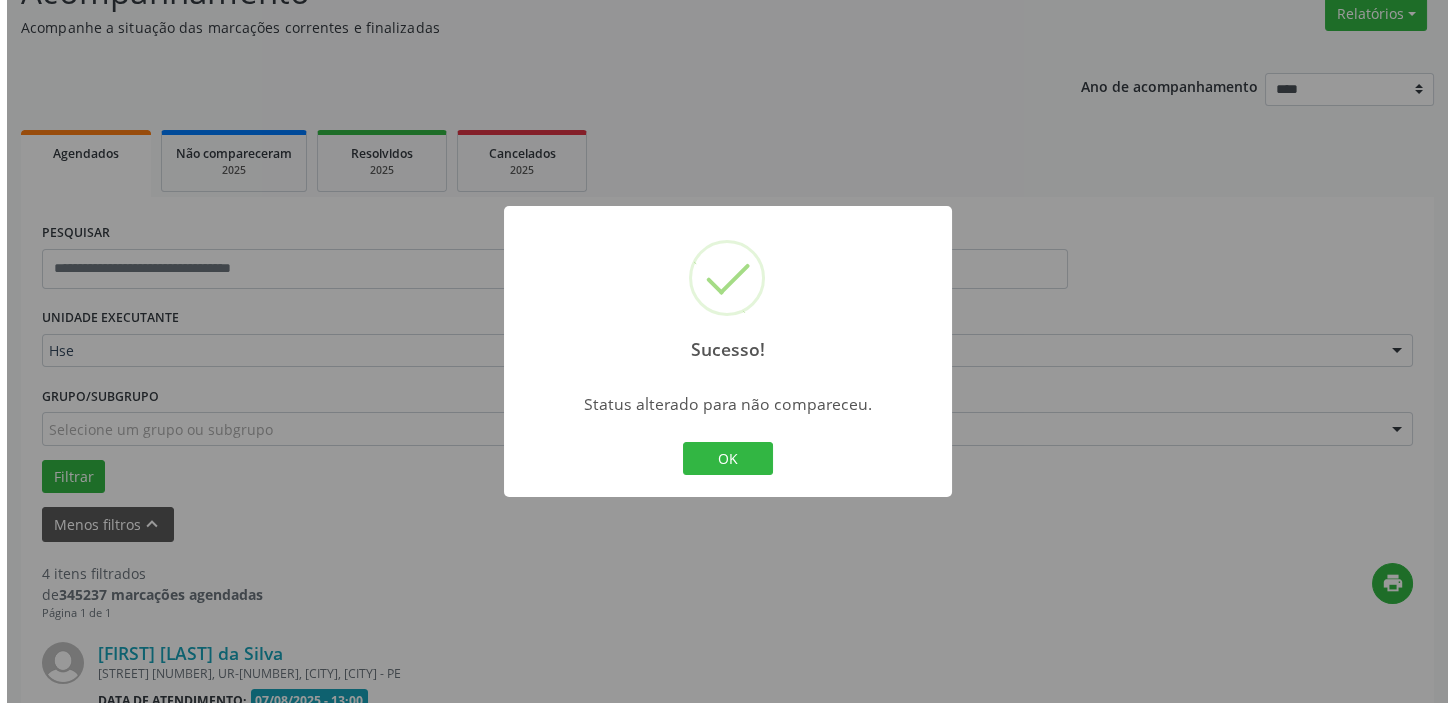 scroll, scrollTop: 441, scrollLeft: 0, axis: vertical 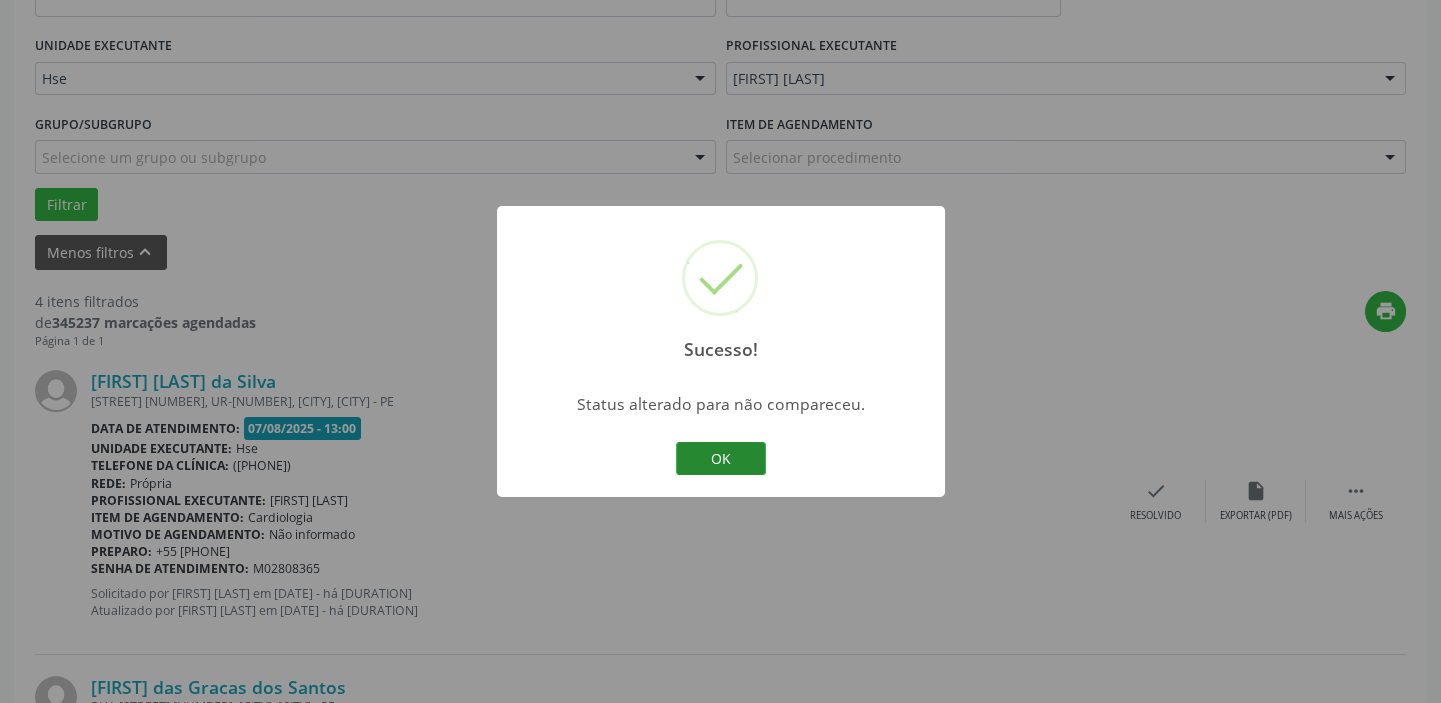 click on "OK" at bounding box center (721, 459) 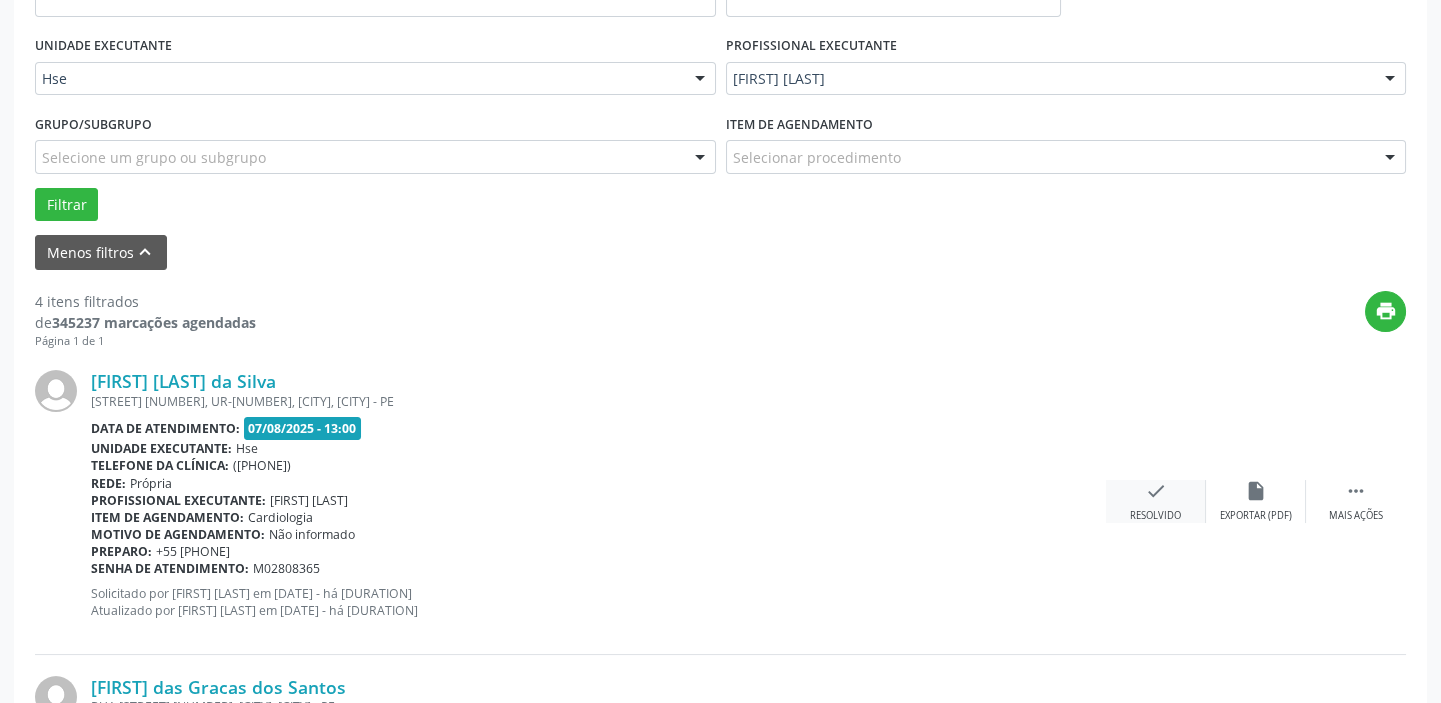 click on "check" at bounding box center [1156, 491] 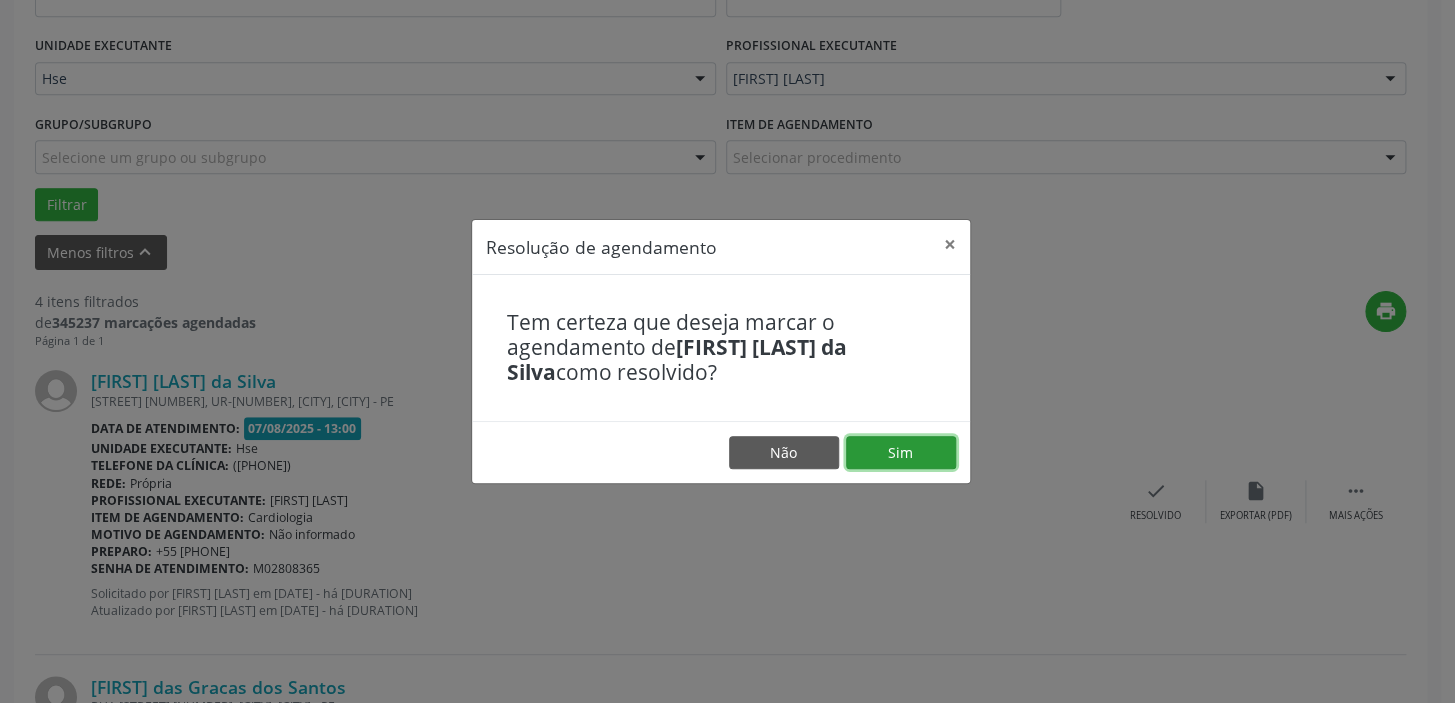 click on "Sim" at bounding box center (901, 453) 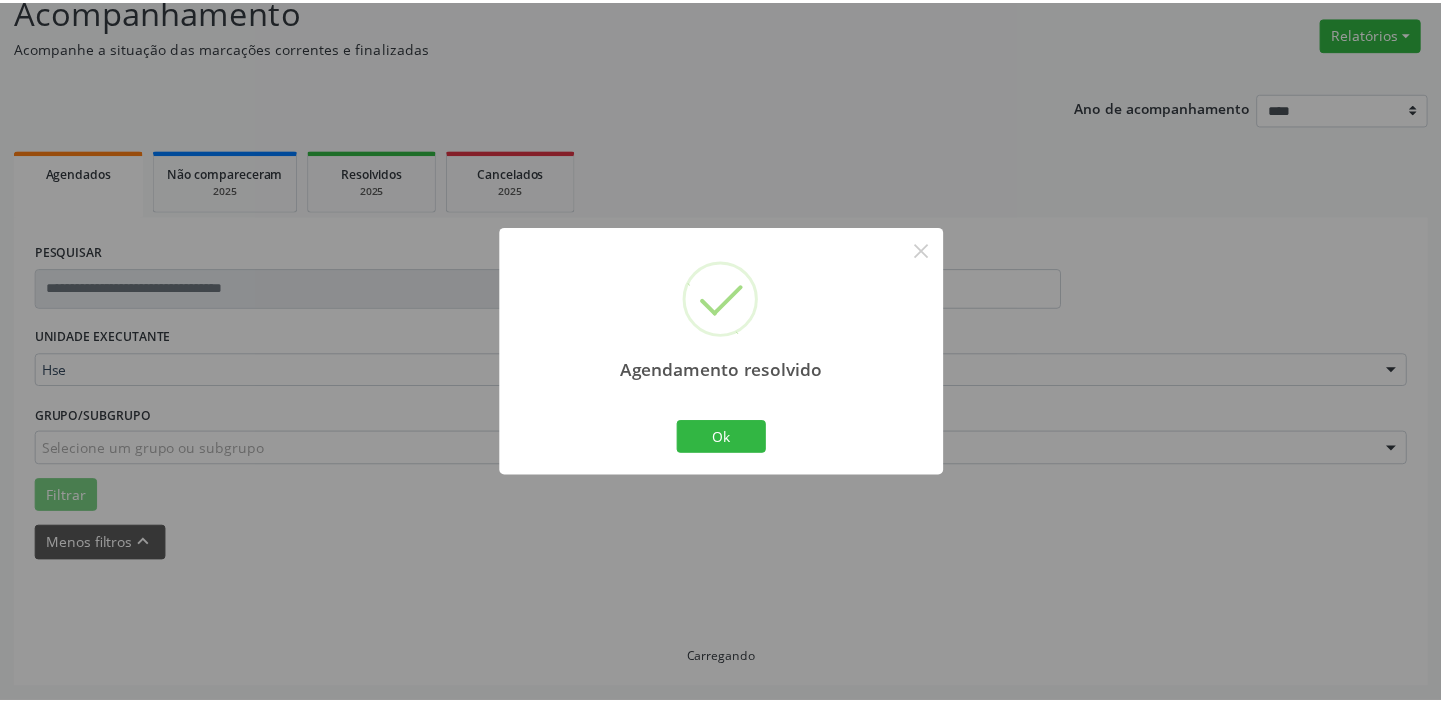 scroll, scrollTop: 148, scrollLeft: 0, axis: vertical 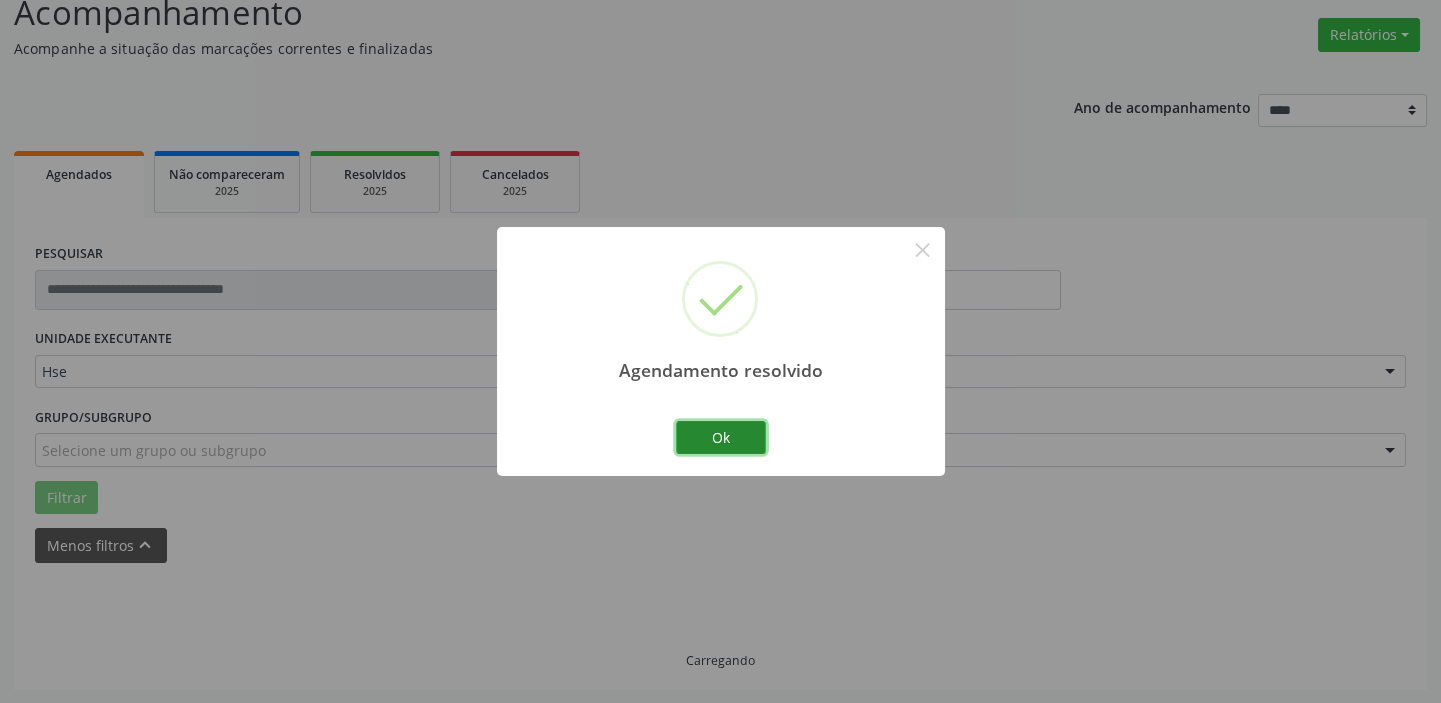 click on "Ok" at bounding box center [721, 438] 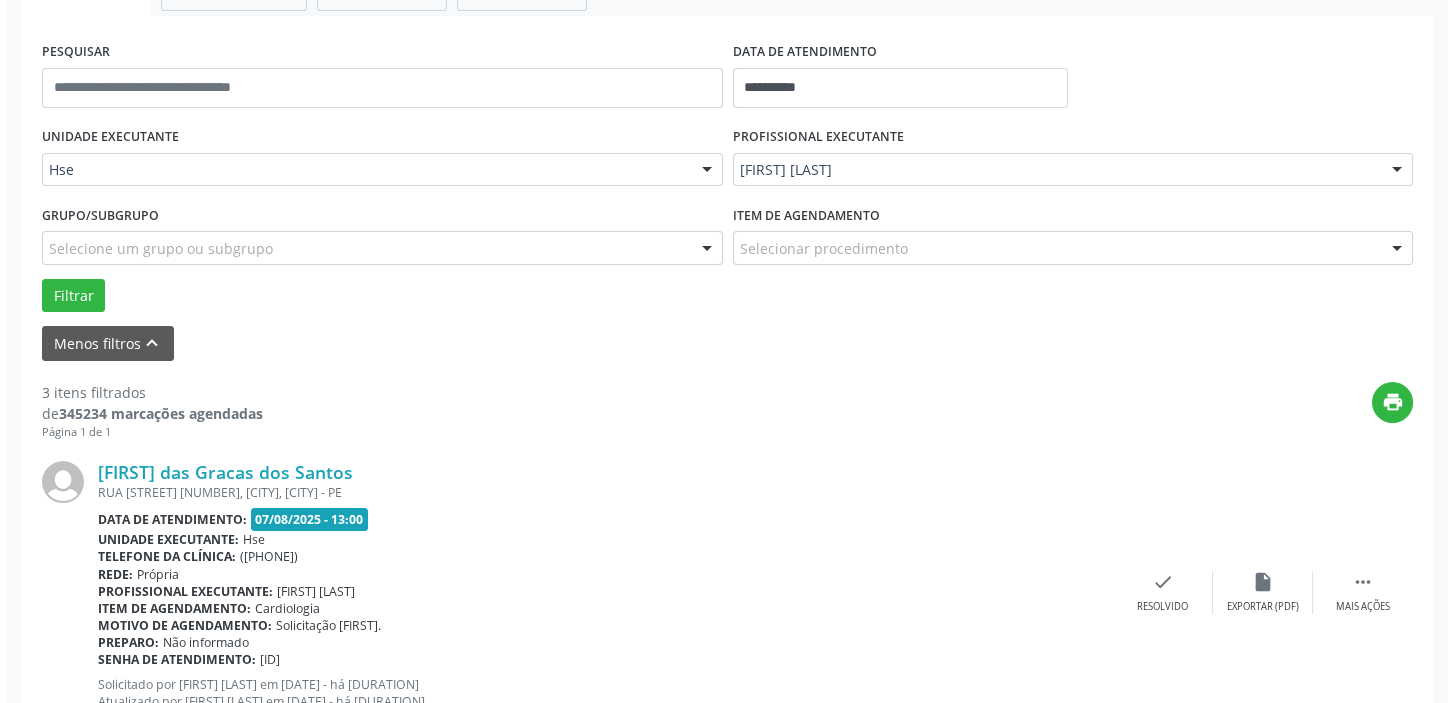 scroll, scrollTop: 420, scrollLeft: 0, axis: vertical 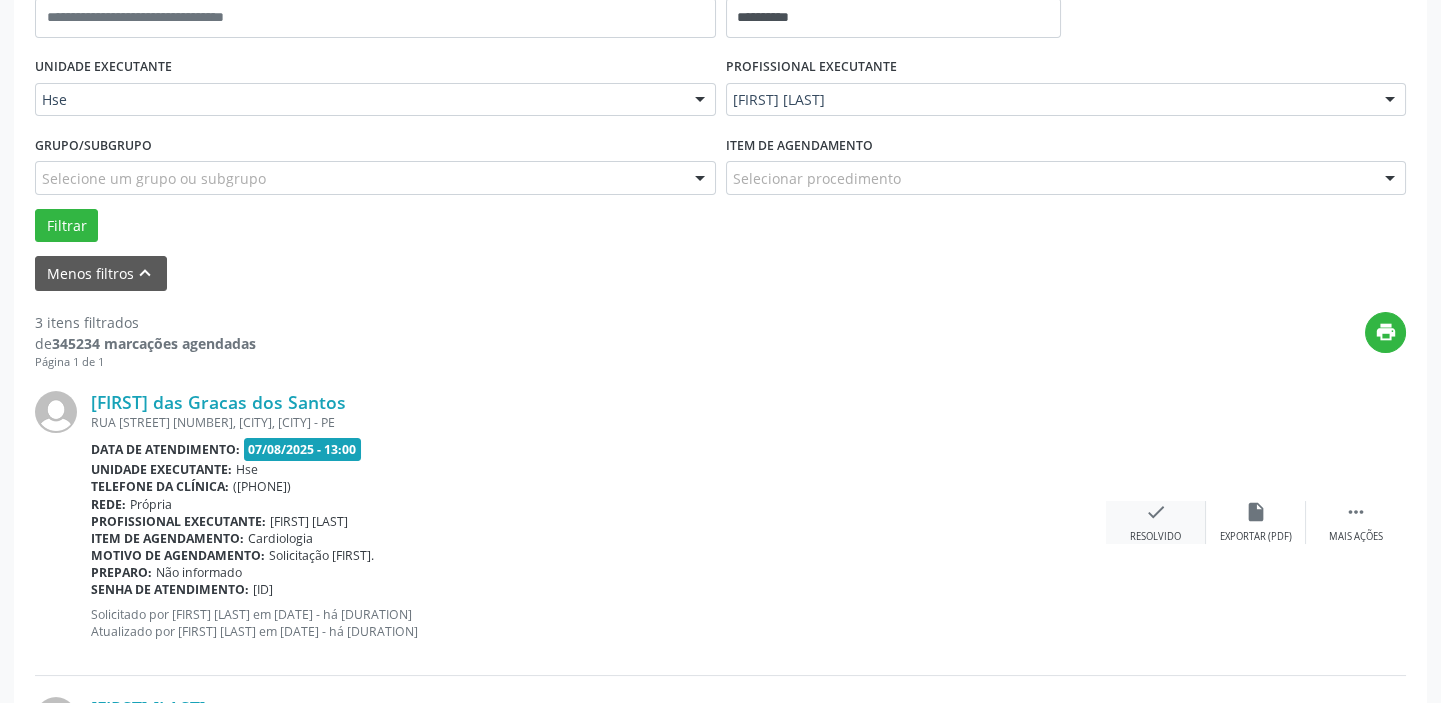 click on "check
Resolvido" at bounding box center (1156, 522) 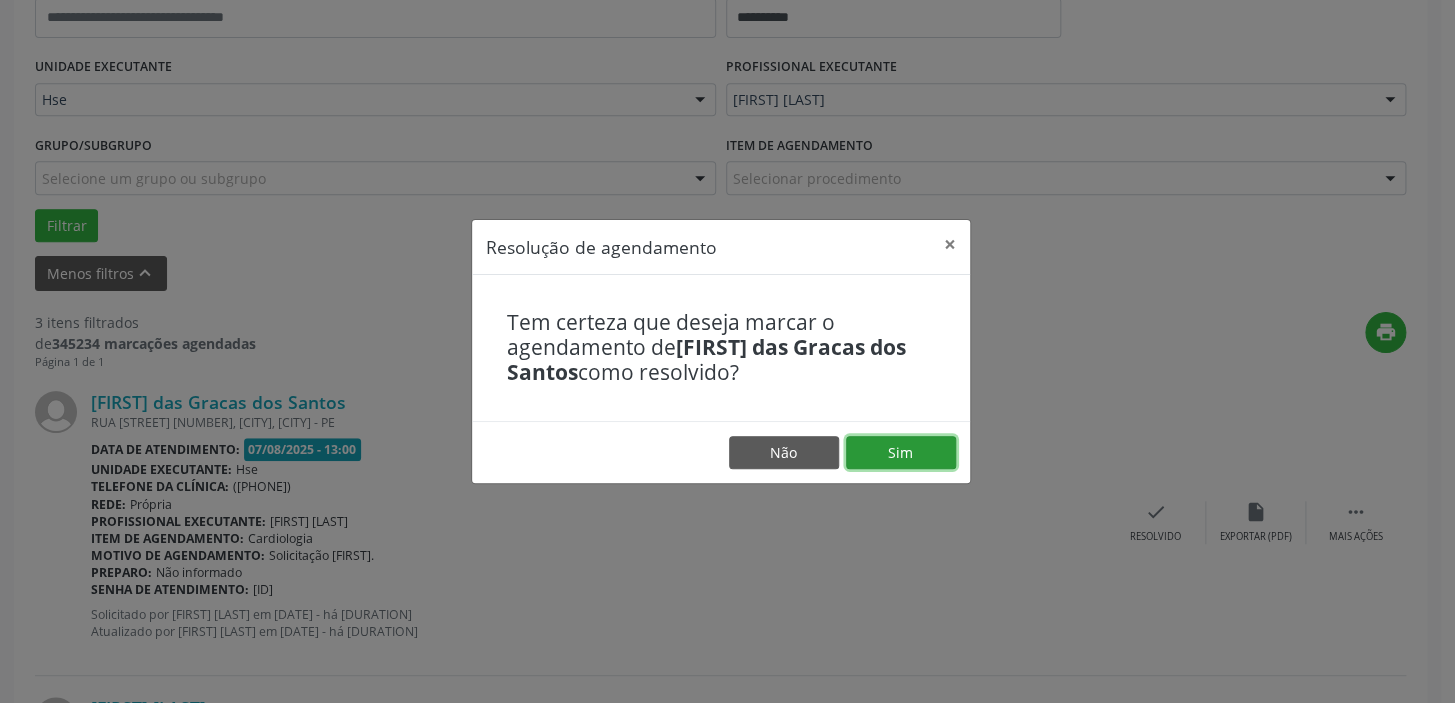 click on "Sim" at bounding box center (901, 453) 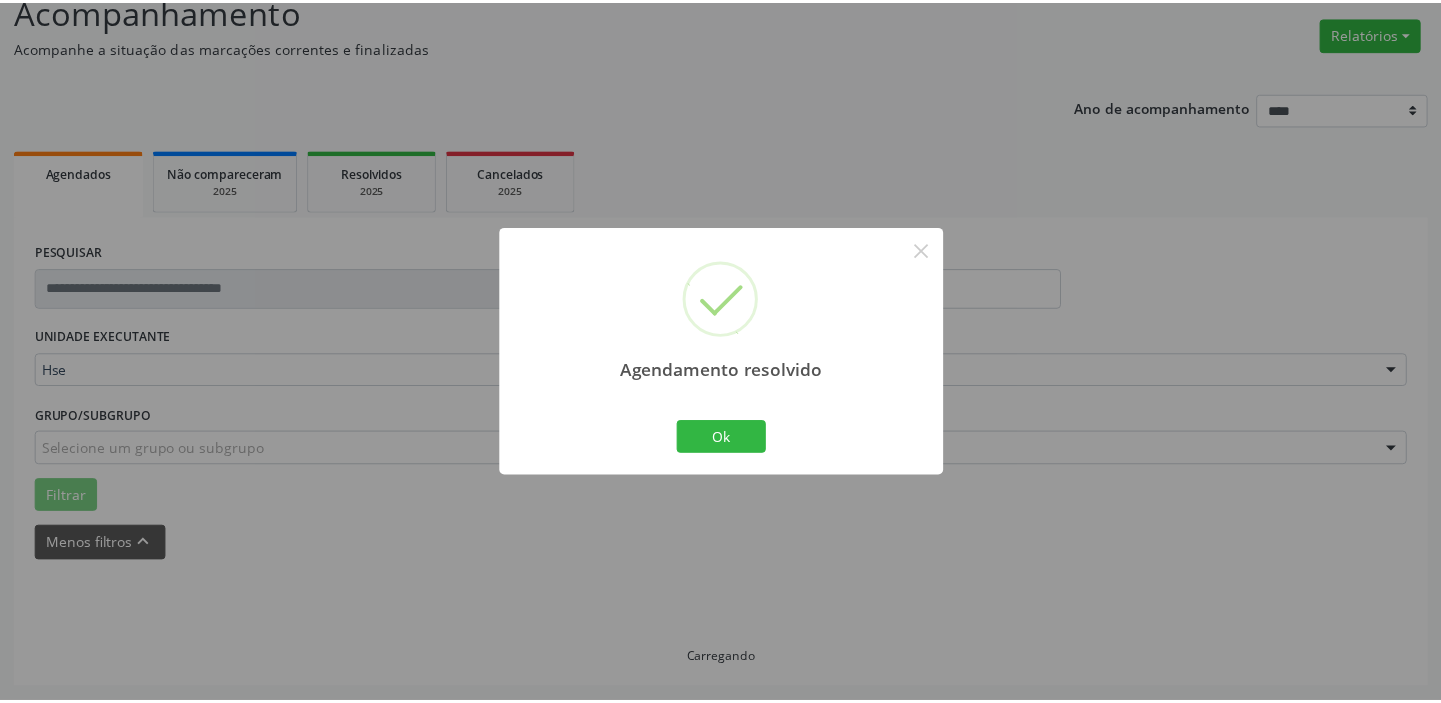 scroll, scrollTop: 148, scrollLeft: 0, axis: vertical 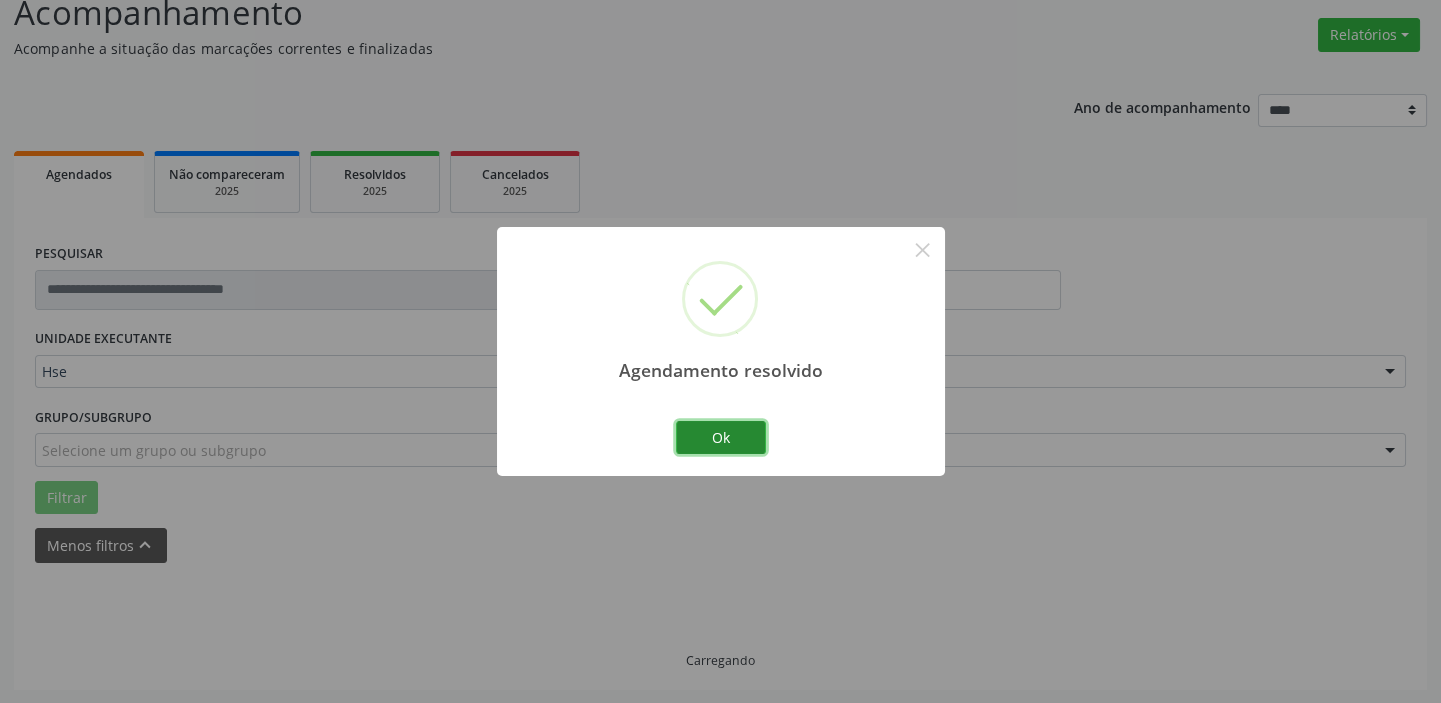 click on "Ok" at bounding box center (721, 438) 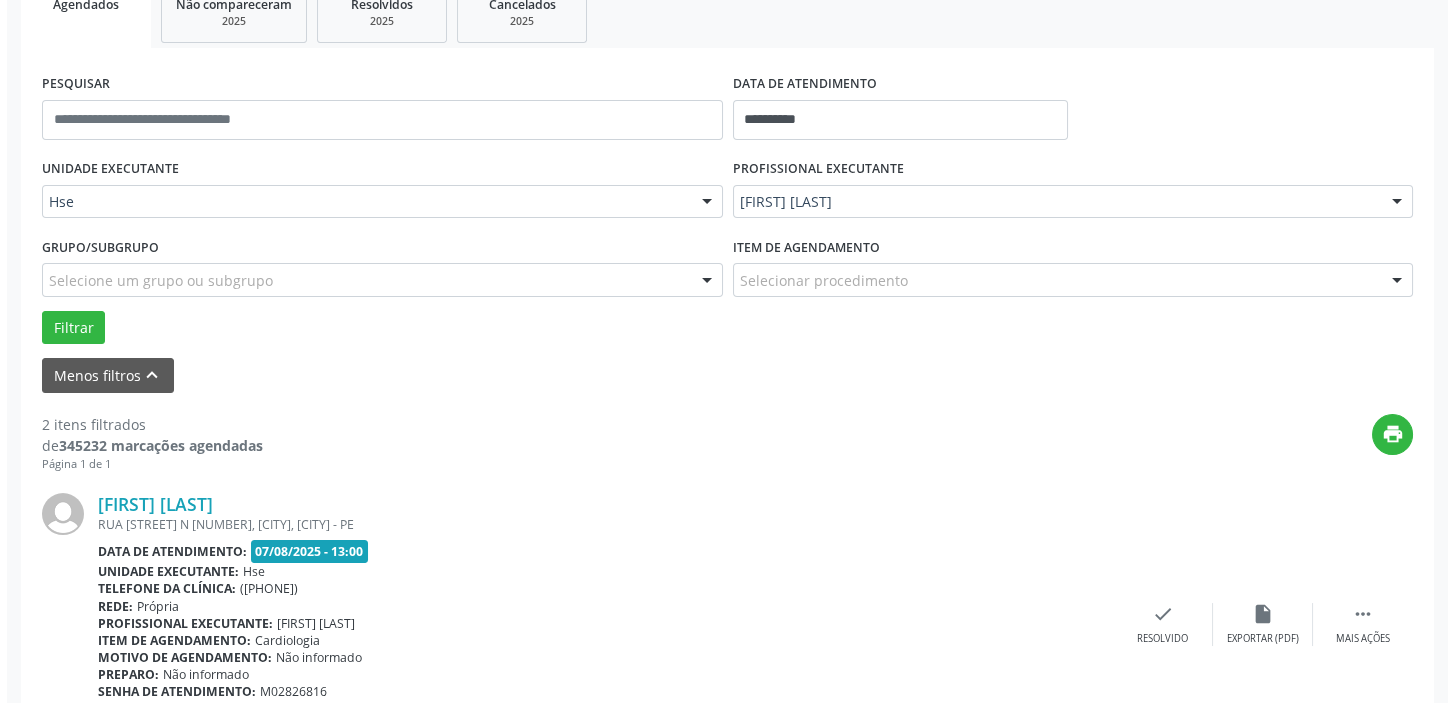 scroll, scrollTop: 330, scrollLeft: 0, axis: vertical 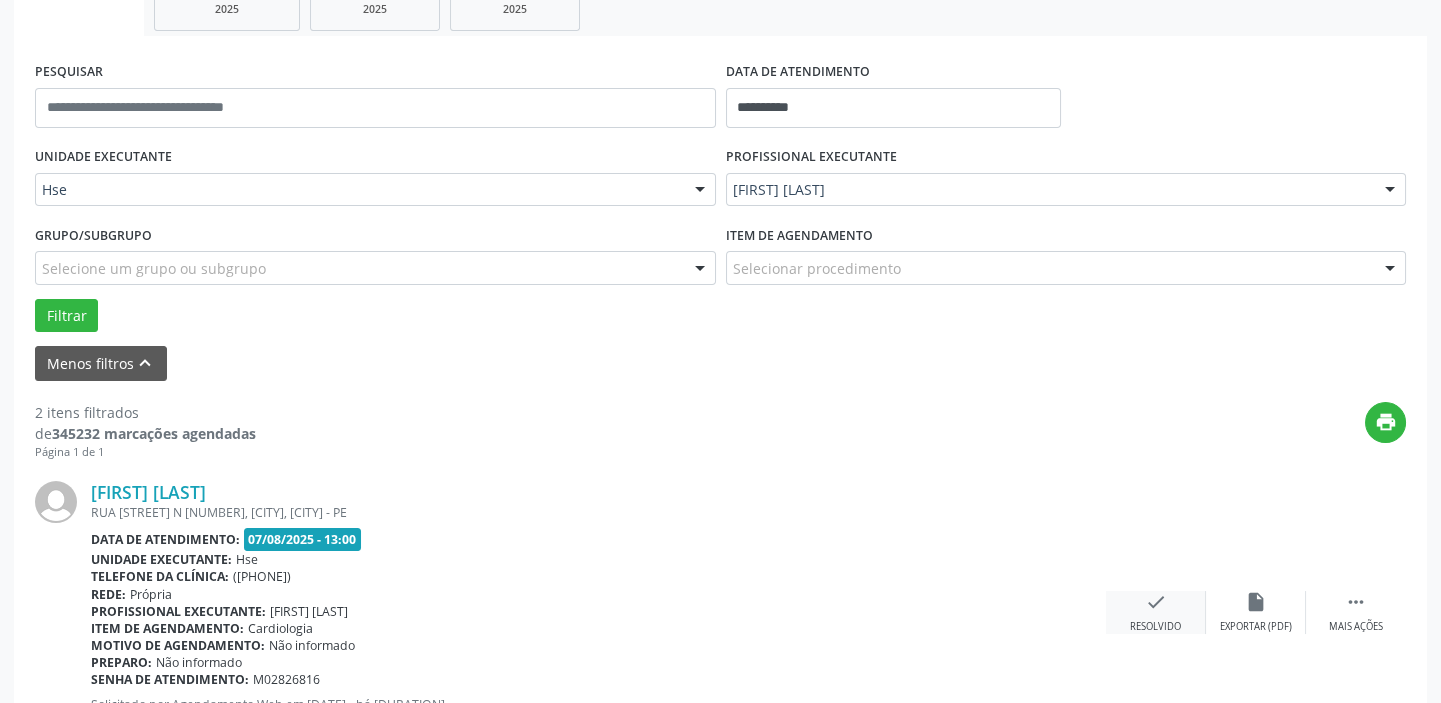 click on "check
Resolvido" at bounding box center (1156, 612) 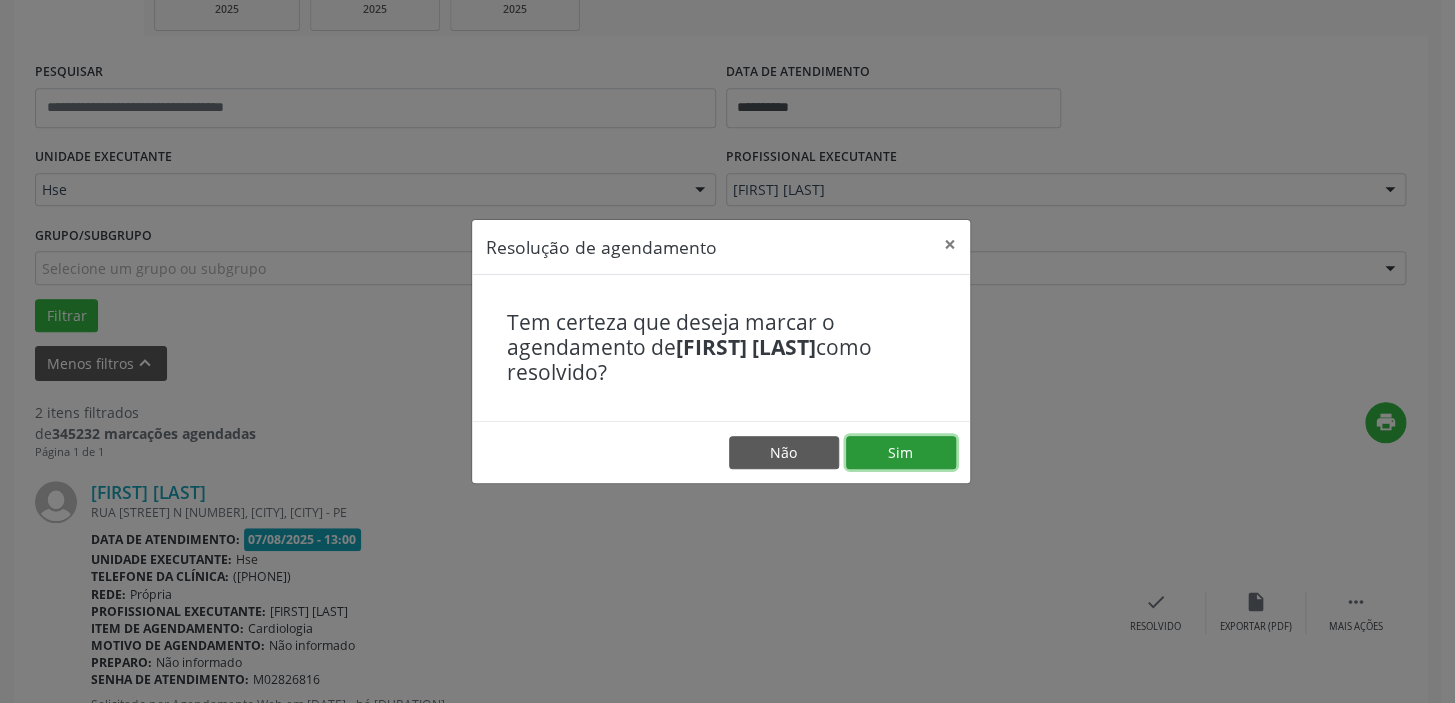 click on "Sim" at bounding box center (901, 453) 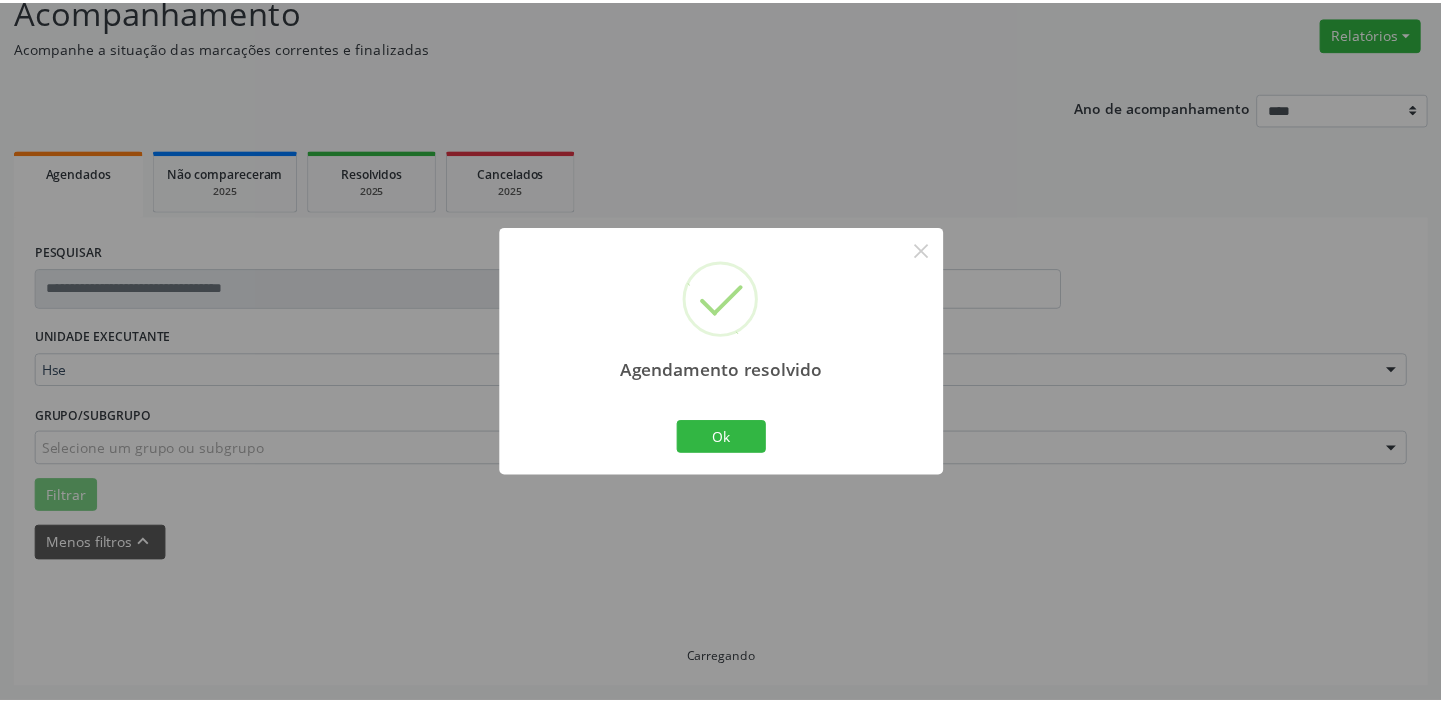 scroll, scrollTop: 148, scrollLeft: 0, axis: vertical 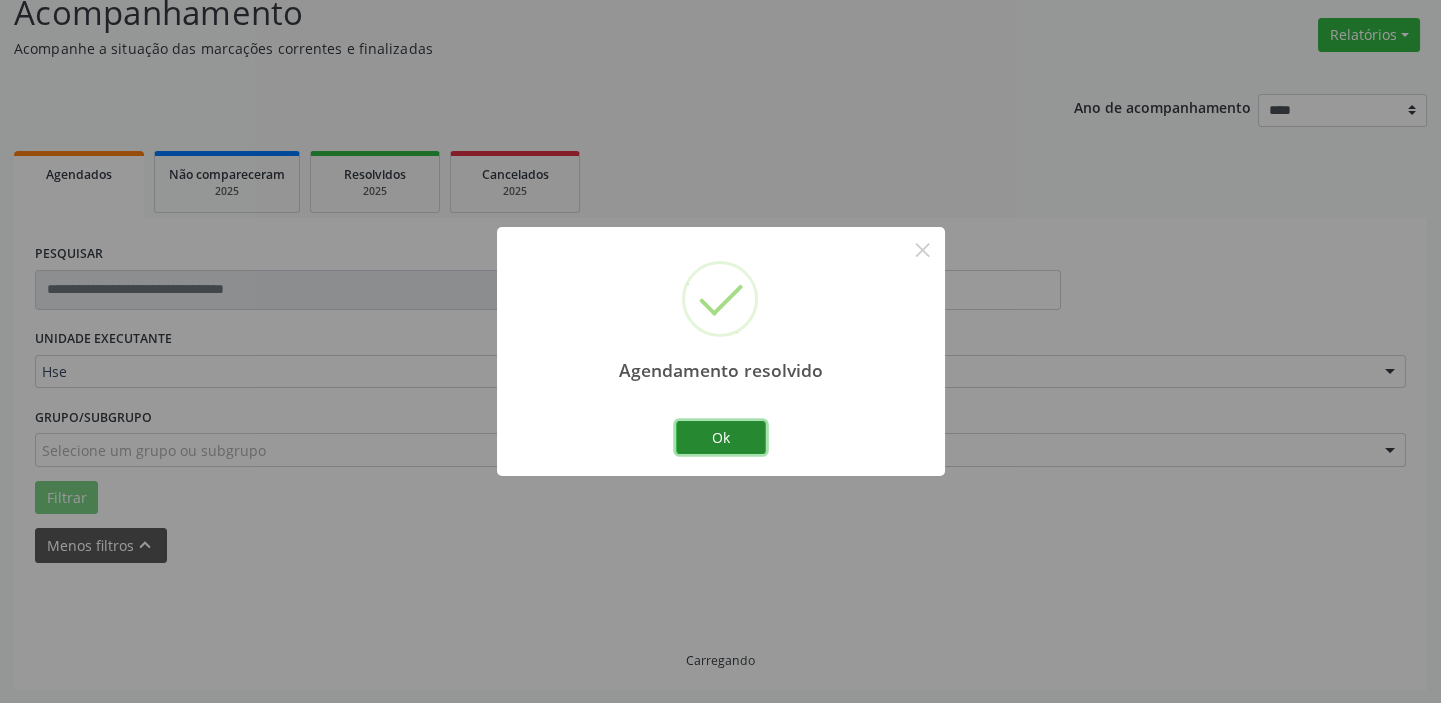 click on "Ok" at bounding box center (721, 438) 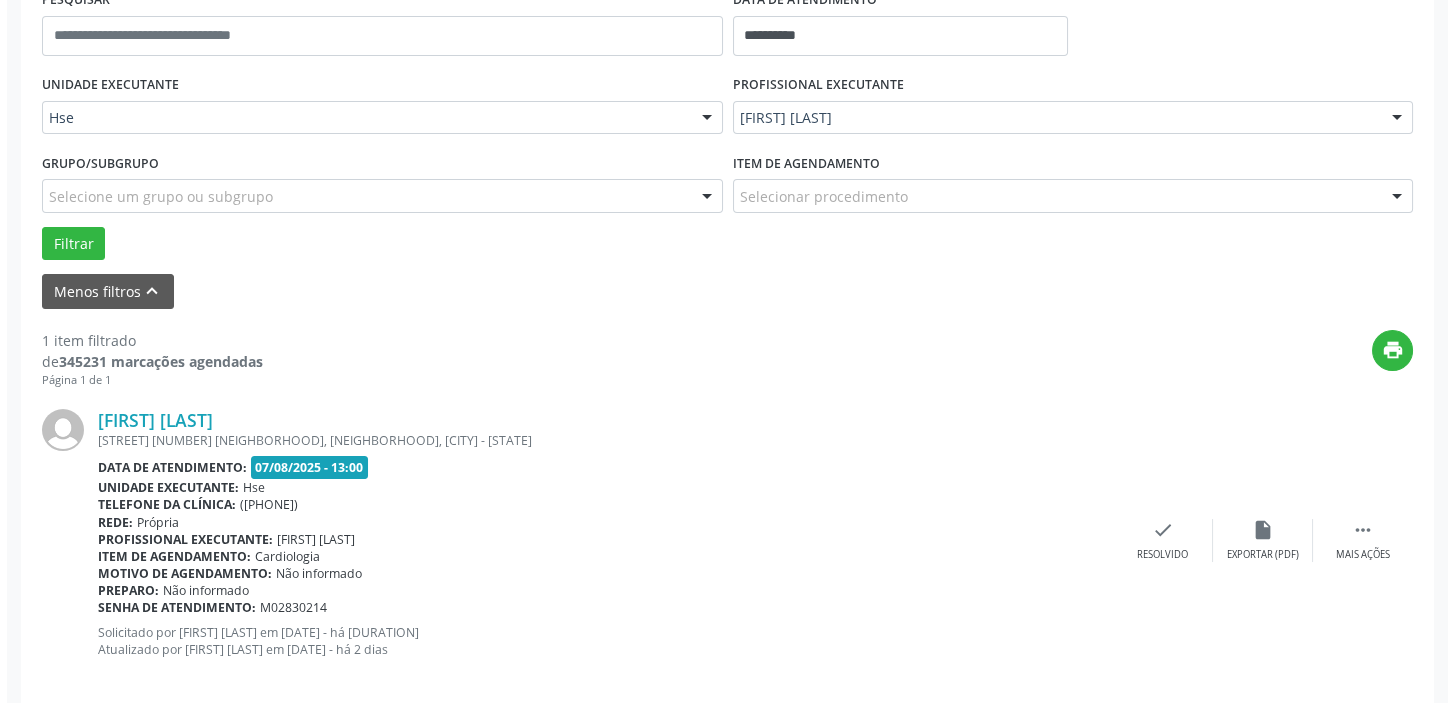 scroll, scrollTop: 420, scrollLeft: 0, axis: vertical 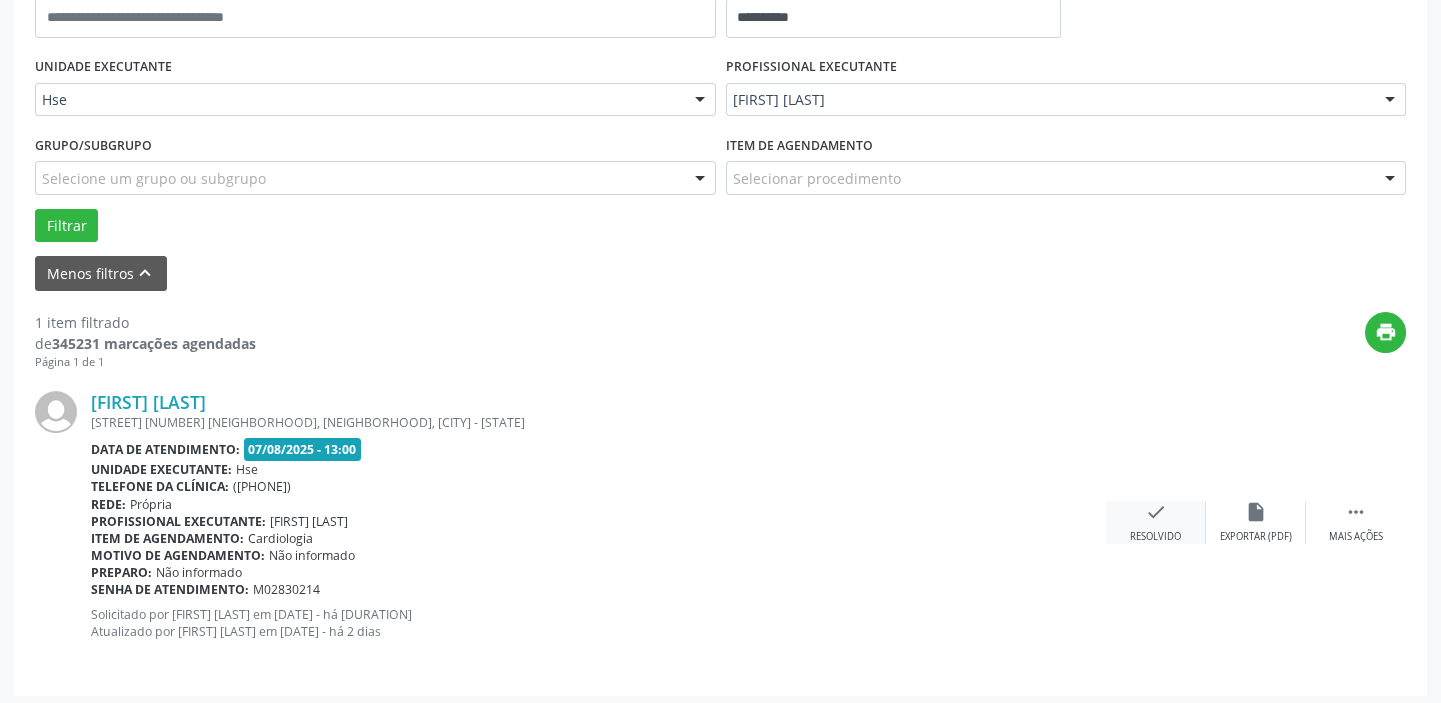 click on "check
Resolvido" at bounding box center [1156, 522] 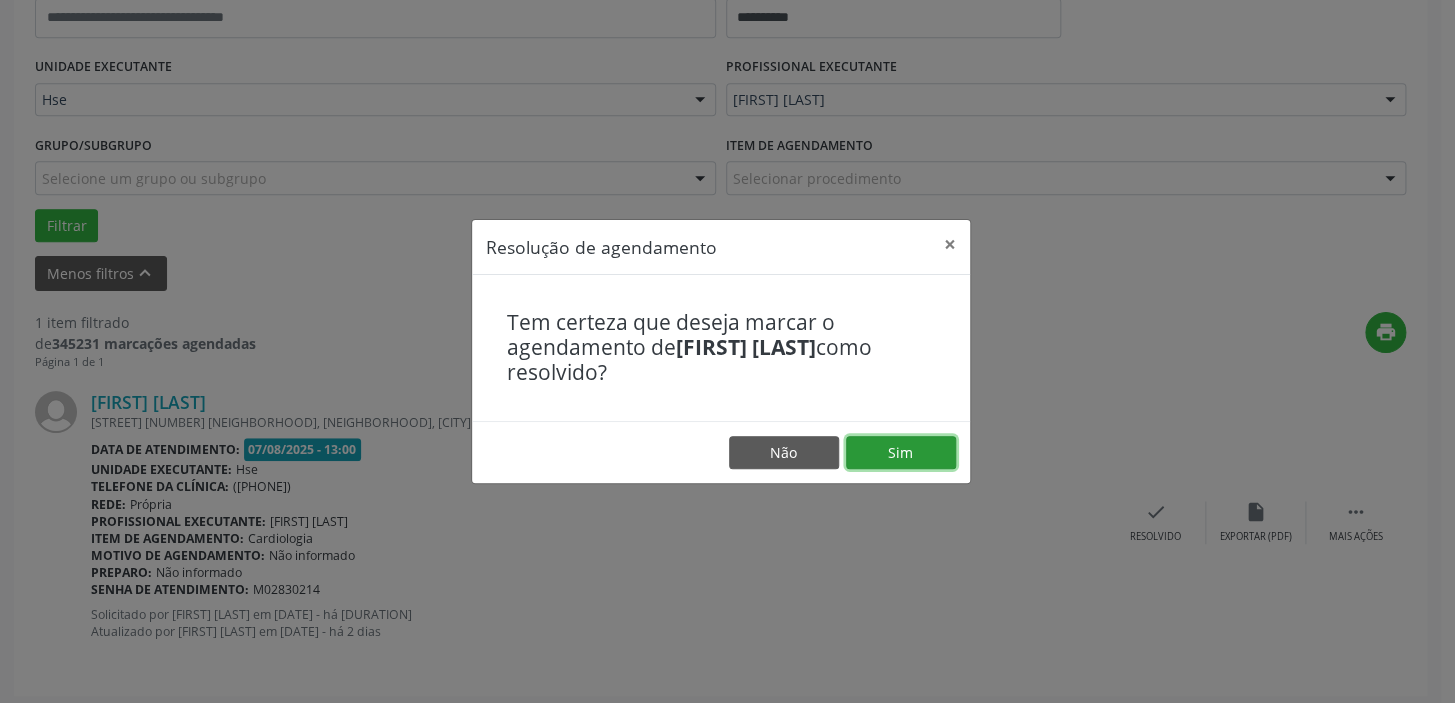 click on "Sim" at bounding box center [901, 453] 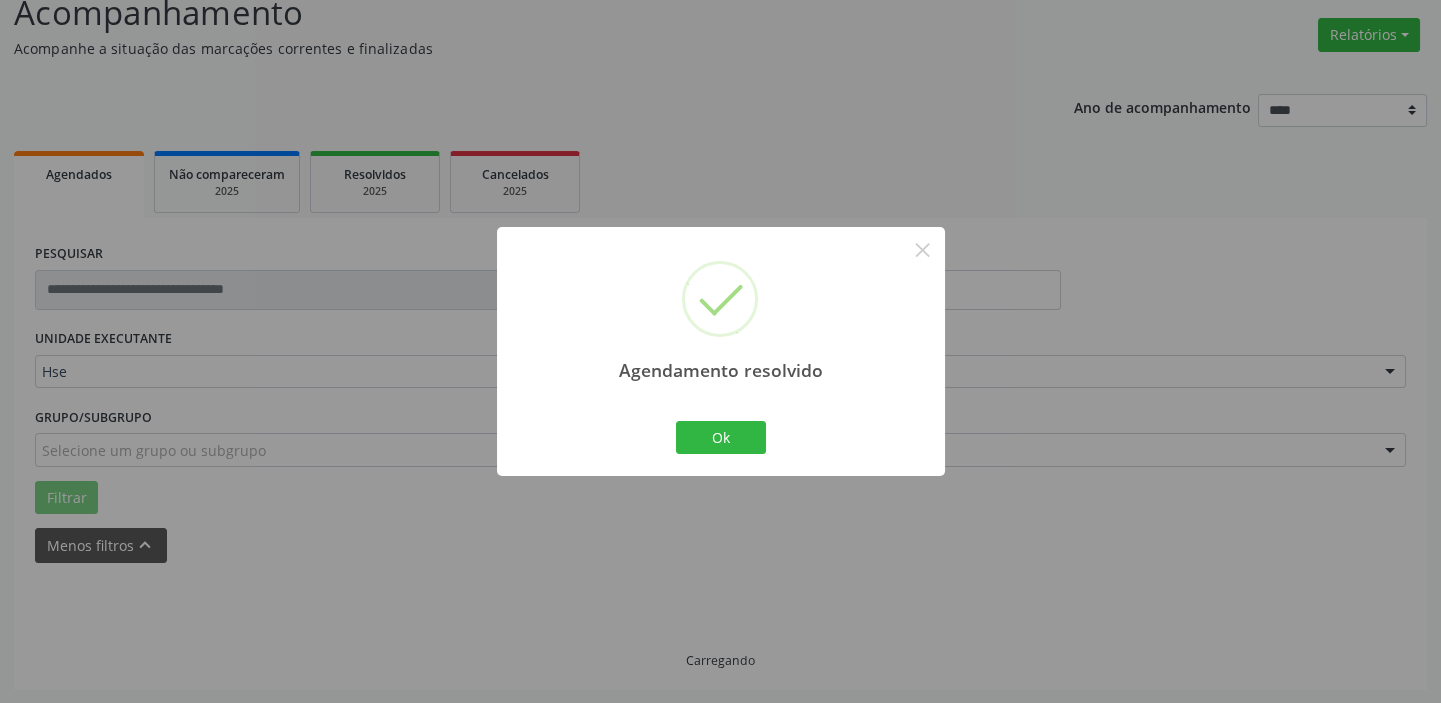 scroll, scrollTop: 104, scrollLeft: 0, axis: vertical 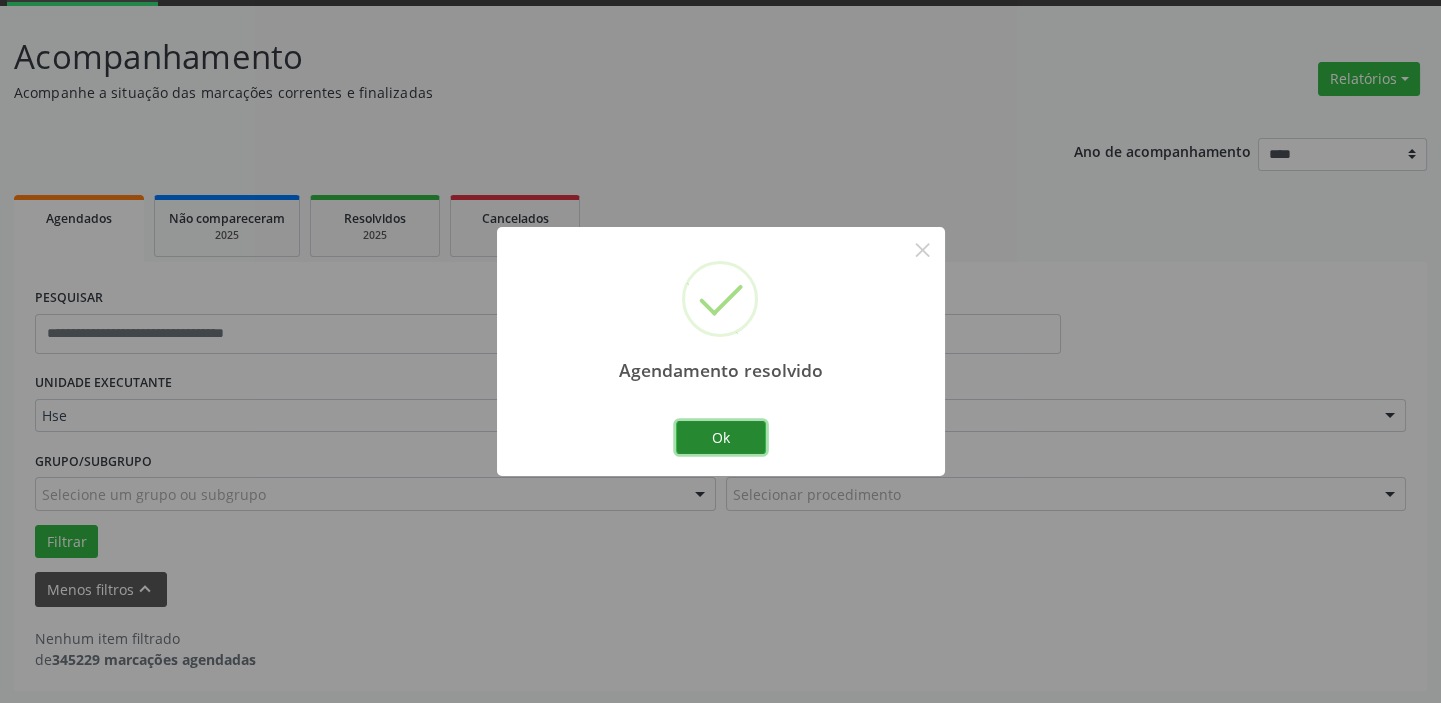 click on "Ok" at bounding box center (721, 438) 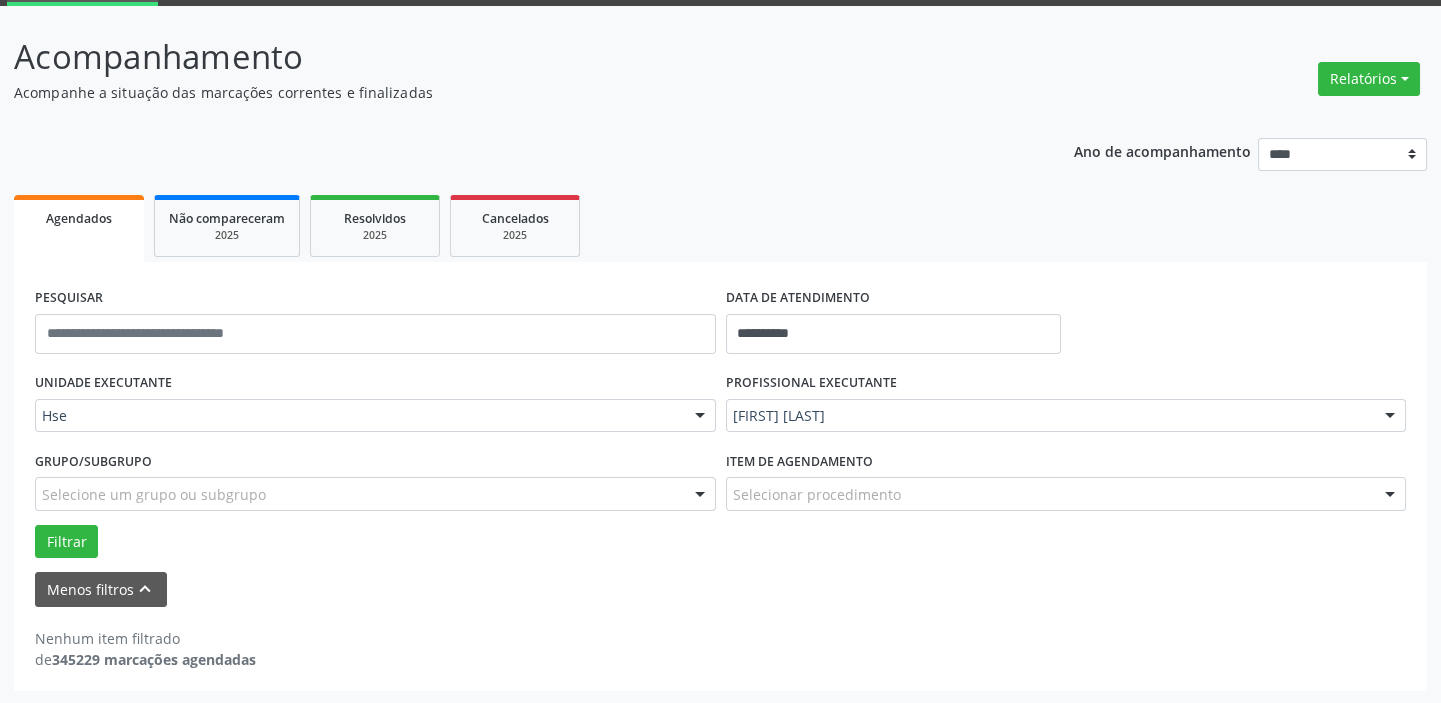 click on "Menos filtros
keyboard_arrow_up" at bounding box center [720, 589] 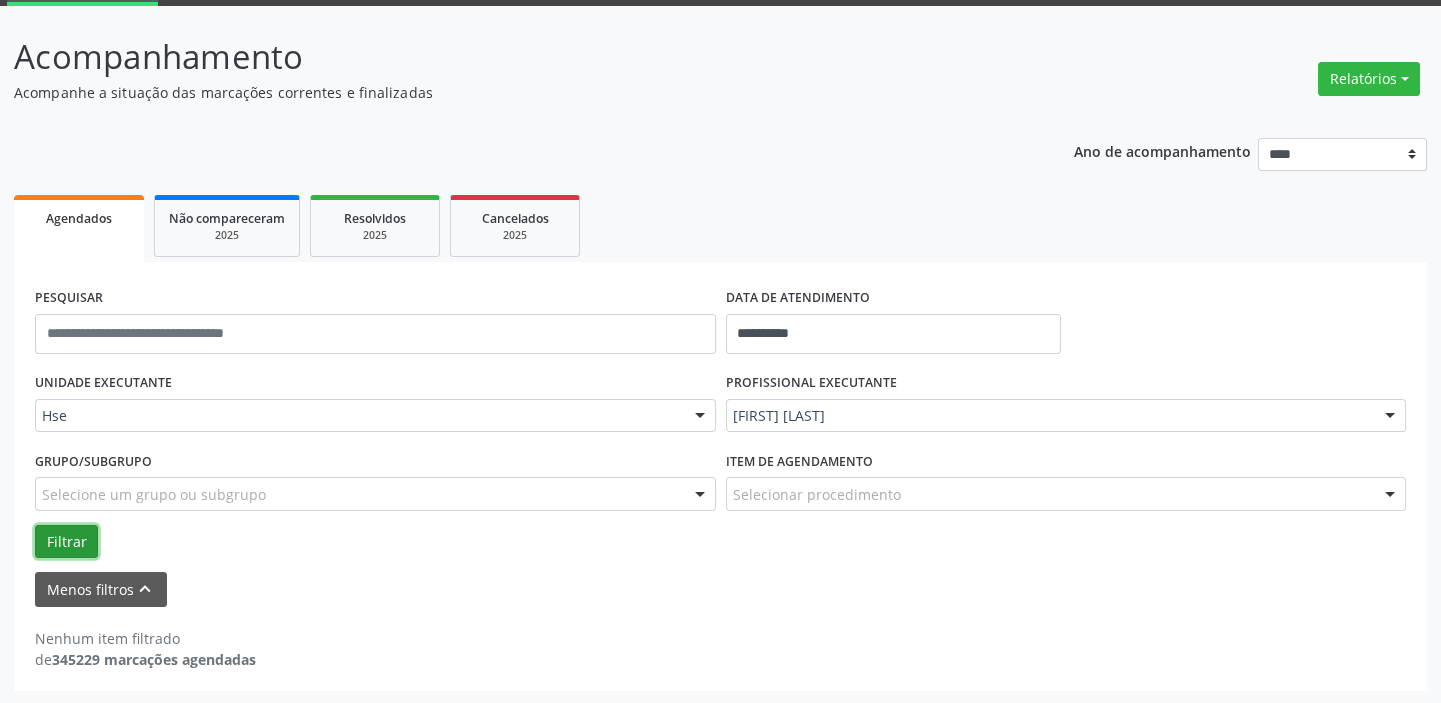 drag, startPoint x: 66, startPoint y: 527, endPoint x: 79, endPoint y: 525, distance: 13.152946 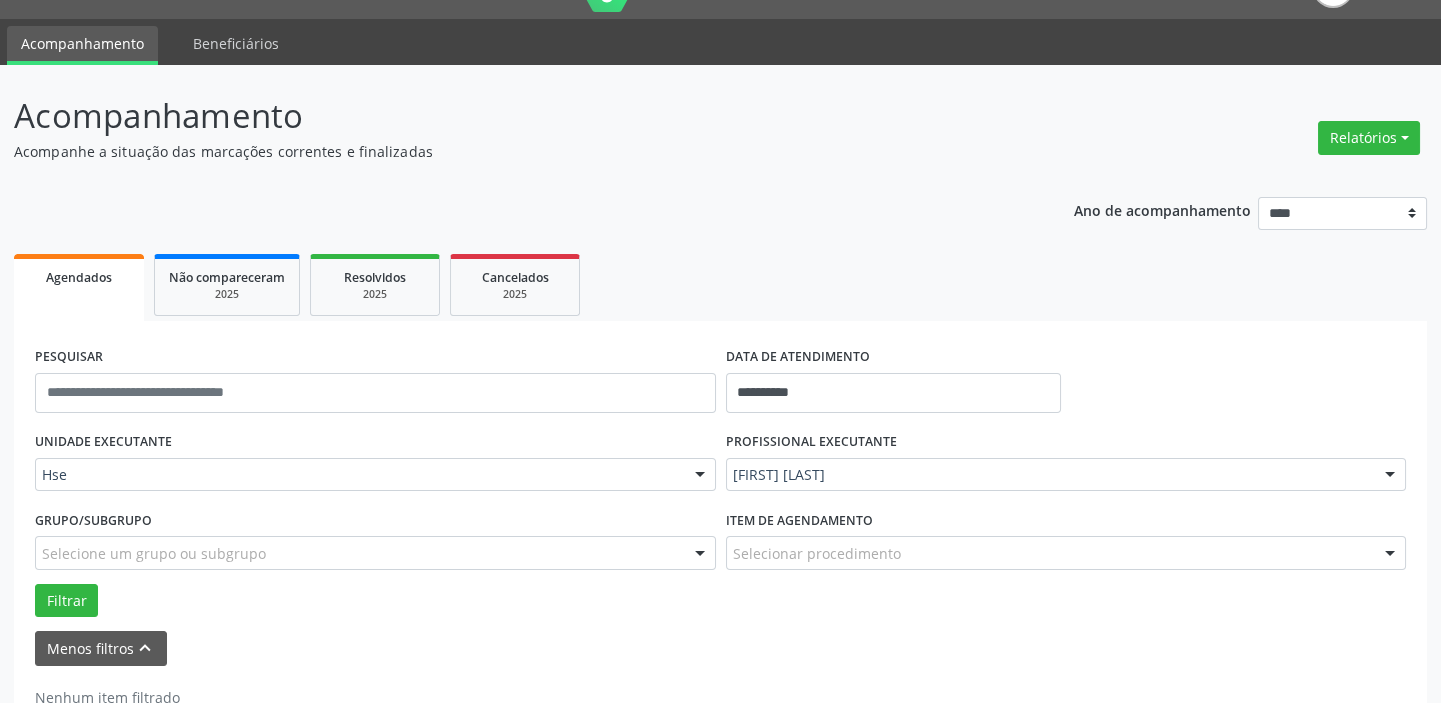 scroll, scrollTop: 13, scrollLeft: 0, axis: vertical 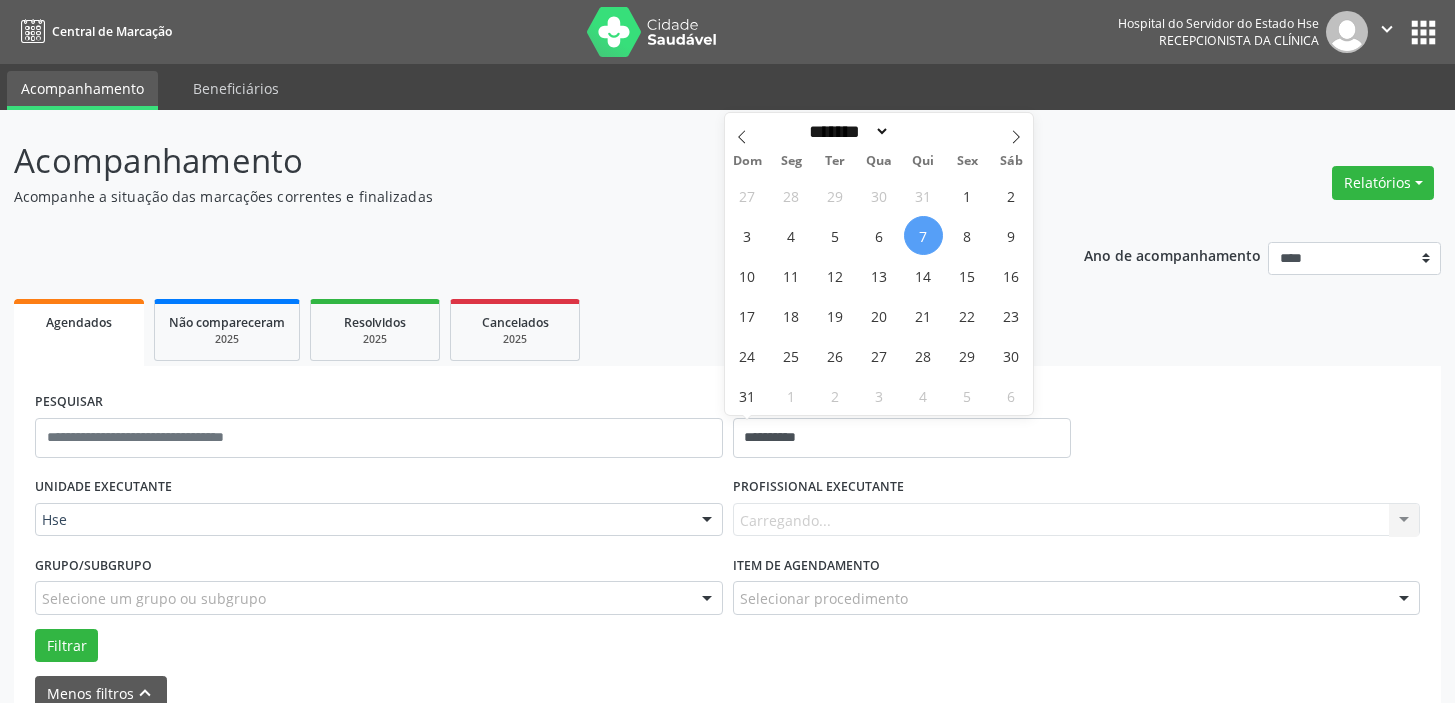 select on "*" 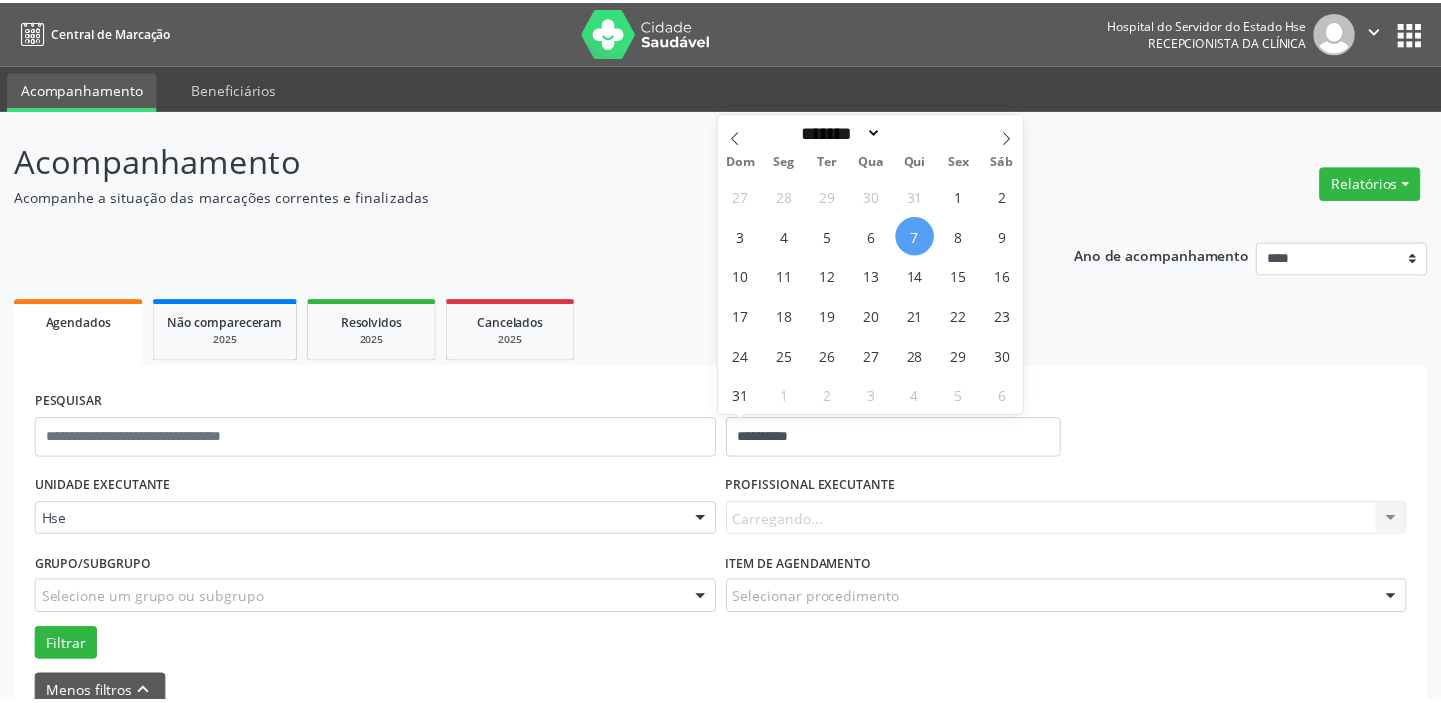 scroll, scrollTop: 0, scrollLeft: 0, axis: both 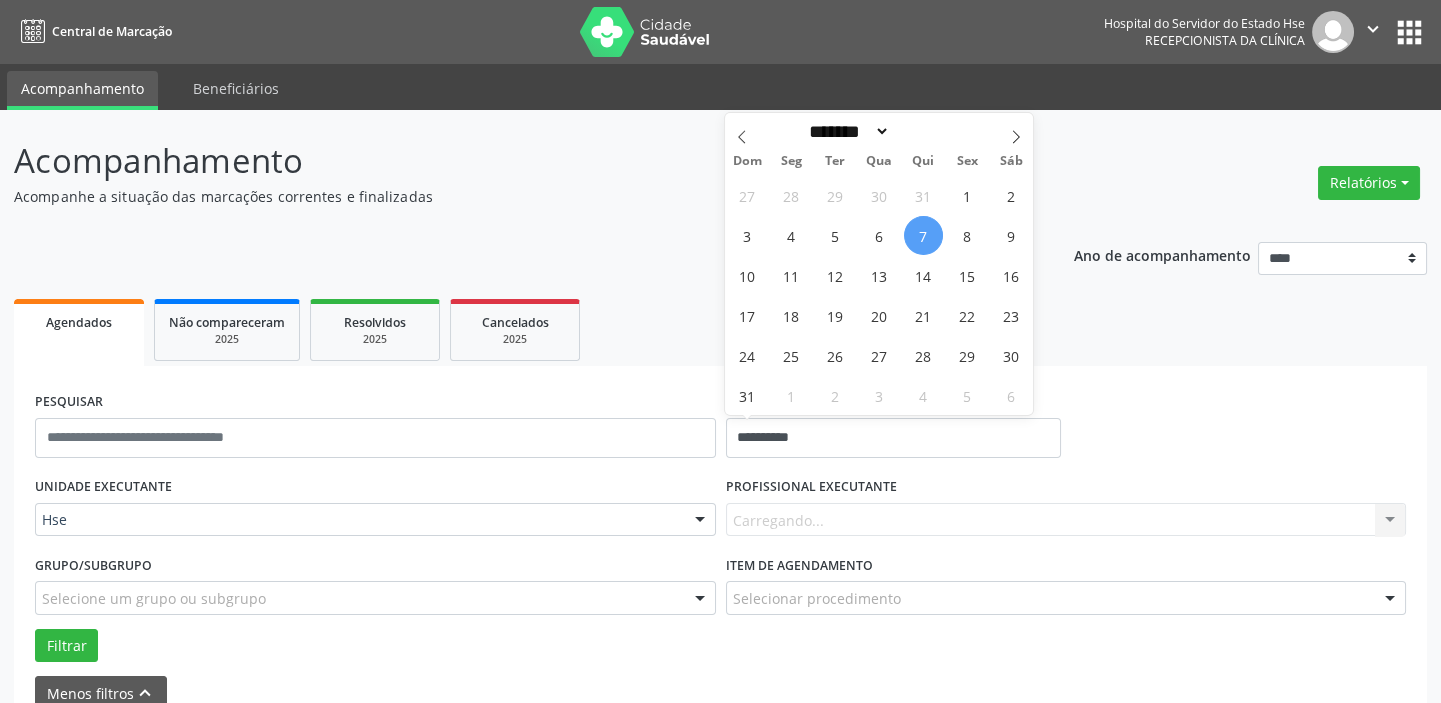 click on "7" at bounding box center (923, 235) 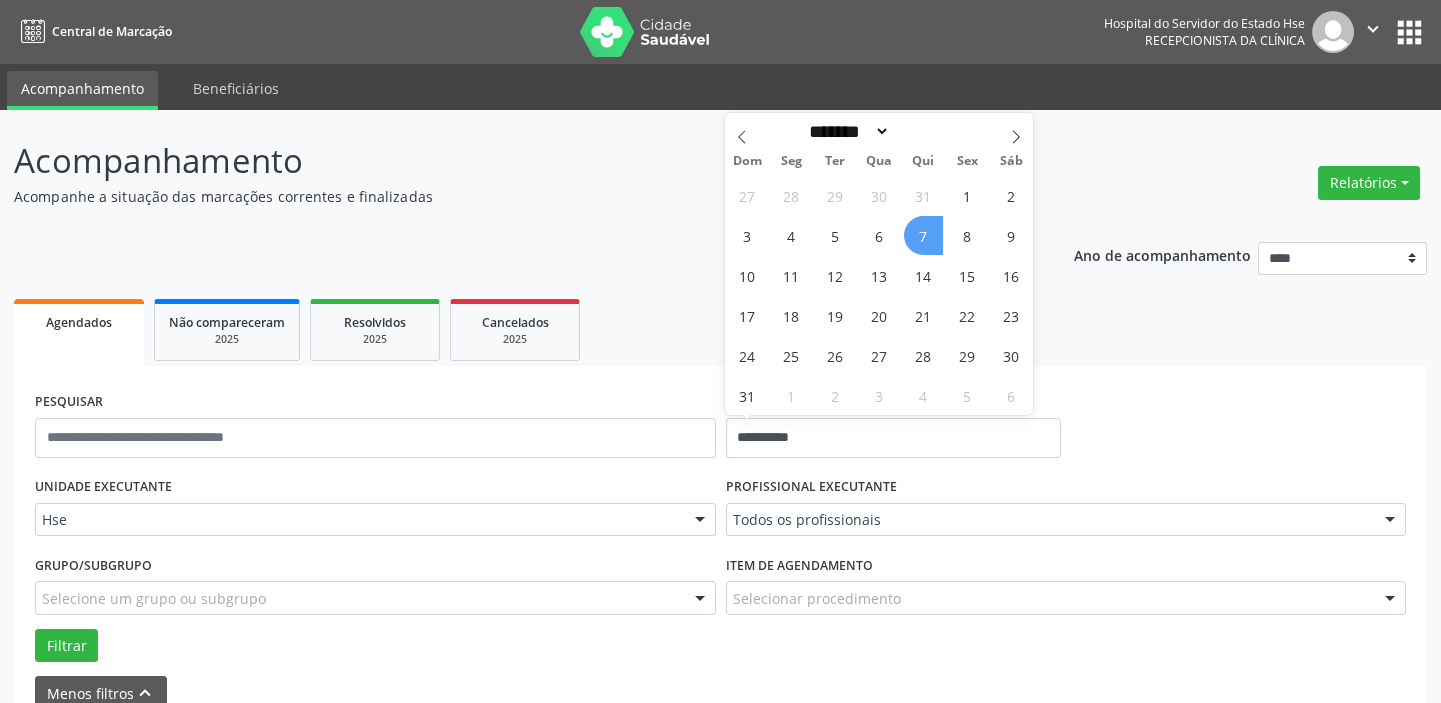 click on "7" at bounding box center (923, 235) 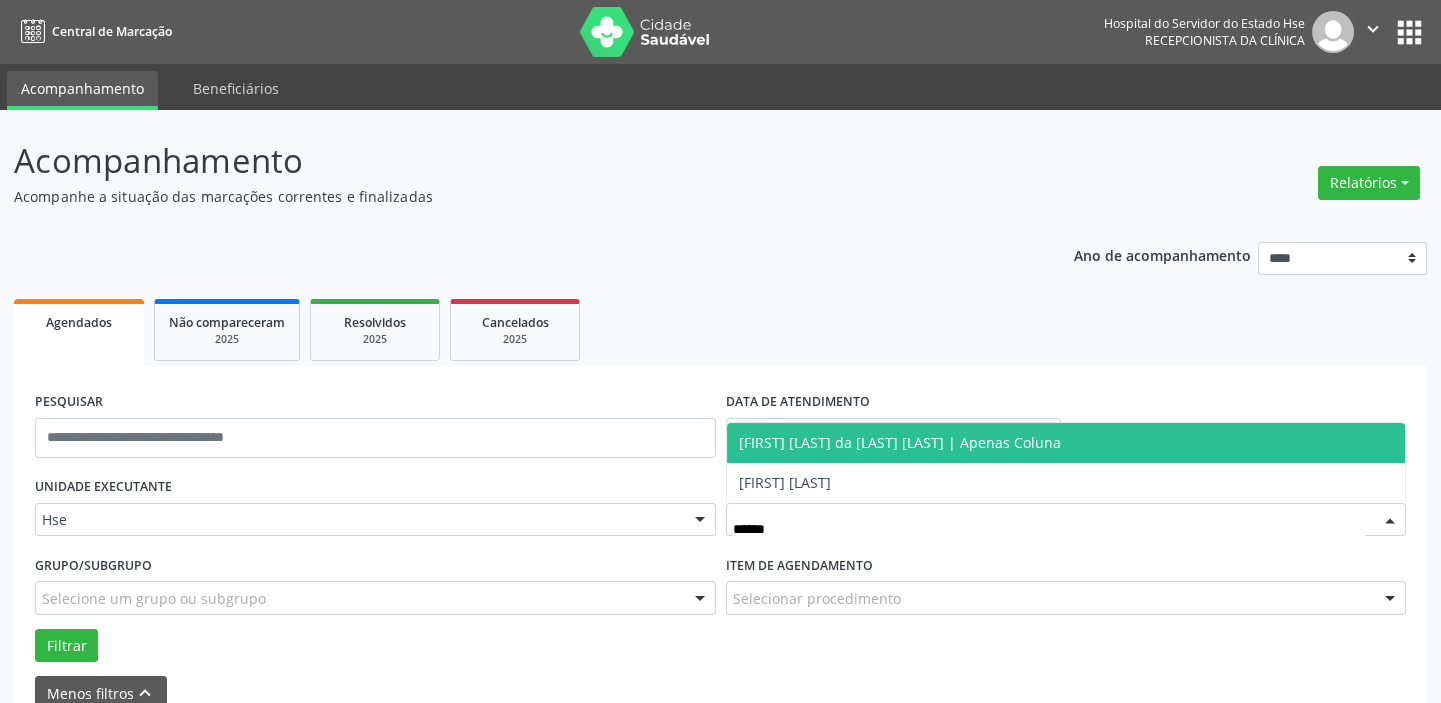 type on "*******" 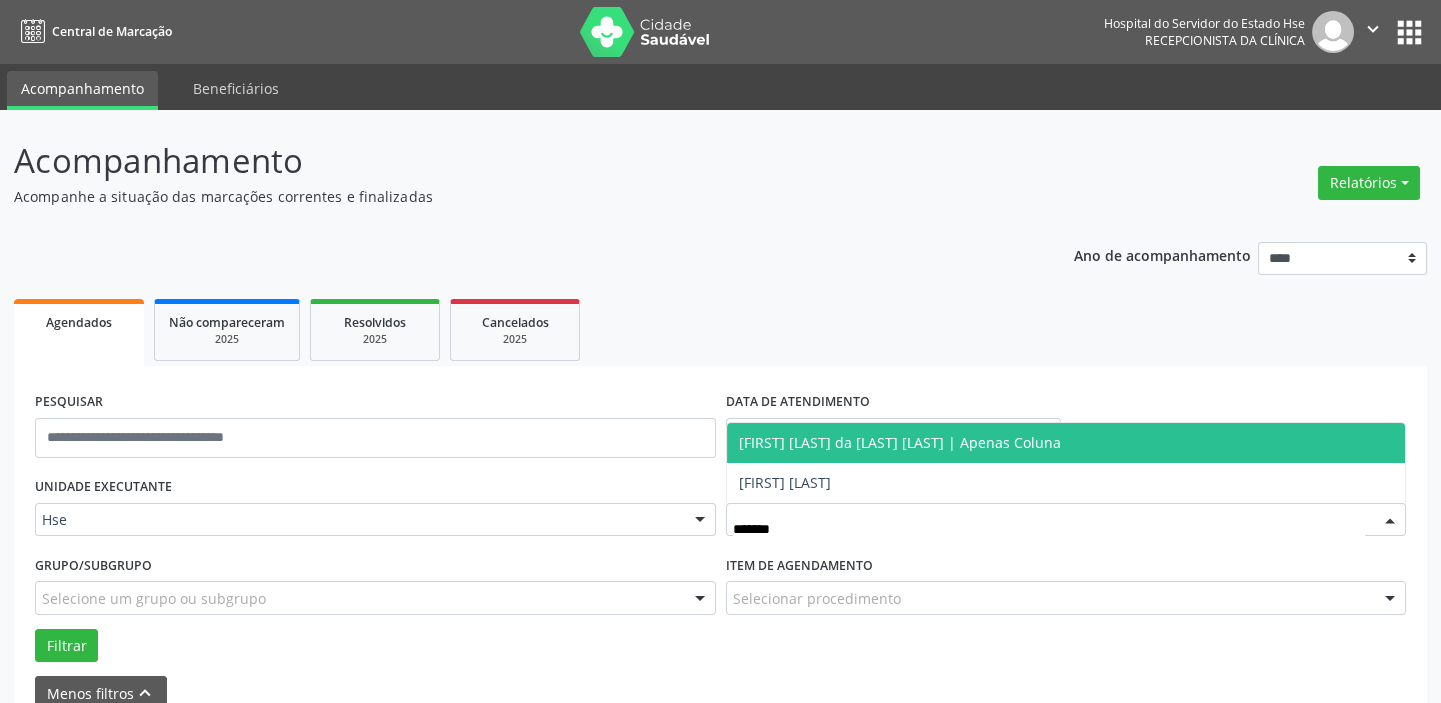 click on "[FIRST] [LAST] da [LAST] [LAST] | Apenas Coluna" at bounding box center (900, 442) 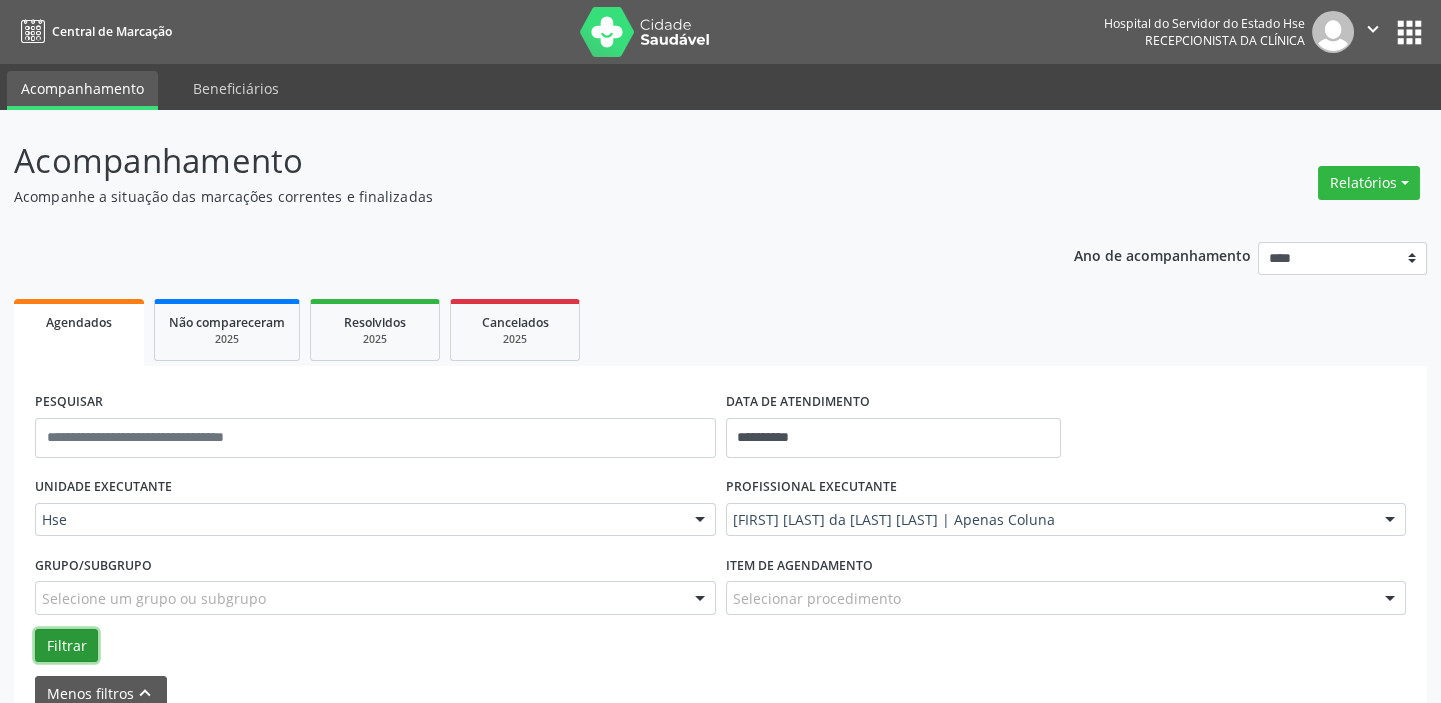 click on "Filtrar" at bounding box center (66, 646) 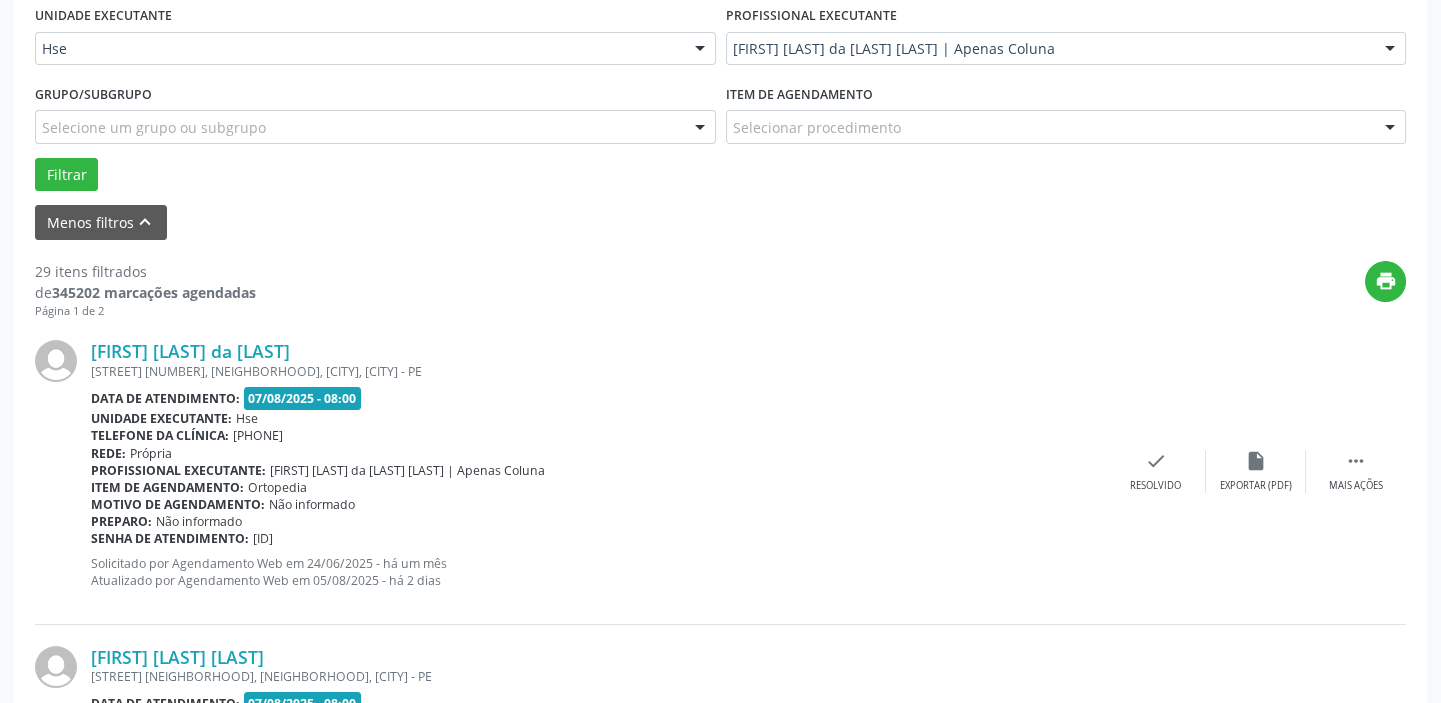 scroll, scrollTop: 636, scrollLeft: 0, axis: vertical 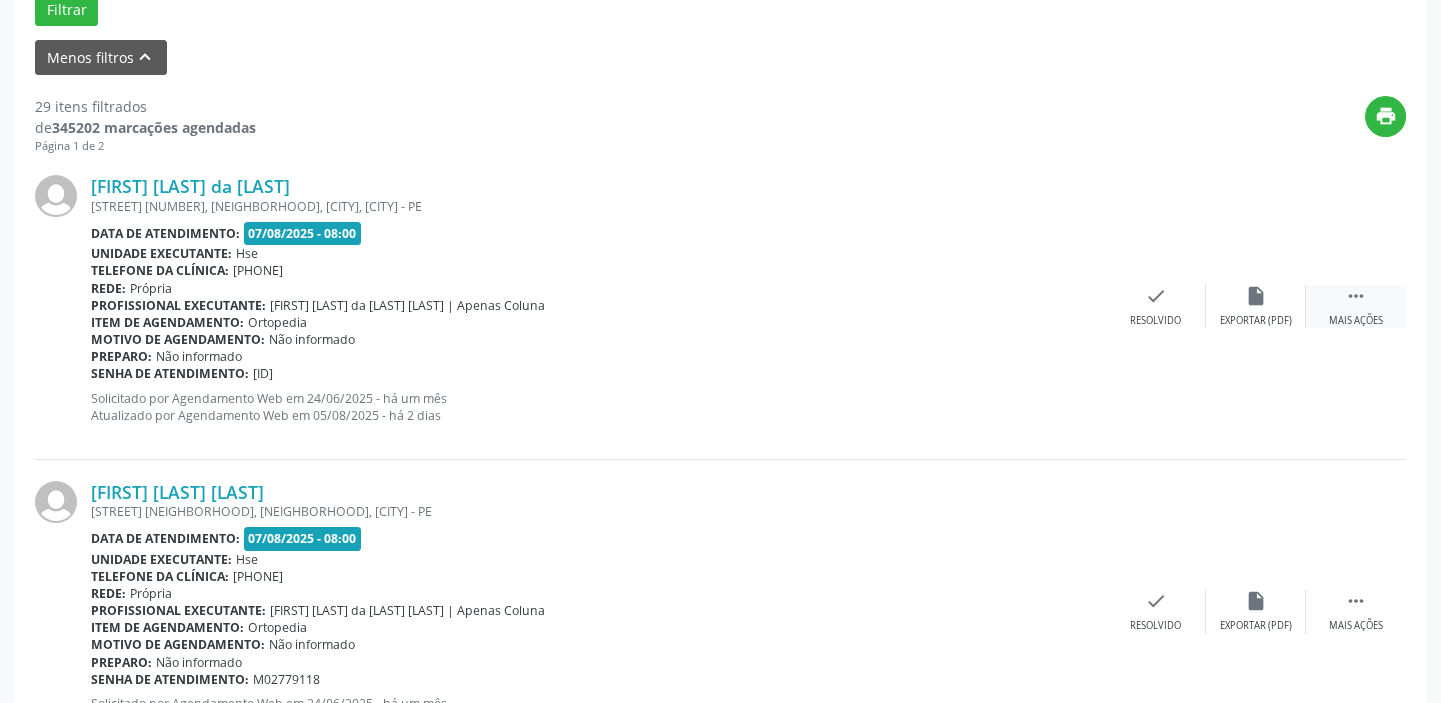 drag, startPoint x: 1344, startPoint y: 290, endPoint x: 1310, endPoint y: 295, distance: 34.36568 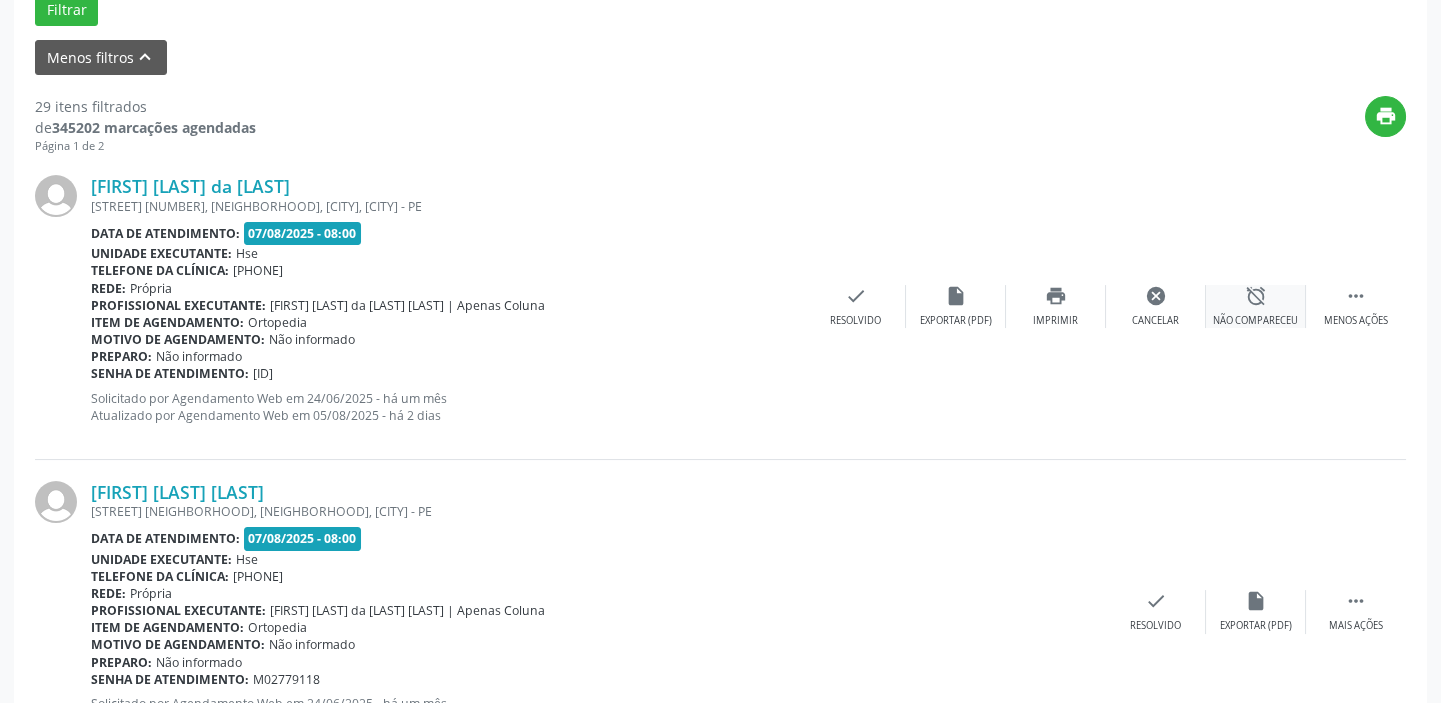 click on "alarm_off" at bounding box center [1256, 296] 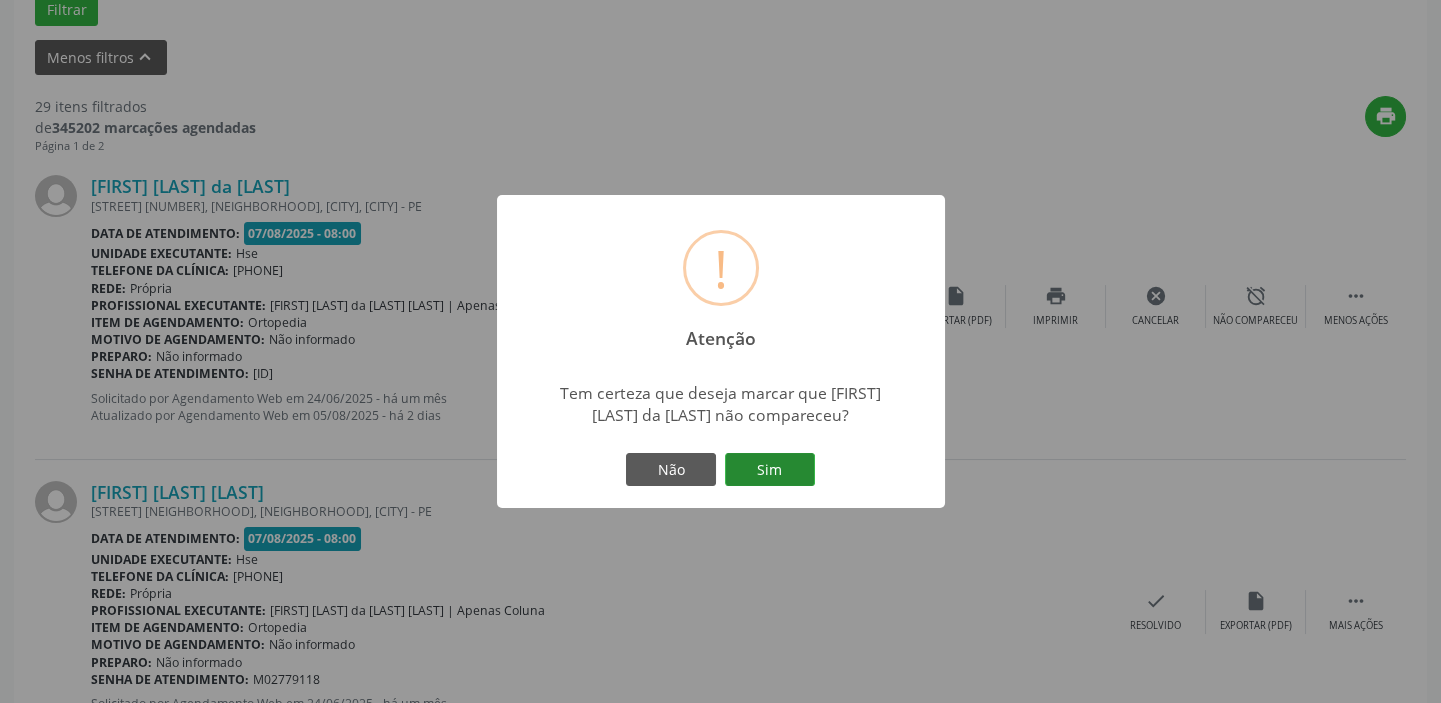 click on "Sim" at bounding box center (770, 470) 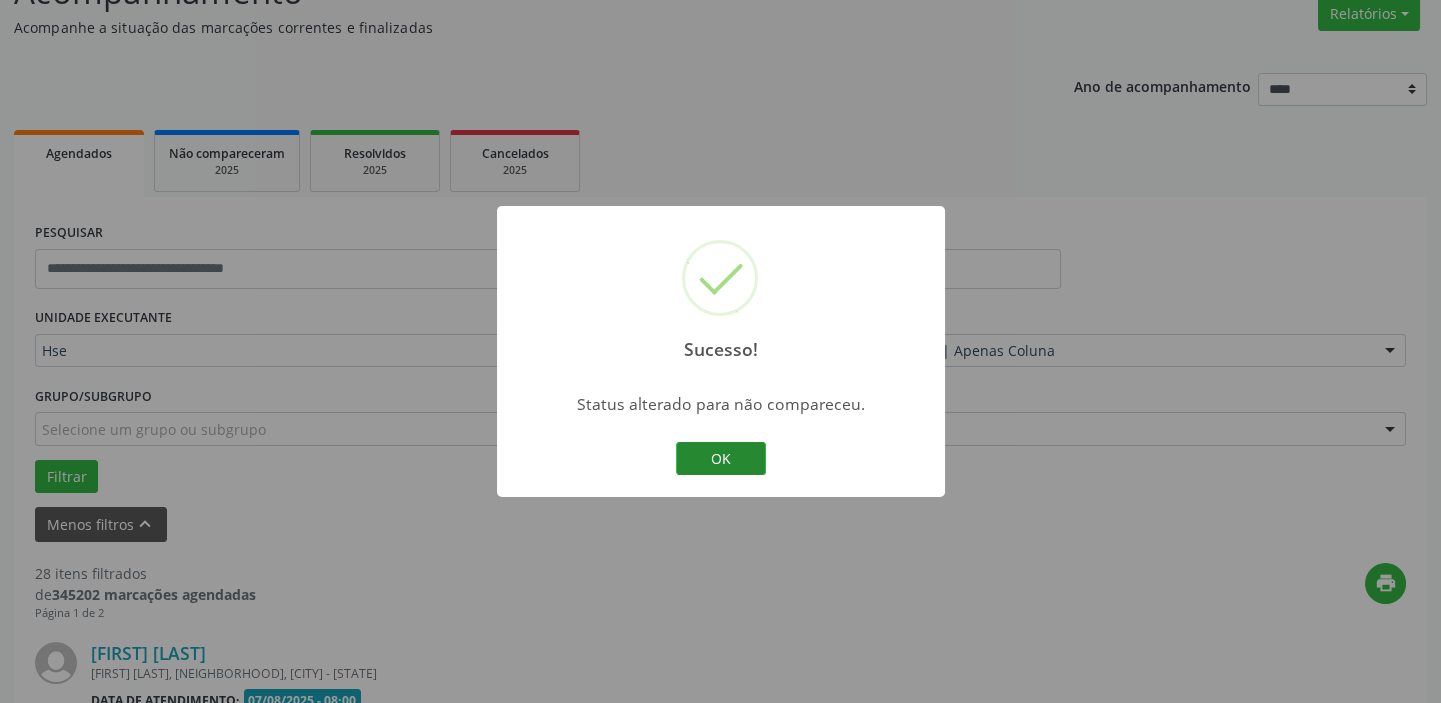 scroll, scrollTop: 636, scrollLeft: 0, axis: vertical 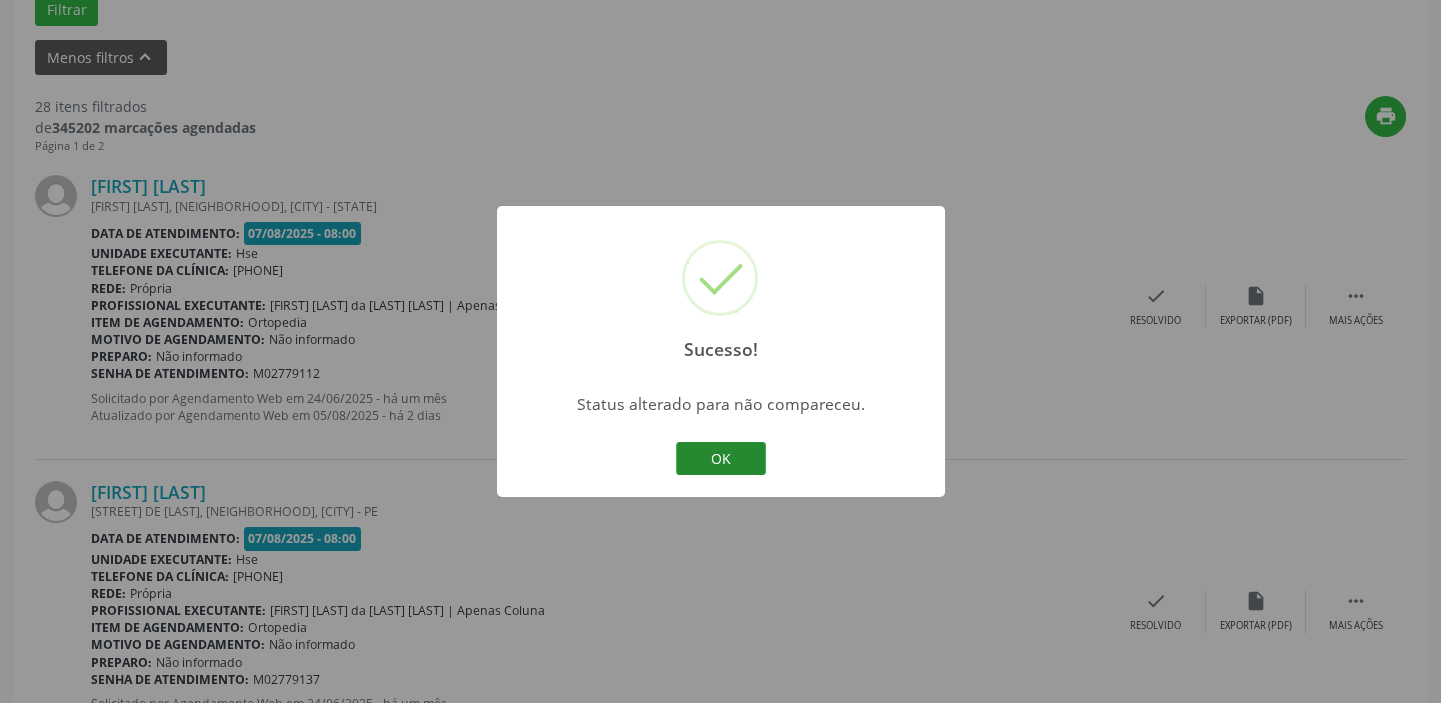 click on "OK" at bounding box center (721, 459) 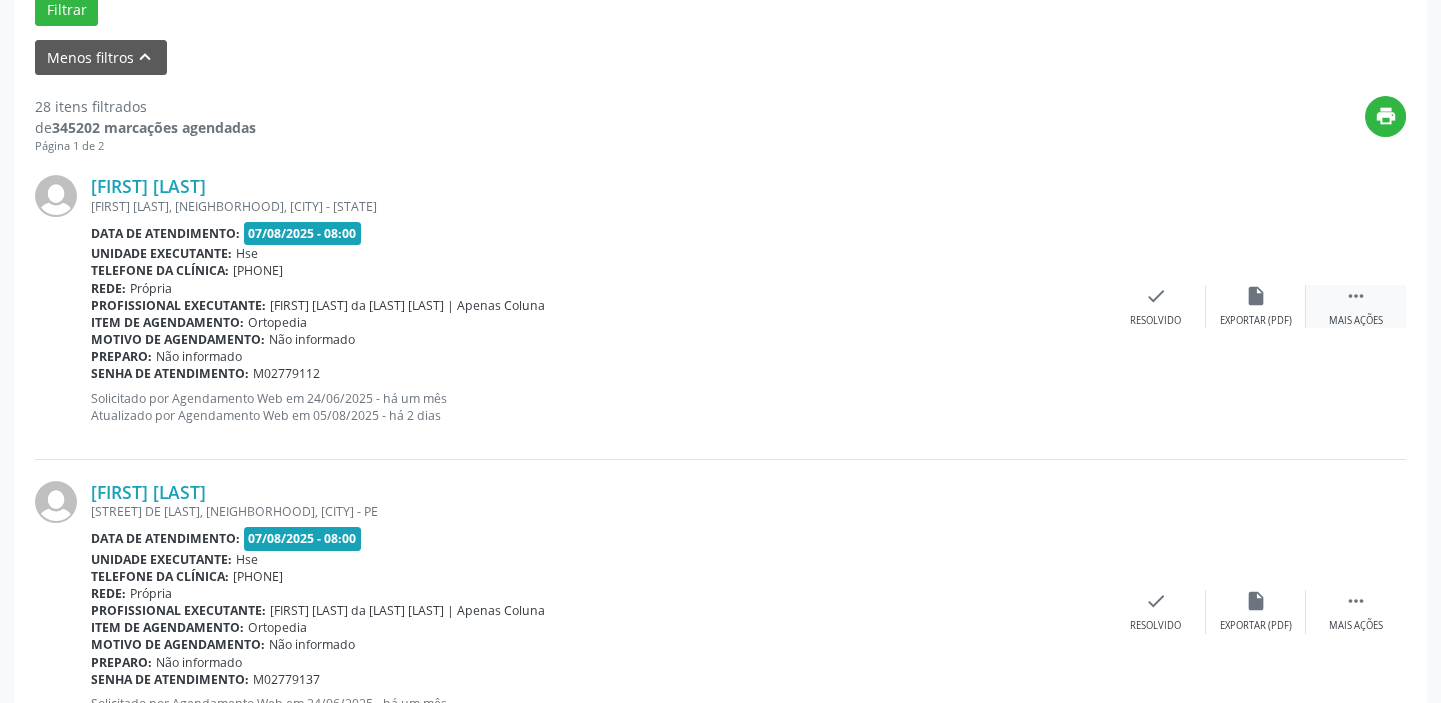 click on "" at bounding box center (1356, 296) 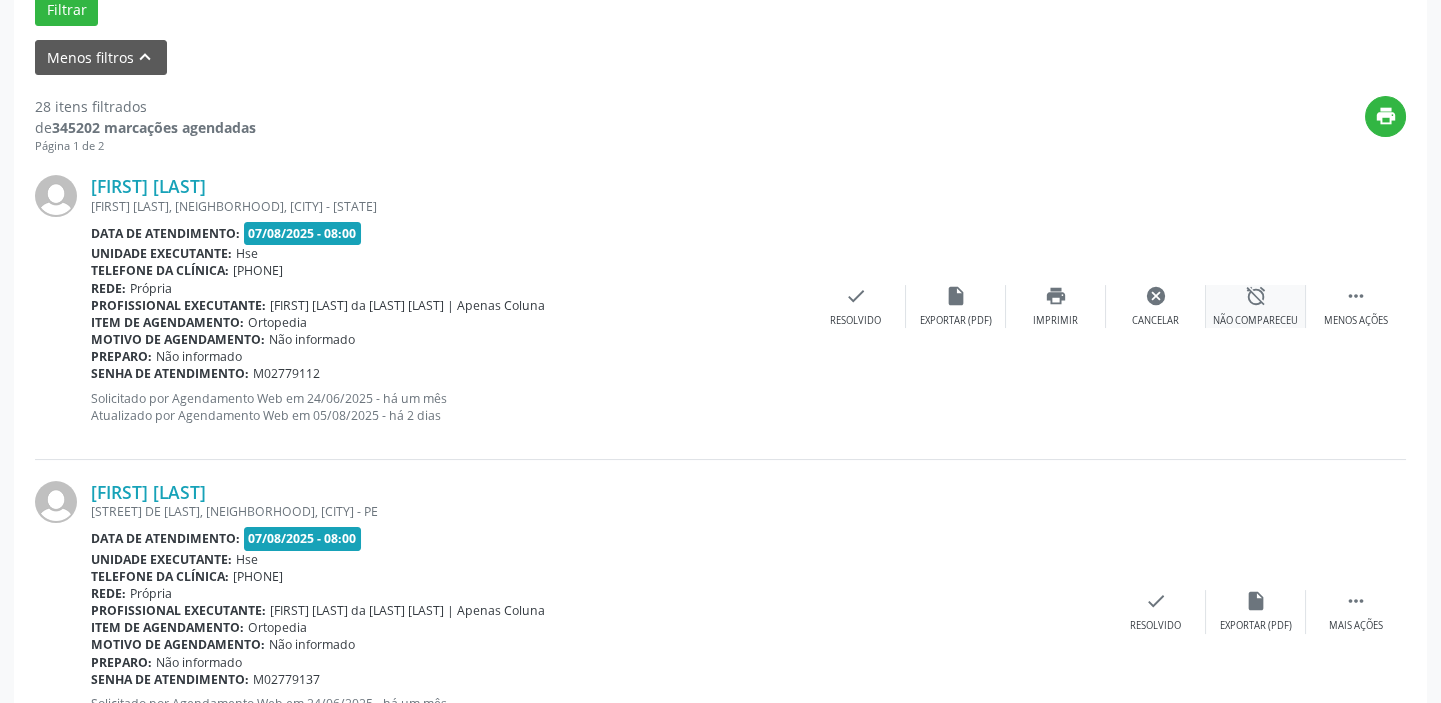 click on "alarm_off" at bounding box center (1256, 296) 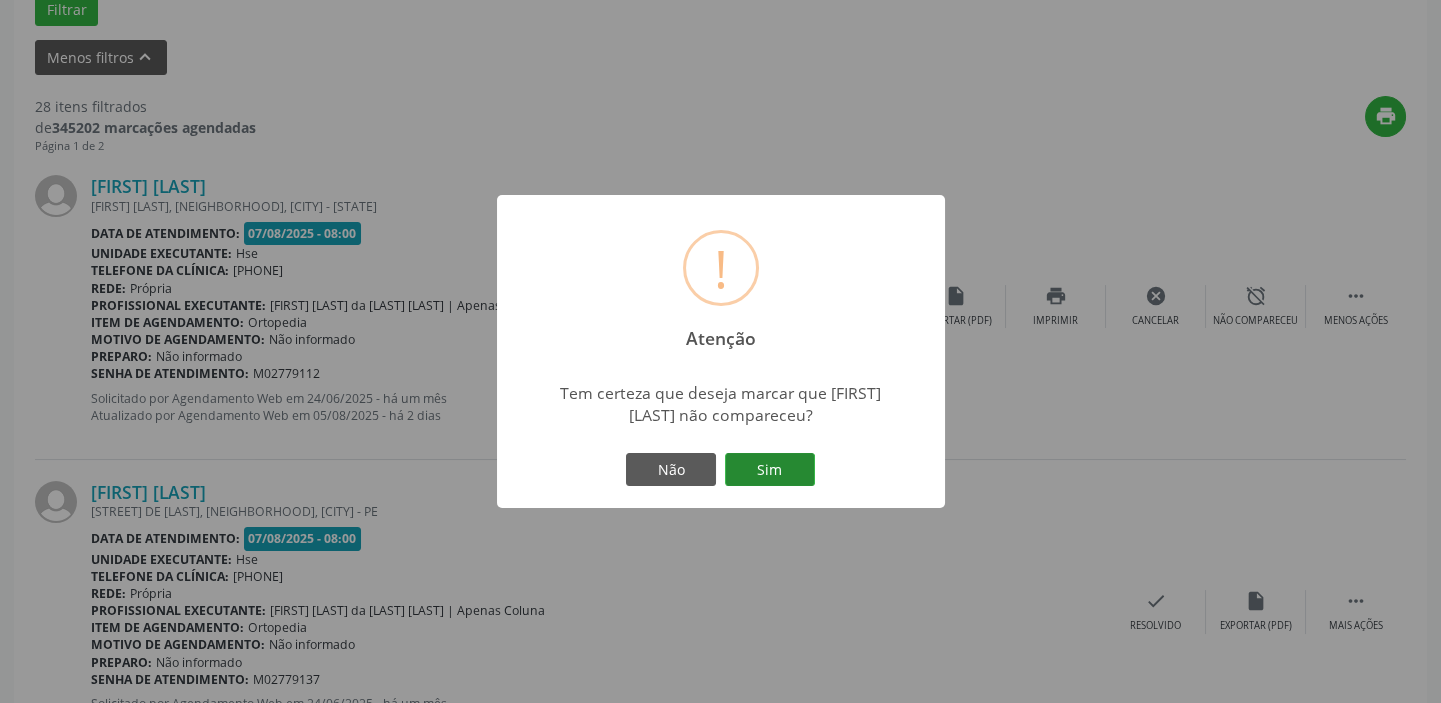 click on "Sim" at bounding box center (770, 470) 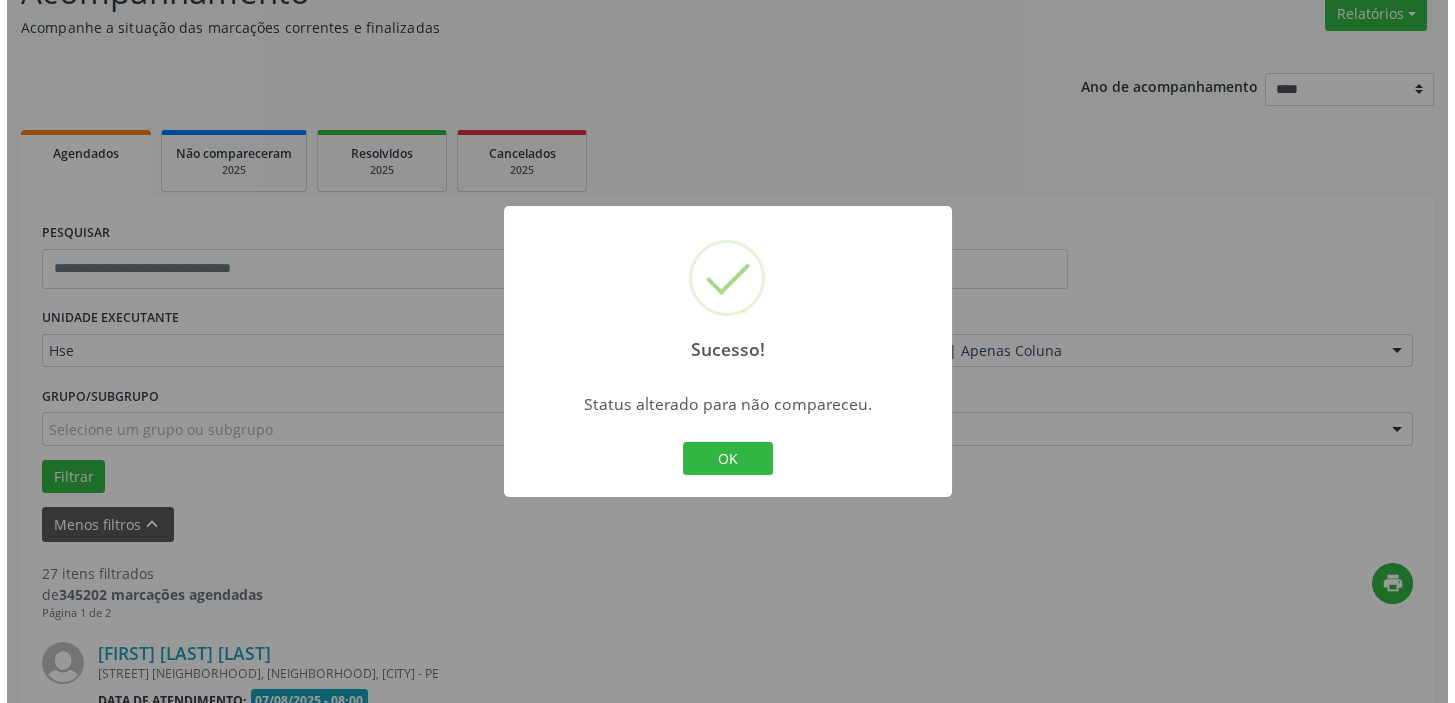 scroll, scrollTop: 636, scrollLeft: 0, axis: vertical 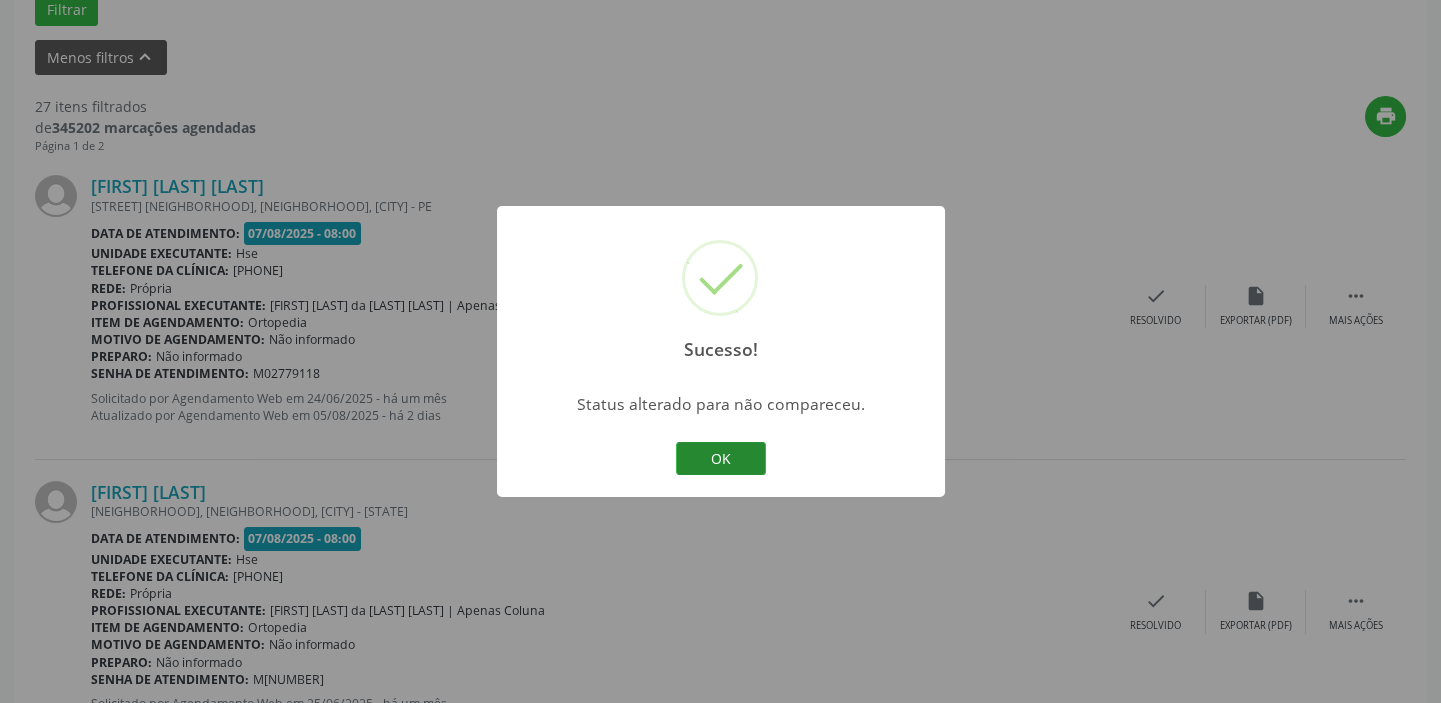 click on "OK" at bounding box center [721, 459] 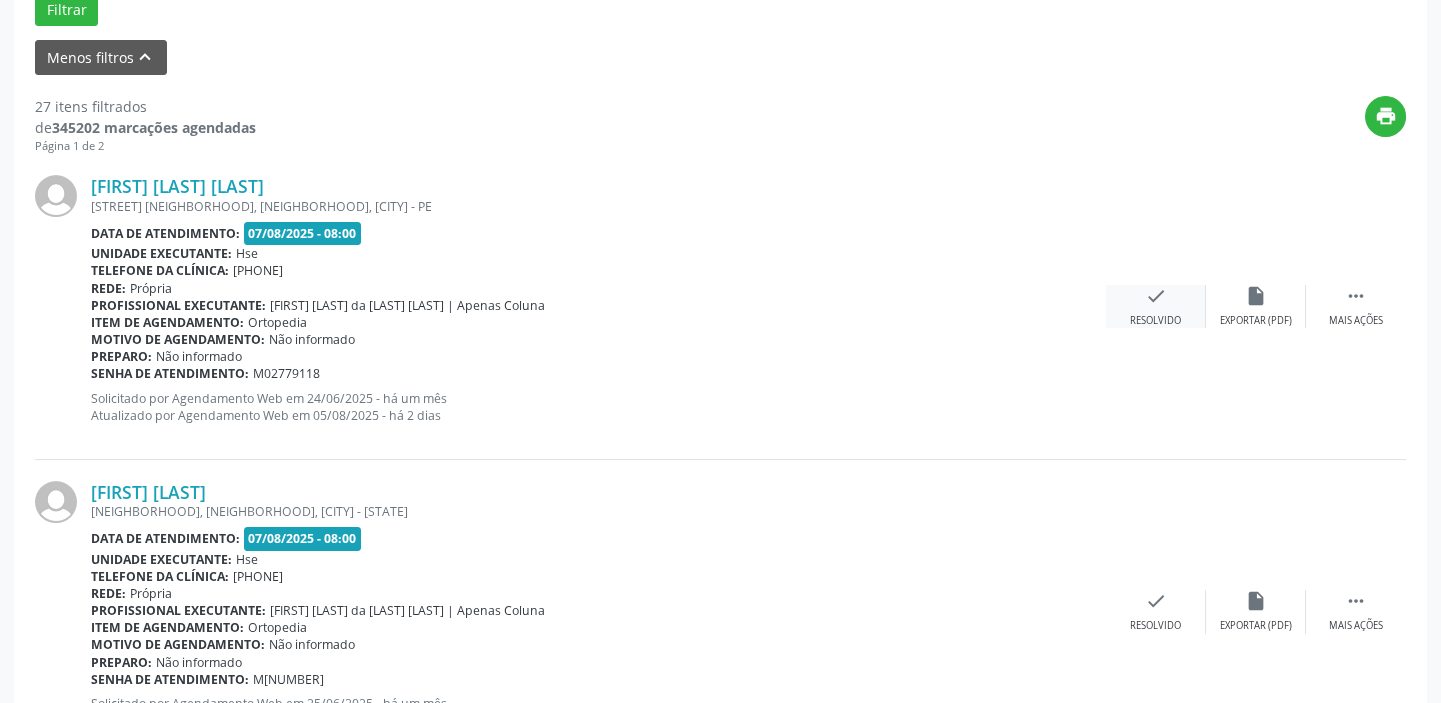 click on "check
Resolvido" at bounding box center (1156, 306) 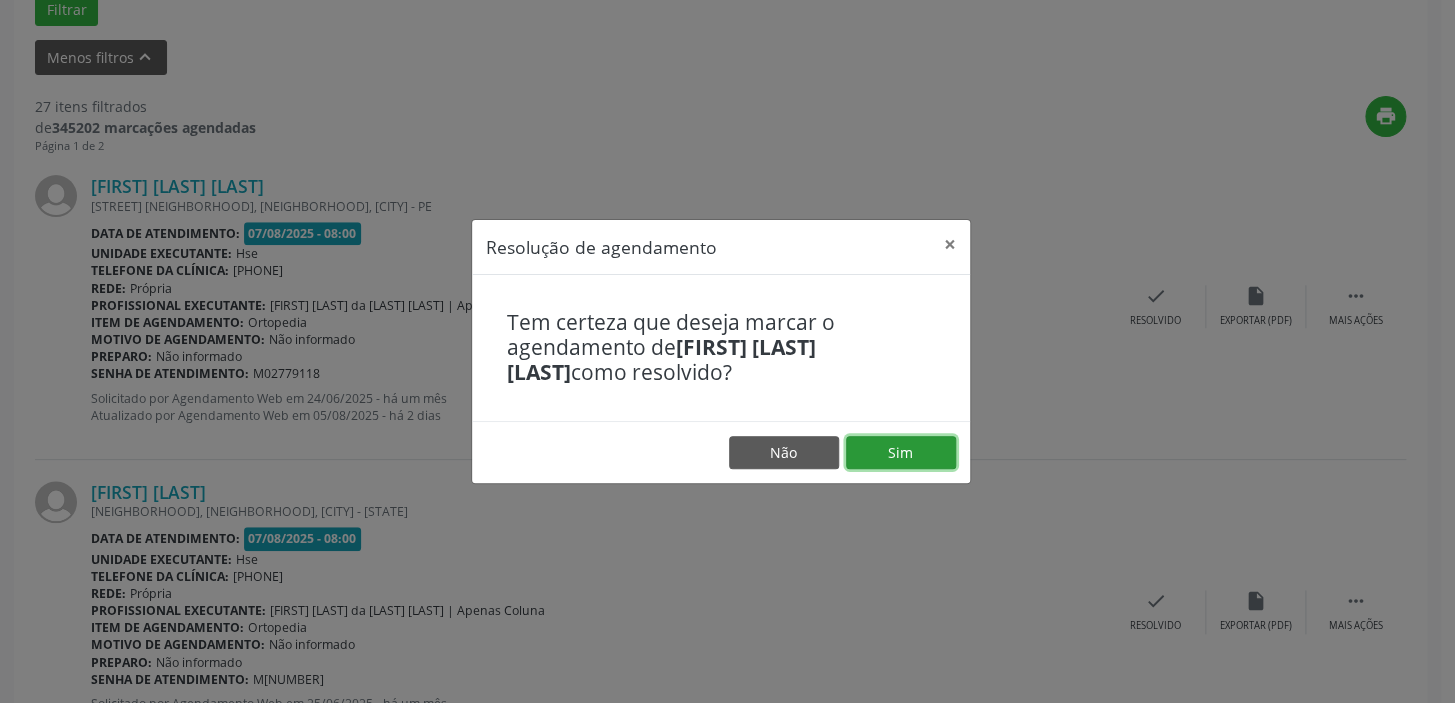 drag, startPoint x: 893, startPoint y: 450, endPoint x: 841, endPoint y: 408, distance: 66.8431 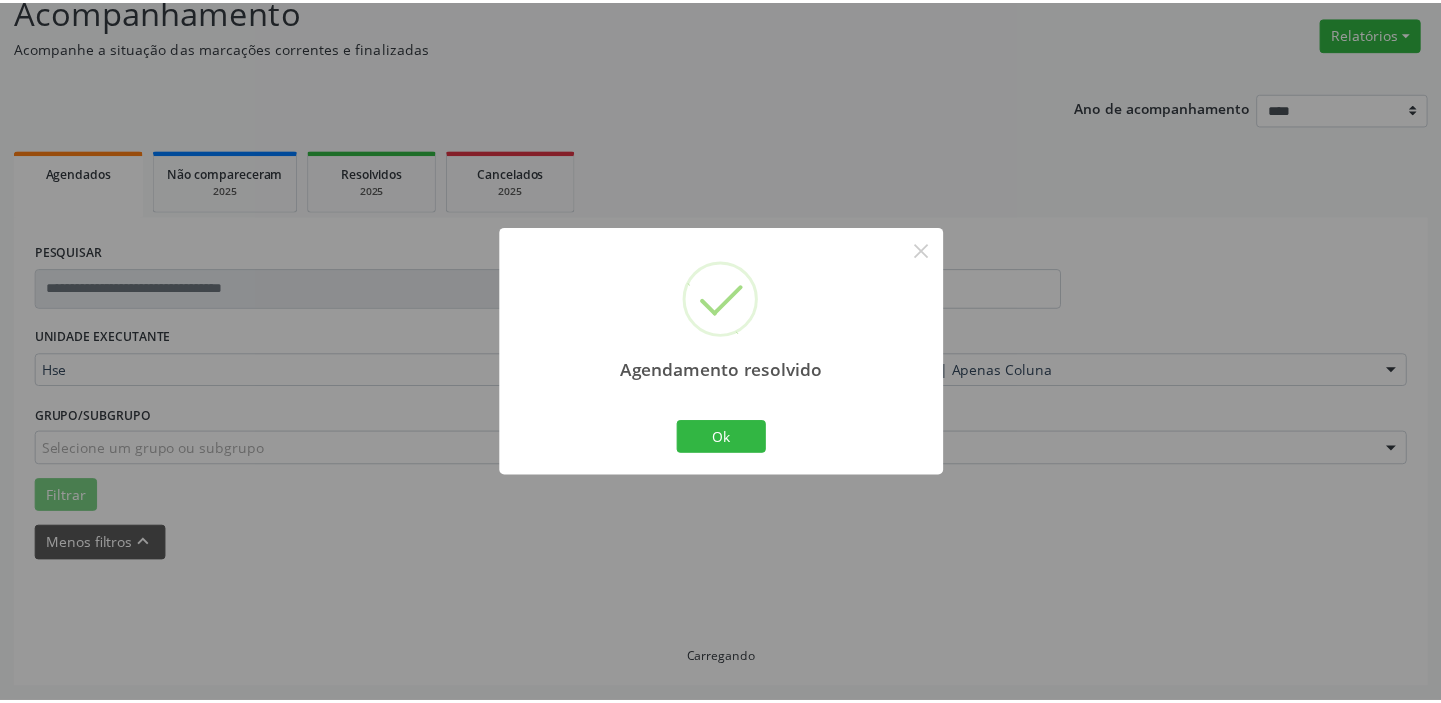 scroll, scrollTop: 148, scrollLeft: 0, axis: vertical 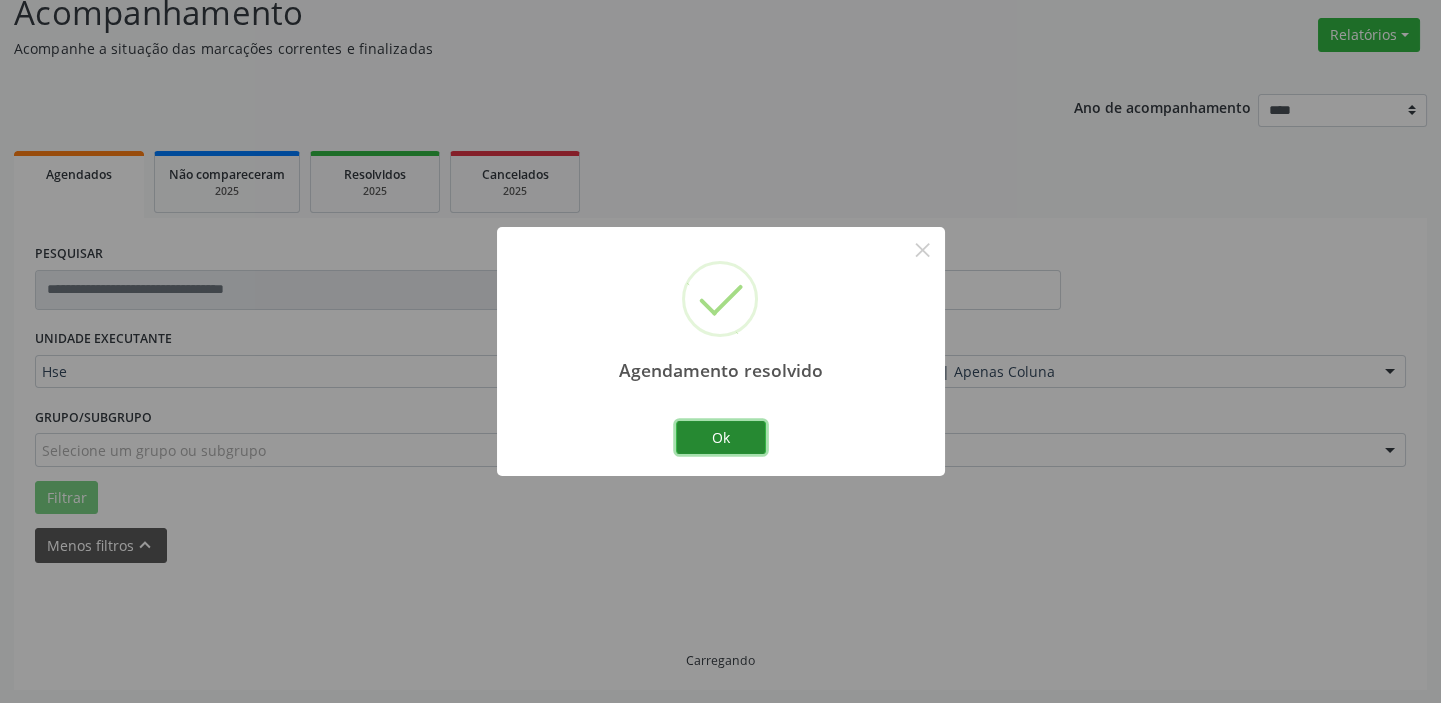 click on "Ok" at bounding box center (721, 438) 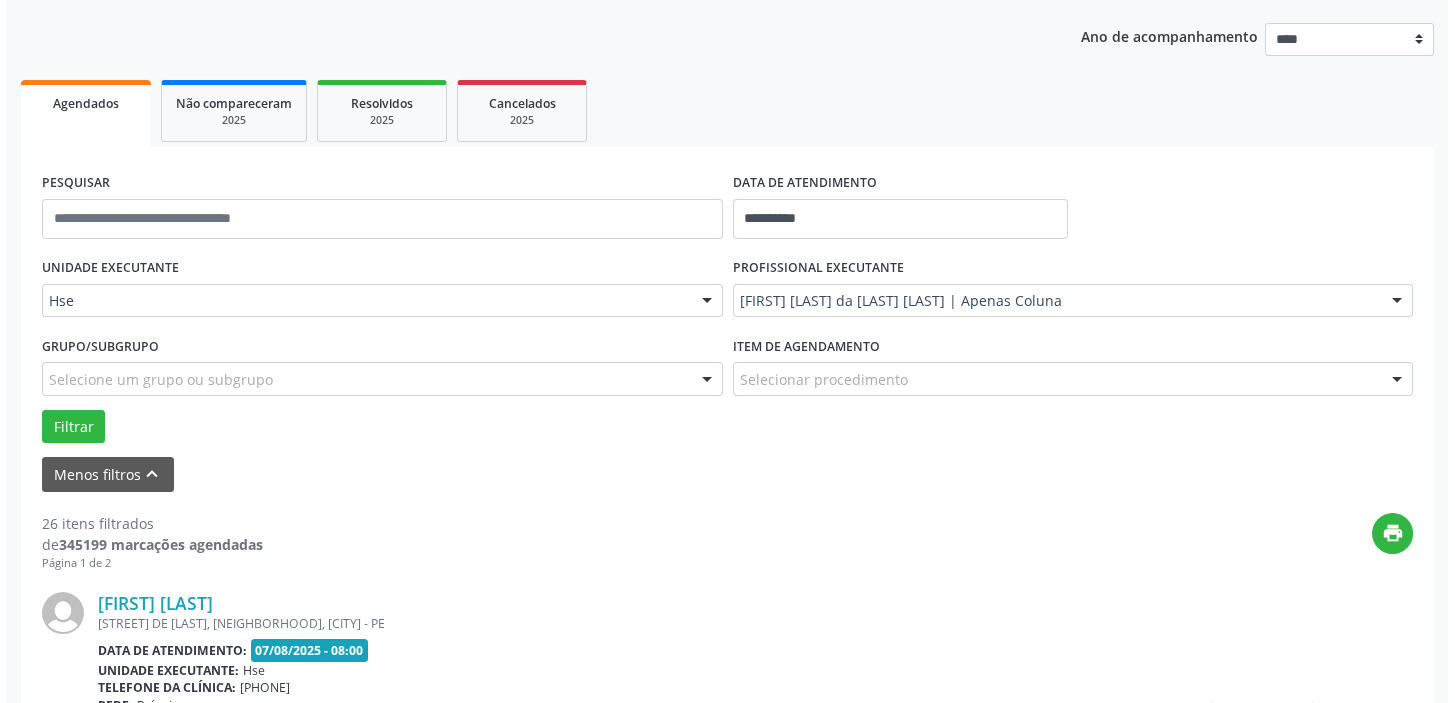 scroll, scrollTop: 330, scrollLeft: 0, axis: vertical 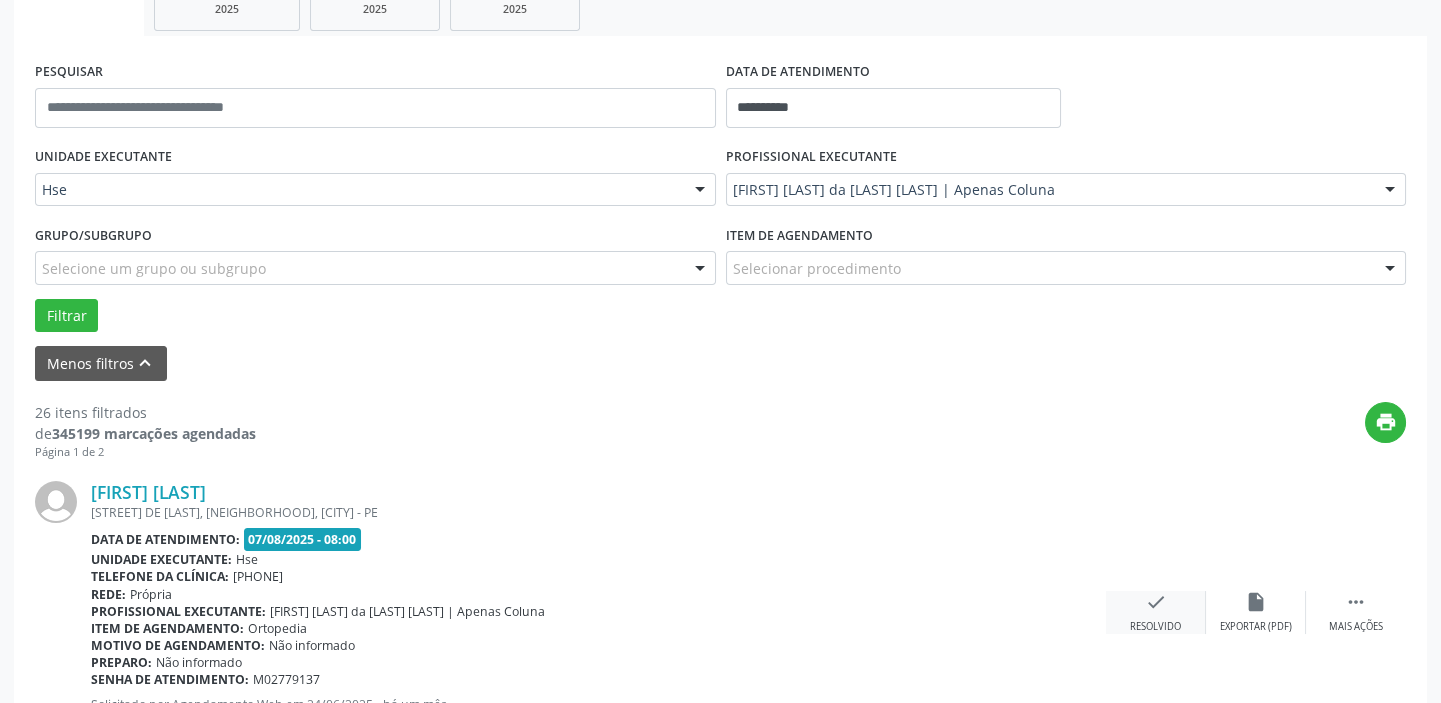 click on "check
Resolvido" at bounding box center (1156, 612) 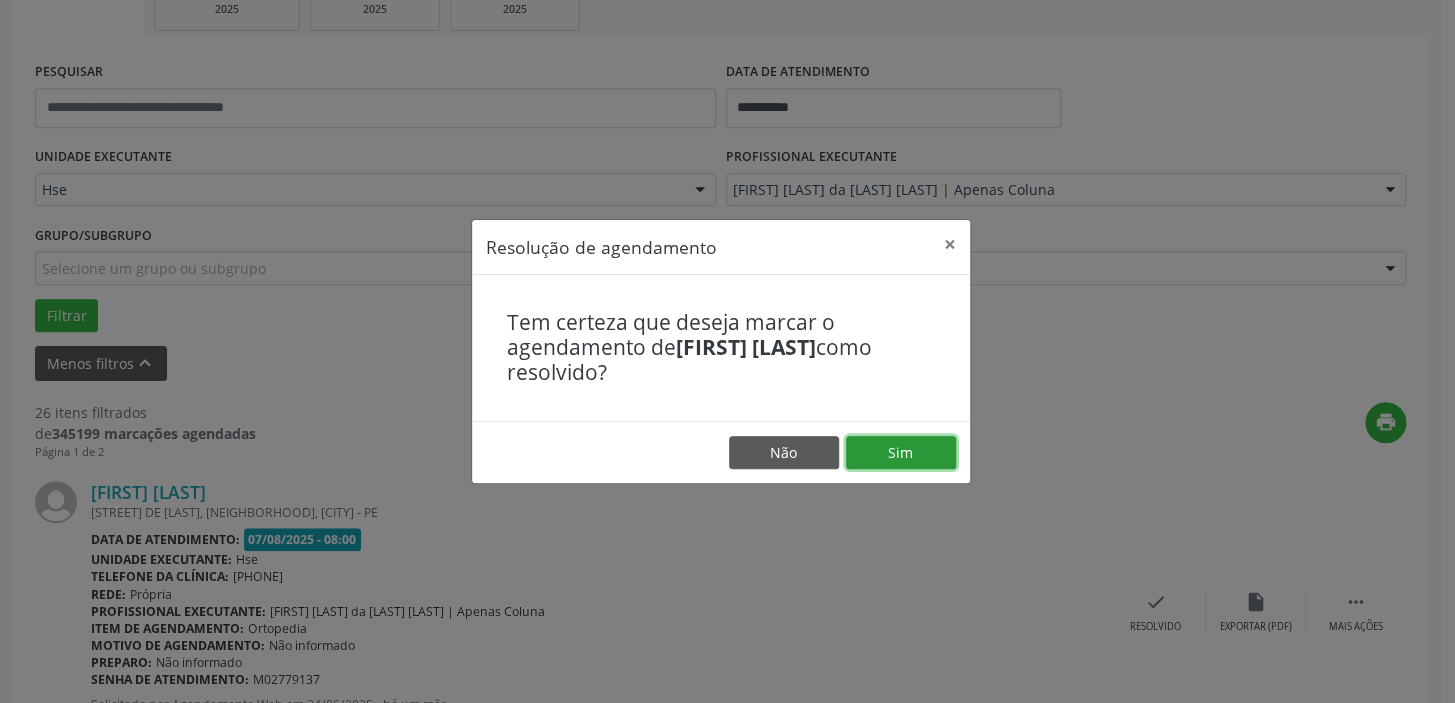 drag, startPoint x: 913, startPoint y: 447, endPoint x: 898, endPoint y: 449, distance: 15.132746 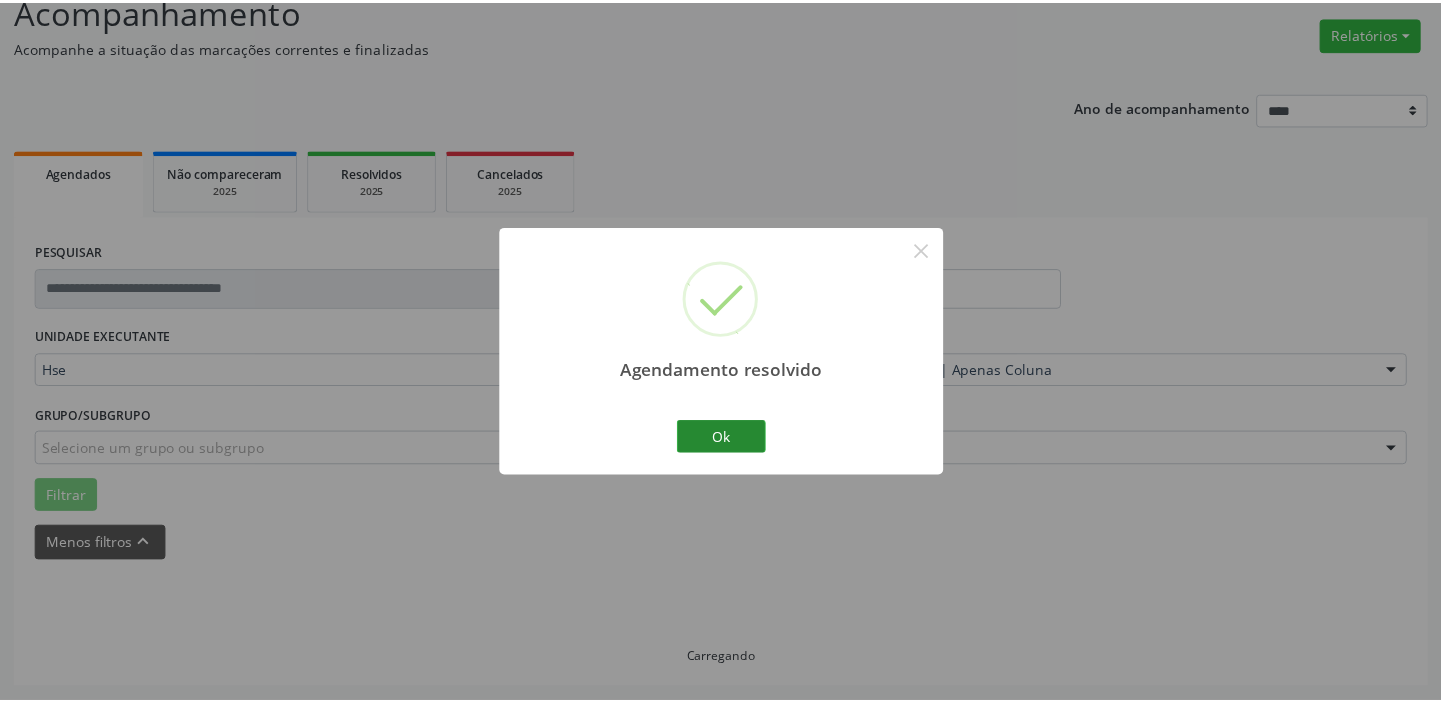 scroll, scrollTop: 148, scrollLeft: 0, axis: vertical 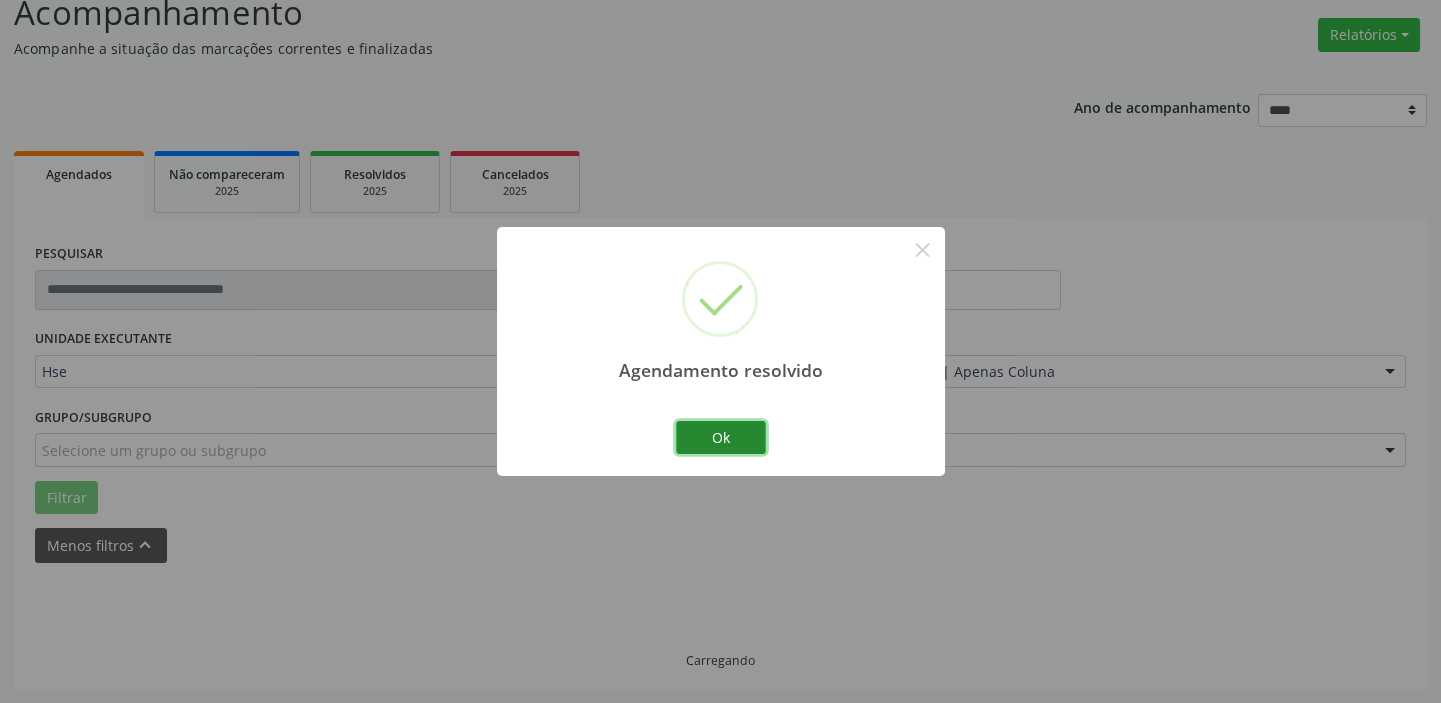 click on "Ok" at bounding box center [721, 438] 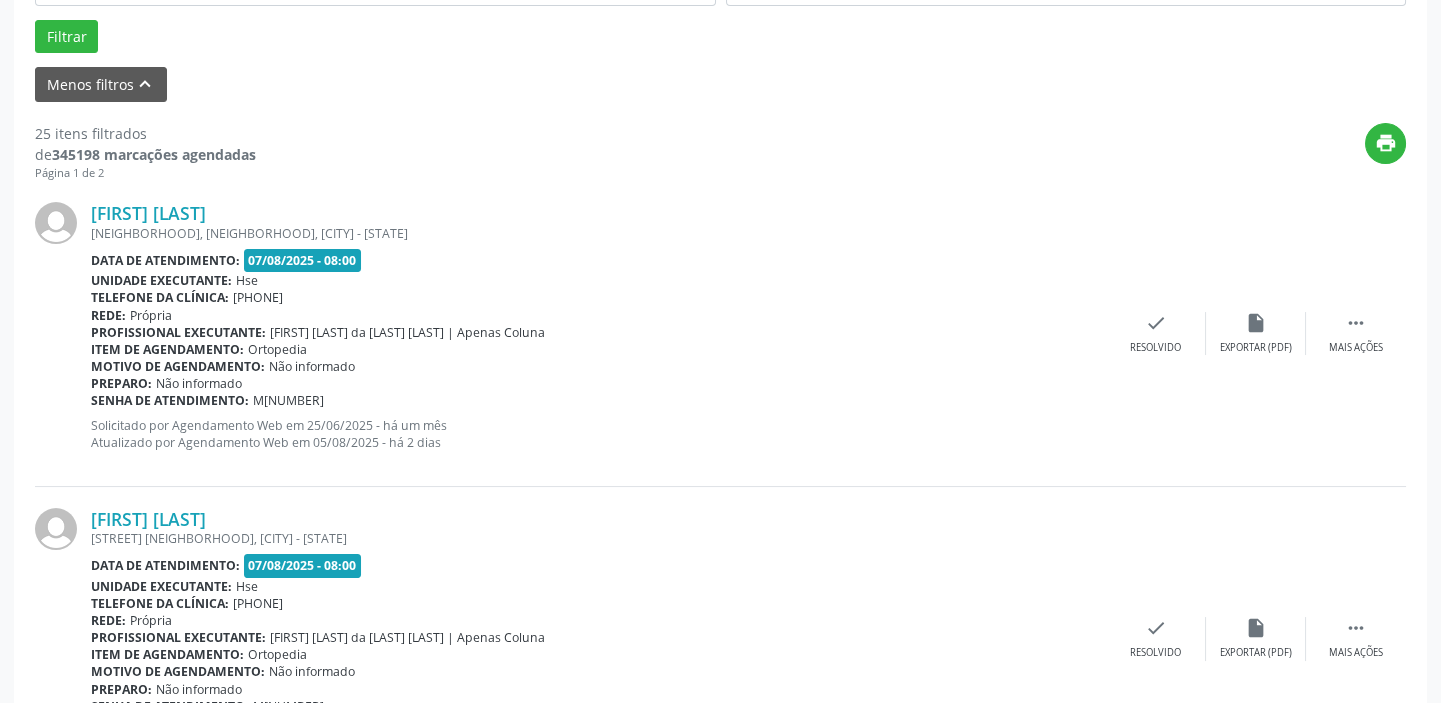 scroll, scrollTop: 623, scrollLeft: 0, axis: vertical 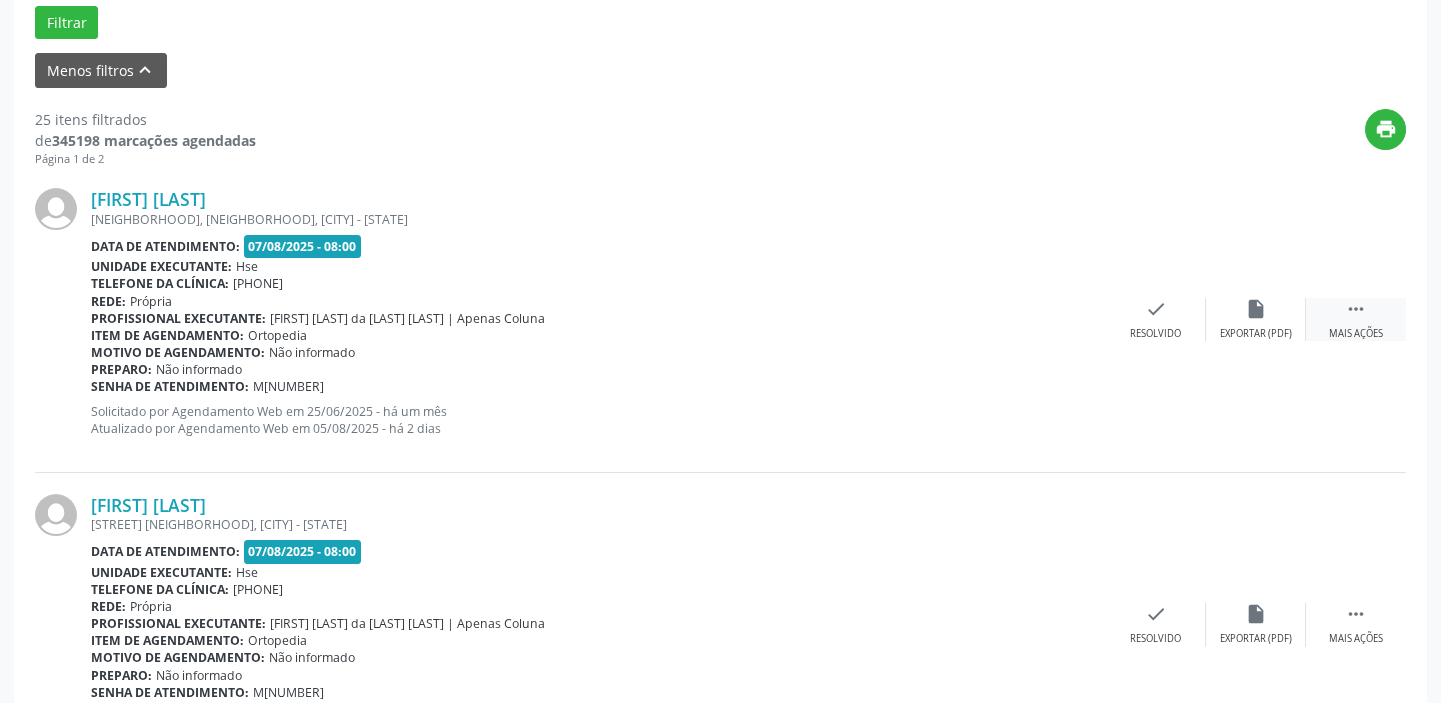 click on "Mais ações" at bounding box center [1356, 334] 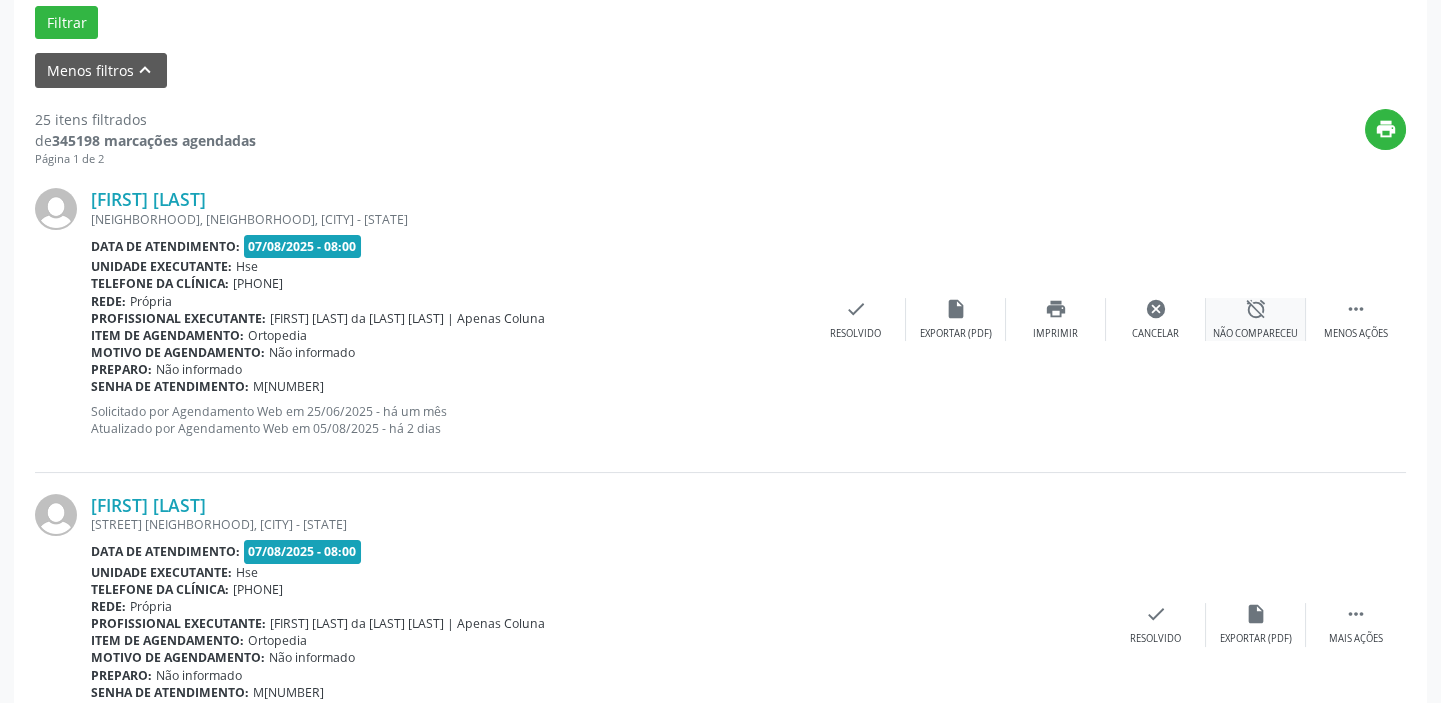 click on "alarm_off
Não compareceu" at bounding box center [1256, 319] 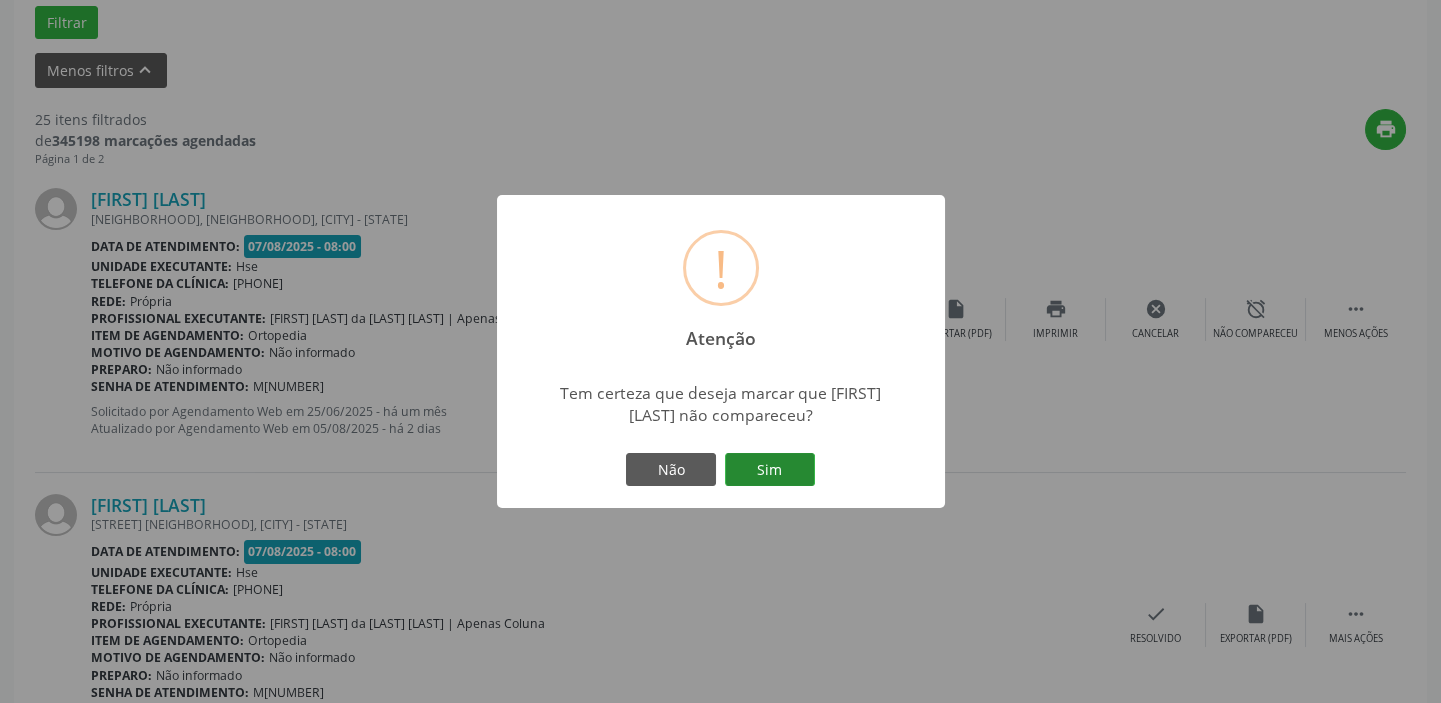 click on "Sim" at bounding box center [770, 470] 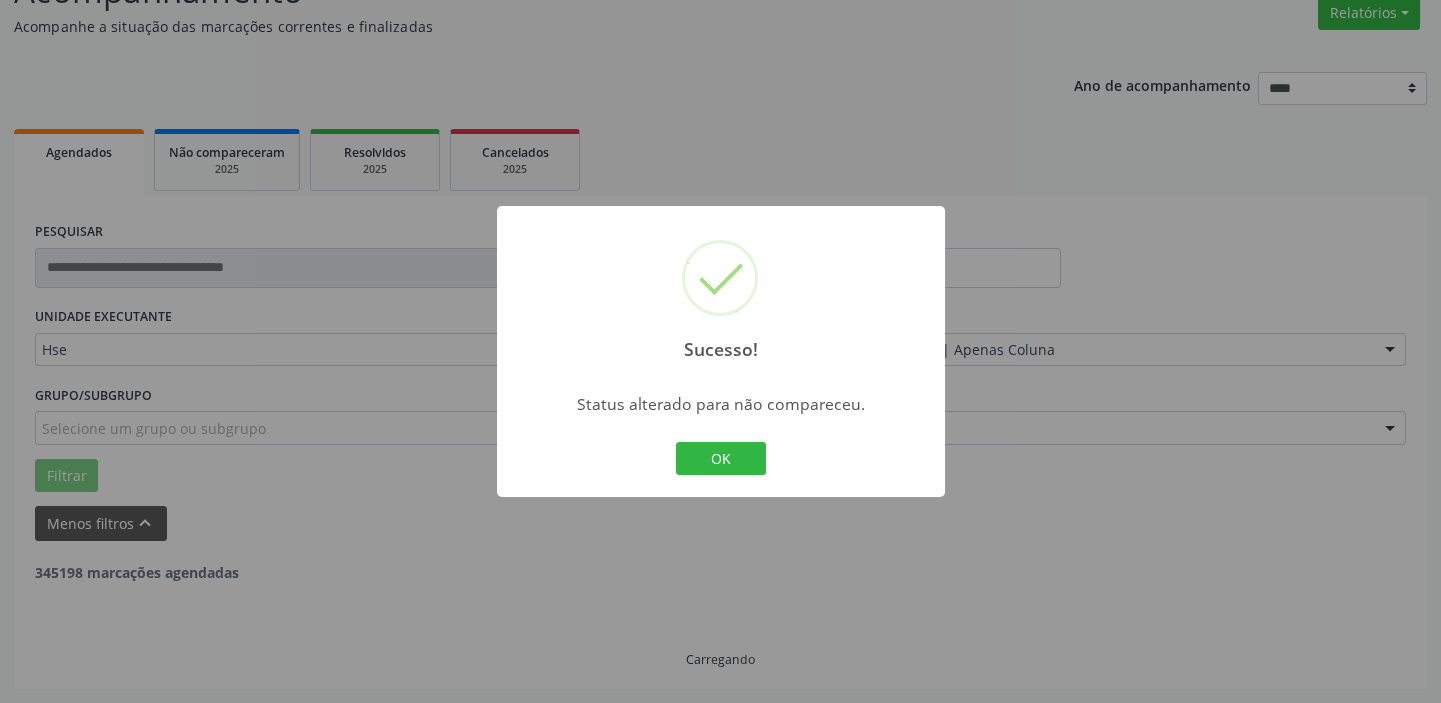 scroll, scrollTop: 169, scrollLeft: 0, axis: vertical 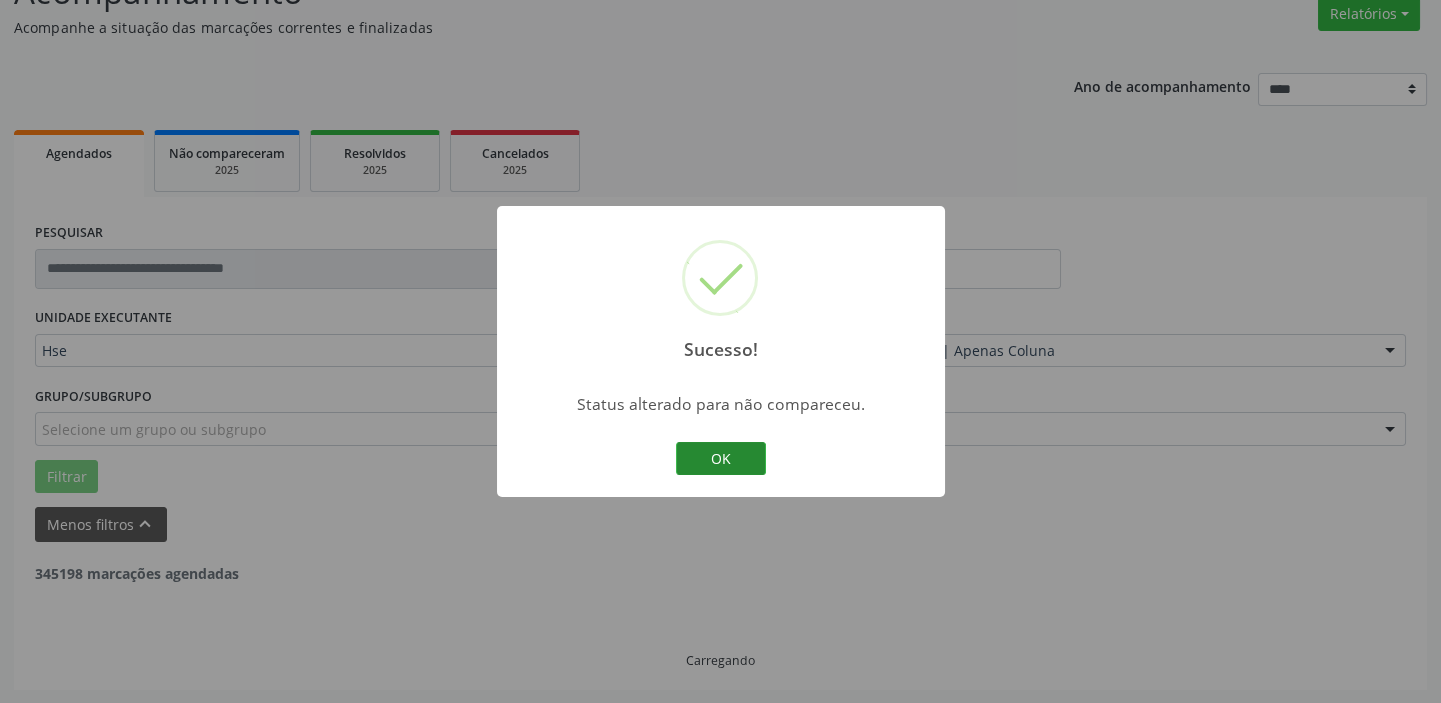 click on "OK" at bounding box center (721, 459) 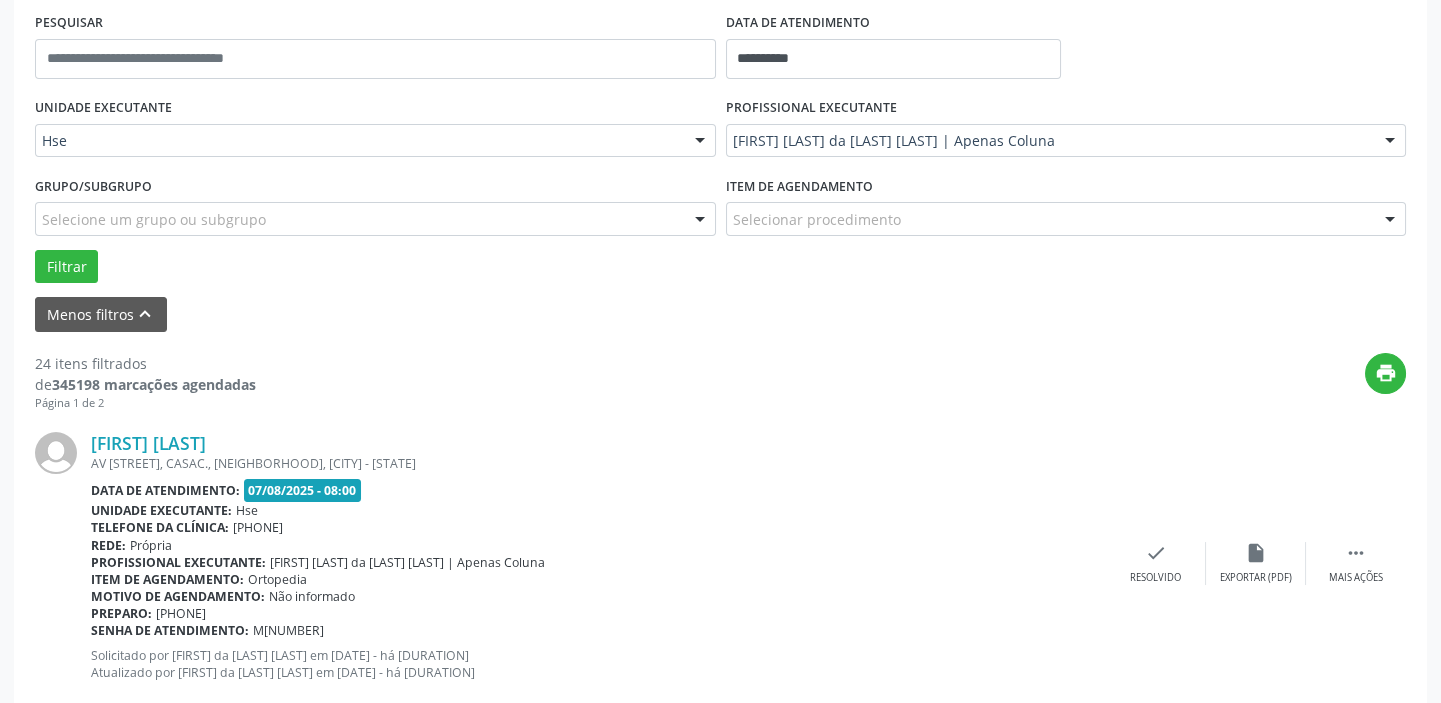 scroll, scrollTop: 441, scrollLeft: 0, axis: vertical 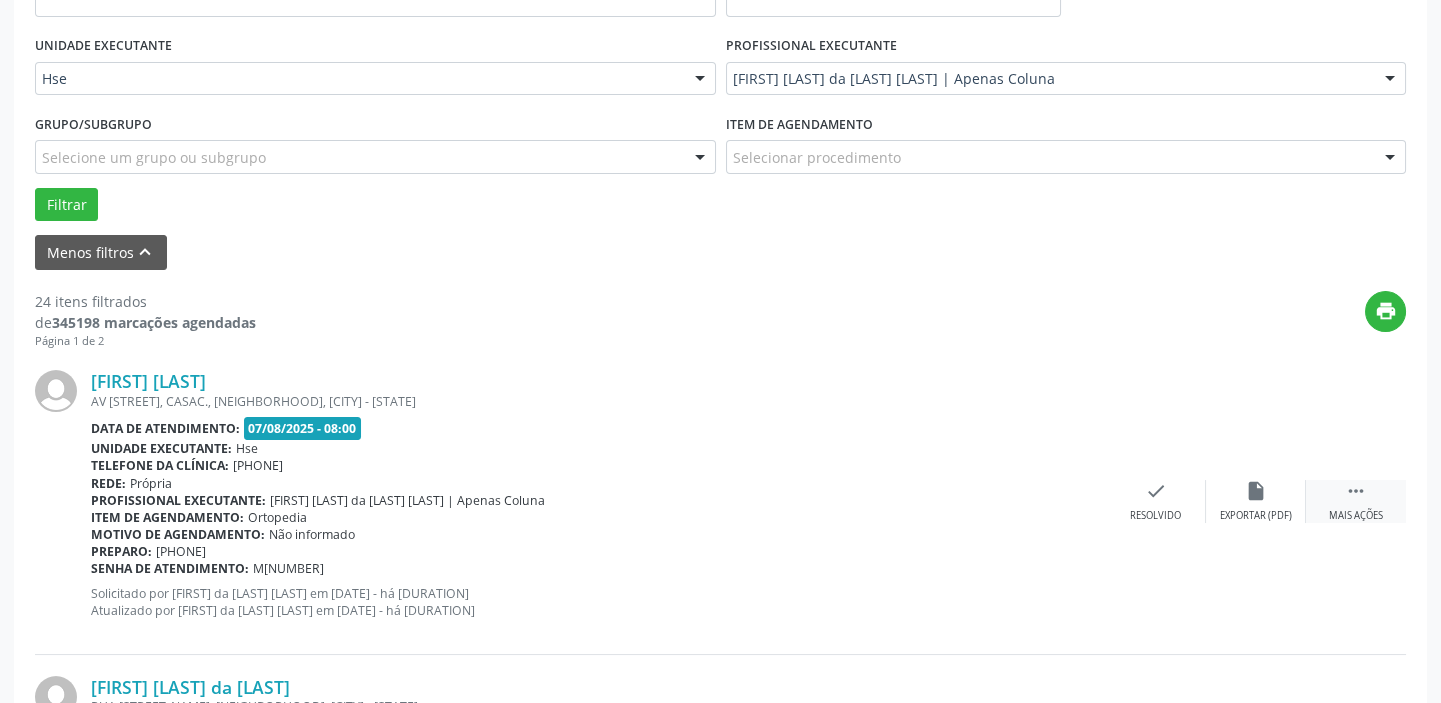 drag, startPoint x: 1341, startPoint y: 489, endPoint x: 1317, endPoint y: 487, distance: 24.083189 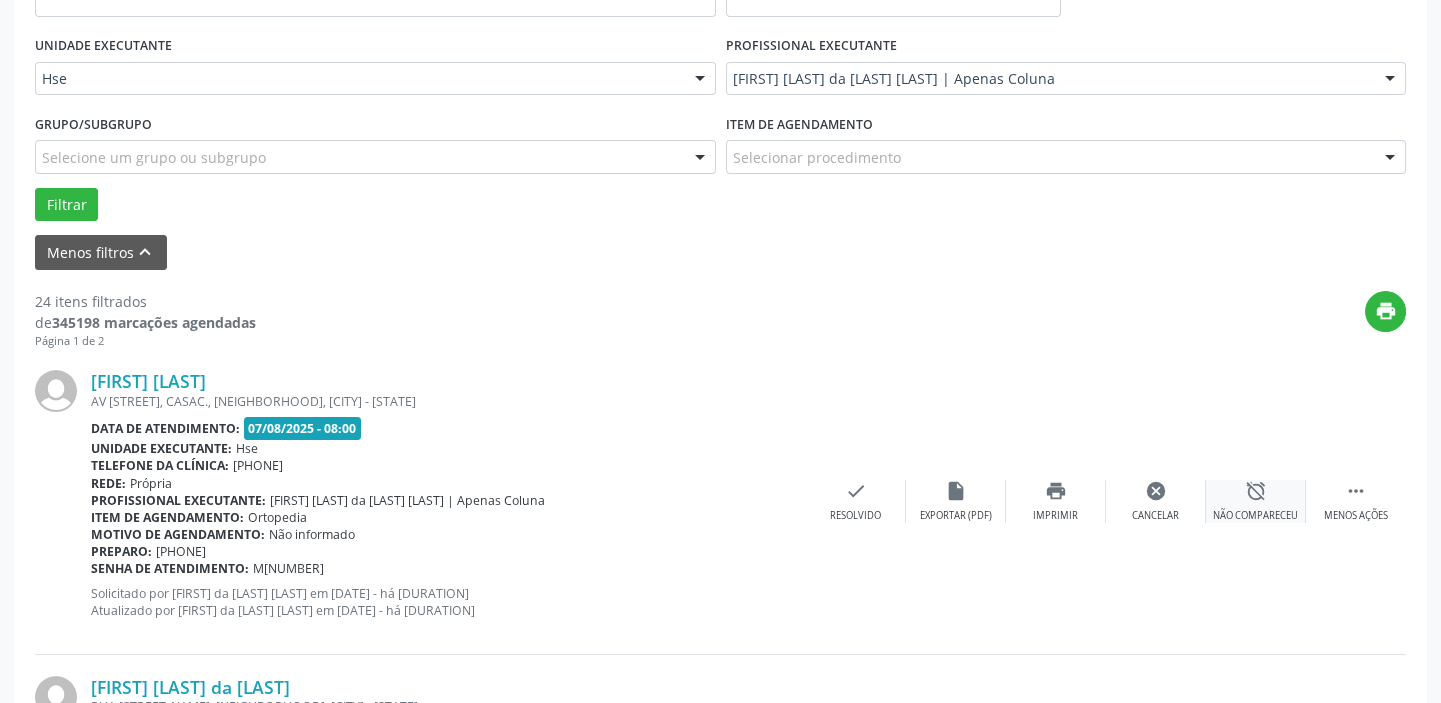 click on "alarm_off" at bounding box center [1256, 491] 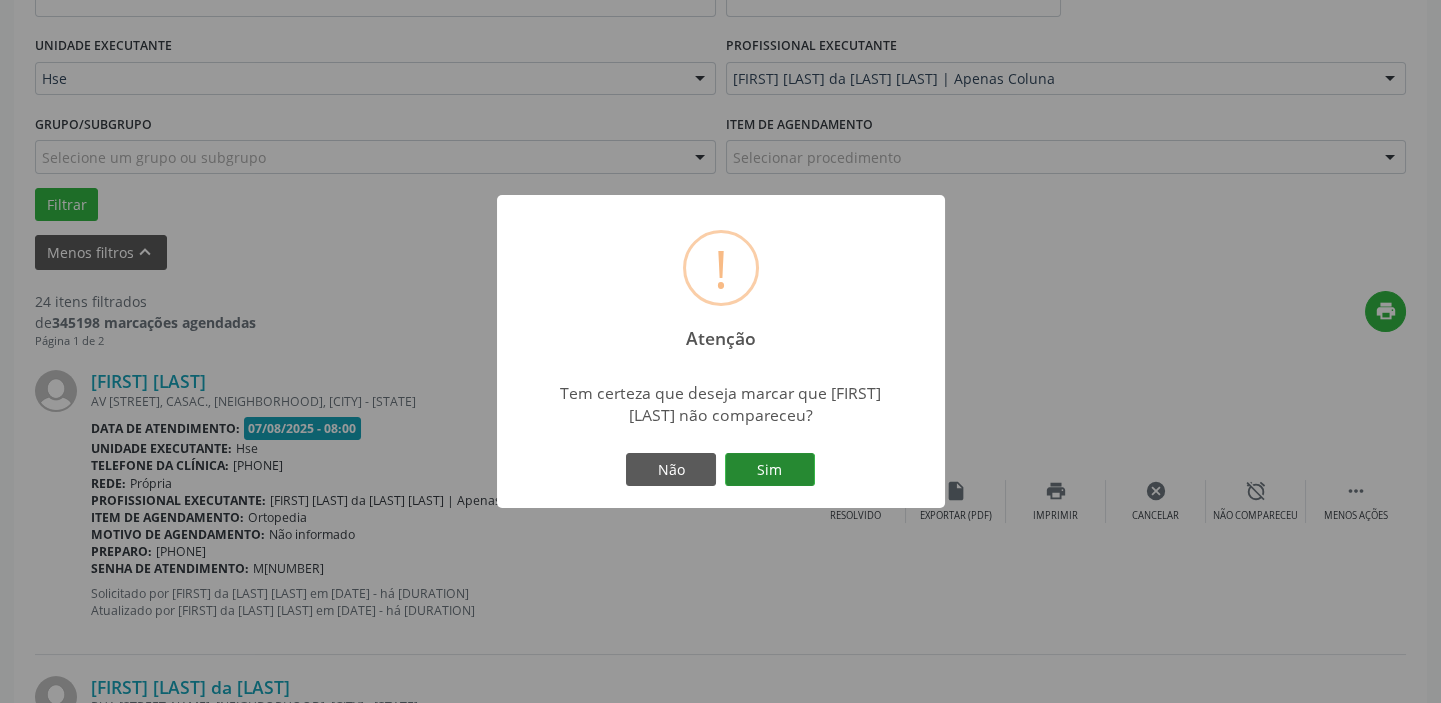 click on "Sim" at bounding box center [770, 470] 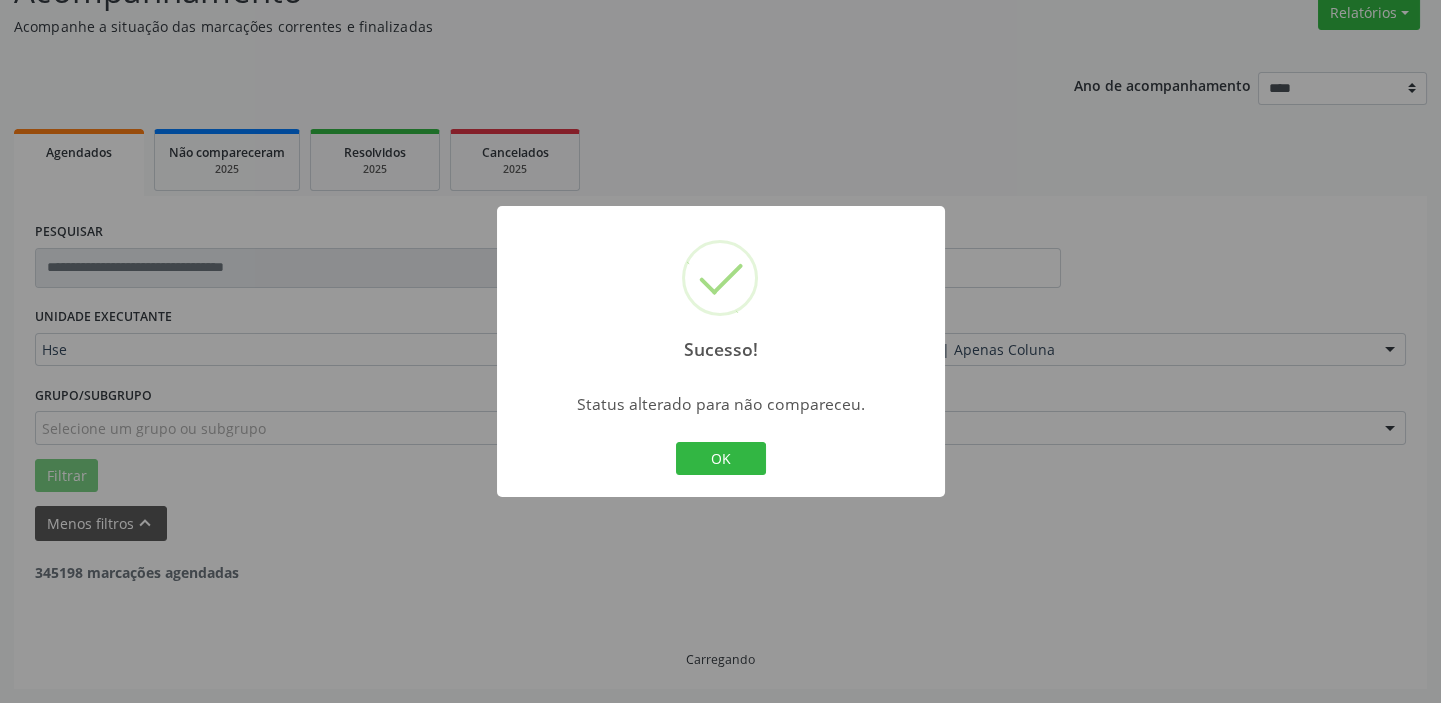 scroll, scrollTop: 169, scrollLeft: 0, axis: vertical 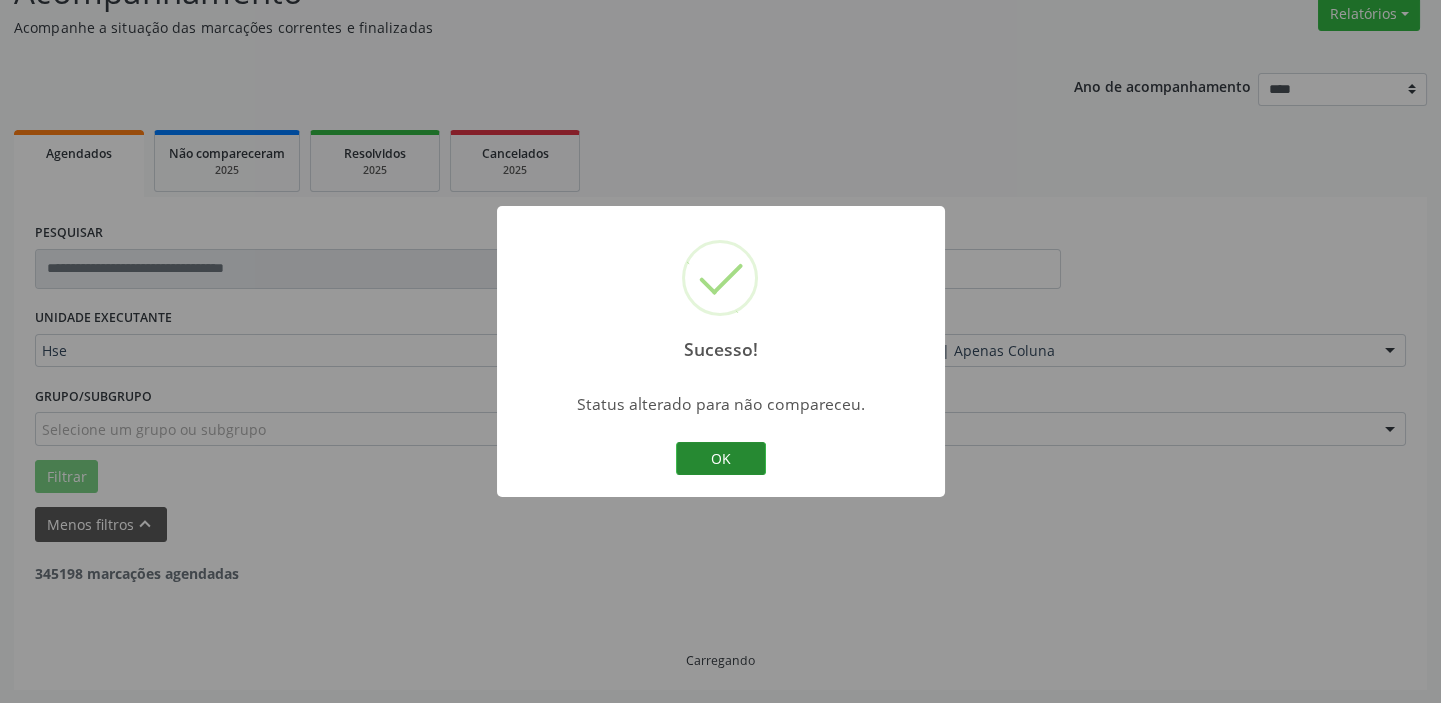click on "OK" at bounding box center (721, 459) 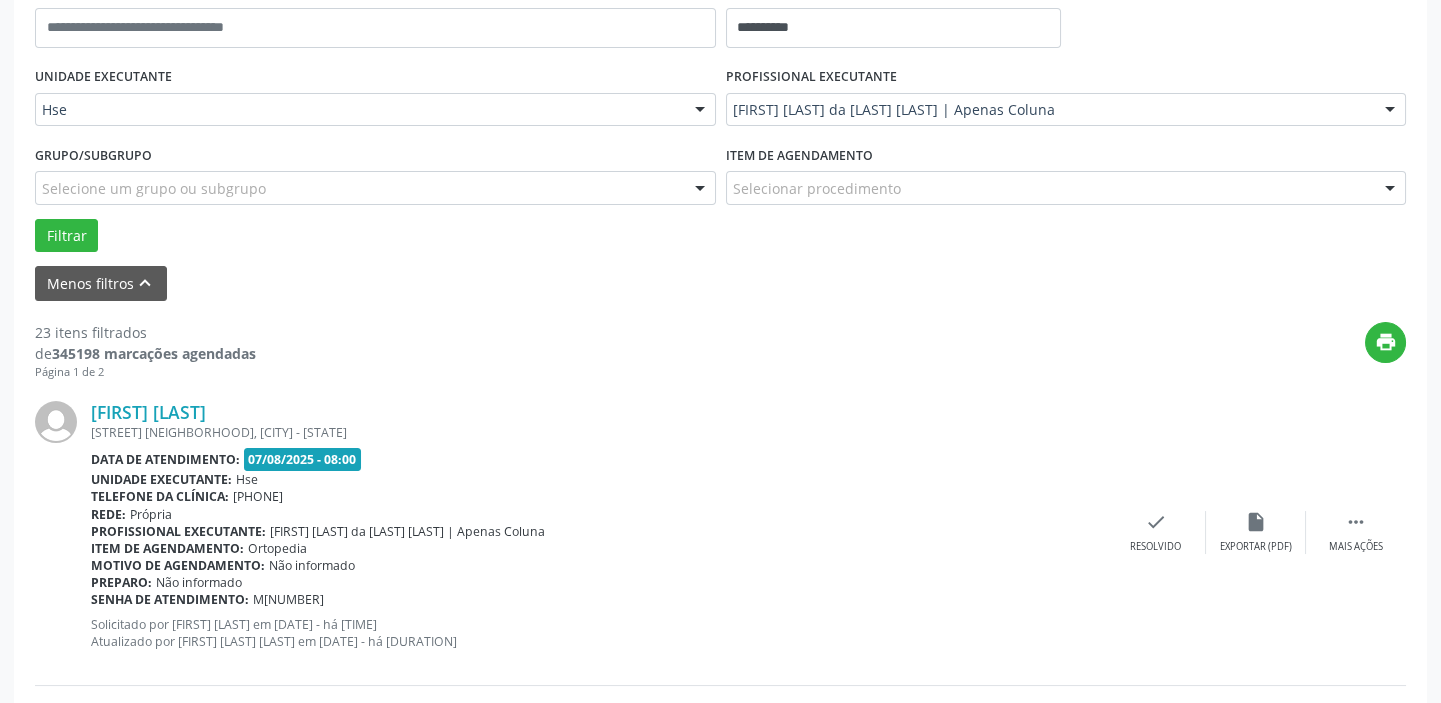 scroll, scrollTop: 441, scrollLeft: 0, axis: vertical 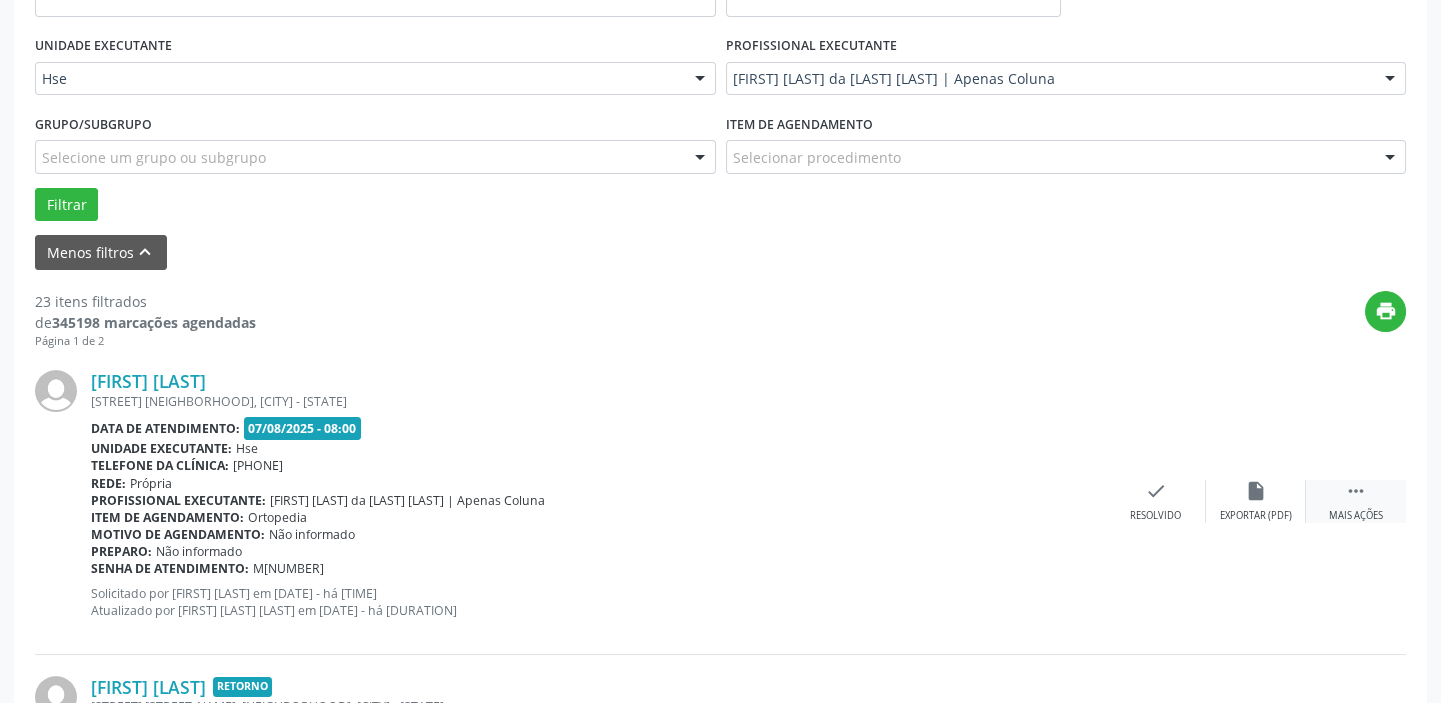 drag, startPoint x: 1340, startPoint y: 496, endPoint x: 1324, endPoint y: 482, distance: 21.260292 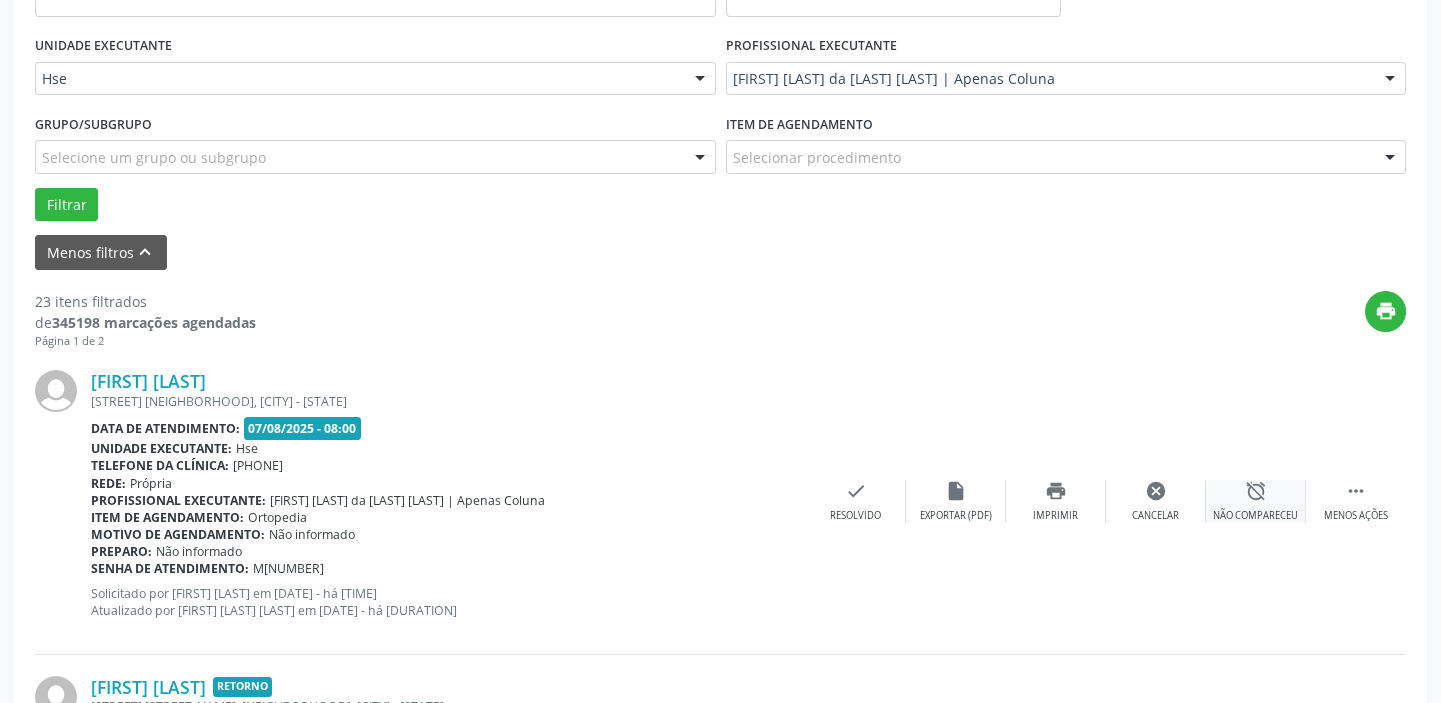 click on "alarm_off
Não compareceu" at bounding box center [1256, 501] 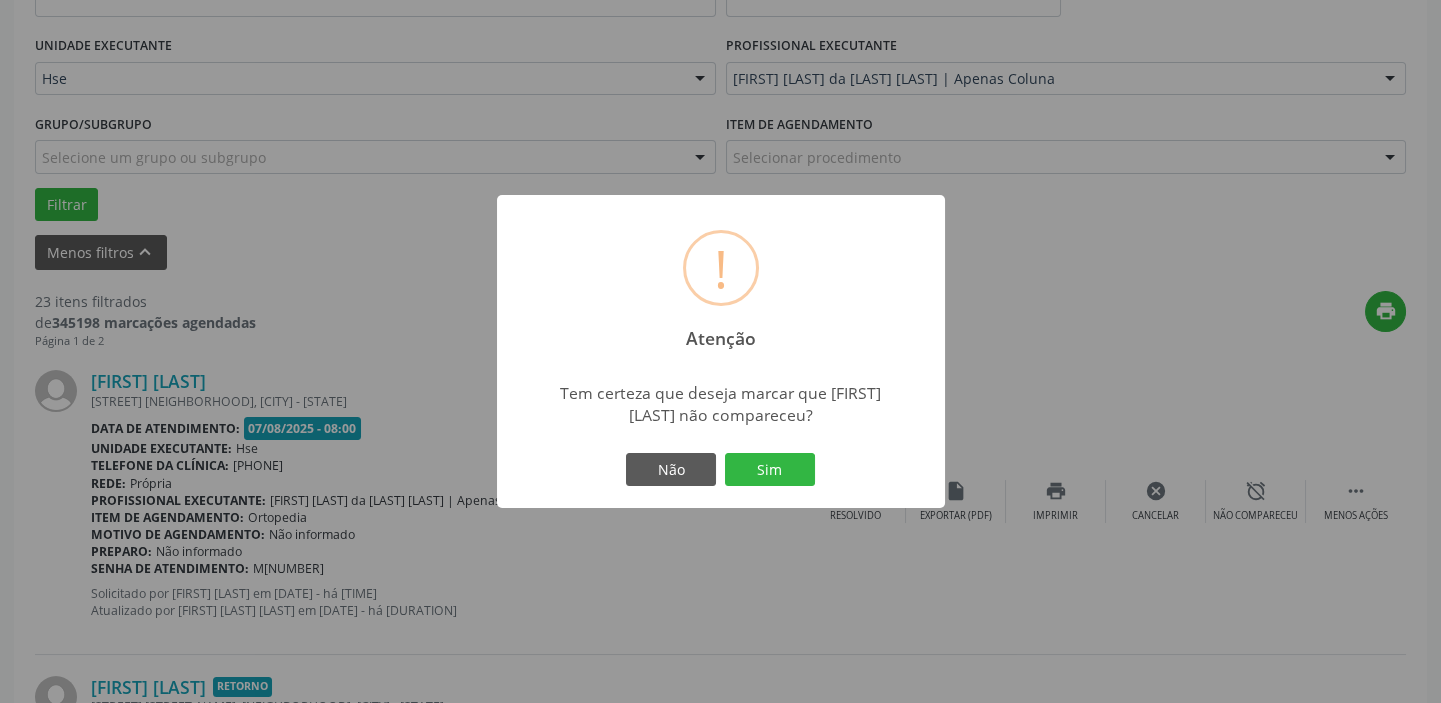 click on "Sim" at bounding box center (770, 470) 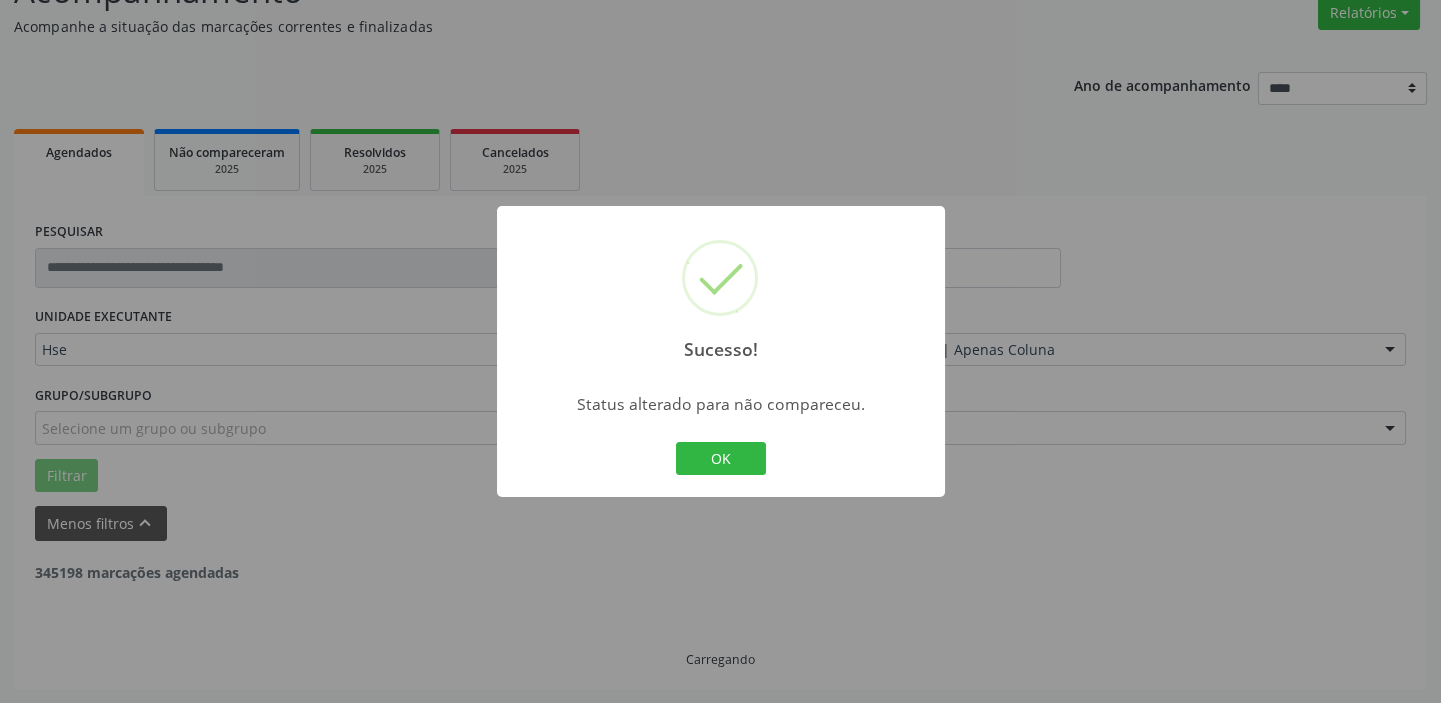 scroll, scrollTop: 169, scrollLeft: 0, axis: vertical 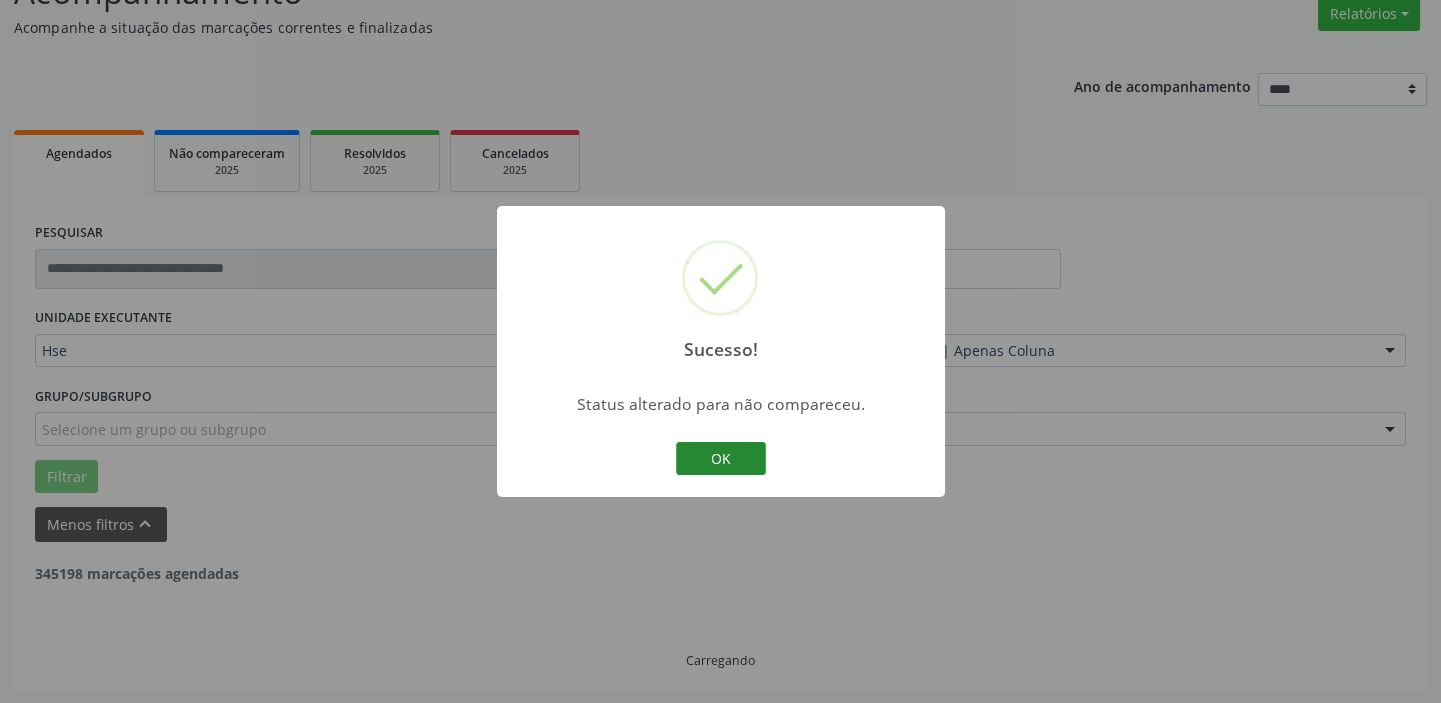 click on "OK" at bounding box center [721, 459] 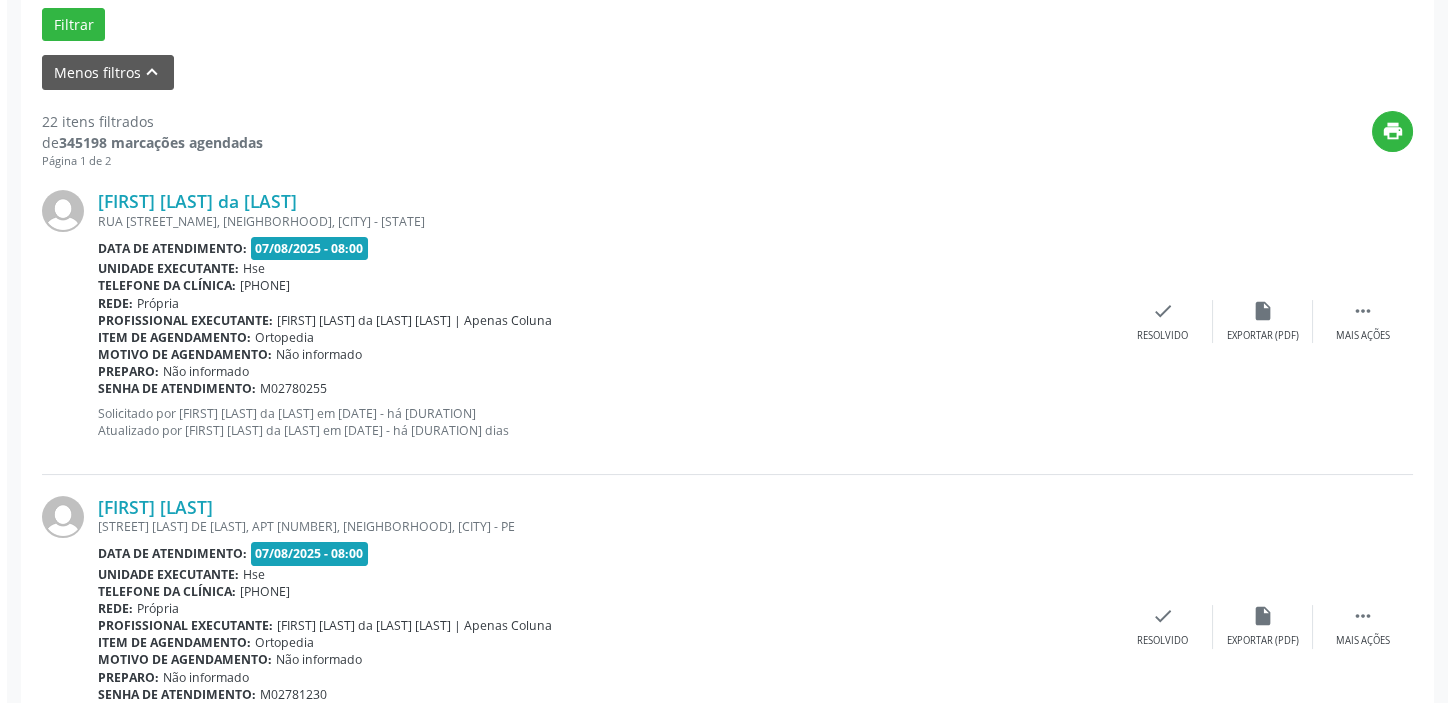 scroll, scrollTop: 623, scrollLeft: 0, axis: vertical 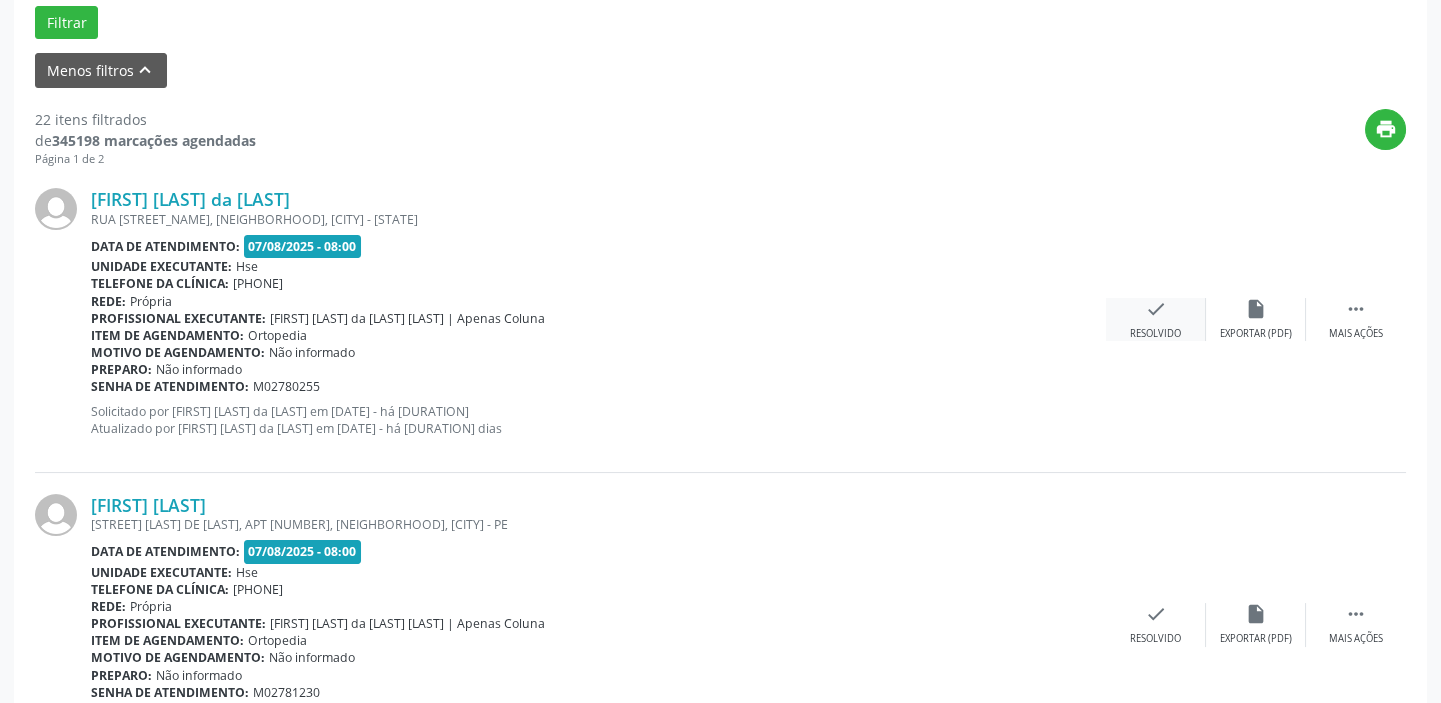 click on "check" at bounding box center [1156, 309] 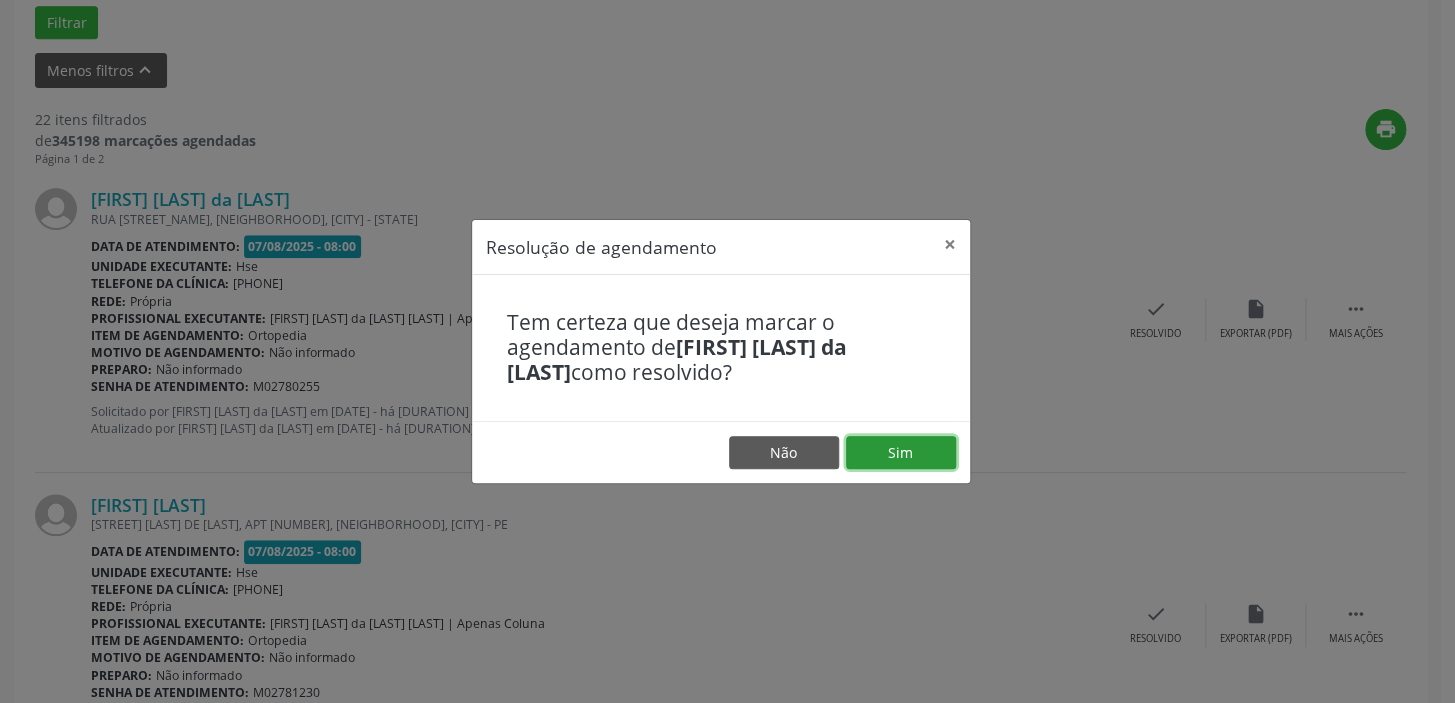 click on "Sim" at bounding box center [901, 453] 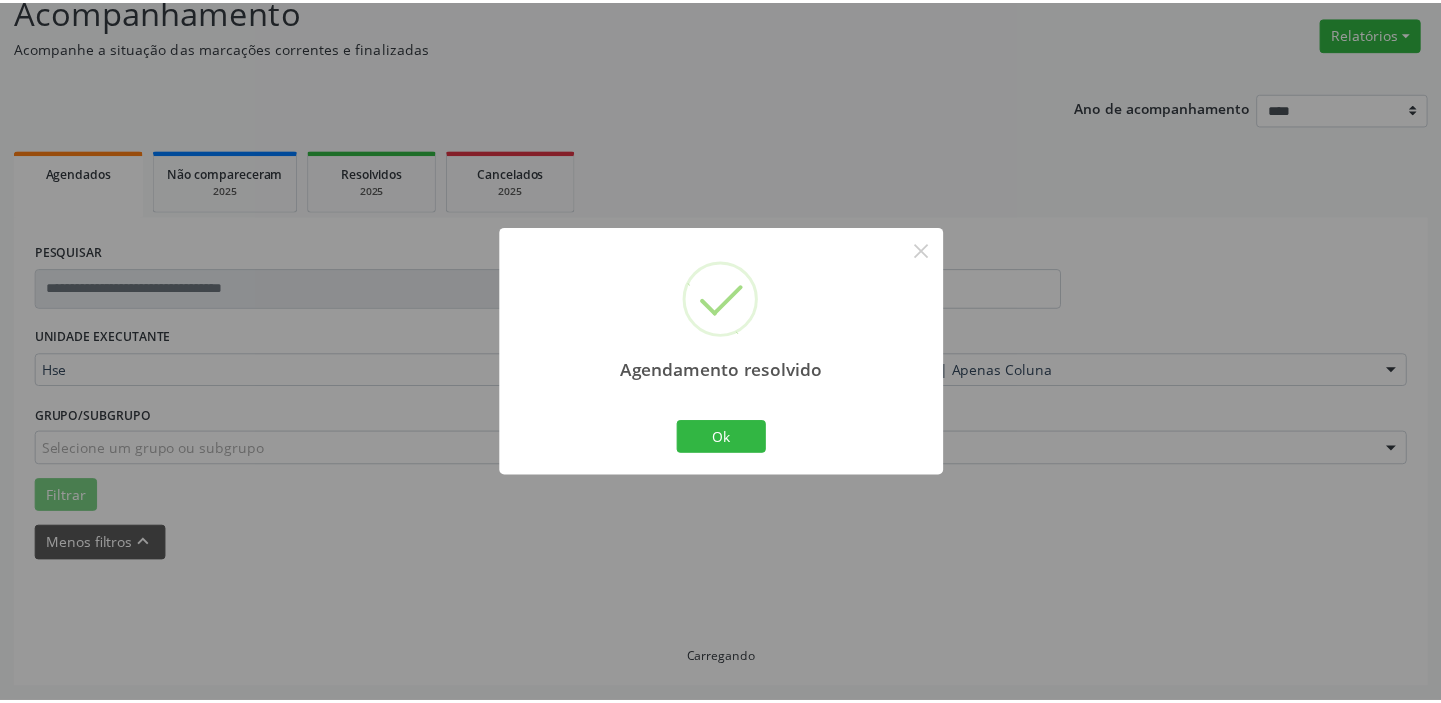 scroll, scrollTop: 148, scrollLeft: 0, axis: vertical 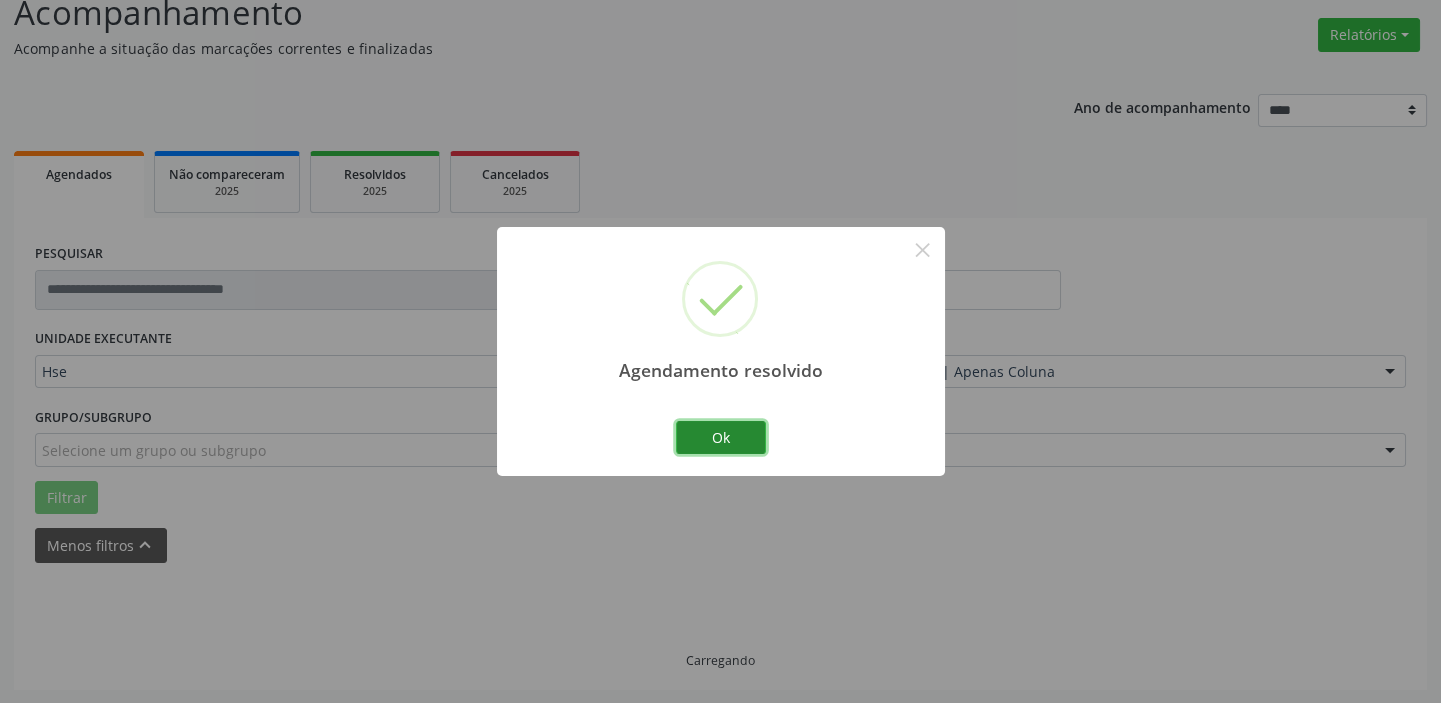 click on "Ok" at bounding box center (721, 438) 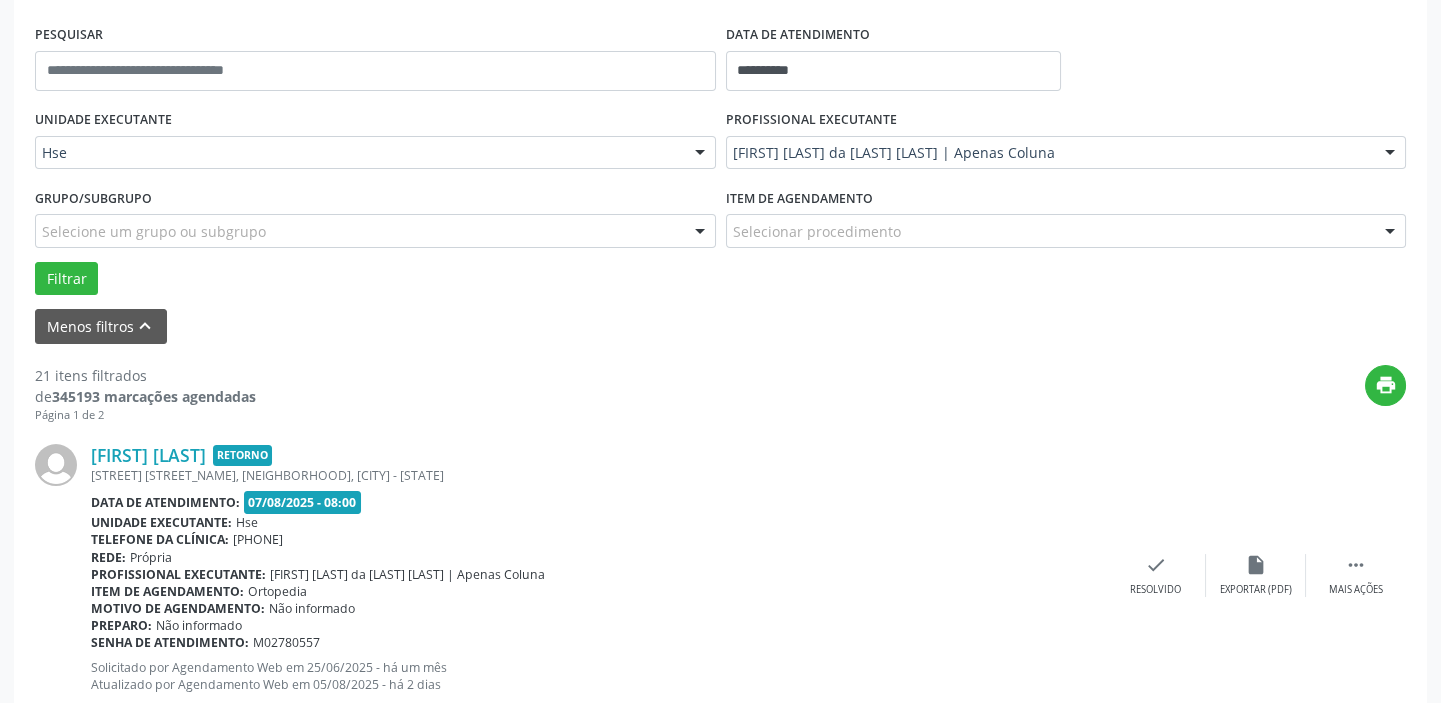 scroll, scrollTop: 602, scrollLeft: 0, axis: vertical 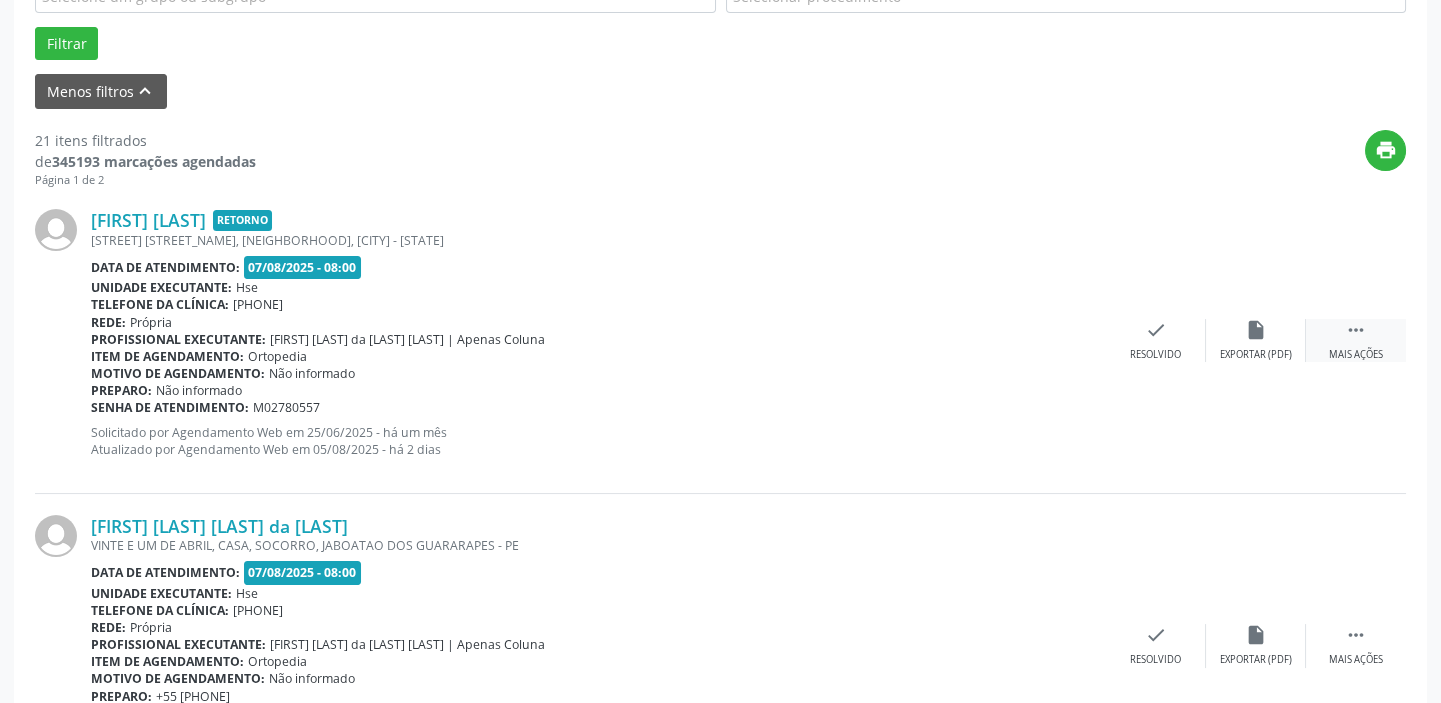 click on "
Mais ações" at bounding box center (1356, 340) 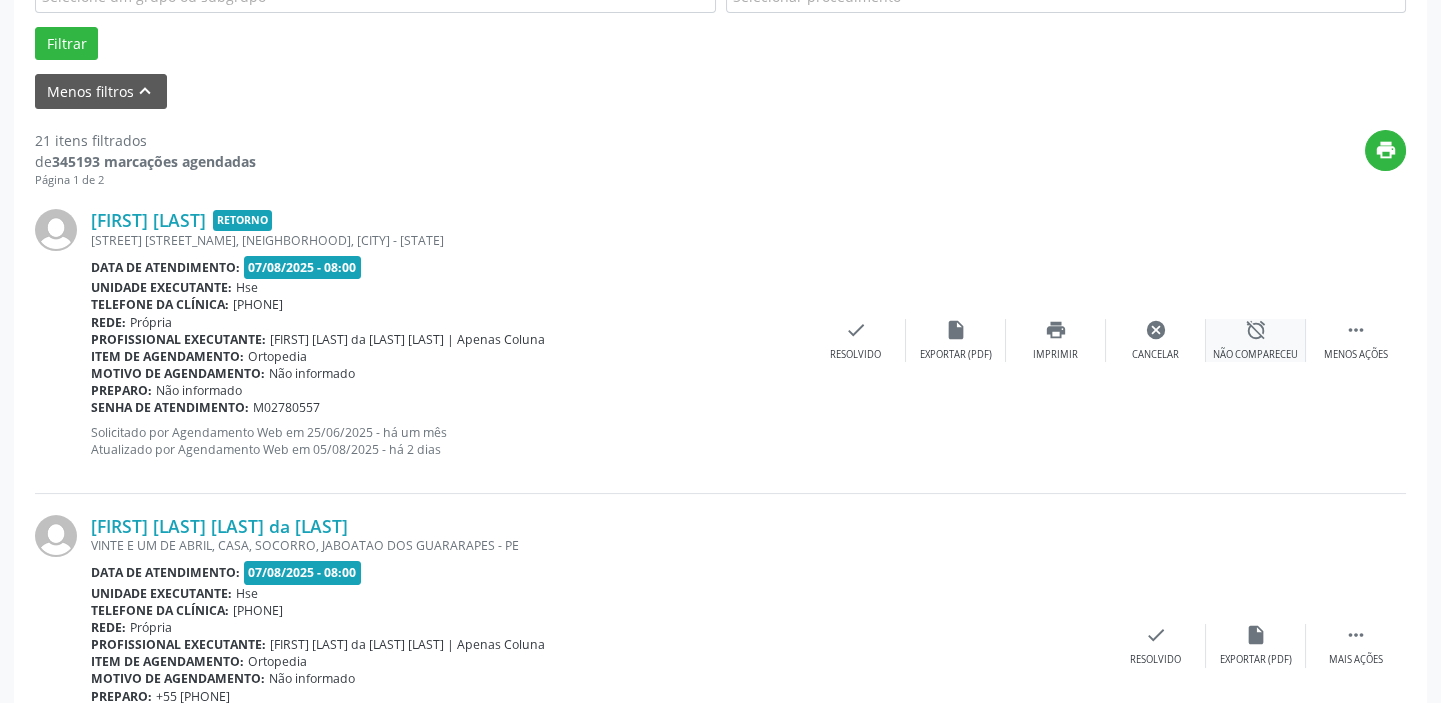 click on "alarm_off" at bounding box center [1256, 330] 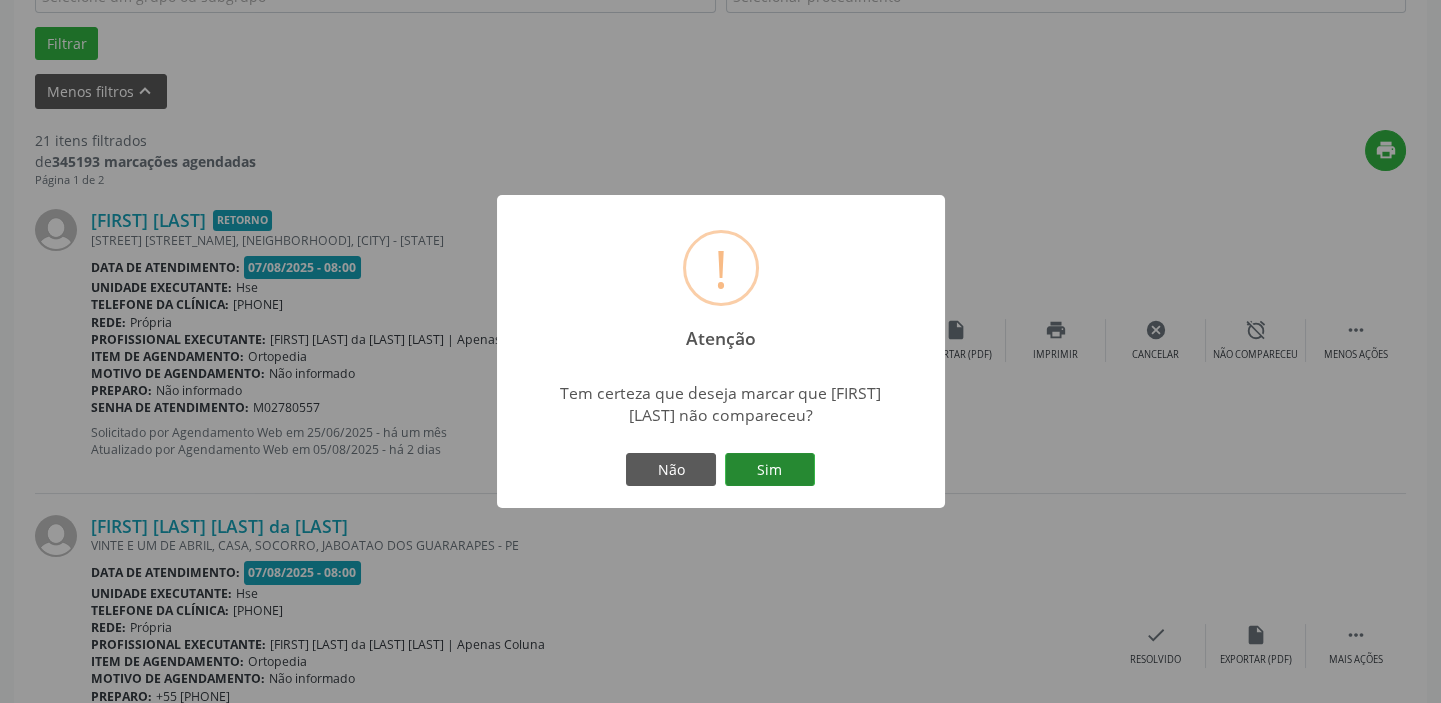 click on "Sim" at bounding box center [770, 470] 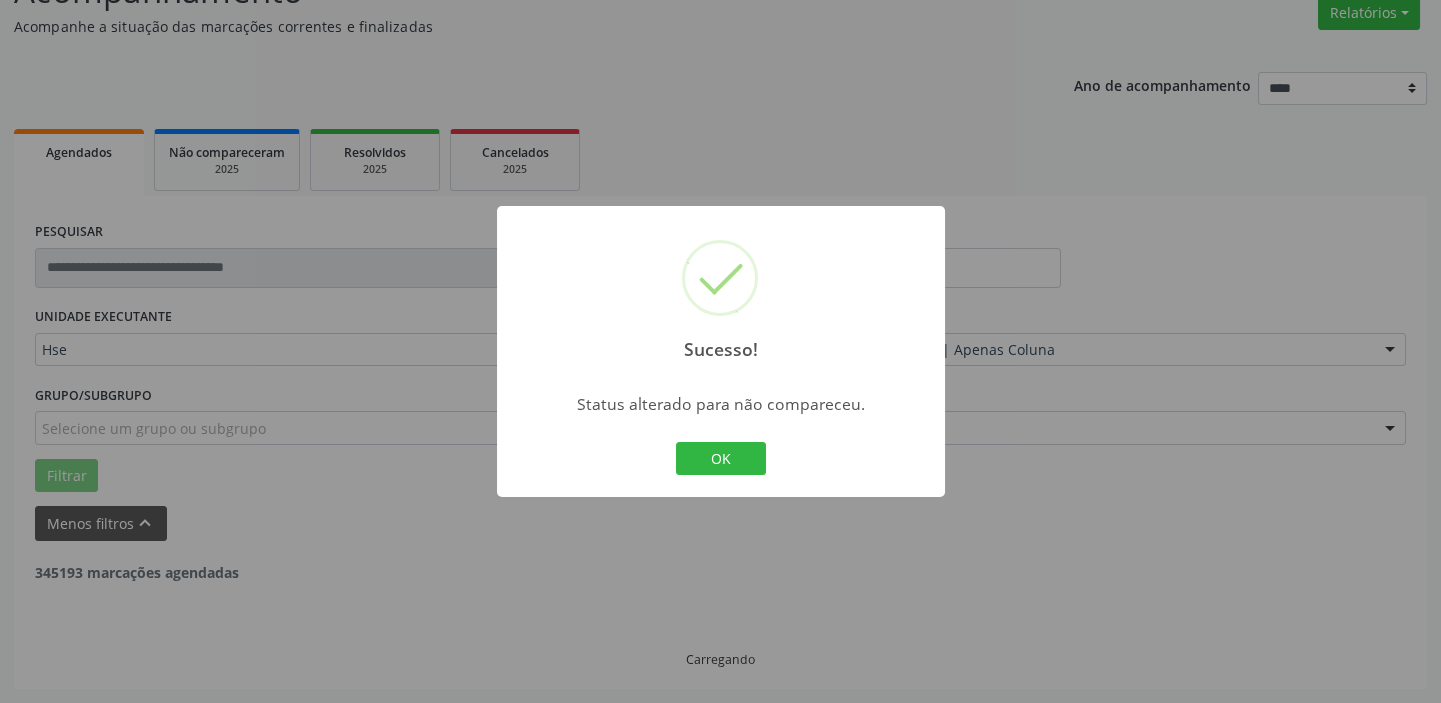 scroll, scrollTop: 169, scrollLeft: 0, axis: vertical 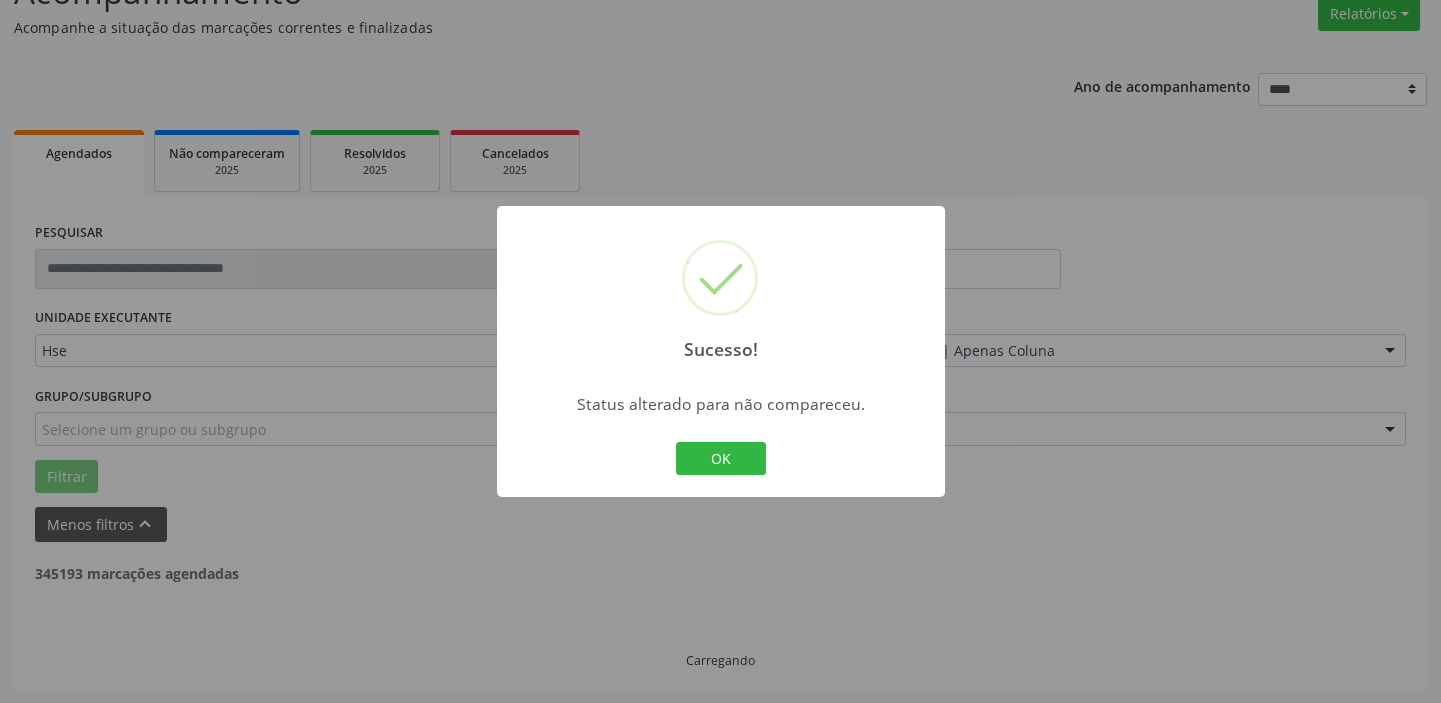 click on "OK" at bounding box center (721, 459) 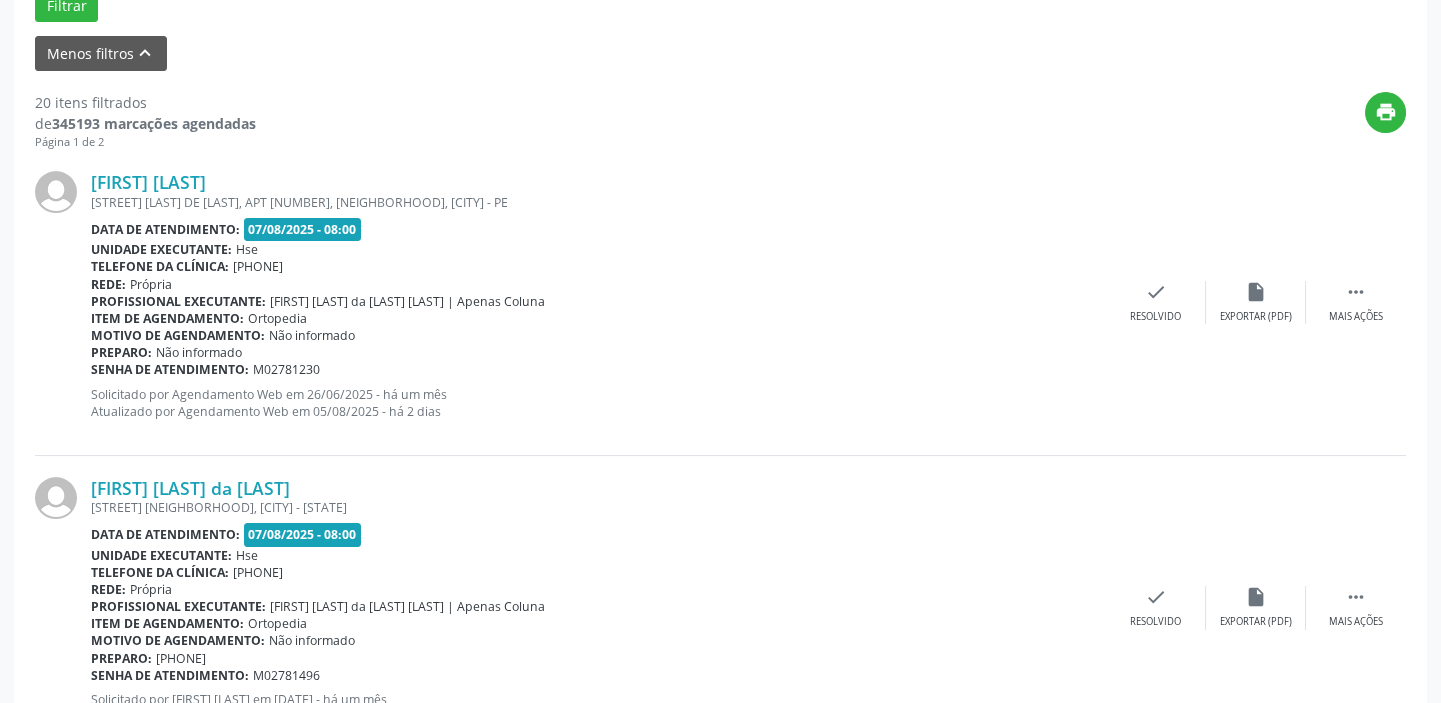 scroll, scrollTop: 714, scrollLeft: 0, axis: vertical 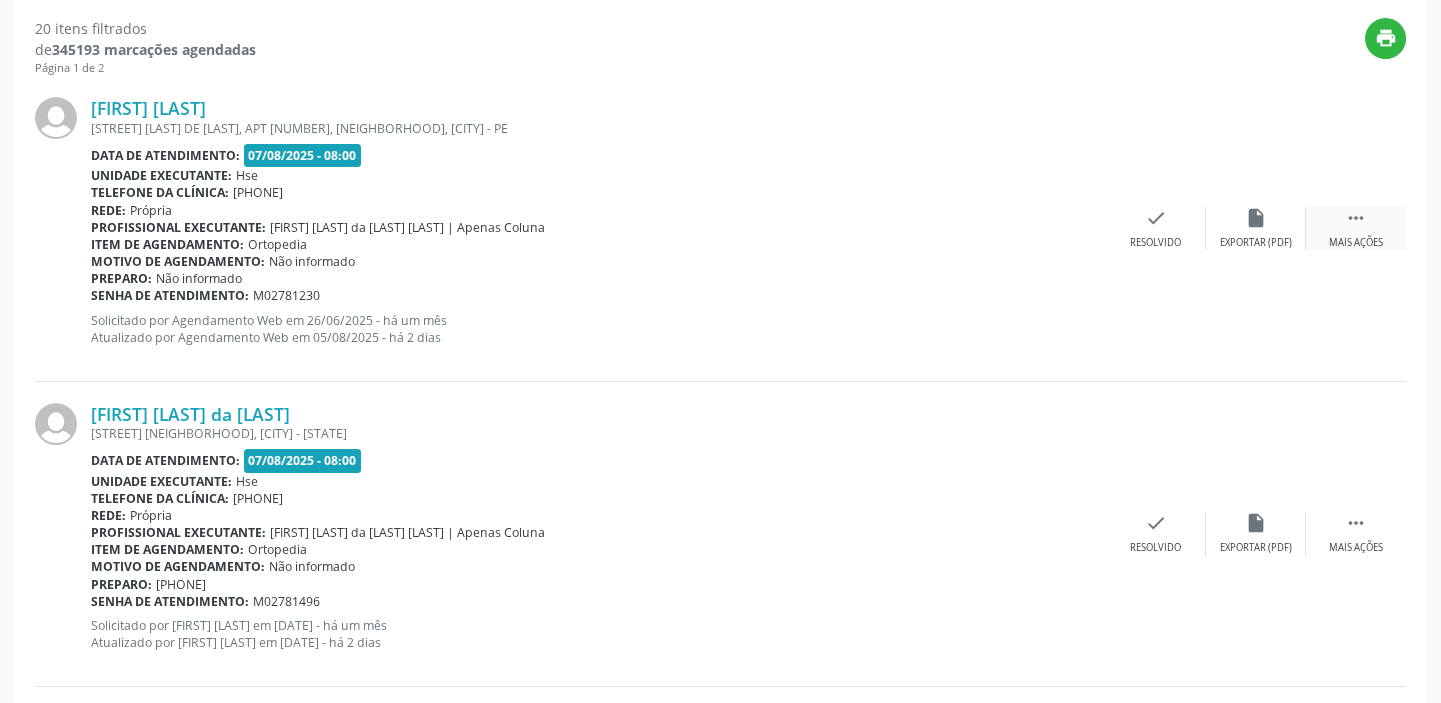 click on "
Mais ações" at bounding box center (1356, 228) 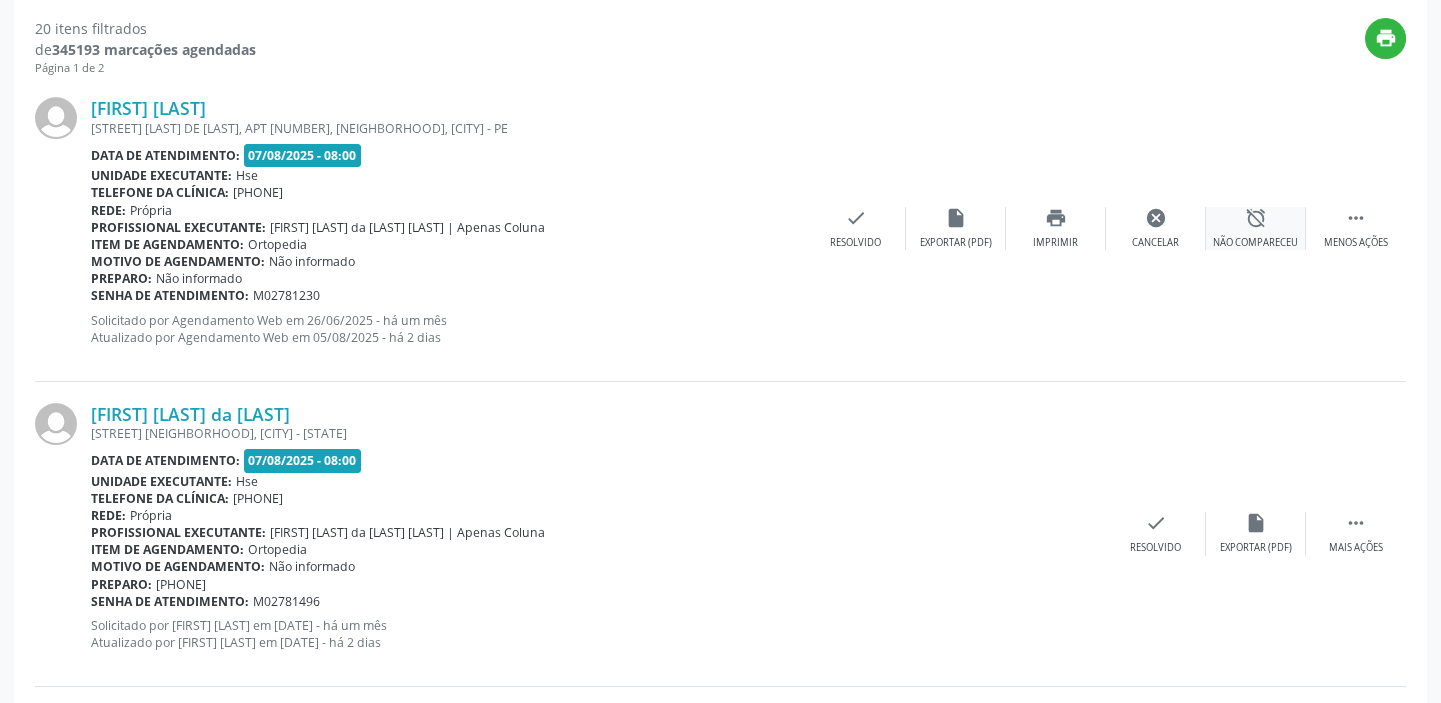 click on "alarm_off
Não compareceu" at bounding box center [1256, 228] 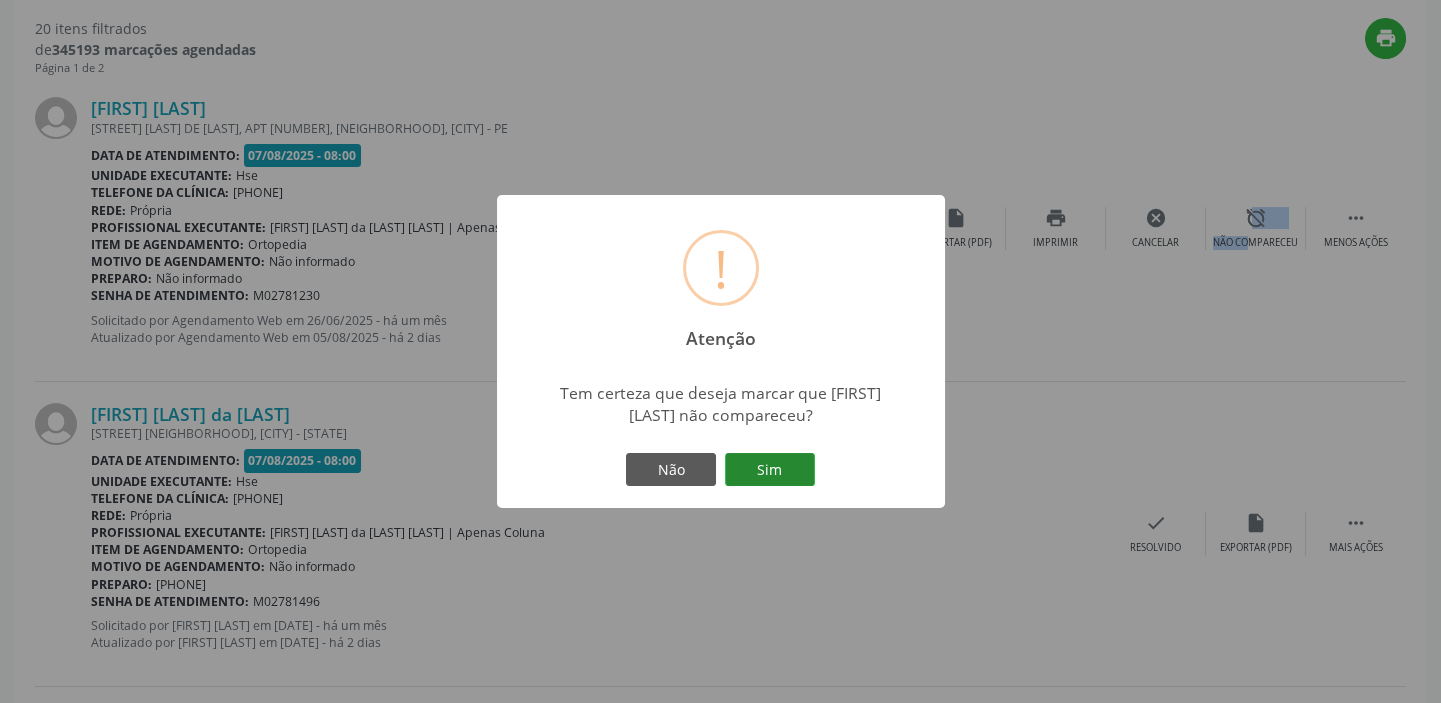 click on "Sim" at bounding box center (770, 470) 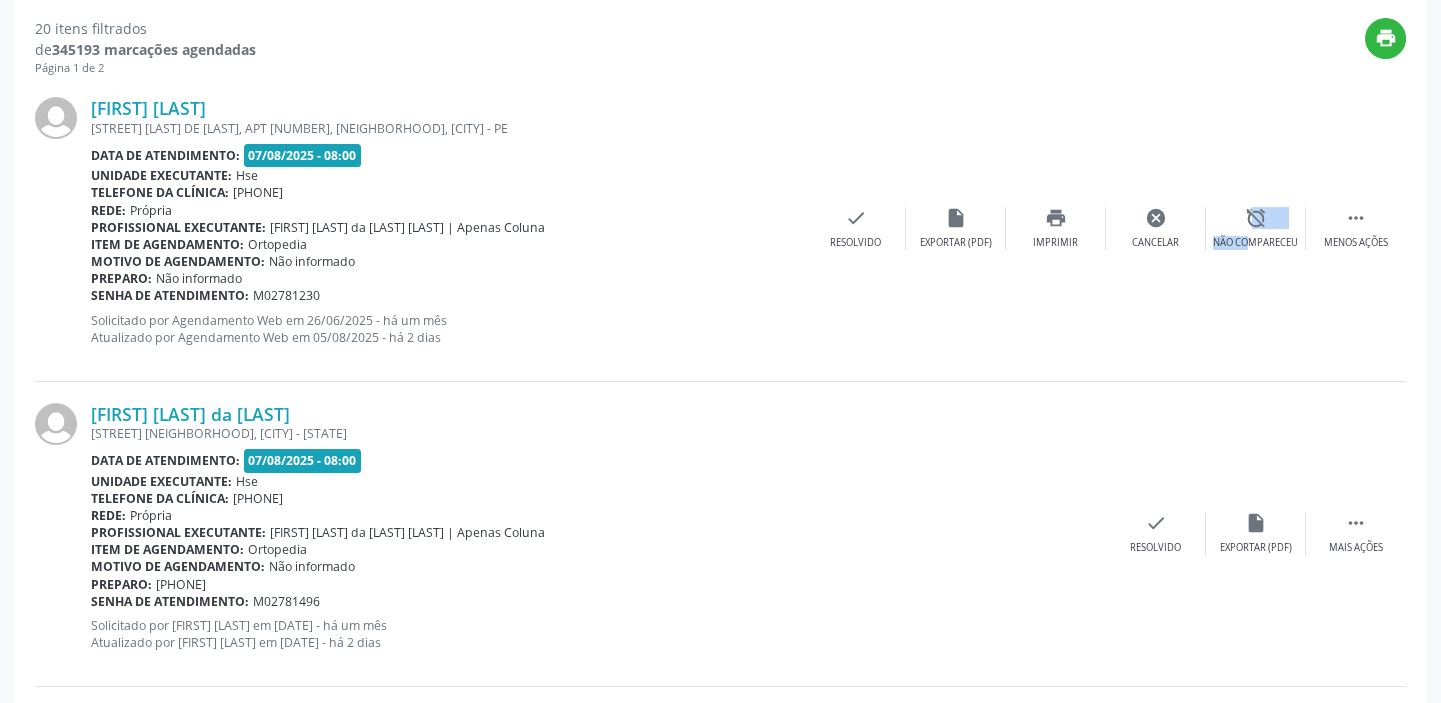 scroll, scrollTop: 169, scrollLeft: 0, axis: vertical 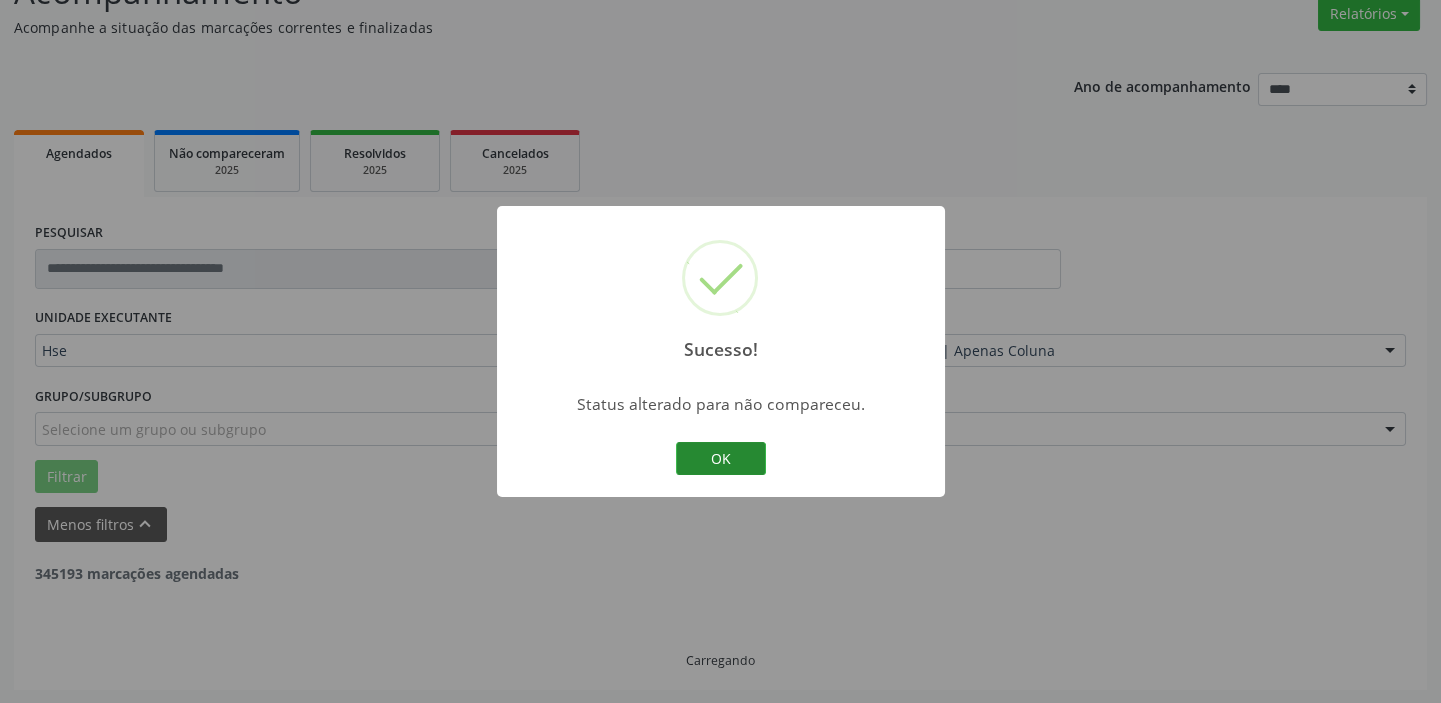 click on "OK" at bounding box center [721, 459] 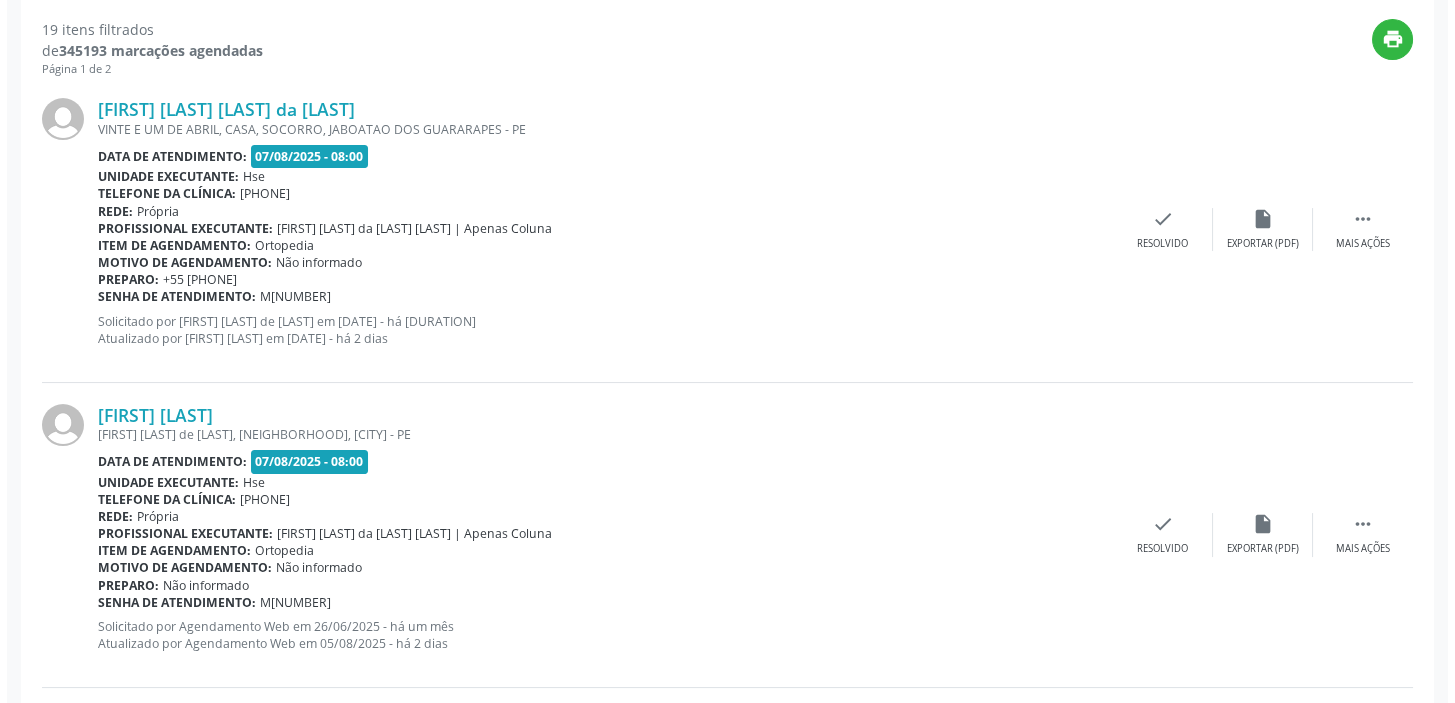 scroll, scrollTop: 714, scrollLeft: 0, axis: vertical 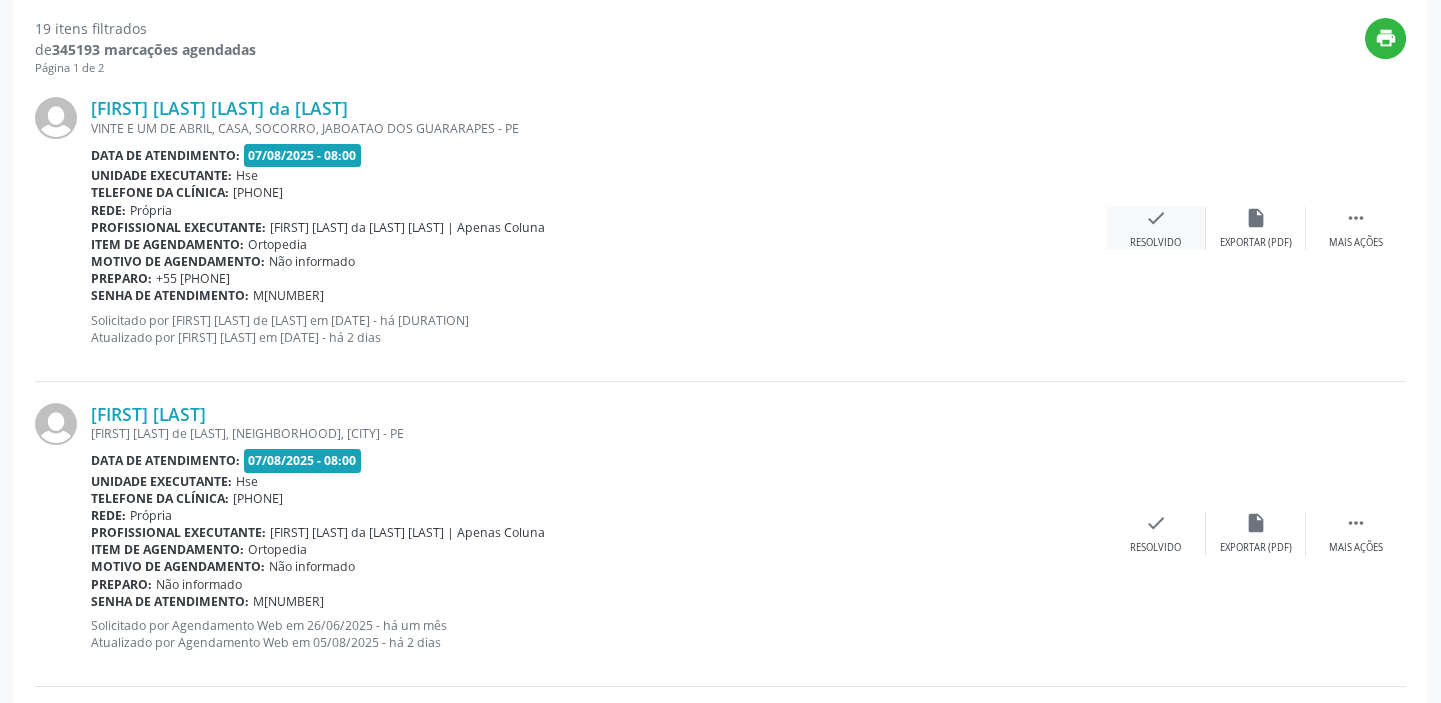 click on "Resolvido" at bounding box center (1155, 243) 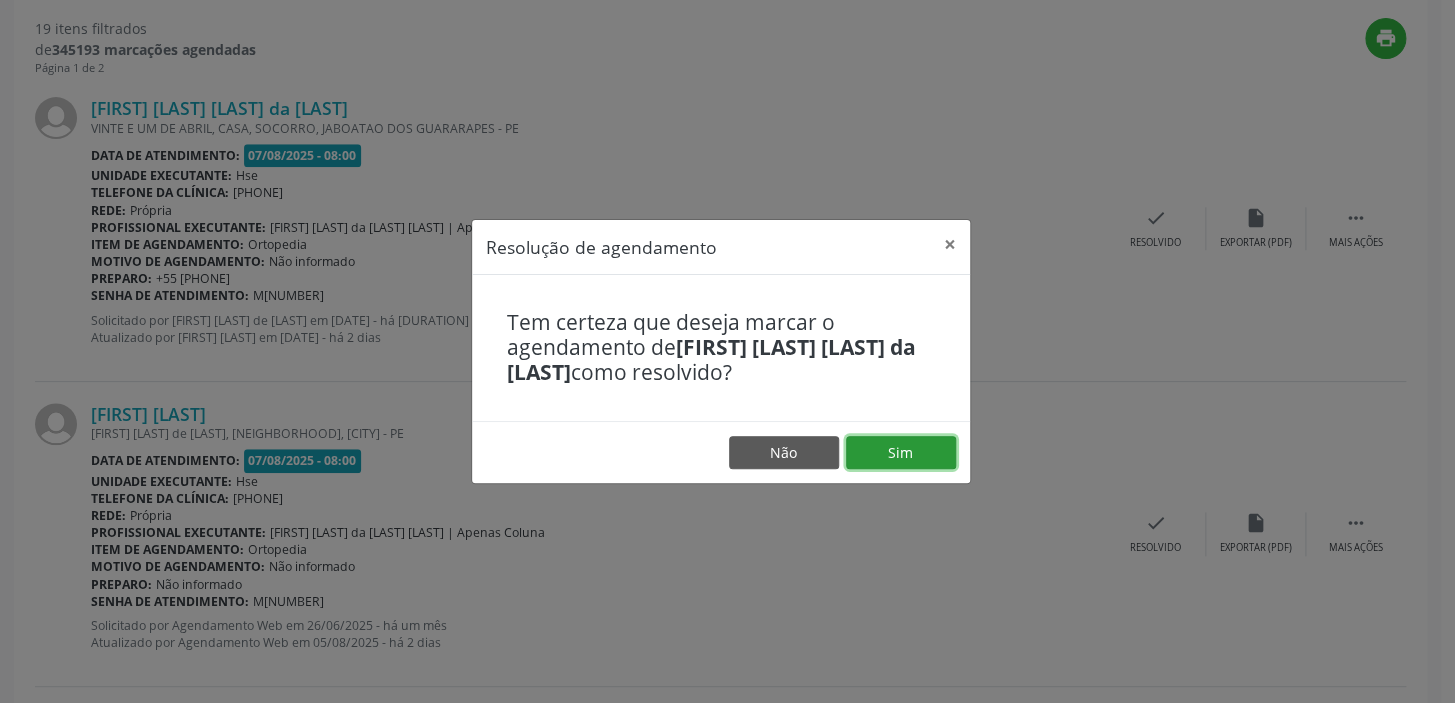 click on "Sim" at bounding box center (901, 453) 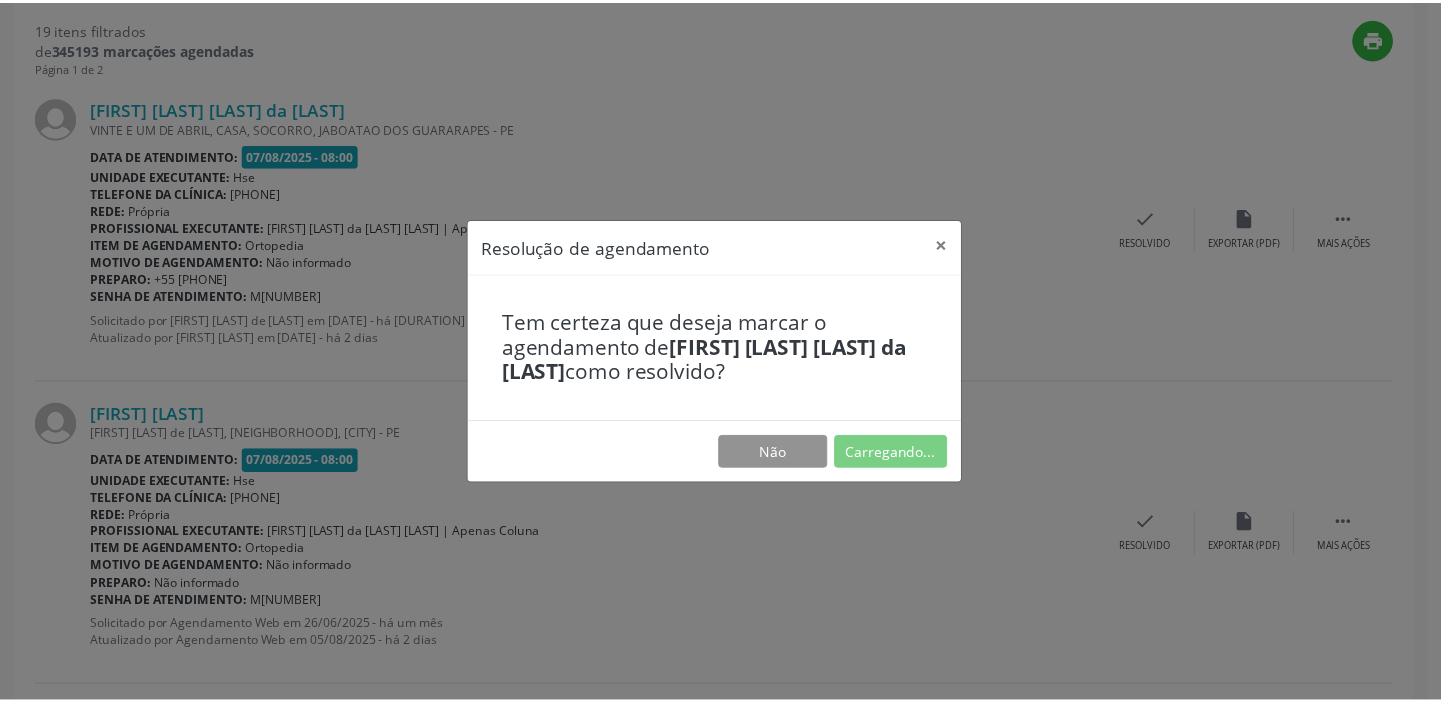 scroll, scrollTop: 148, scrollLeft: 0, axis: vertical 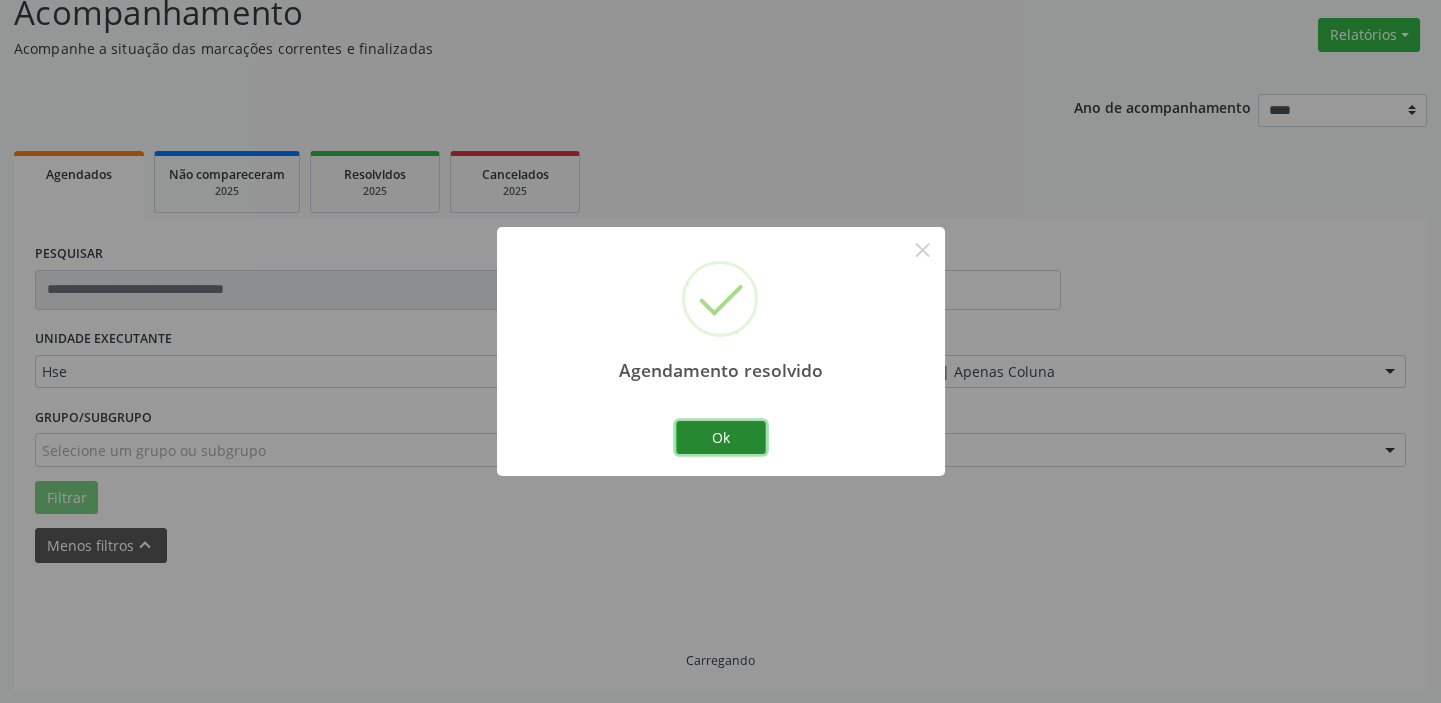 click on "Ok" at bounding box center [721, 438] 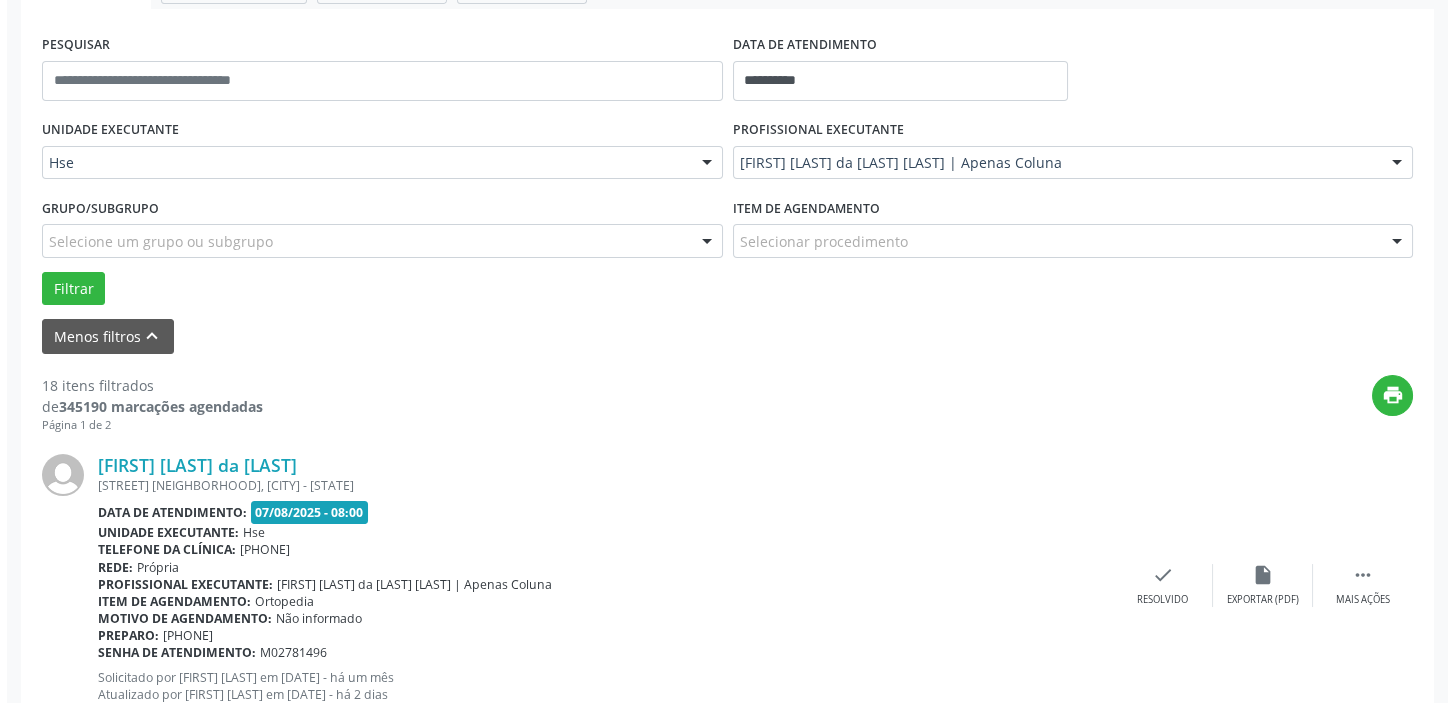 scroll, scrollTop: 441, scrollLeft: 0, axis: vertical 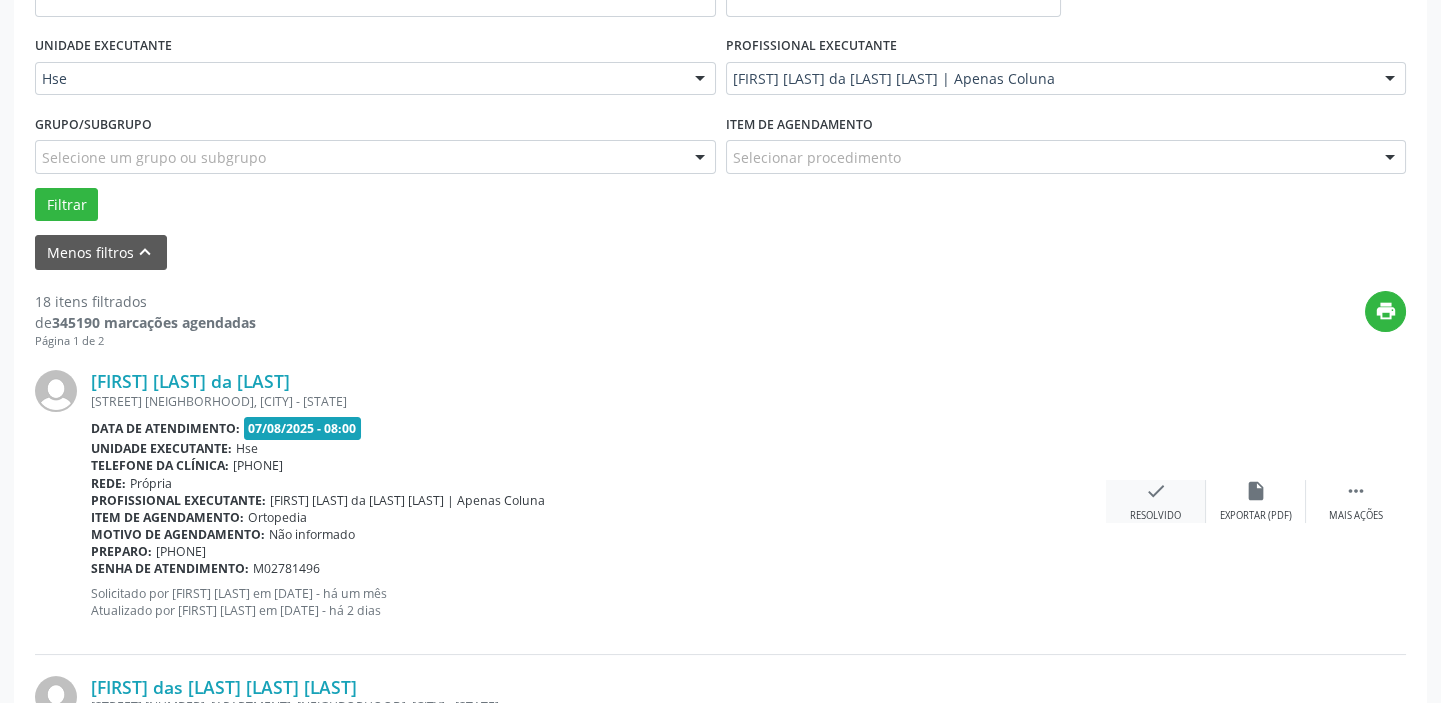 click on "check" at bounding box center (1156, 491) 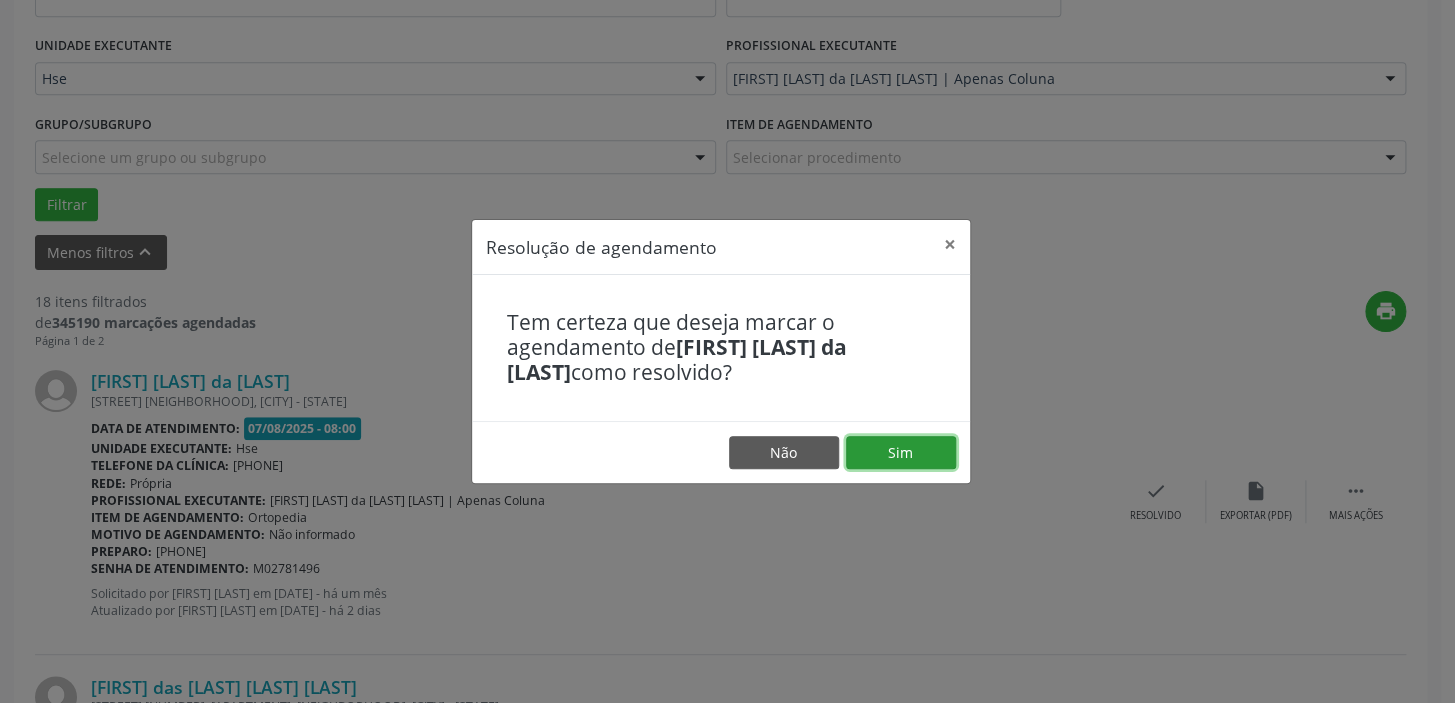click on "Sim" at bounding box center (901, 453) 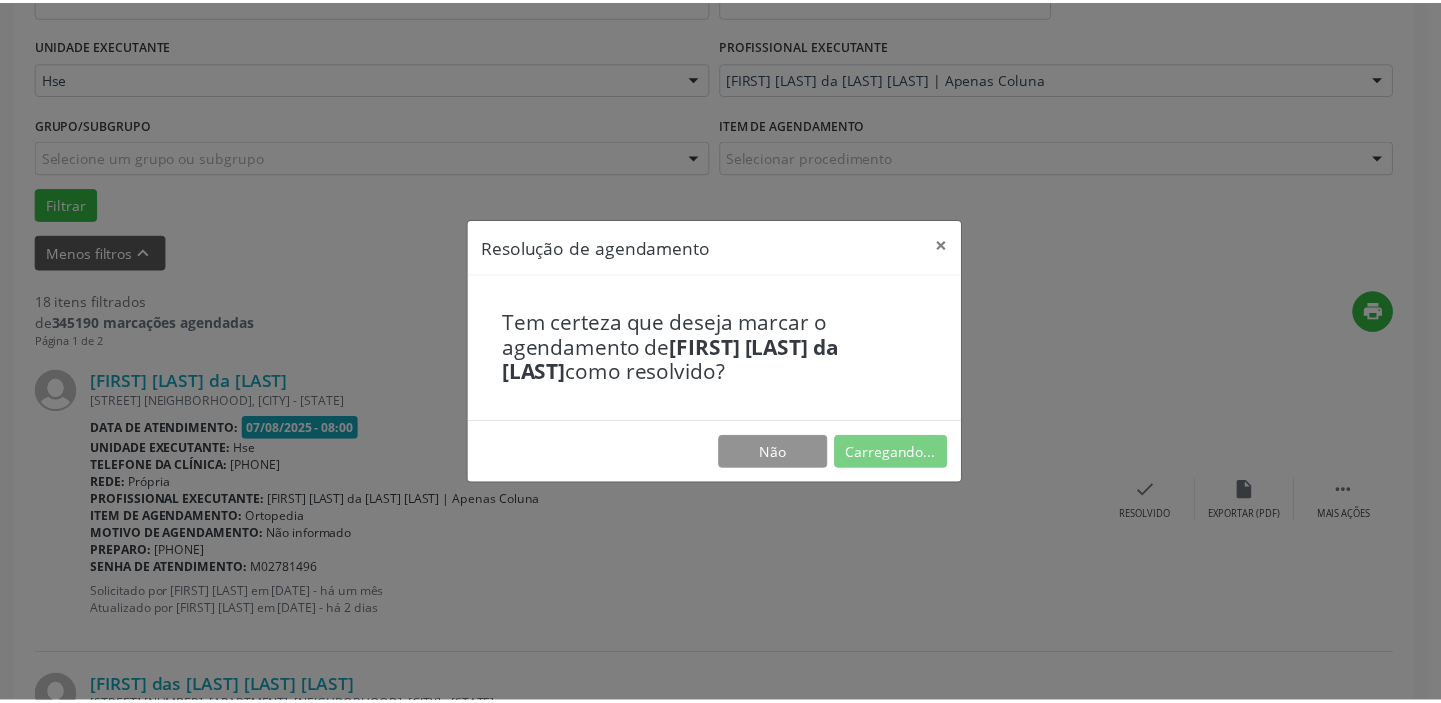 scroll, scrollTop: 148, scrollLeft: 0, axis: vertical 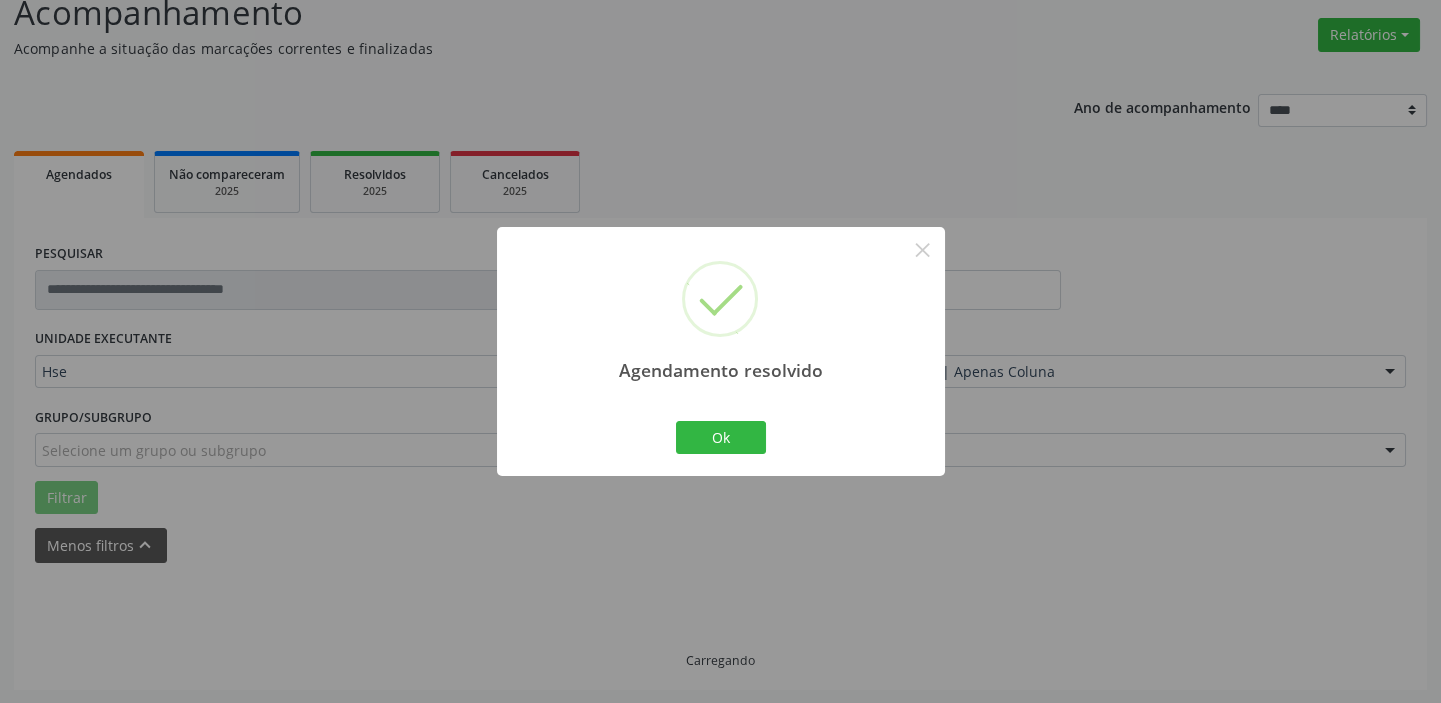 click on "Agendamento resolvido × Ok Cancel" at bounding box center [721, 351] 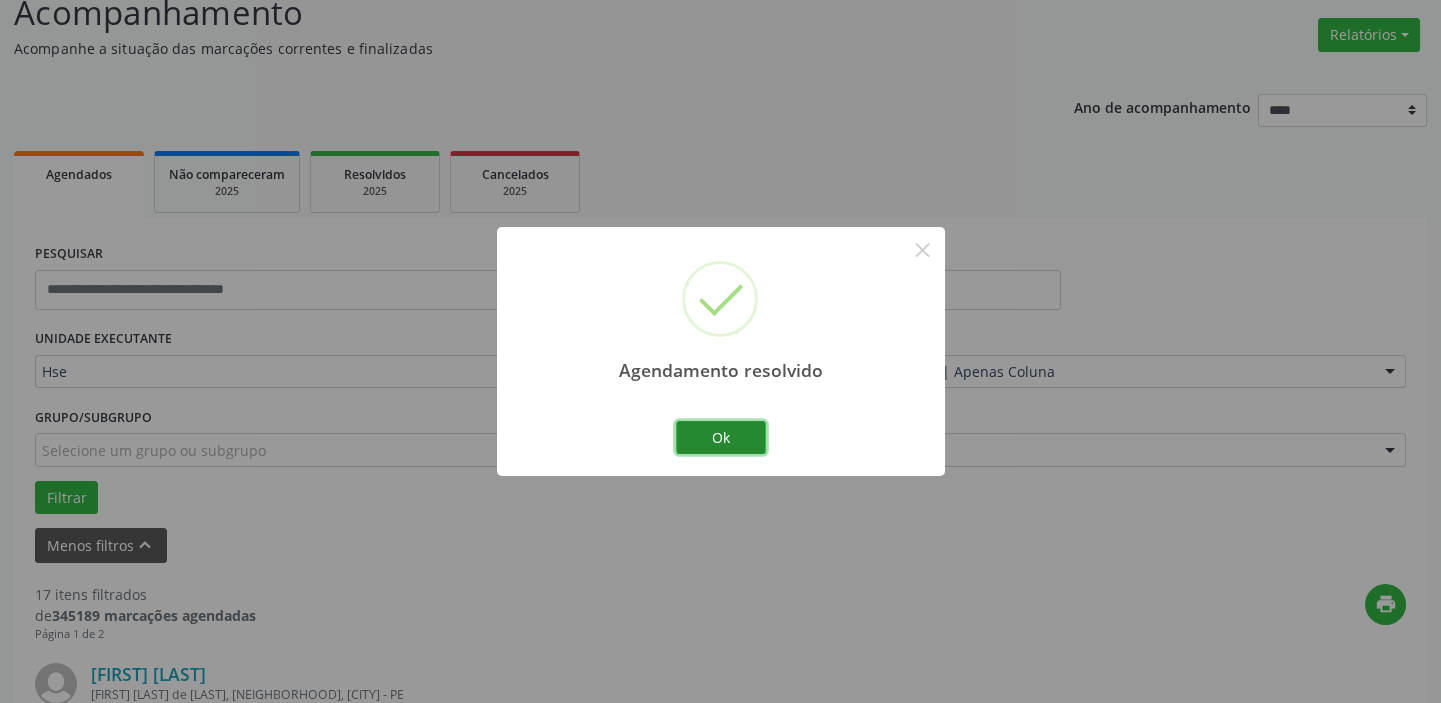 click on "Ok" at bounding box center [721, 438] 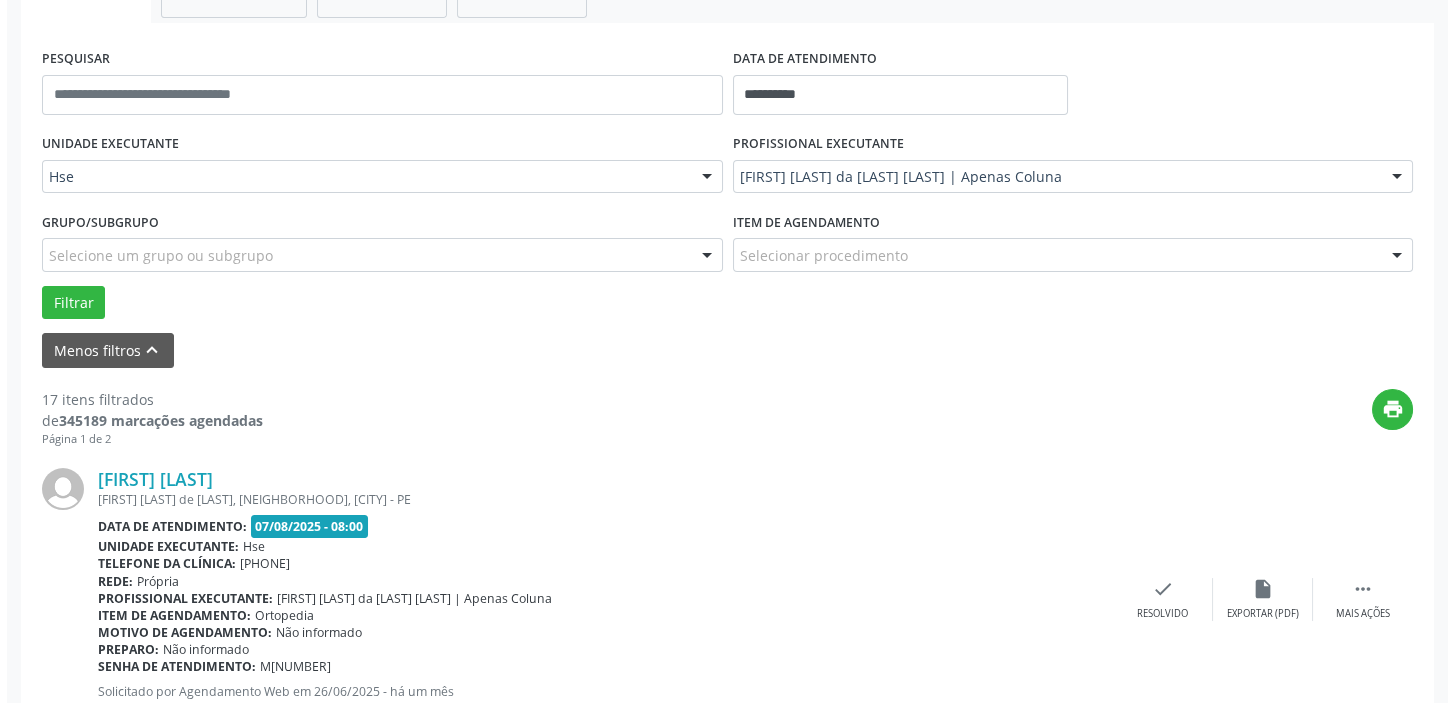 scroll, scrollTop: 602, scrollLeft: 0, axis: vertical 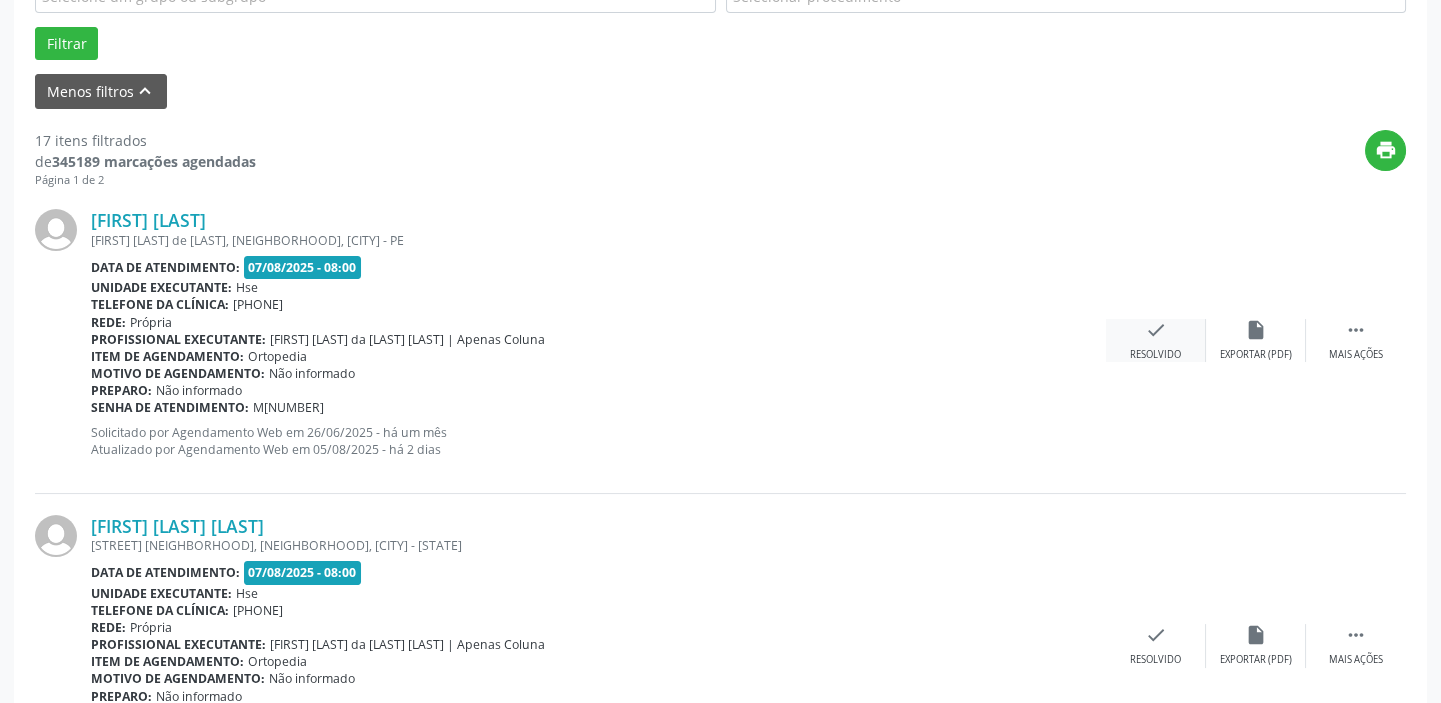 click on "check
Resolvido" at bounding box center [1156, 340] 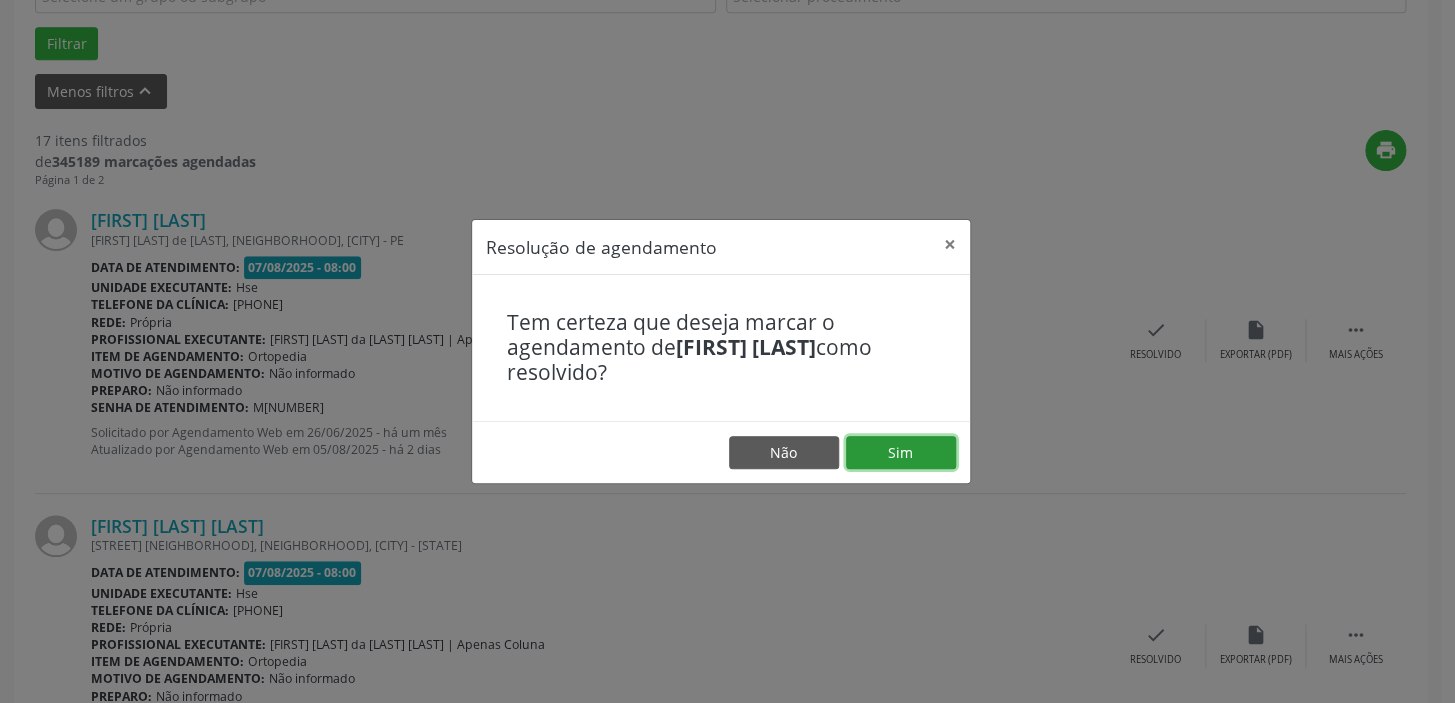 click on "Sim" at bounding box center (901, 453) 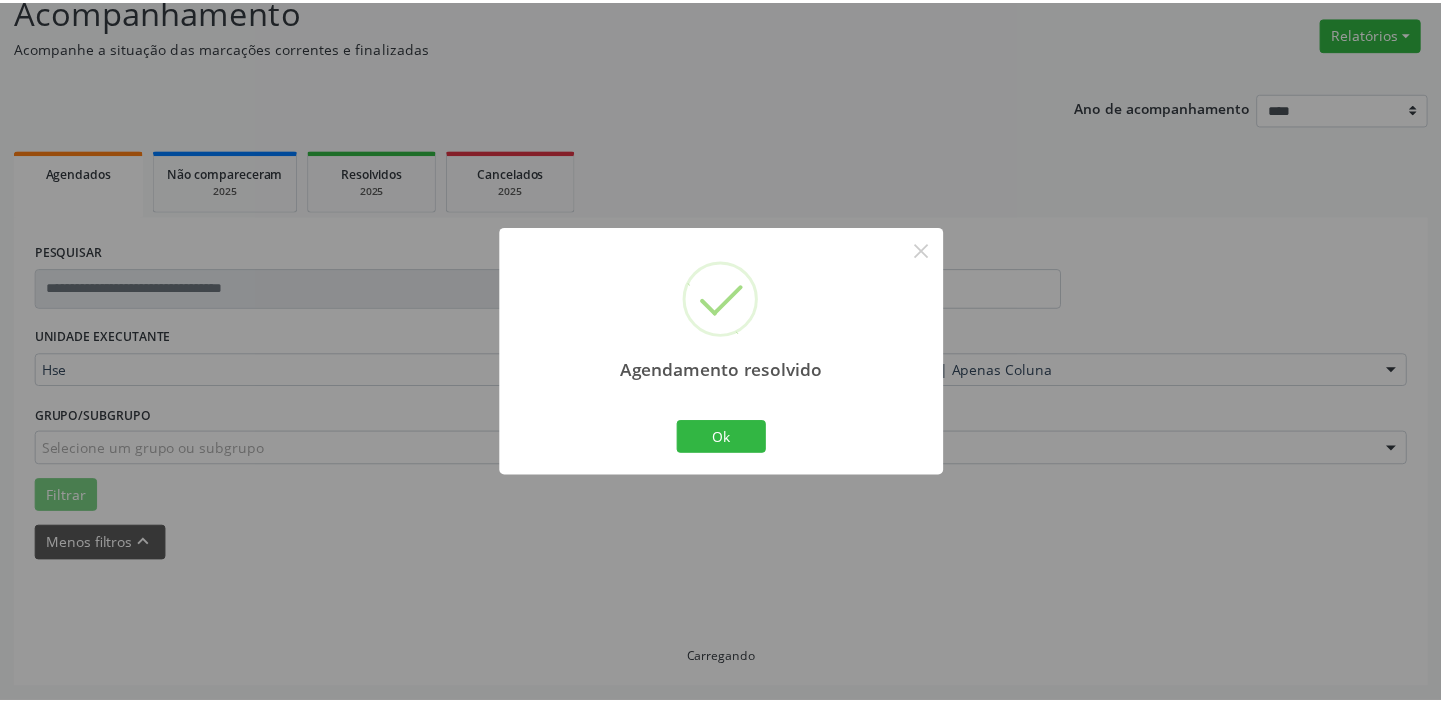 scroll, scrollTop: 148, scrollLeft: 0, axis: vertical 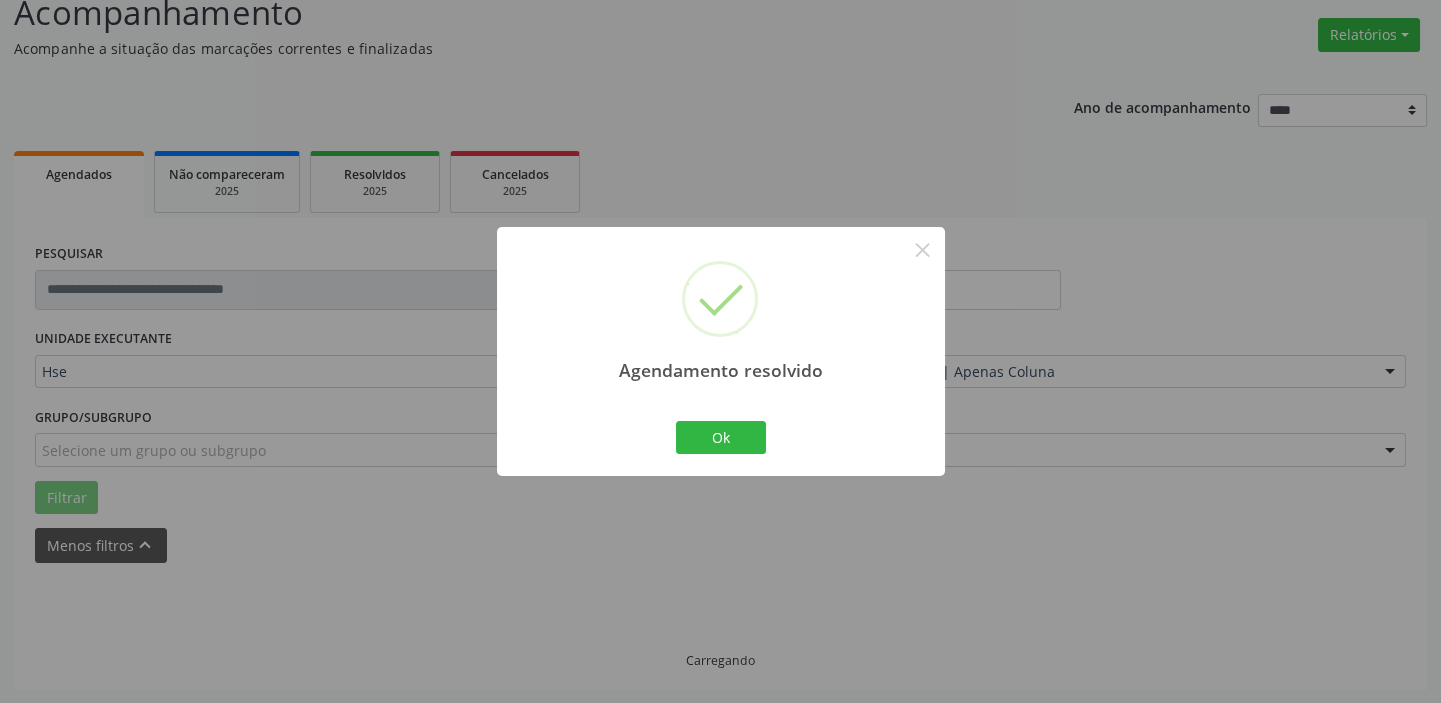 click on "Agendamento resolvido × Ok Cancel" at bounding box center (721, 351) 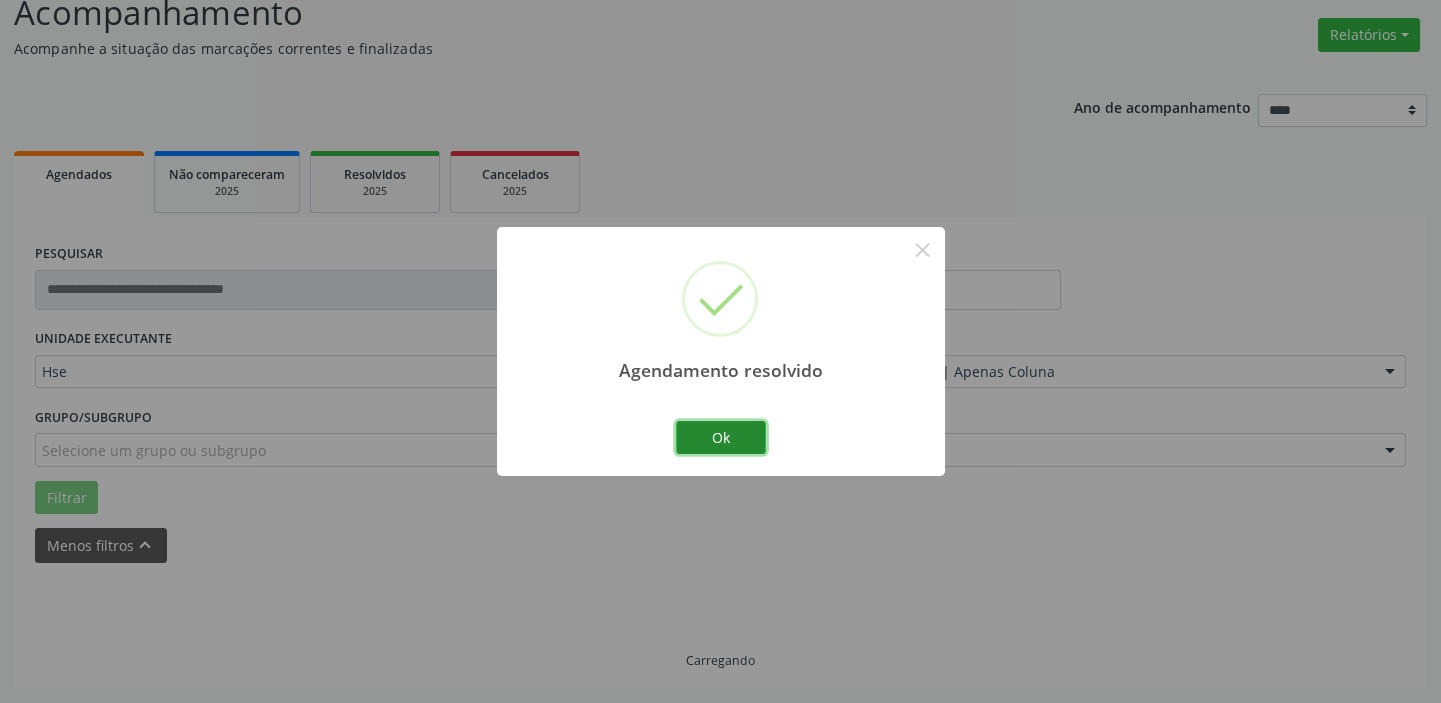 click on "Ok" at bounding box center [721, 438] 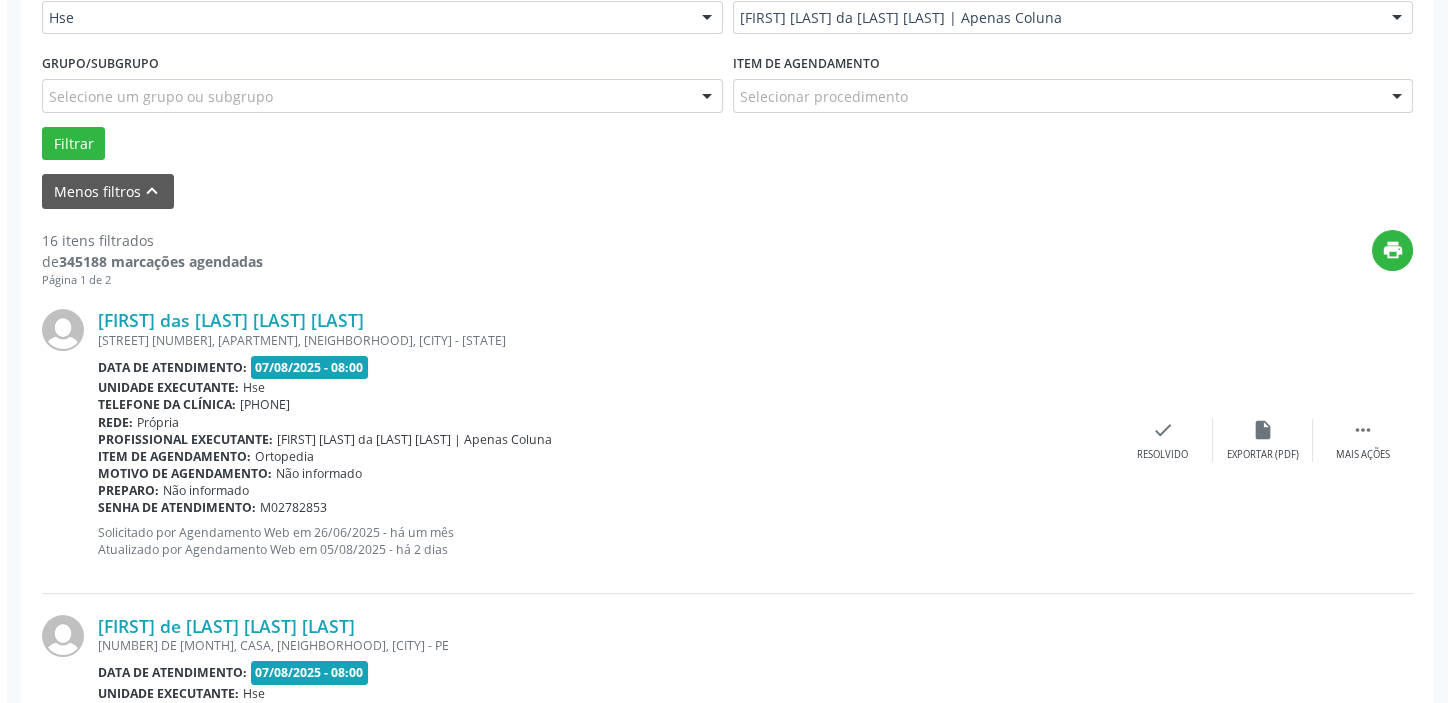 scroll, scrollTop: 532, scrollLeft: 0, axis: vertical 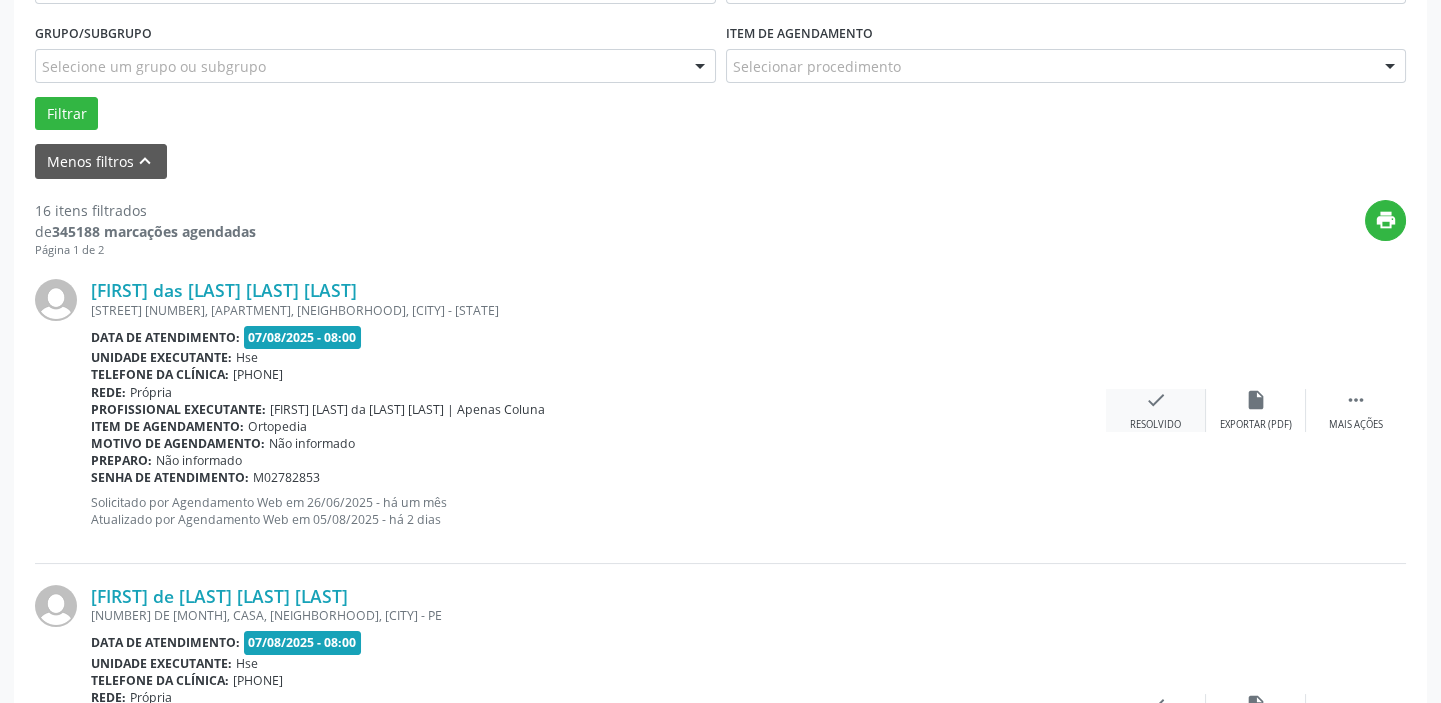 click on "check" at bounding box center [1156, 400] 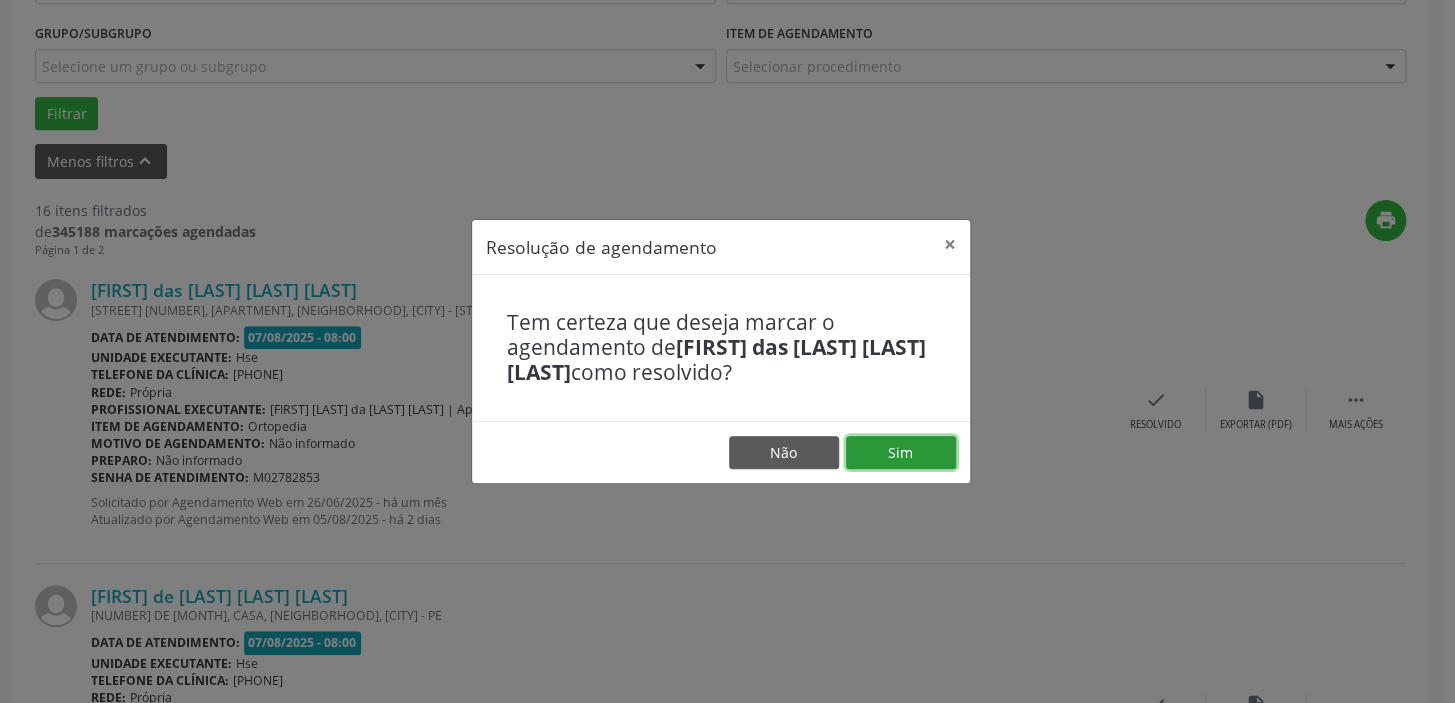 click on "Sim" at bounding box center (901, 453) 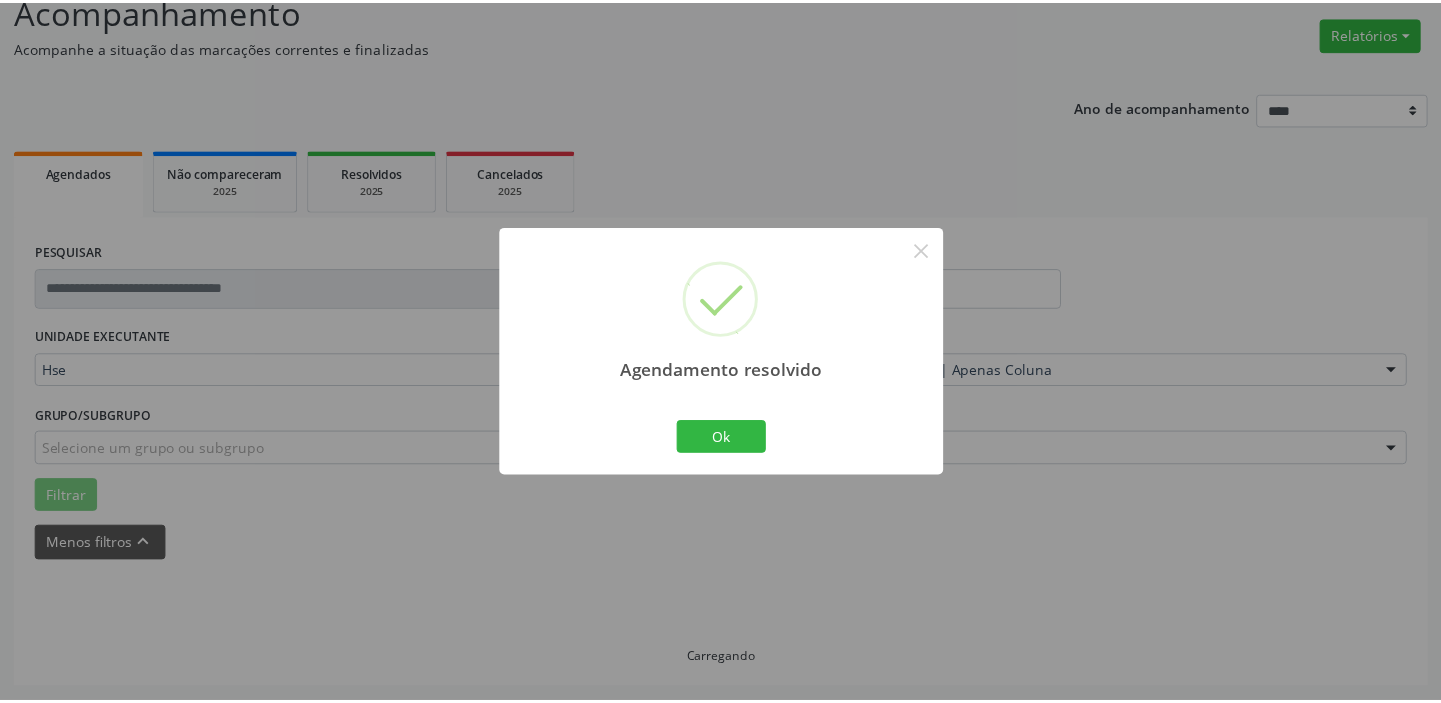 scroll, scrollTop: 148, scrollLeft: 0, axis: vertical 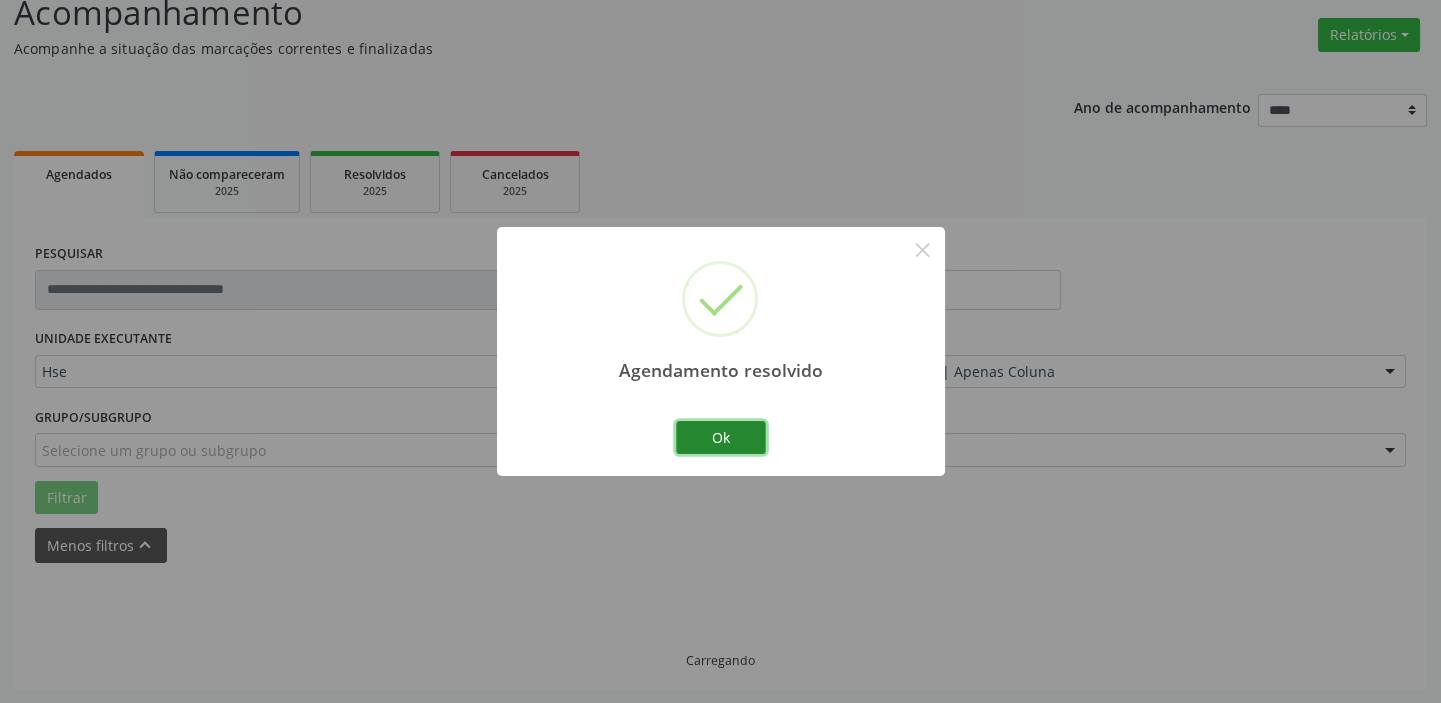 click on "Ok" at bounding box center (721, 438) 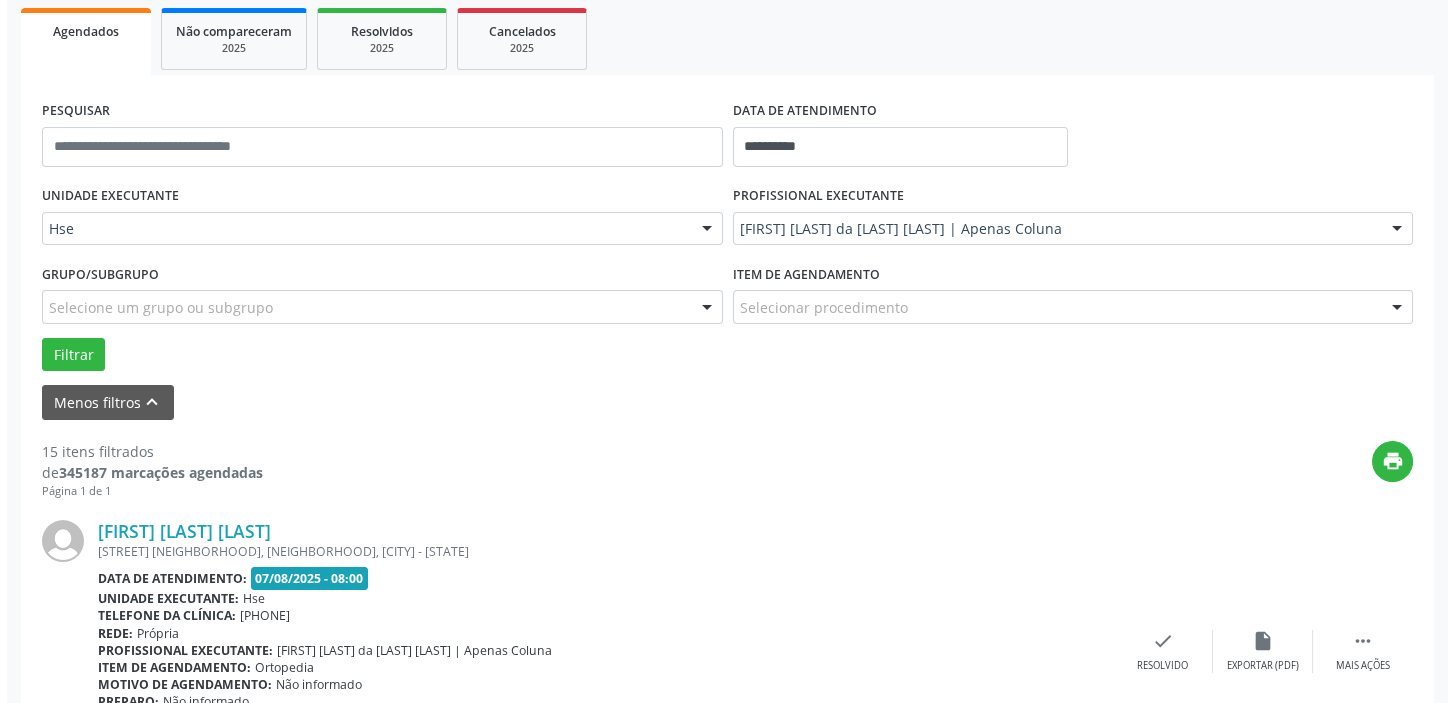 scroll, scrollTop: 693, scrollLeft: 0, axis: vertical 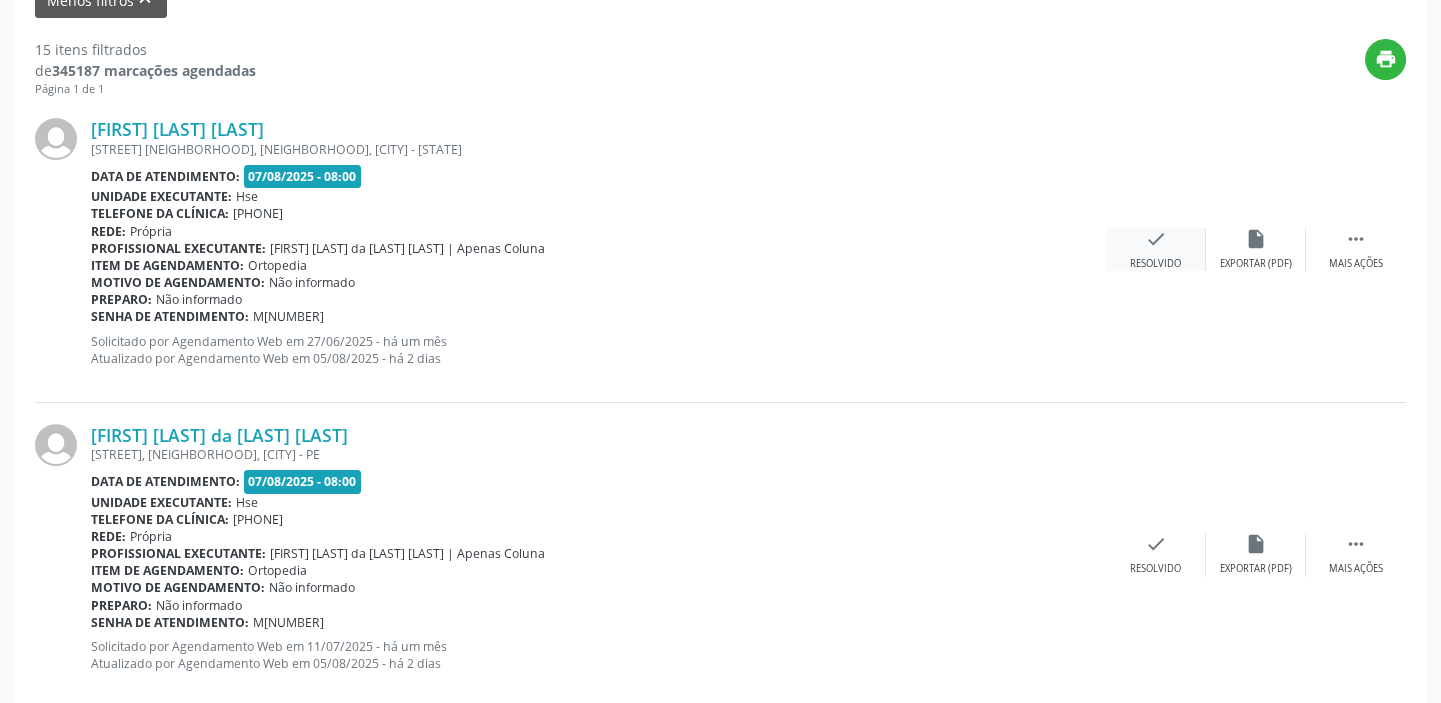 click on "check" at bounding box center (1156, 239) 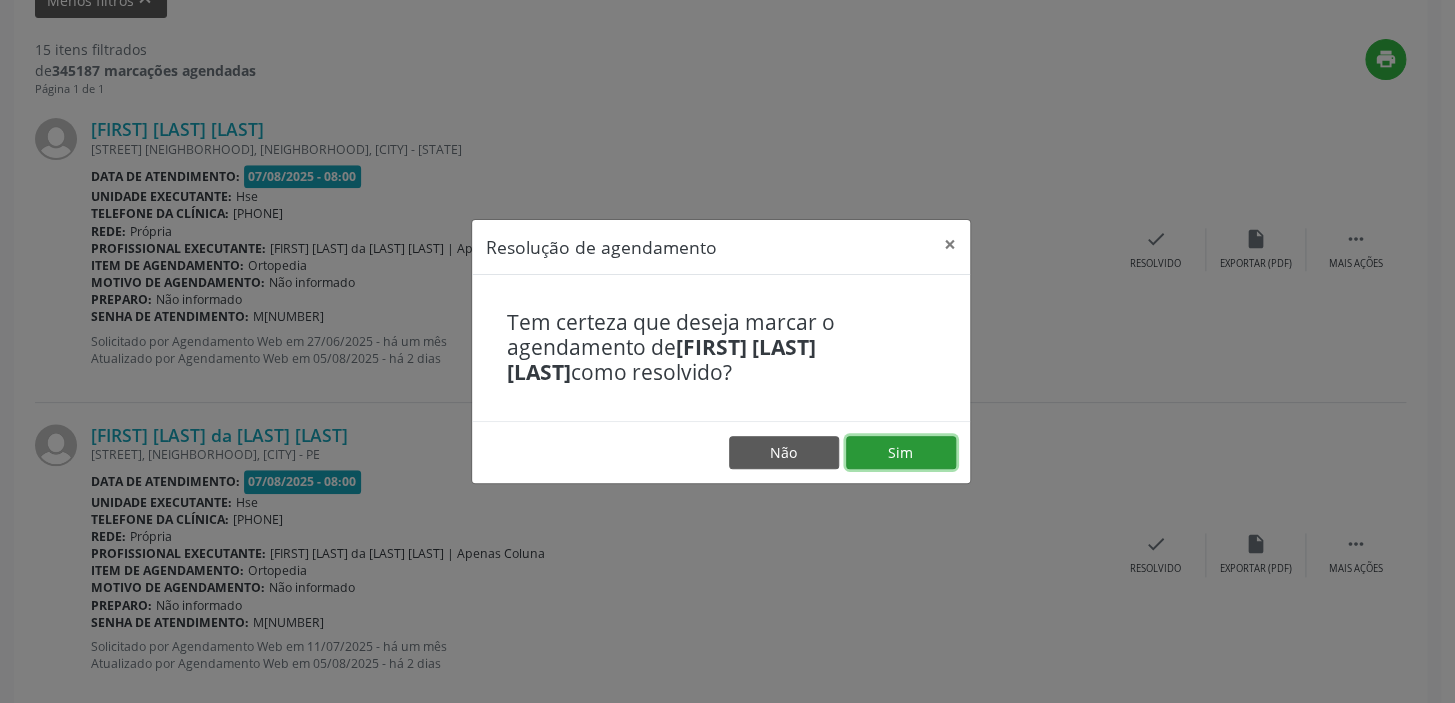 click on "Sim" at bounding box center [901, 453] 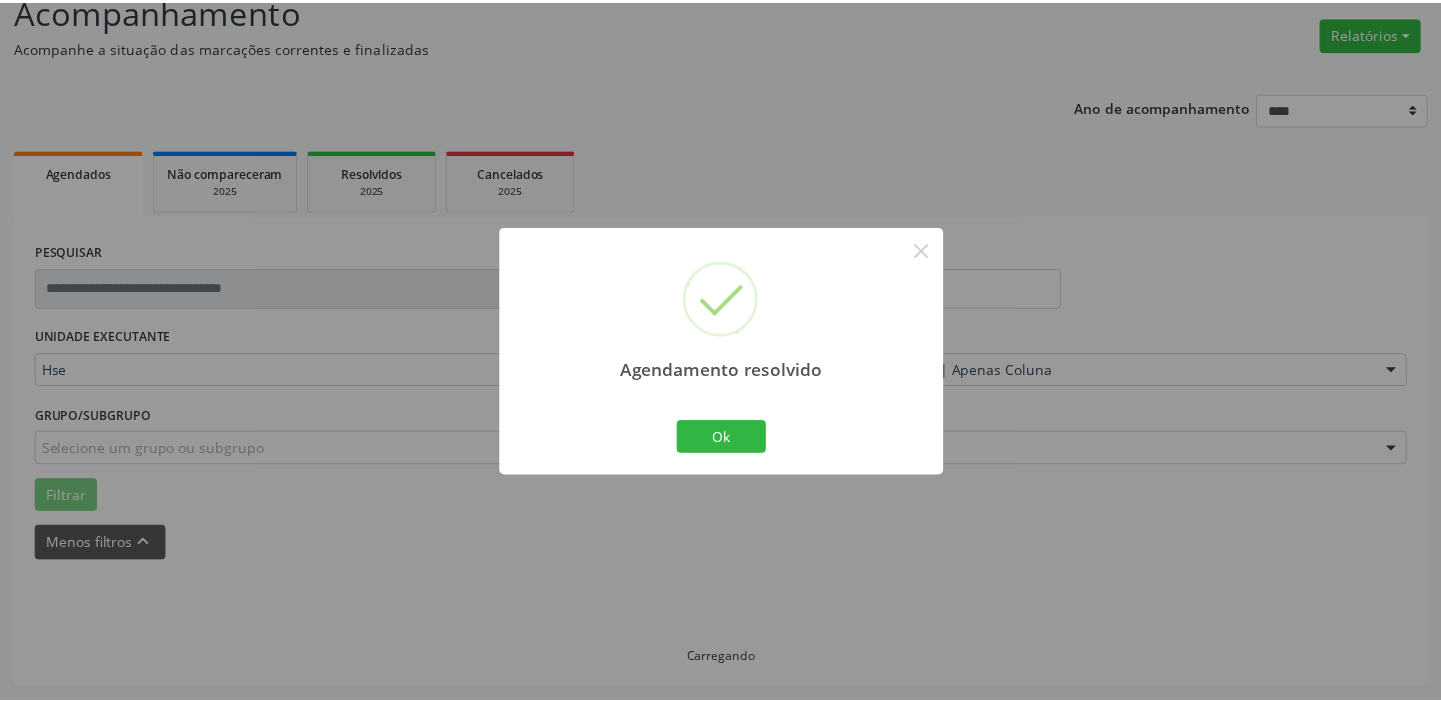 scroll, scrollTop: 148, scrollLeft: 0, axis: vertical 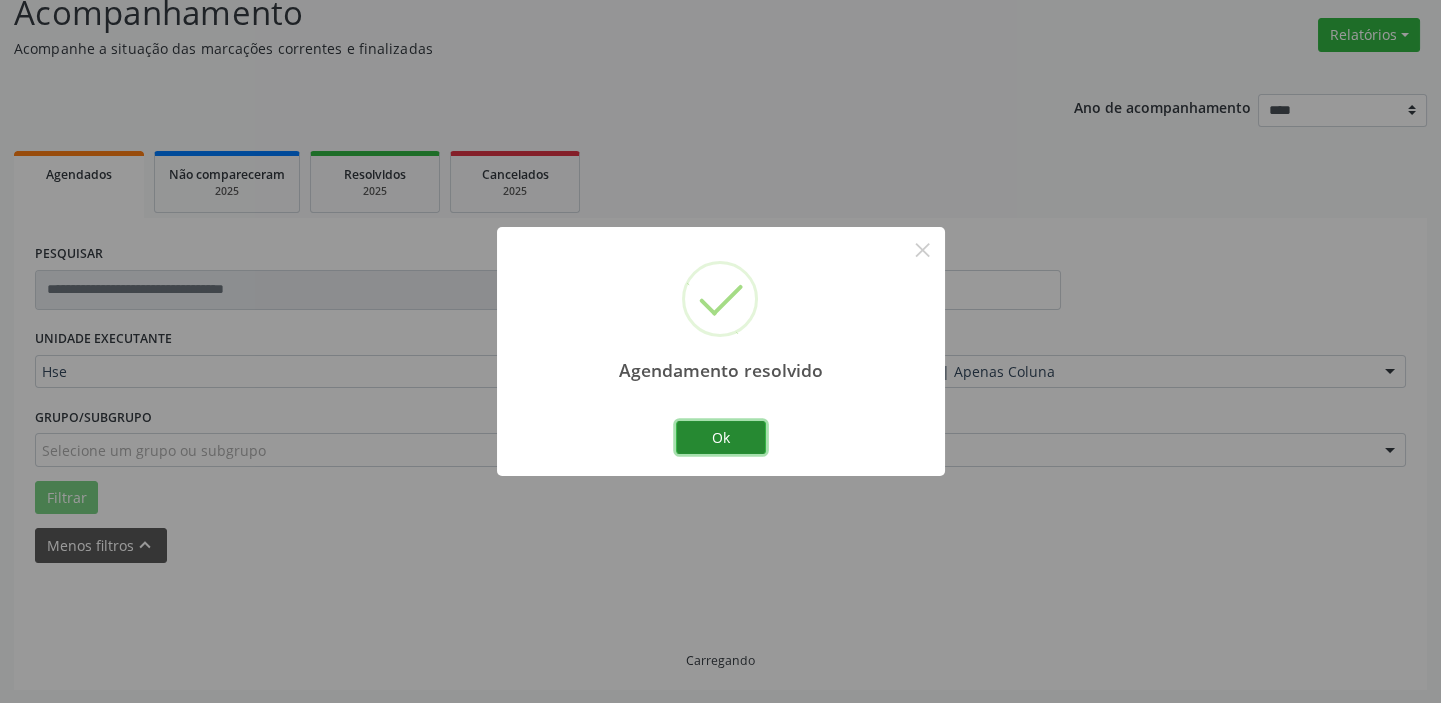 click on "Ok" at bounding box center (721, 438) 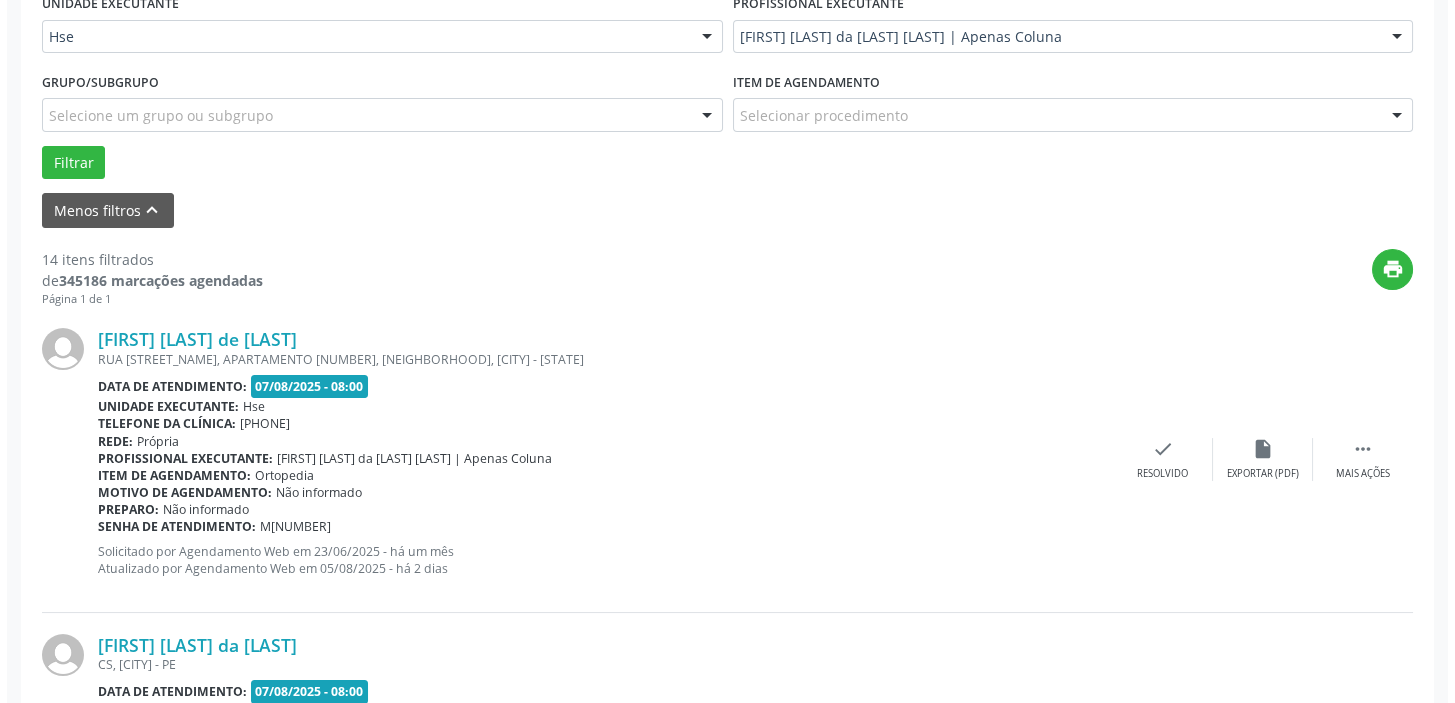 scroll, scrollTop: 511, scrollLeft: 0, axis: vertical 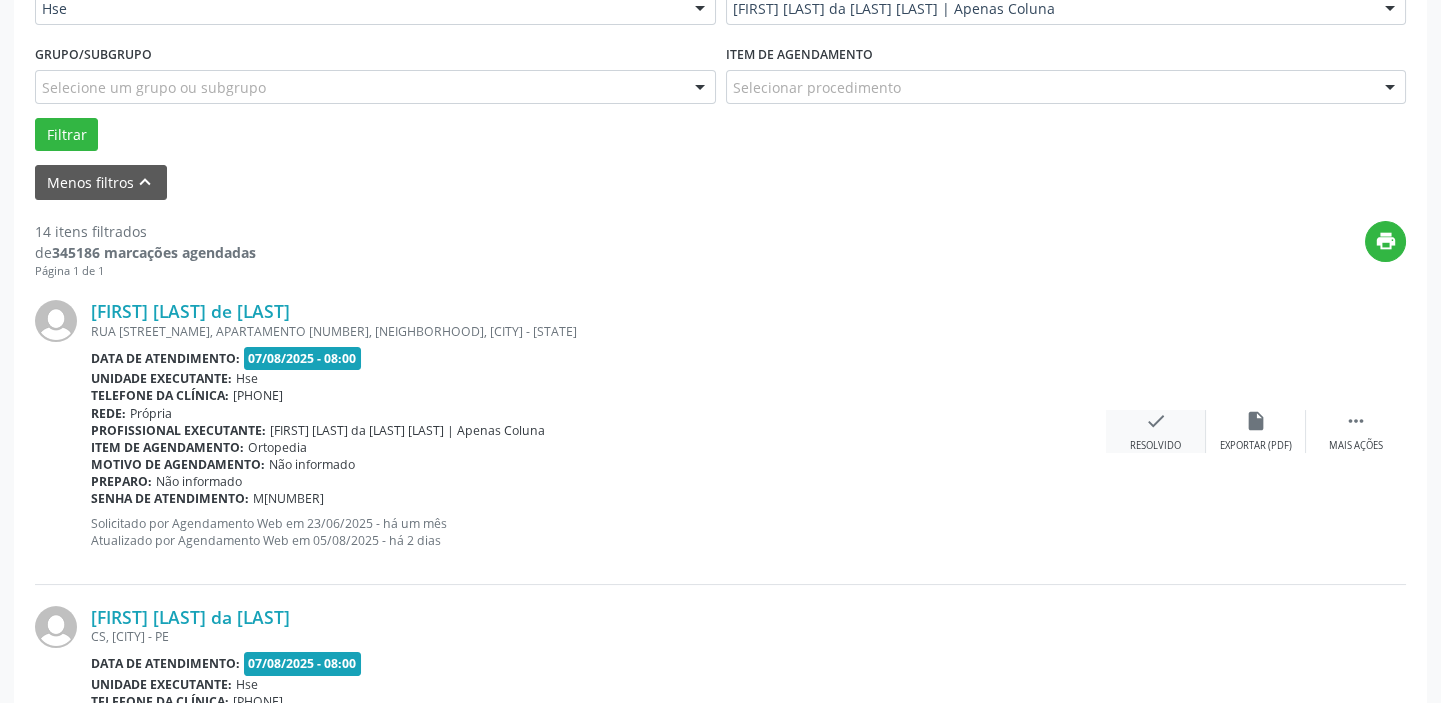 click on "check" at bounding box center [1156, 421] 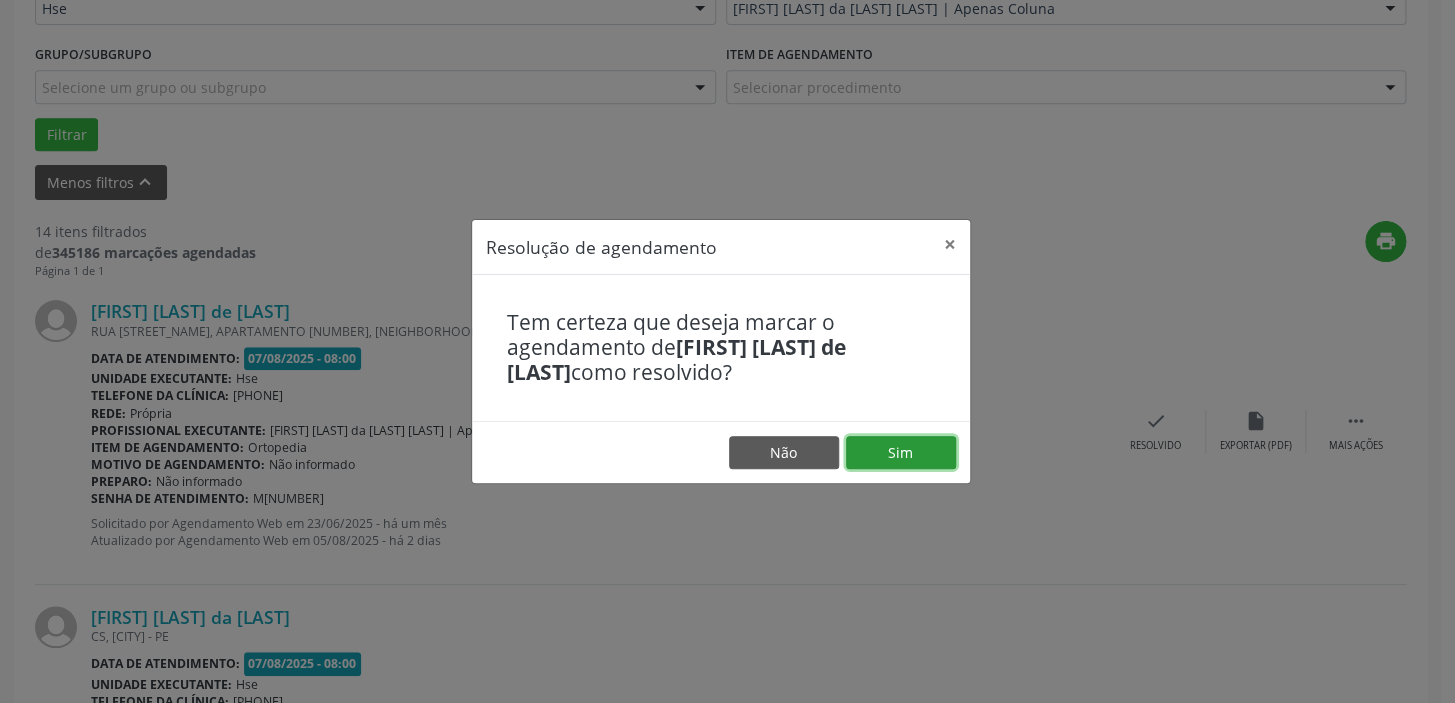 click on "Sim" at bounding box center (901, 453) 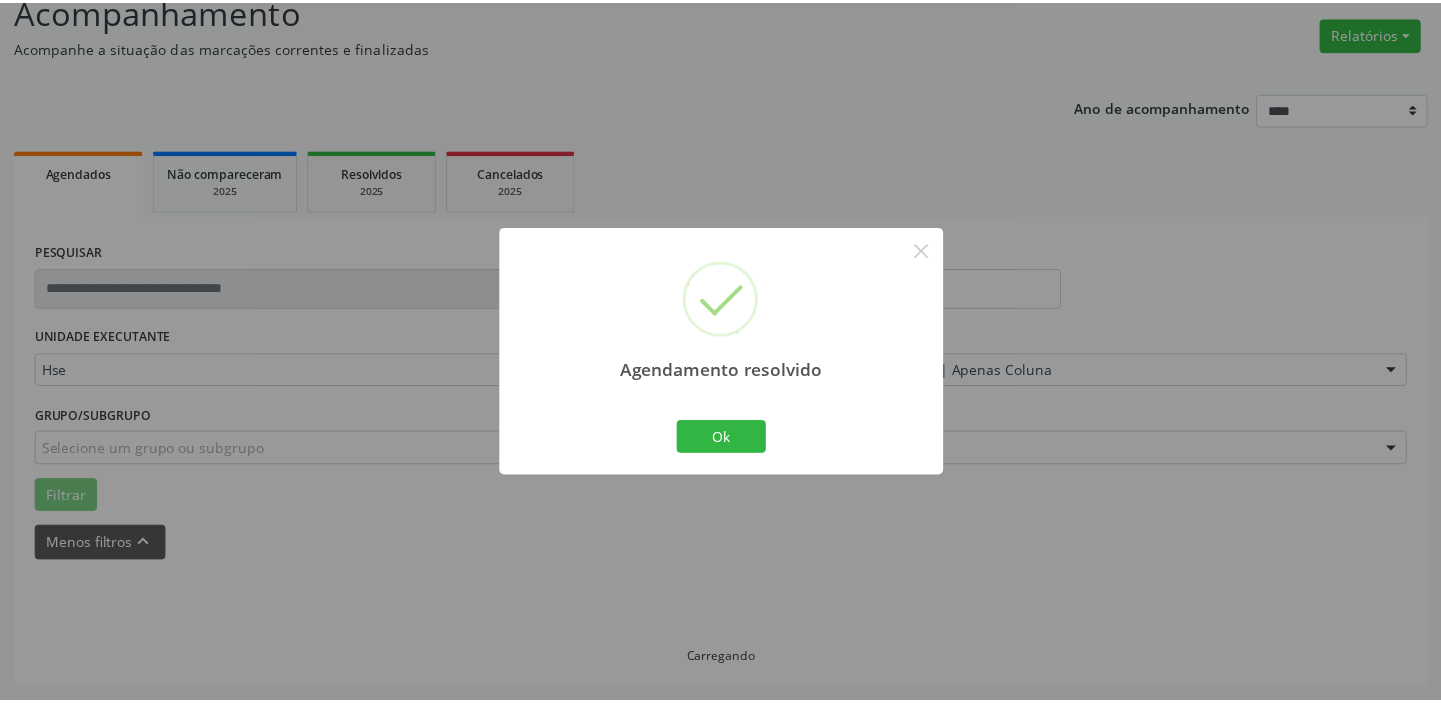 scroll, scrollTop: 148, scrollLeft: 0, axis: vertical 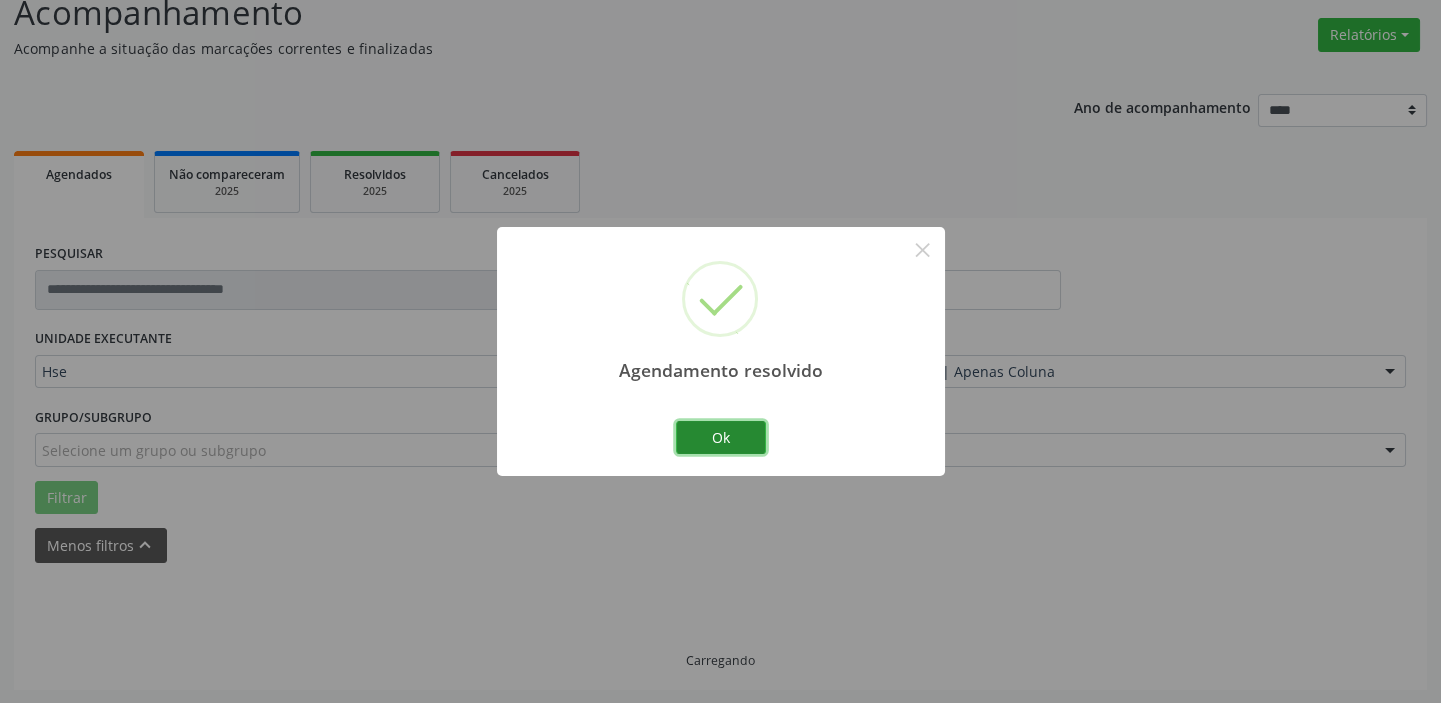 click on "Ok" at bounding box center [721, 438] 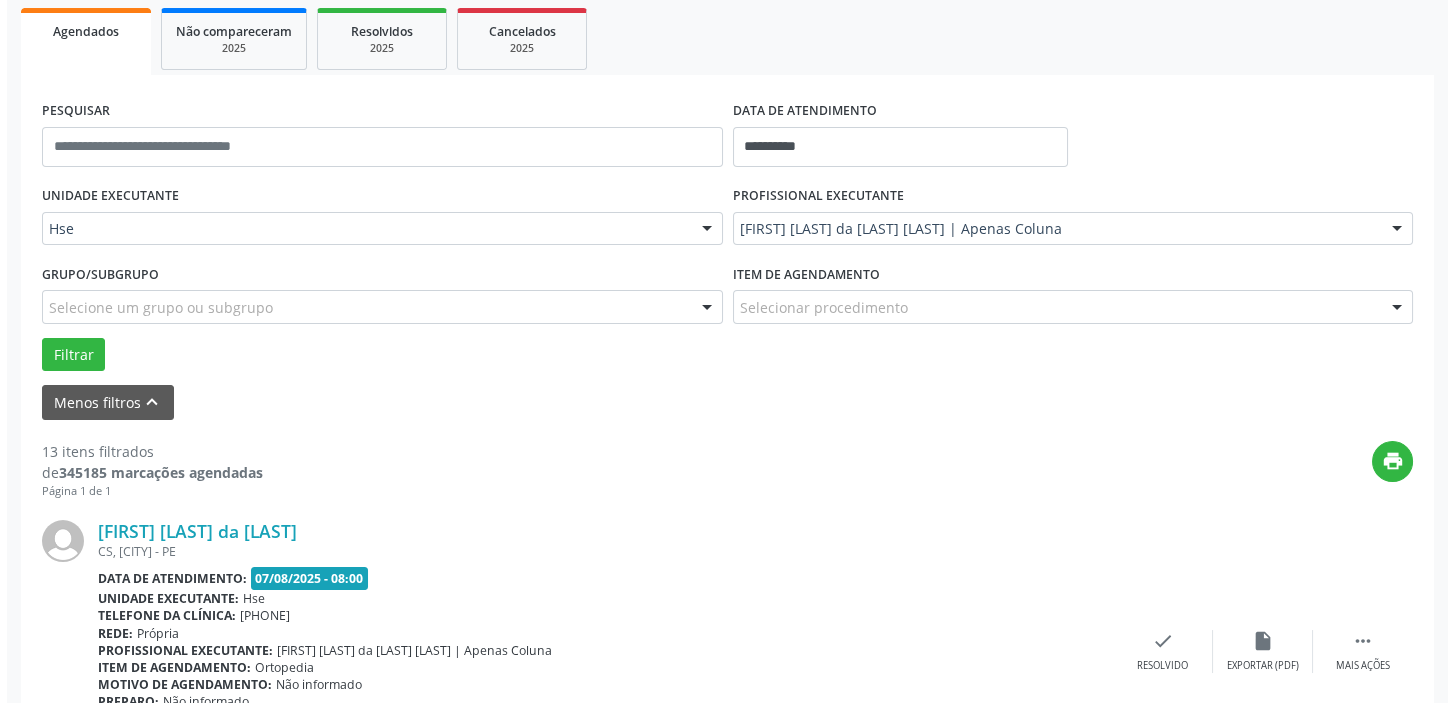 scroll, scrollTop: 511, scrollLeft: 0, axis: vertical 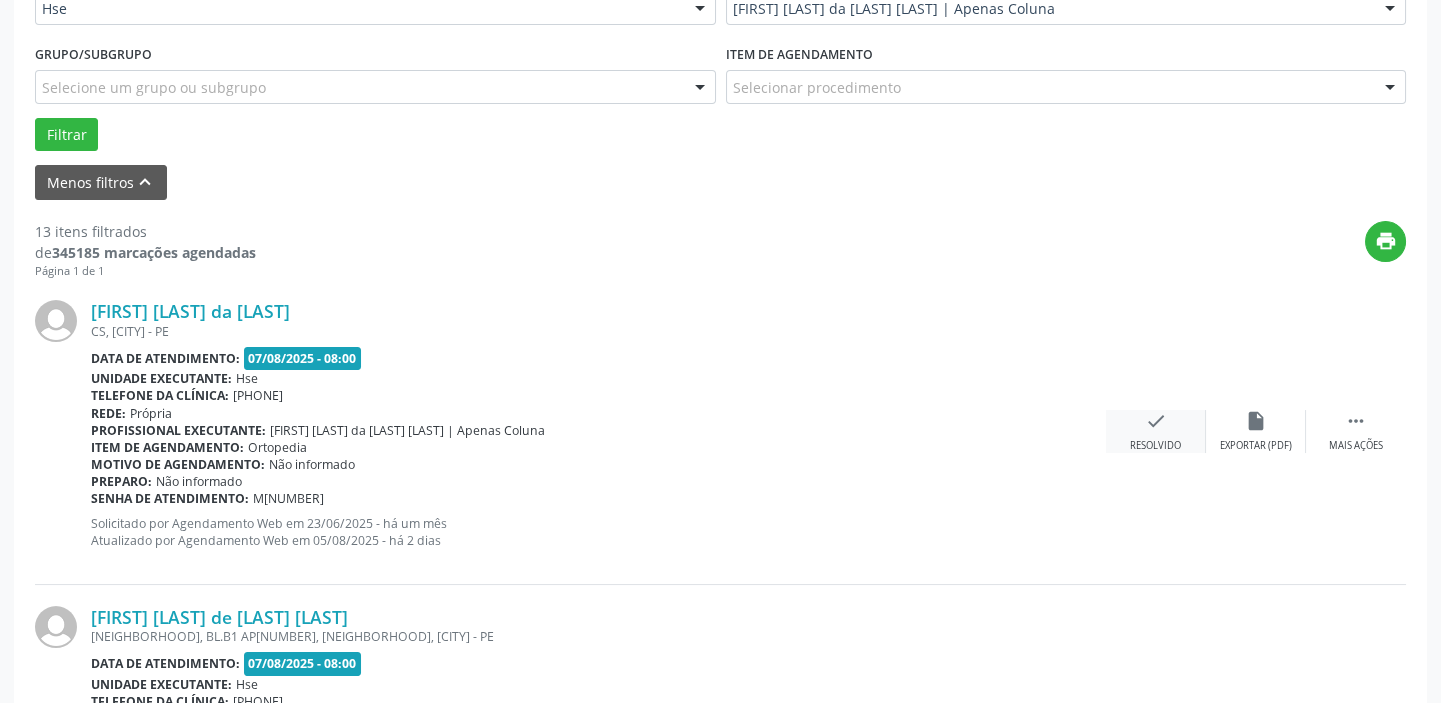 click on "check" at bounding box center (1156, 421) 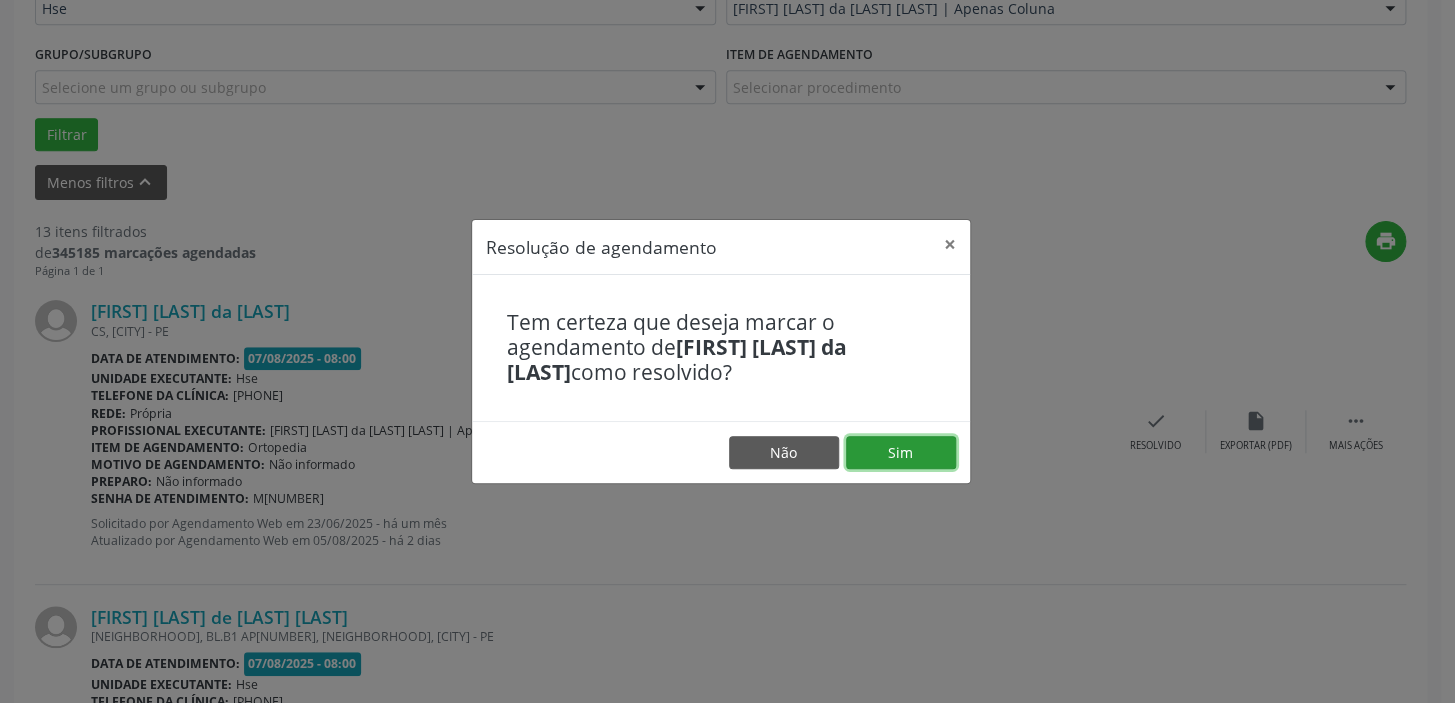click on "Sim" at bounding box center [901, 453] 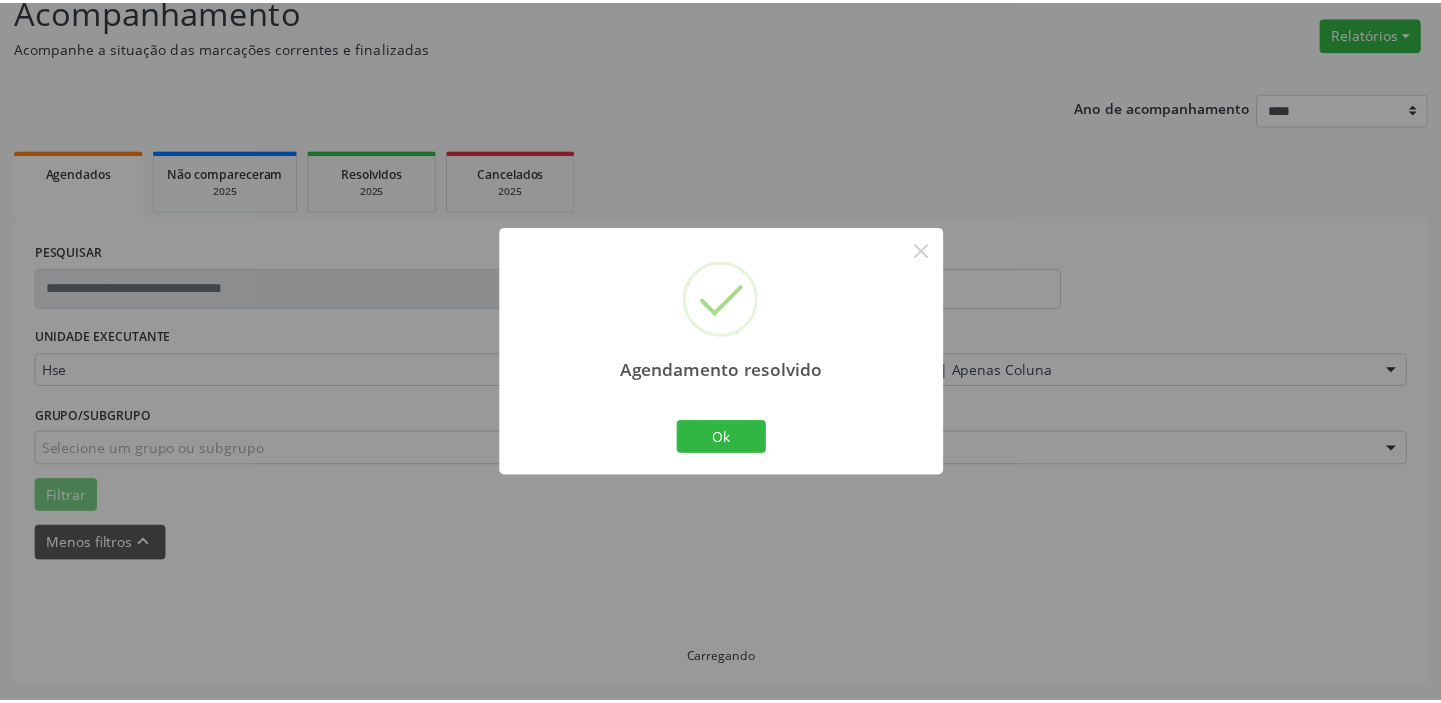 scroll, scrollTop: 148, scrollLeft: 0, axis: vertical 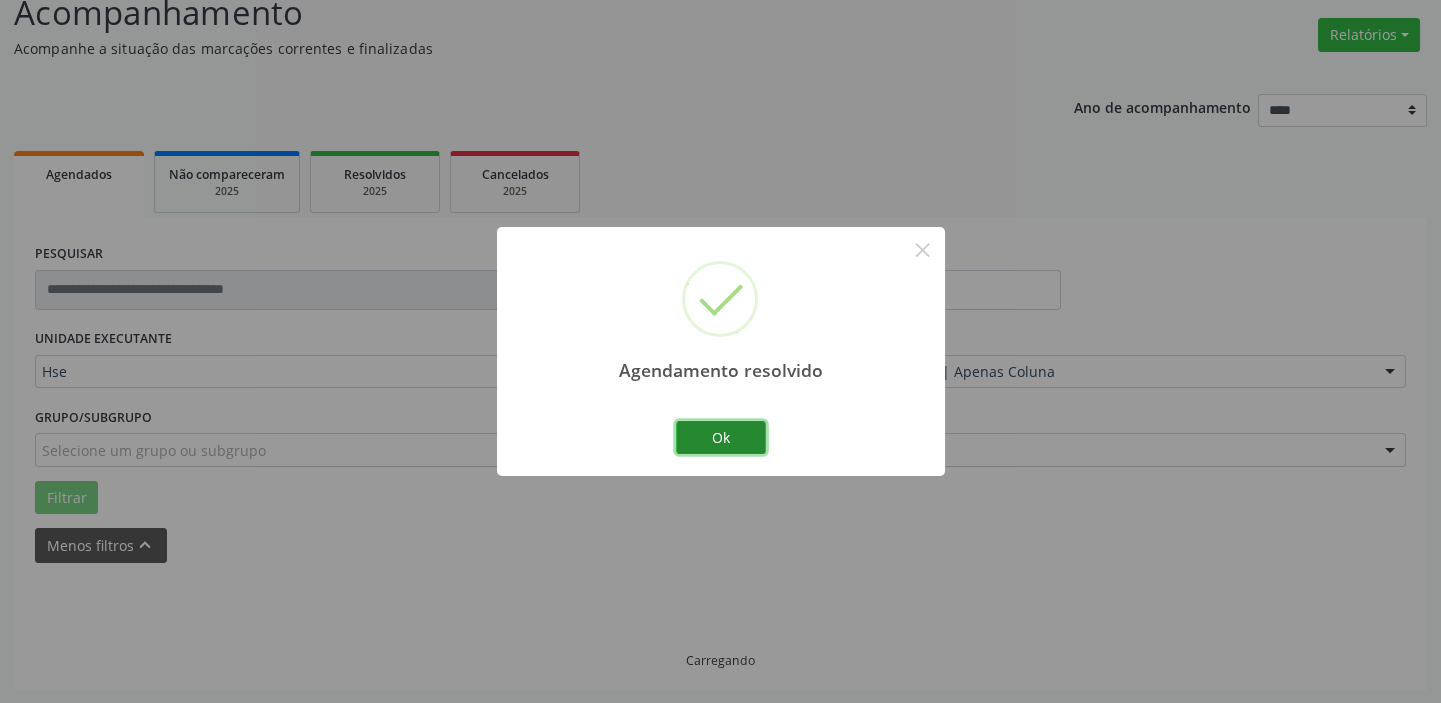 click on "Ok" at bounding box center [721, 438] 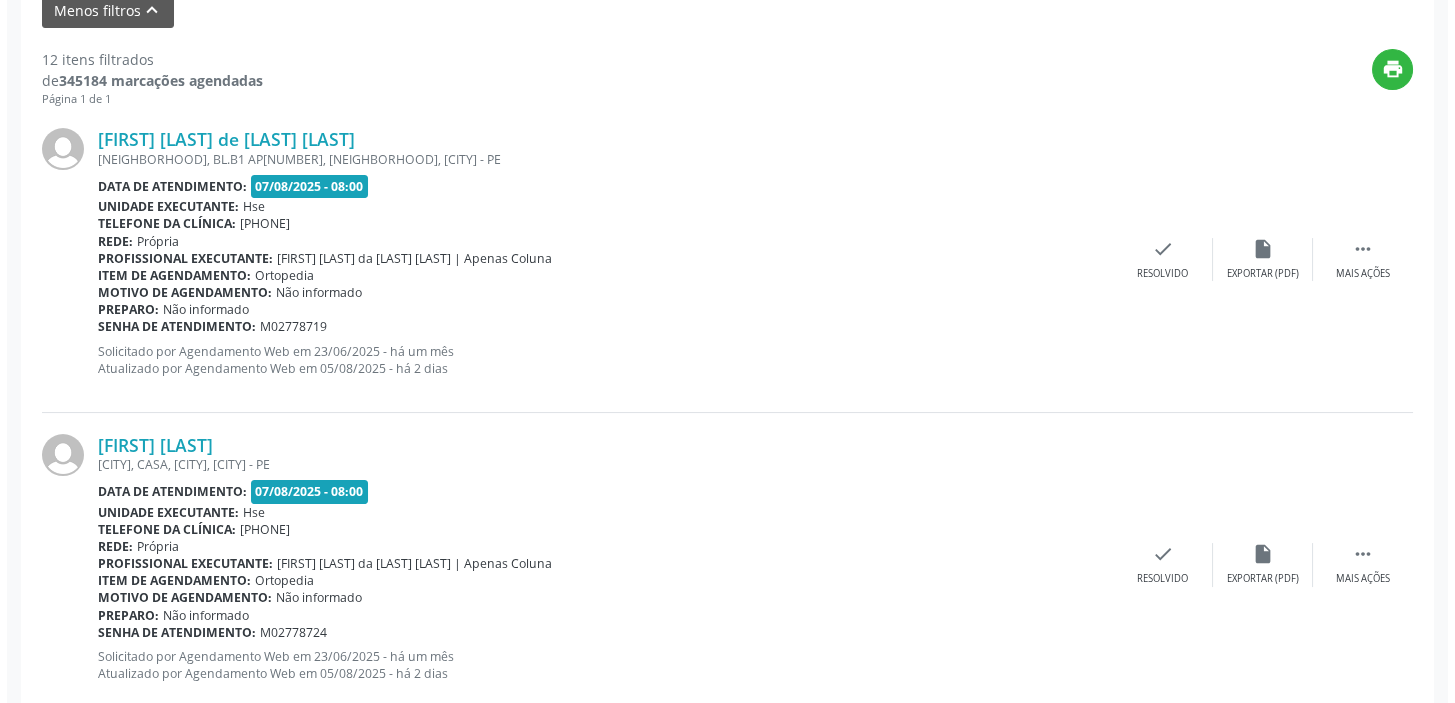scroll, scrollTop: 693, scrollLeft: 0, axis: vertical 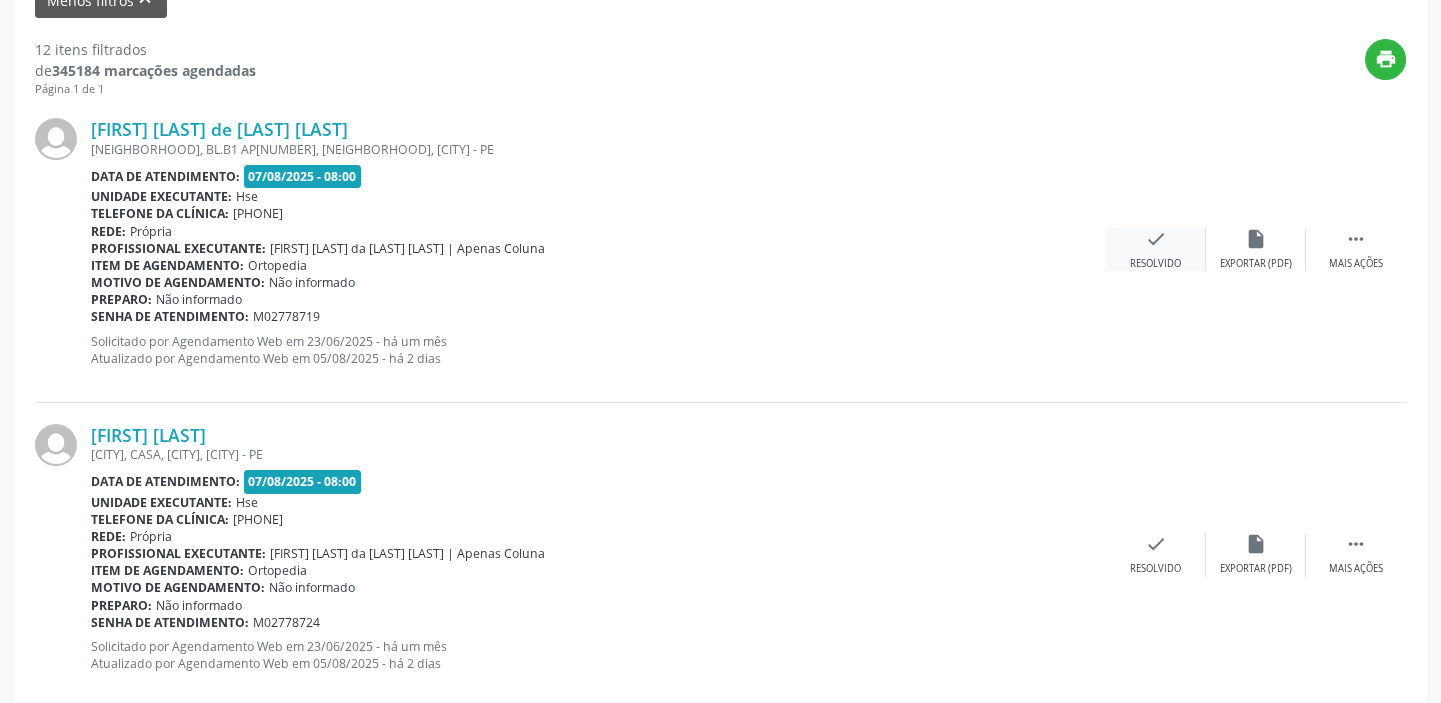 click on "check
Resolvido" at bounding box center [1156, 249] 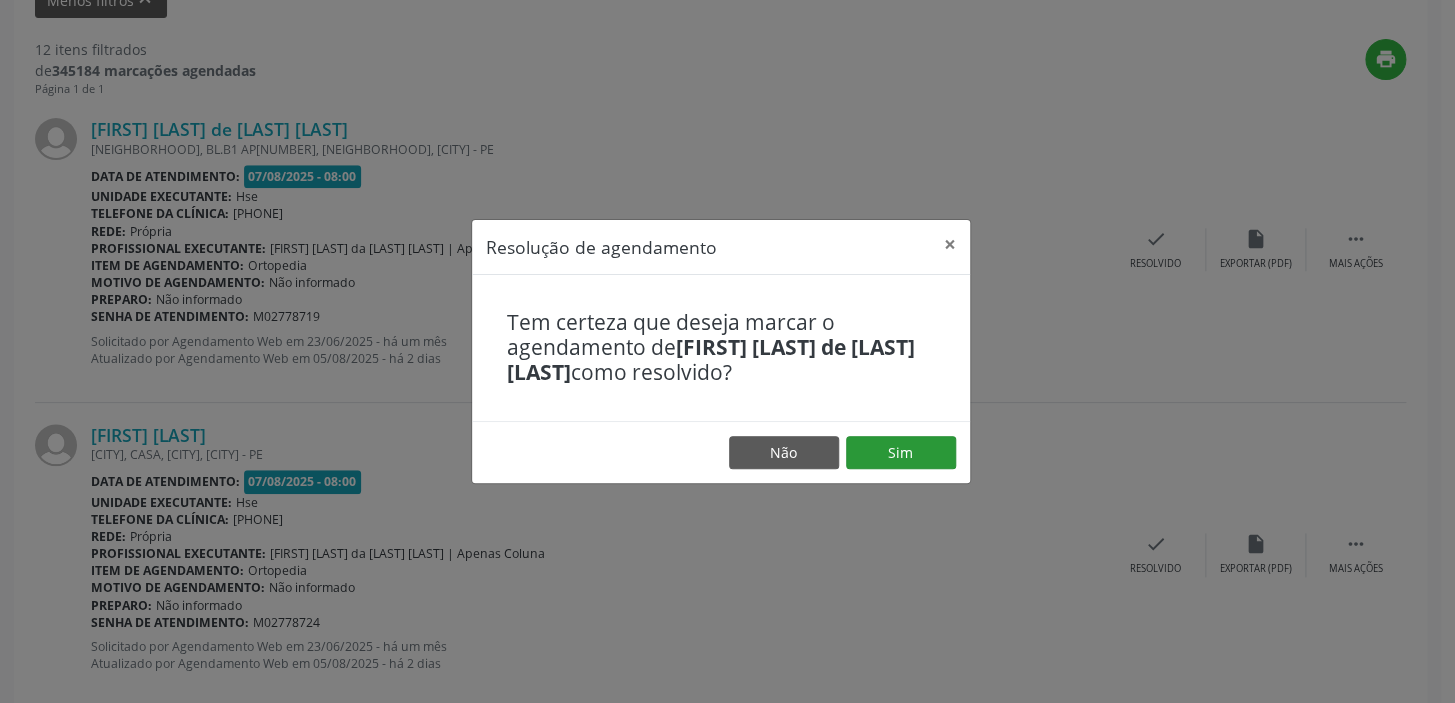 drag, startPoint x: 885, startPoint y: 428, endPoint x: 884, endPoint y: 440, distance: 12.0415945 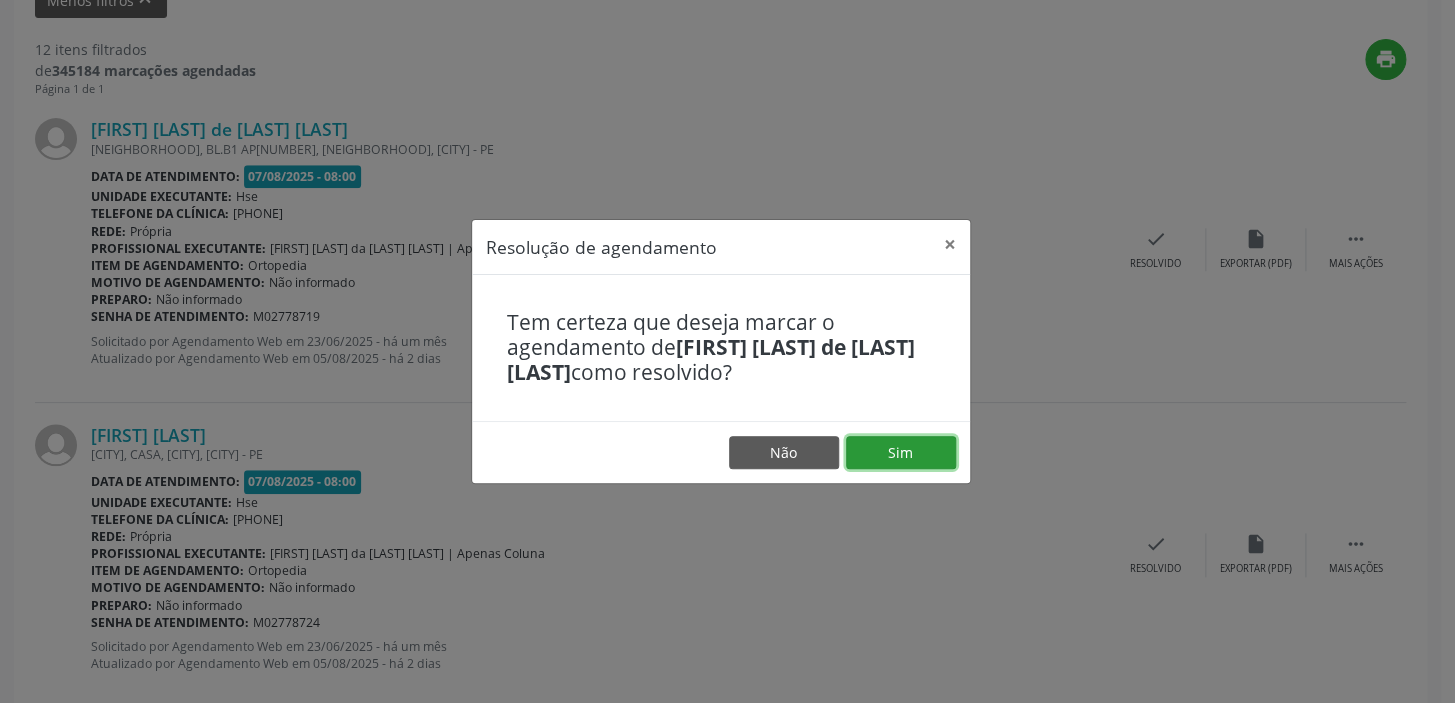 click on "Sim" at bounding box center (901, 453) 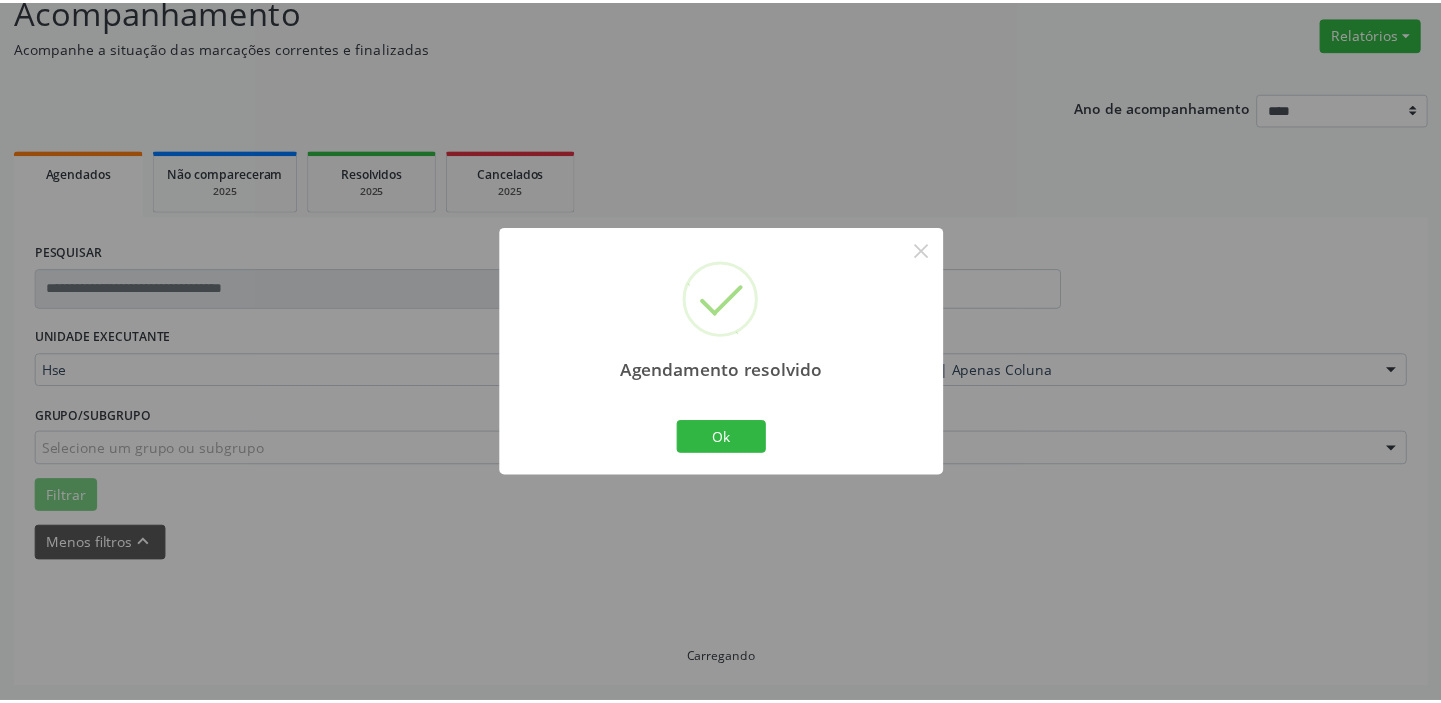 scroll, scrollTop: 148, scrollLeft: 0, axis: vertical 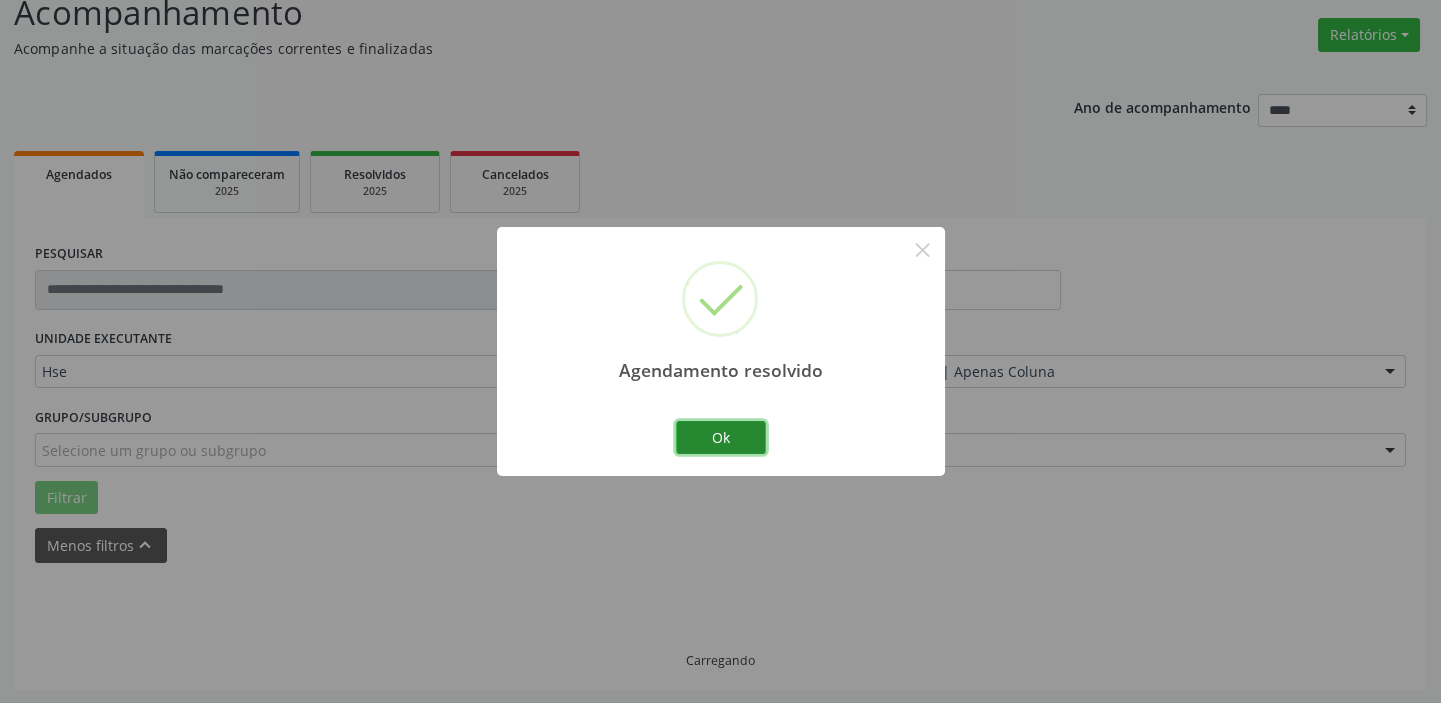 click on "Ok" at bounding box center [721, 438] 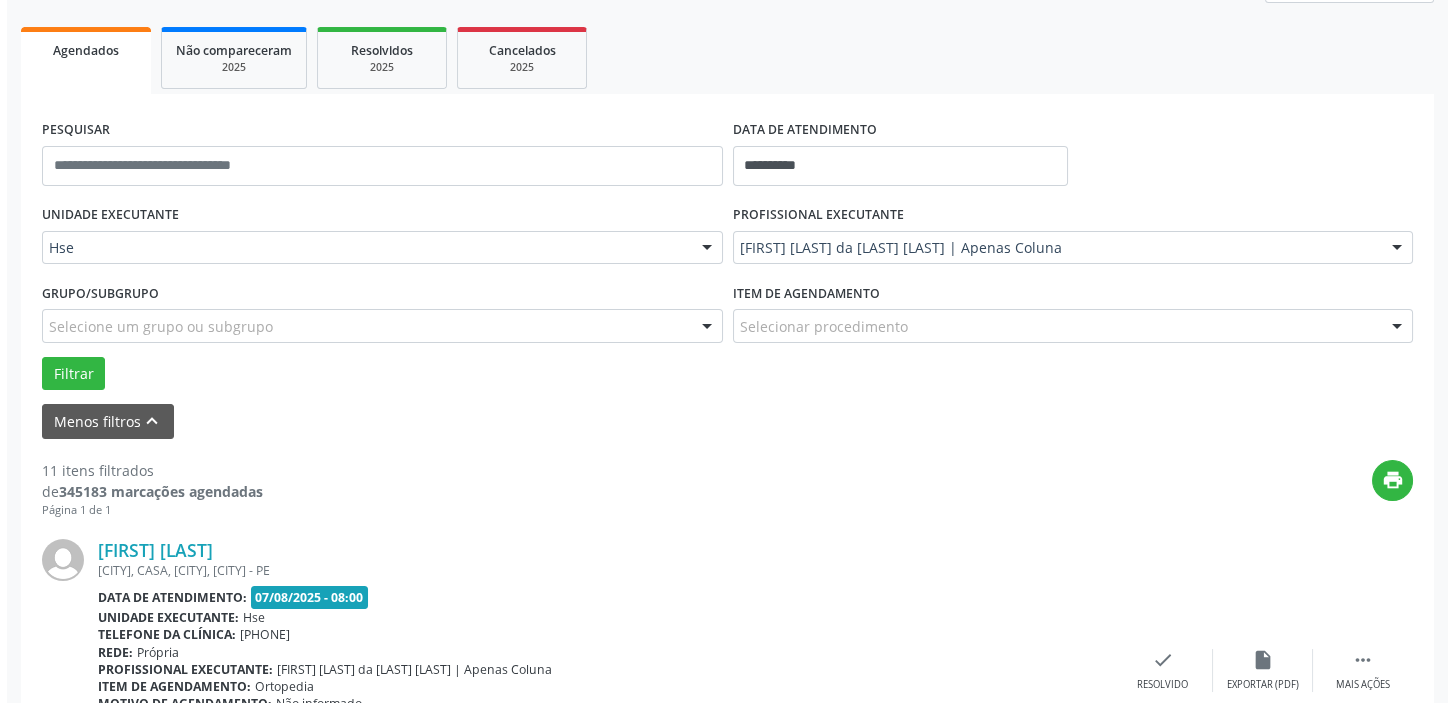 scroll, scrollTop: 602, scrollLeft: 0, axis: vertical 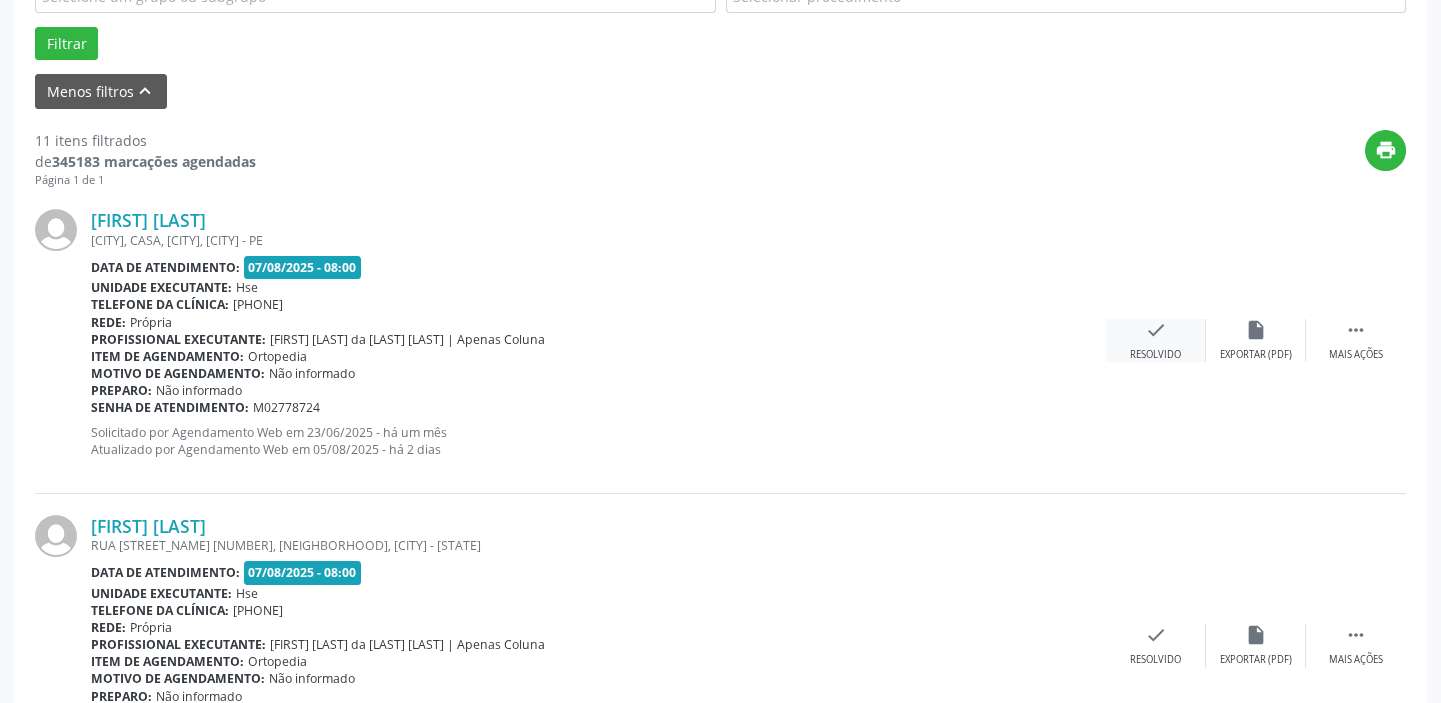 click on "check
Resolvido" at bounding box center (1156, 340) 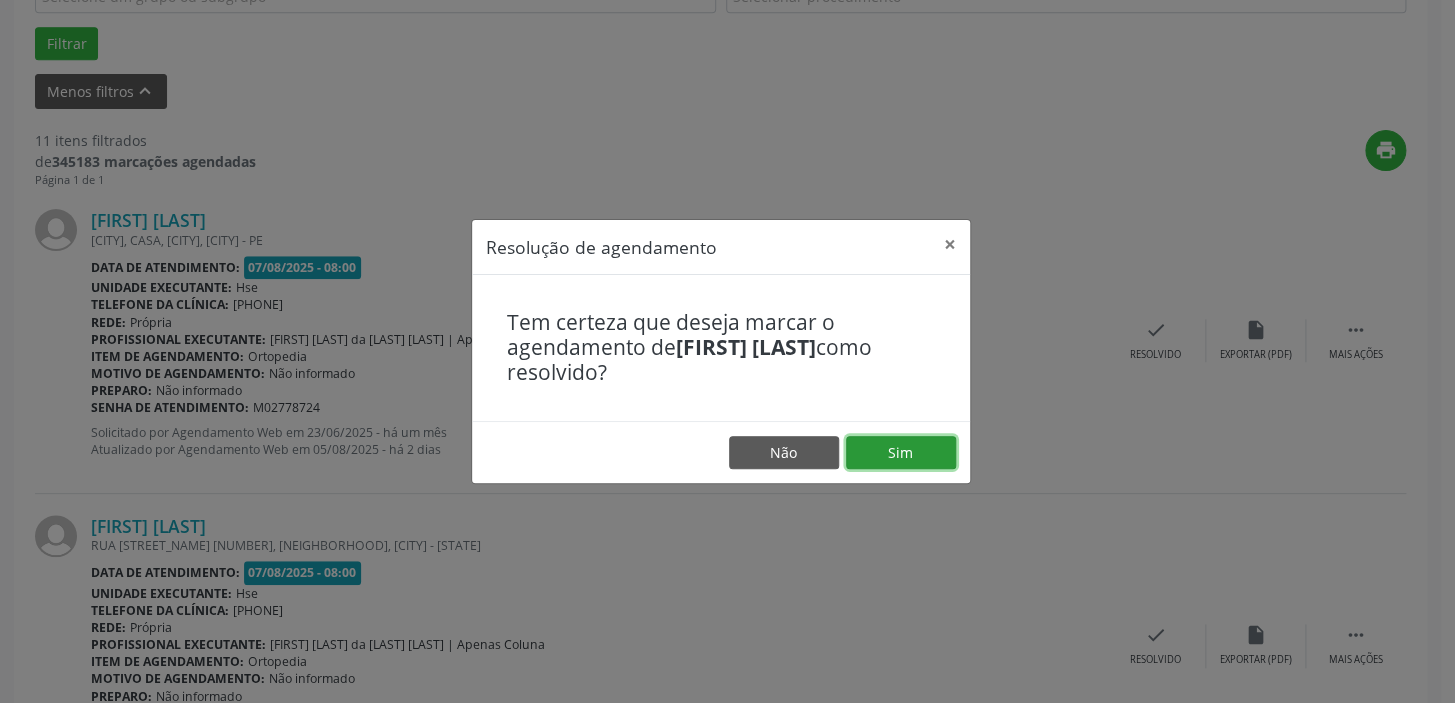 click on "Sim" at bounding box center [901, 453] 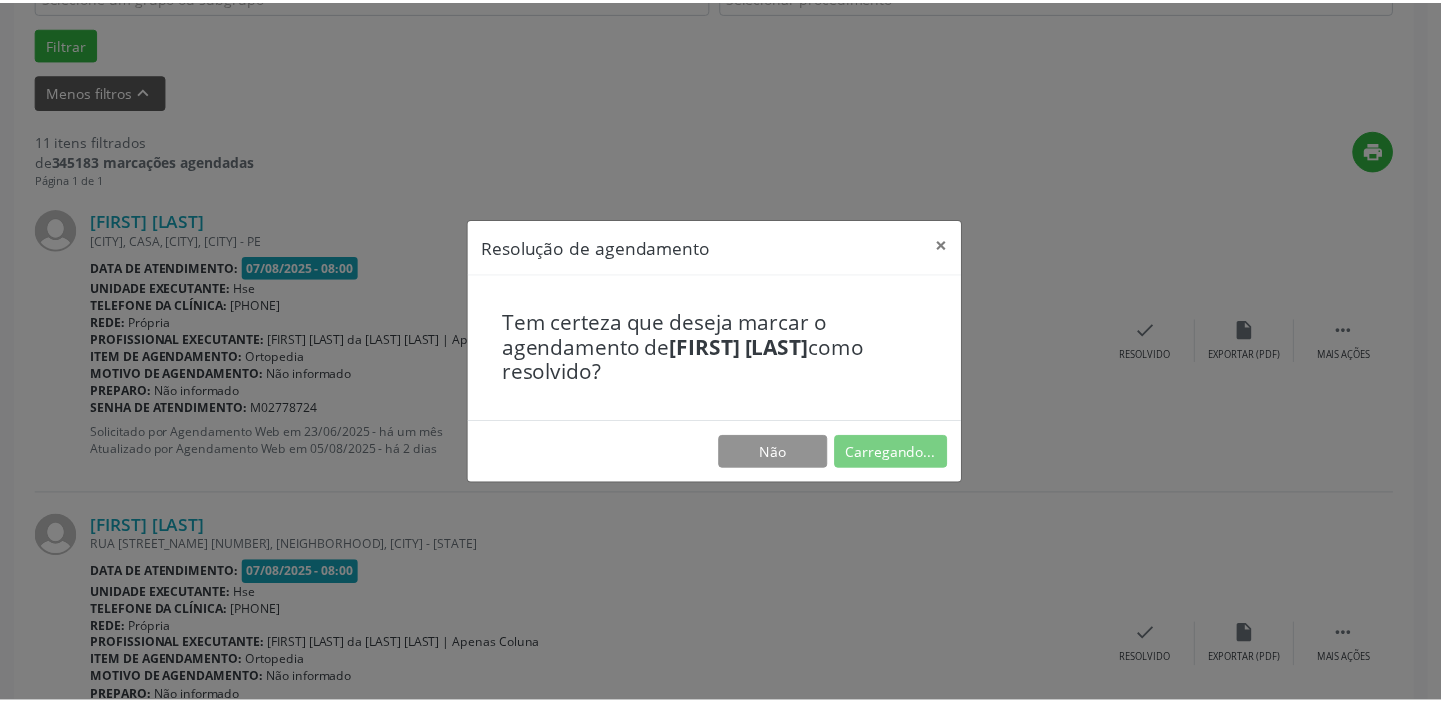 scroll, scrollTop: 148, scrollLeft: 0, axis: vertical 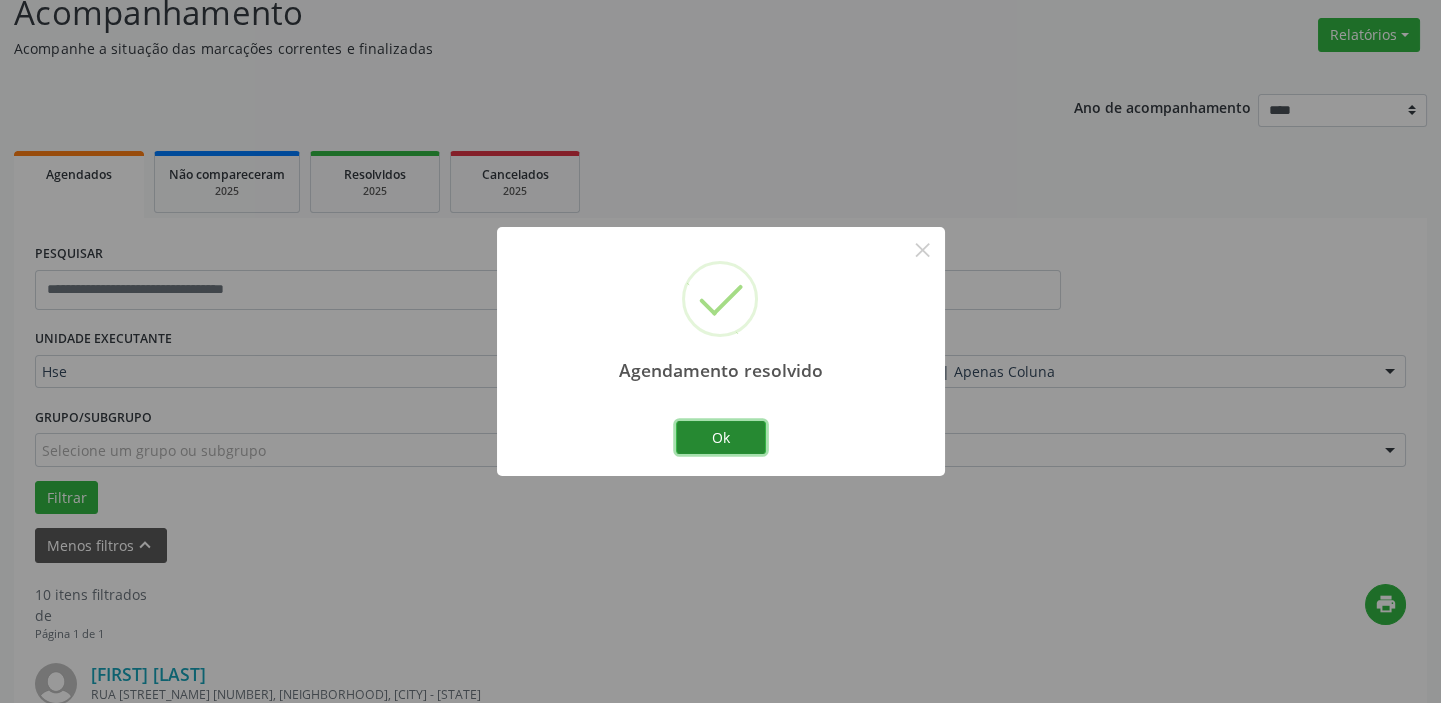 click on "Ok" at bounding box center (721, 438) 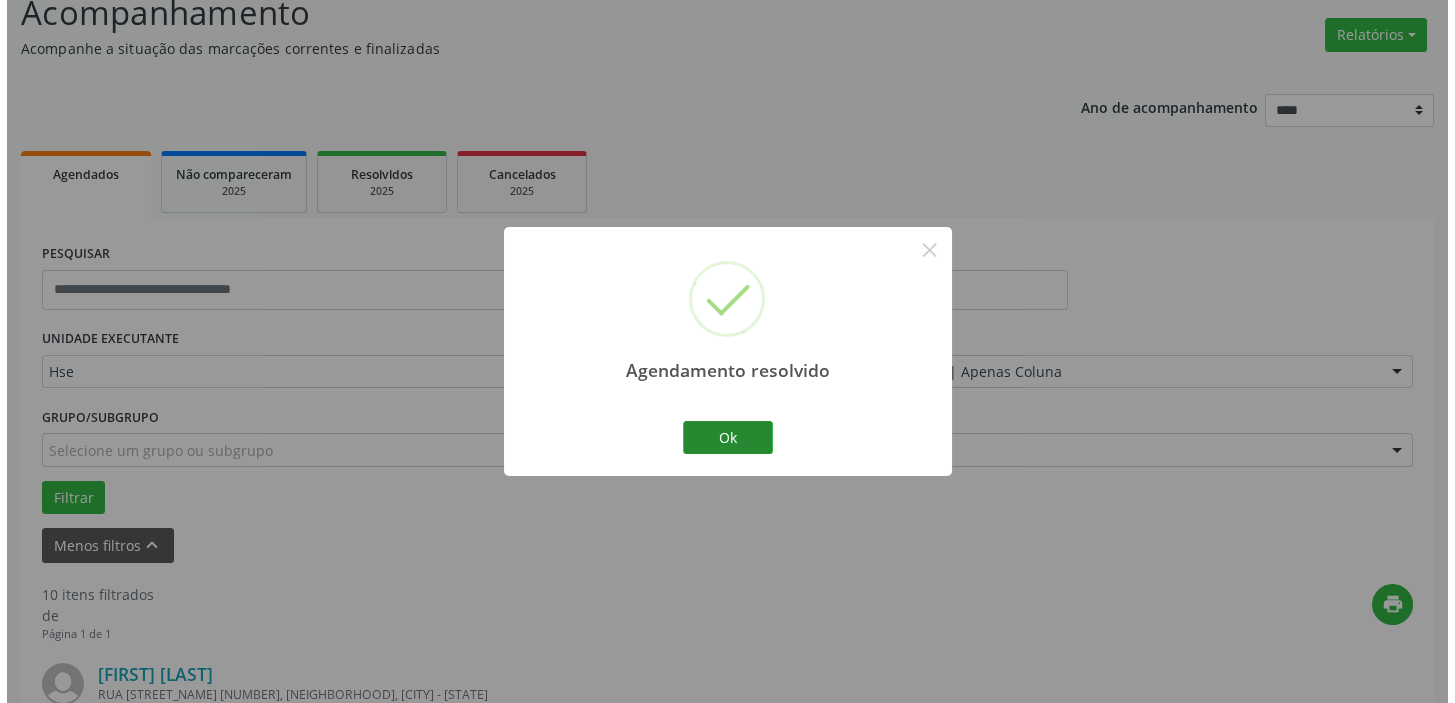 scroll, scrollTop: 602, scrollLeft: 0, axis: vertical 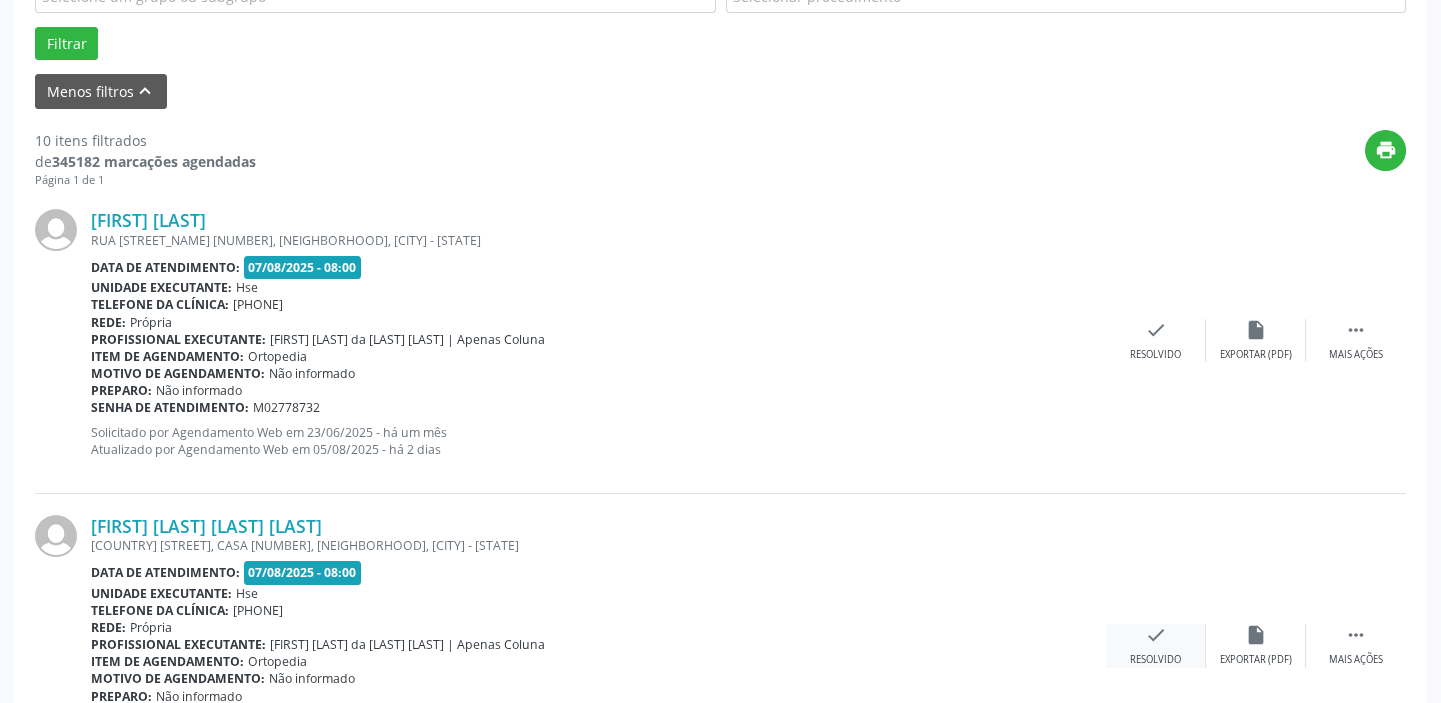 click on "check
Resolvido" at bounding box center (1156, 645) 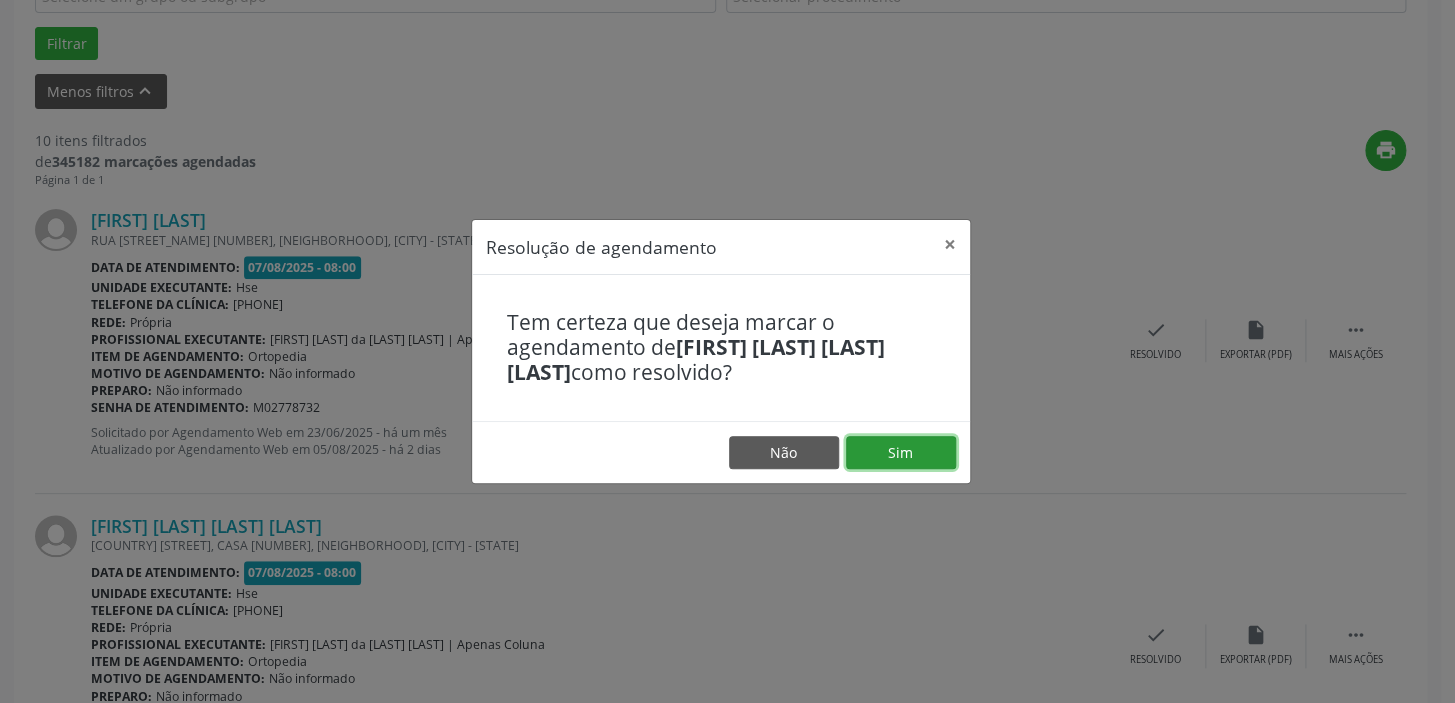 click on "Sim" at bounding box center (901, 453) 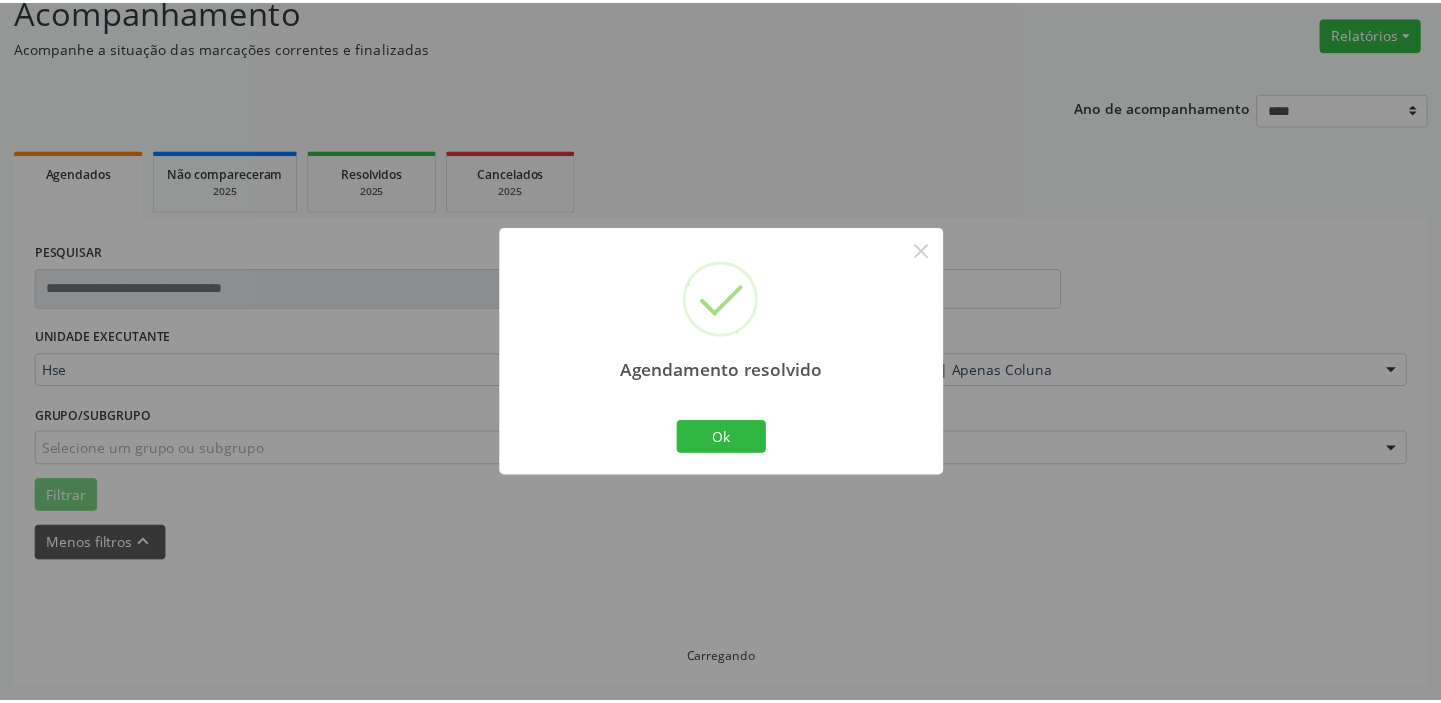 scroll, scrollTop: 148, scrollLeft: 0, axis: vertical 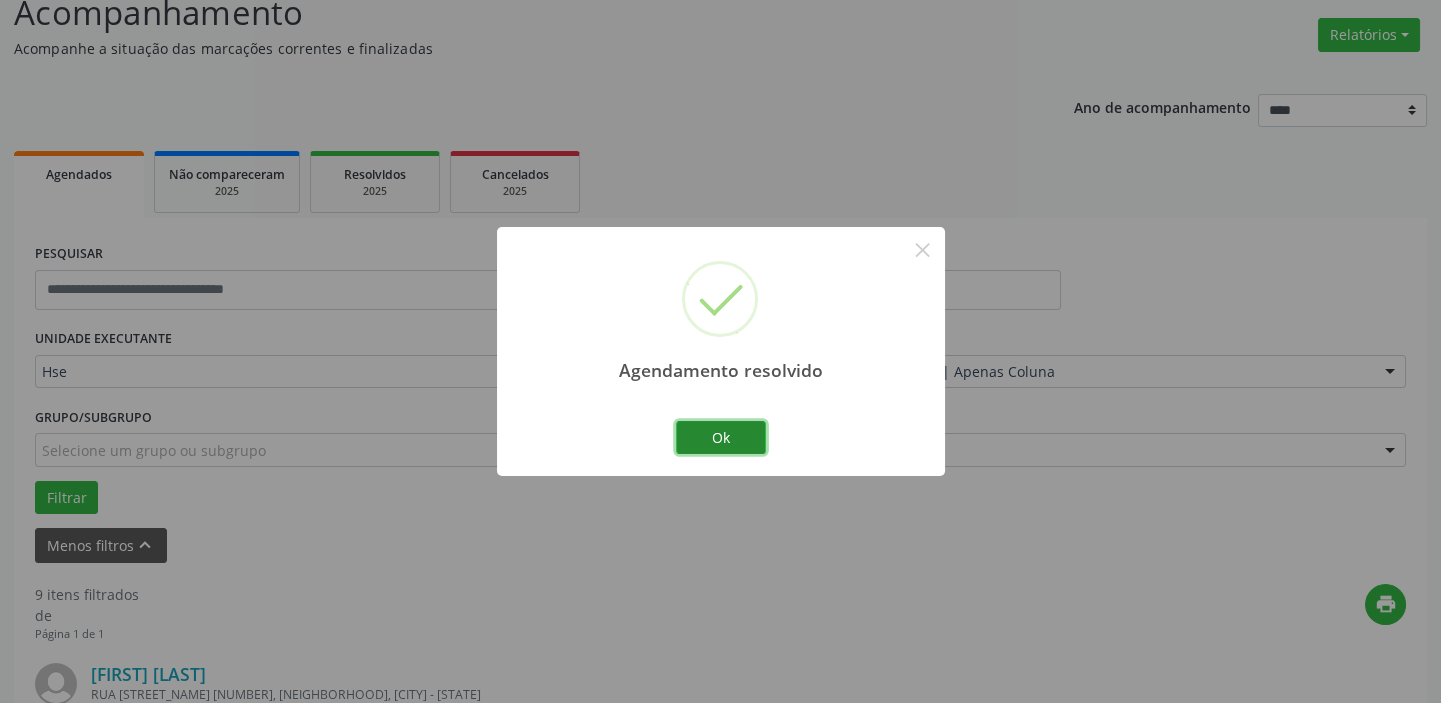click on "Ok" at bounding box center (721, 438) 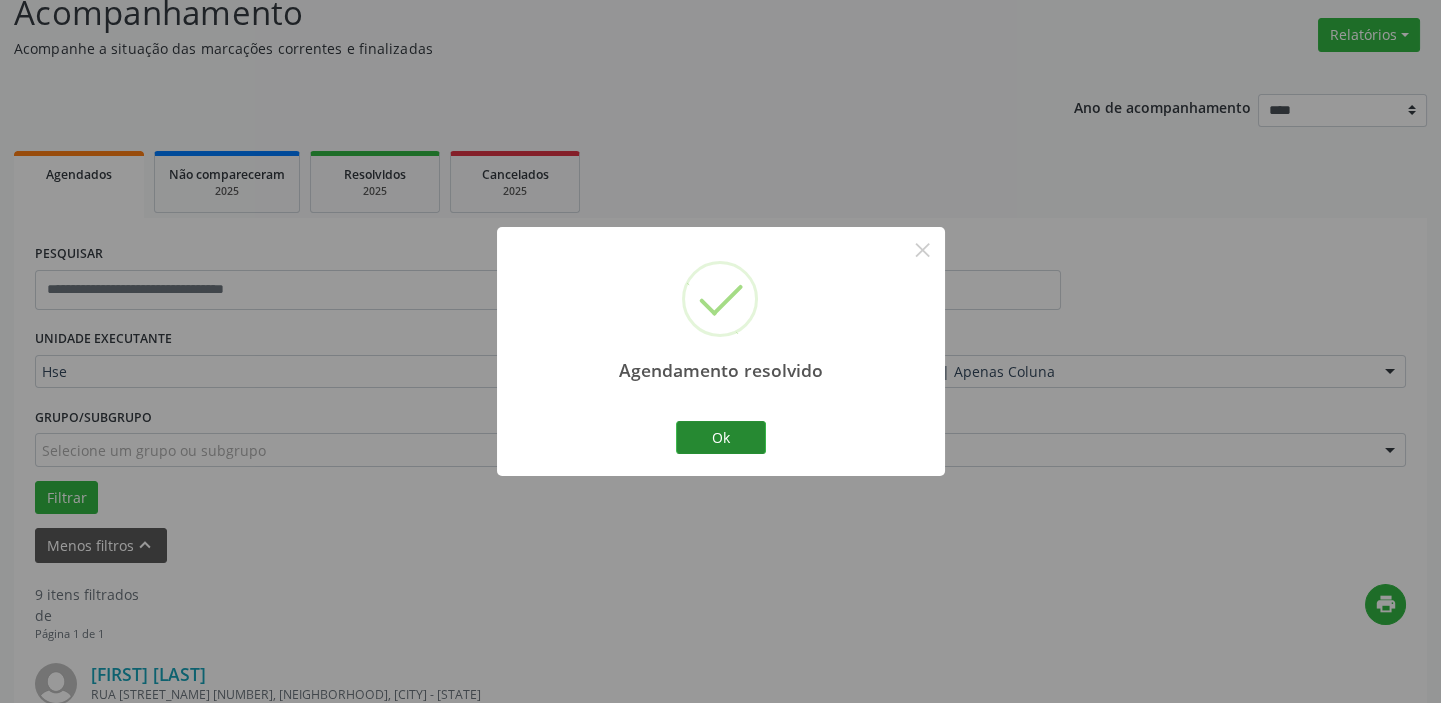 scroll, scrollTop: 602, scrollLeft: 0, axis: vertical 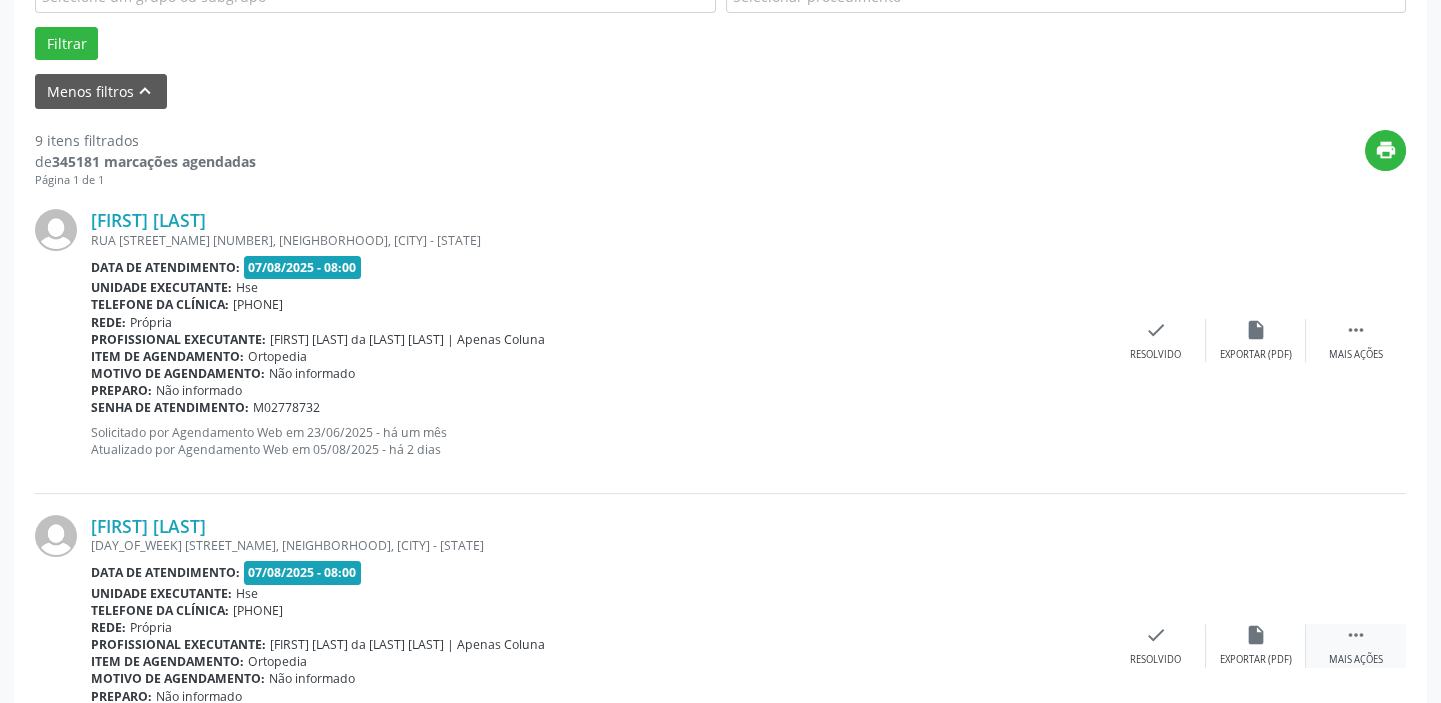 click on "
Mais ações" at bounding box center [1356, 645] 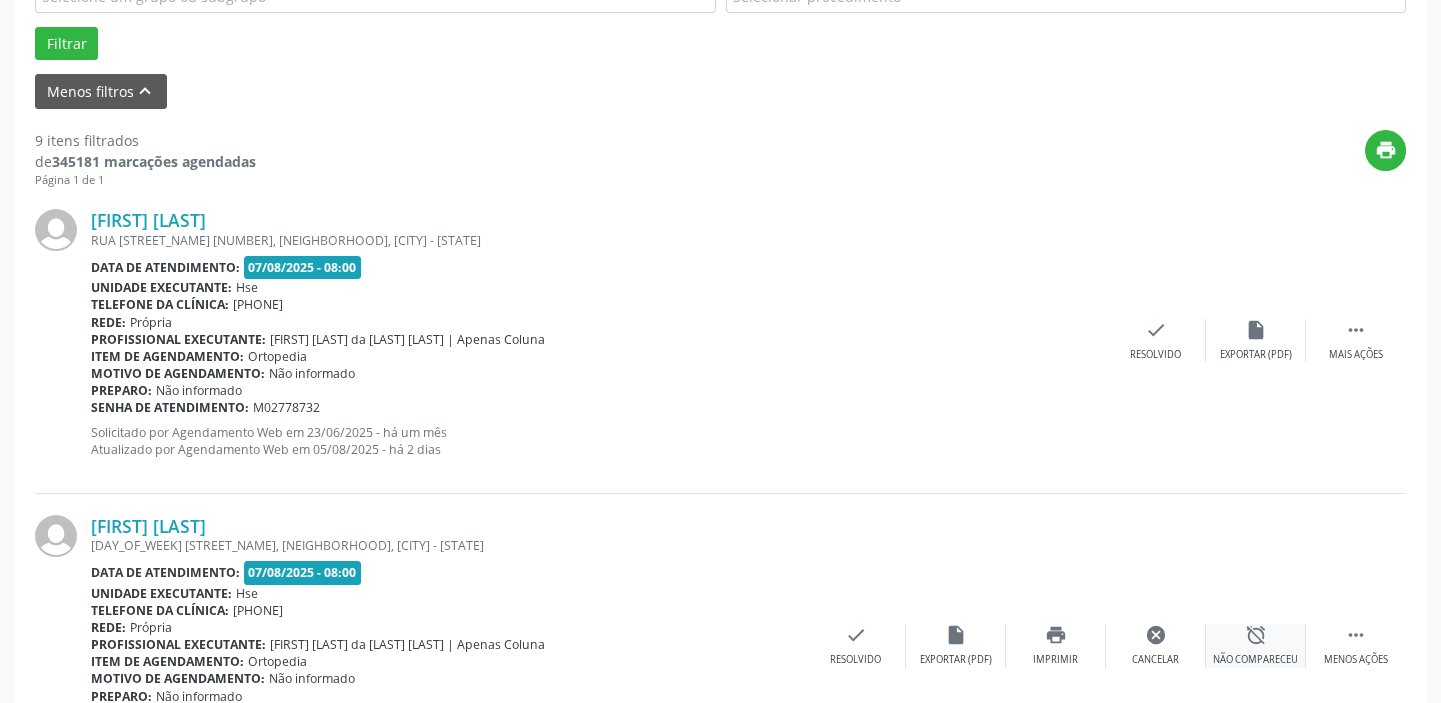 click on "alarm_off
Não compareceu" at bounding box center [1256, 645] 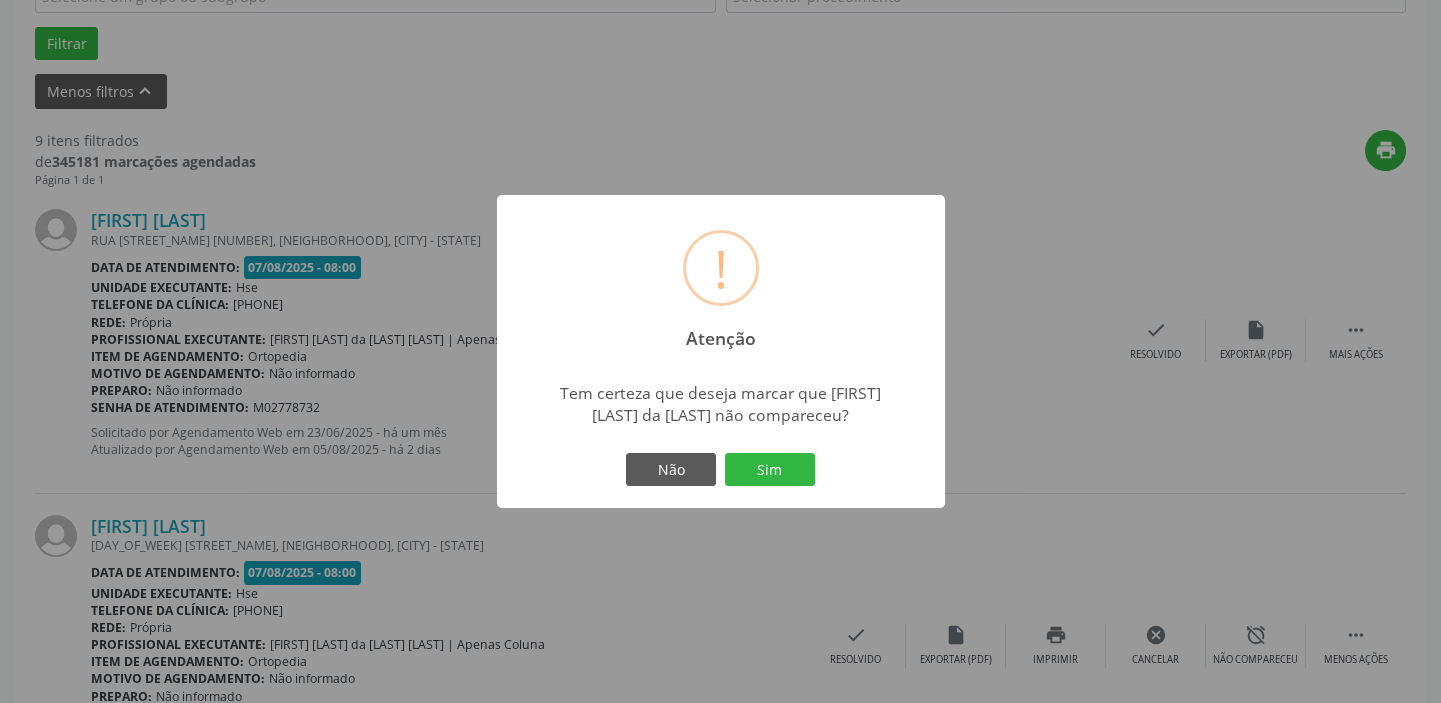 click on "Não Sim" at bounding box center [721, 470] 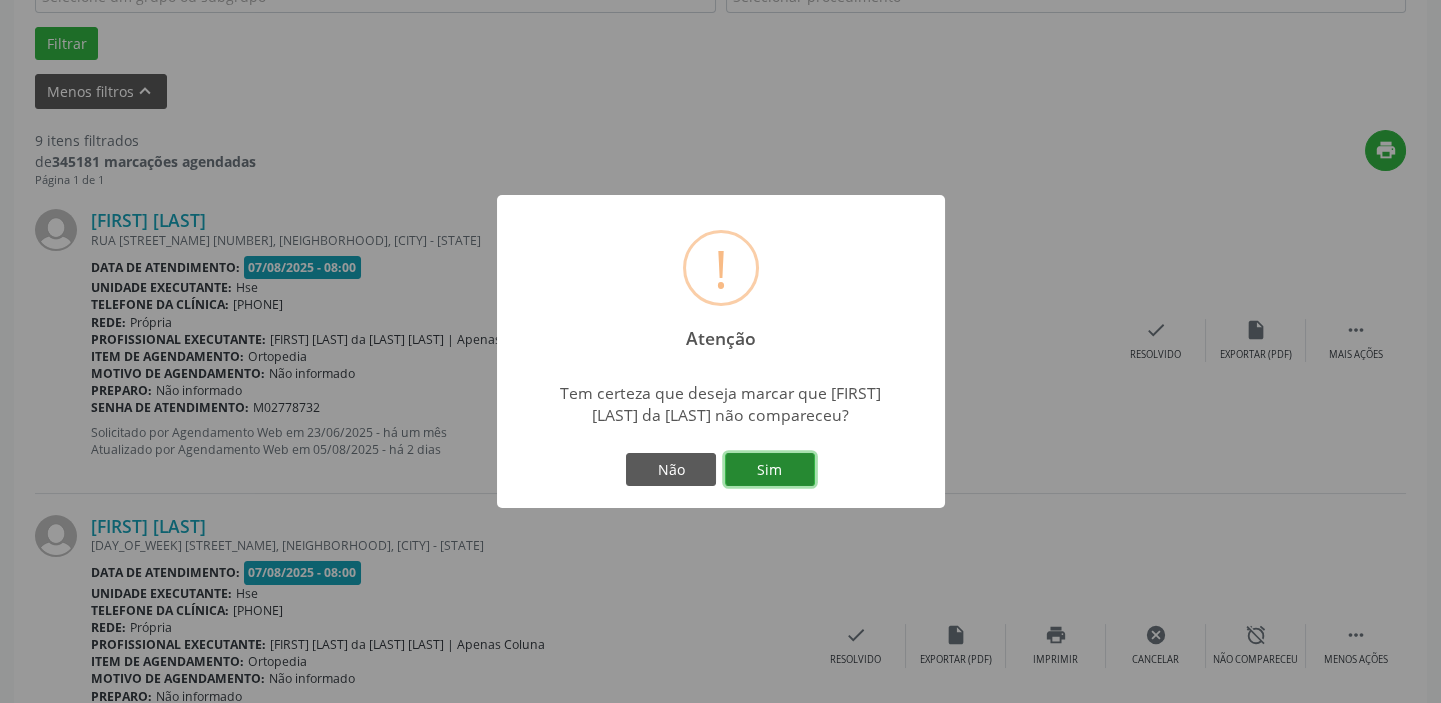click on "Sim" at bounding box center (770, 470) 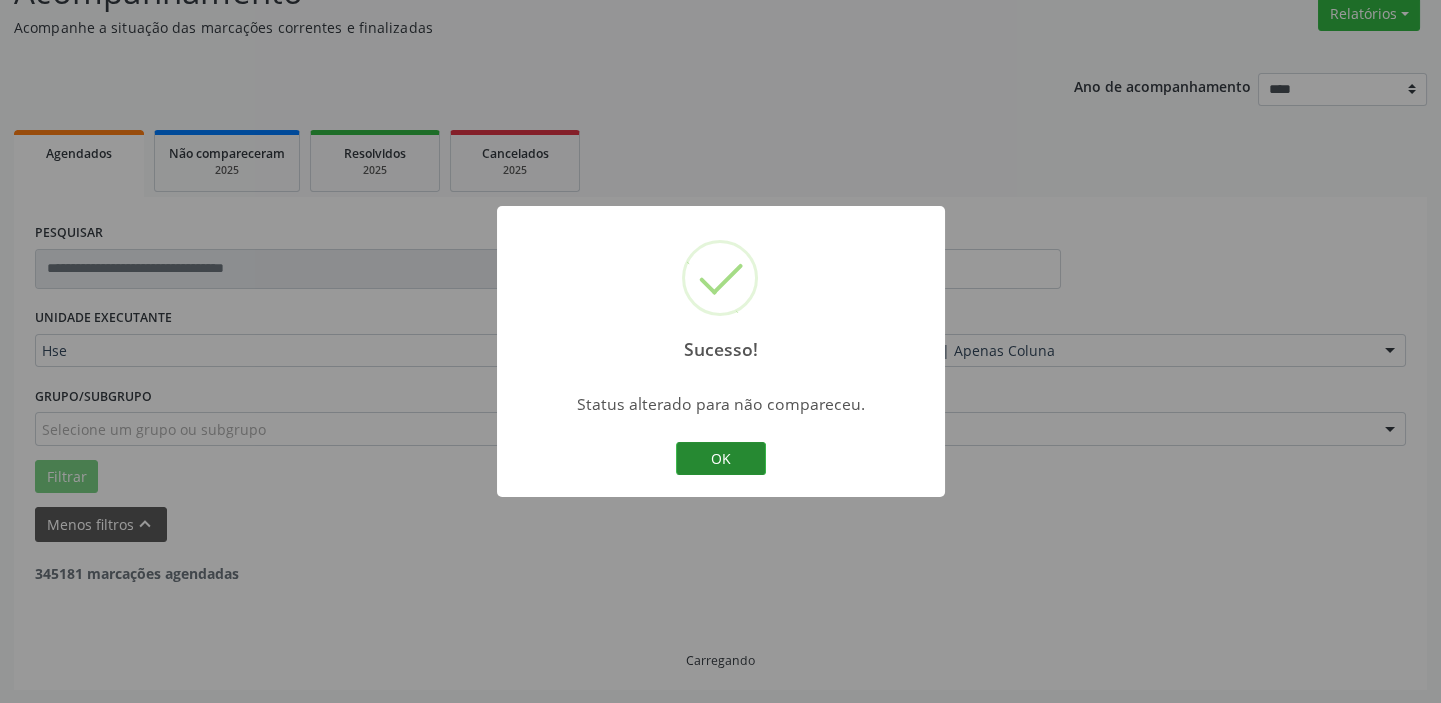 scroll, scrollTop: 966, scrollLeft: 0, axis: vertical 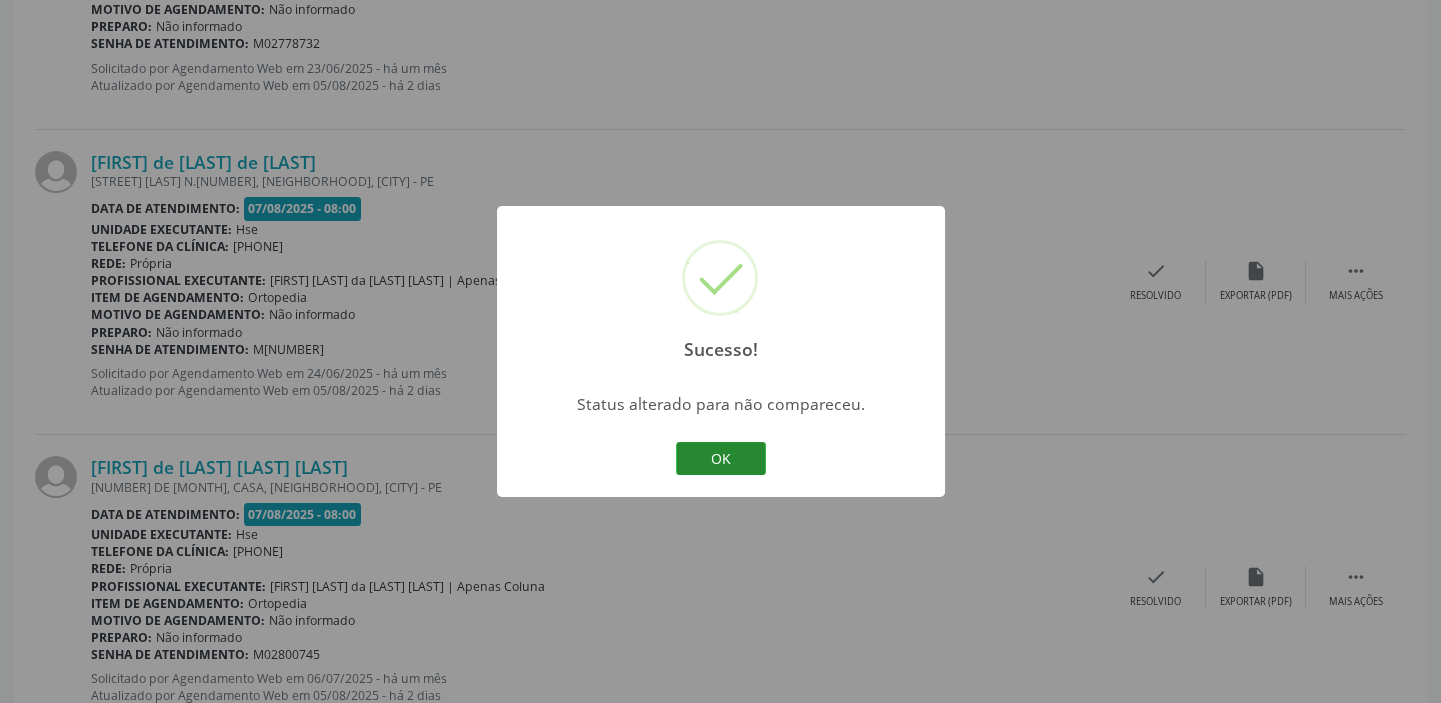 click on "OK" at bounding box center (721, 459) 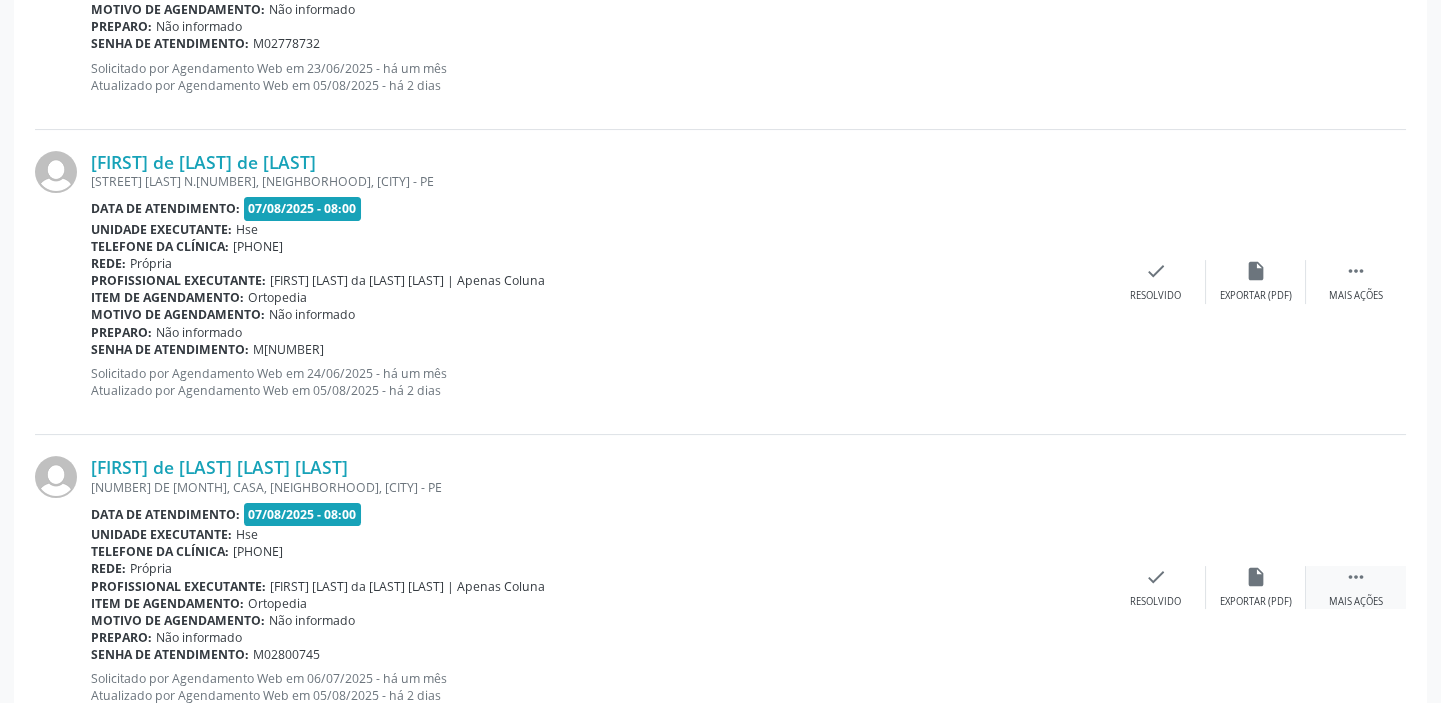 drag, startPoint x: 1327, startPoint y: 575, endPoint x: 1309, endPoint y: 573, distance: 18.110771 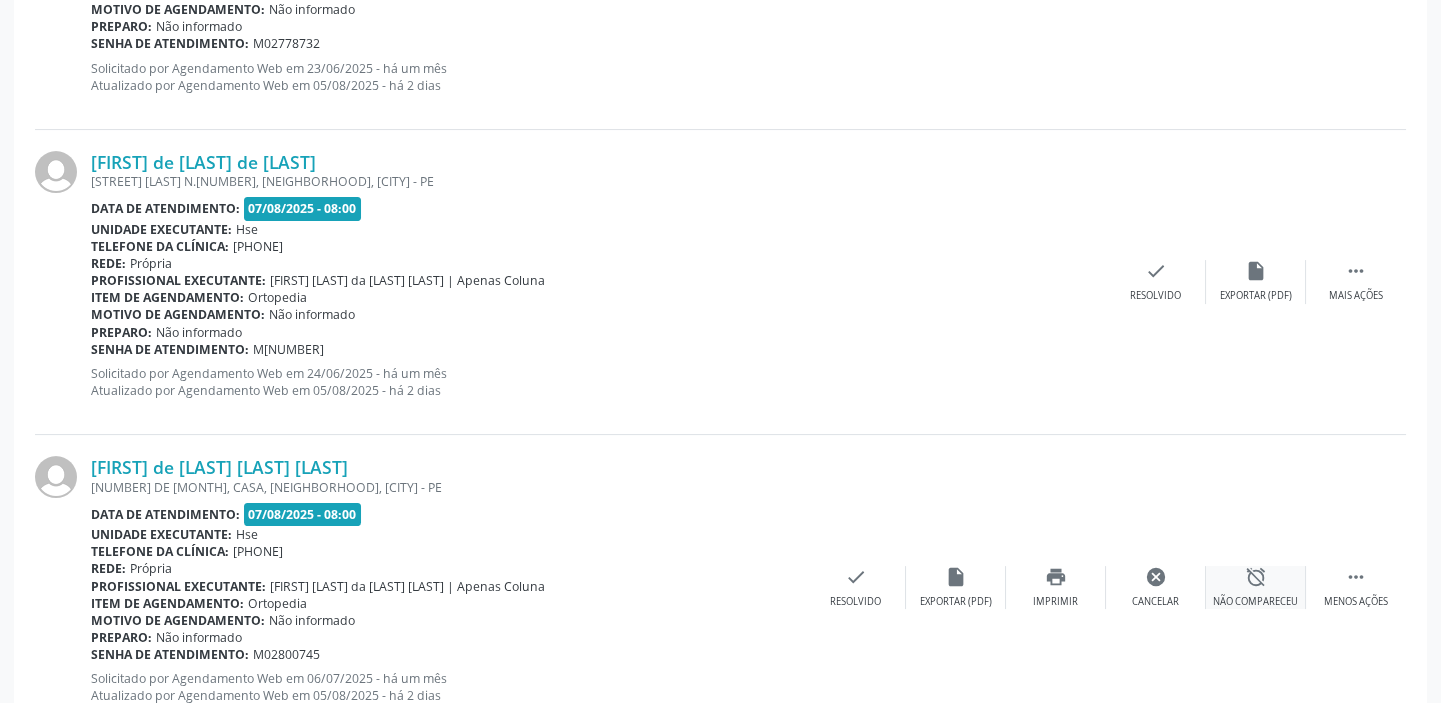 click on "alarm_off" at bounding box center [1256, 577] 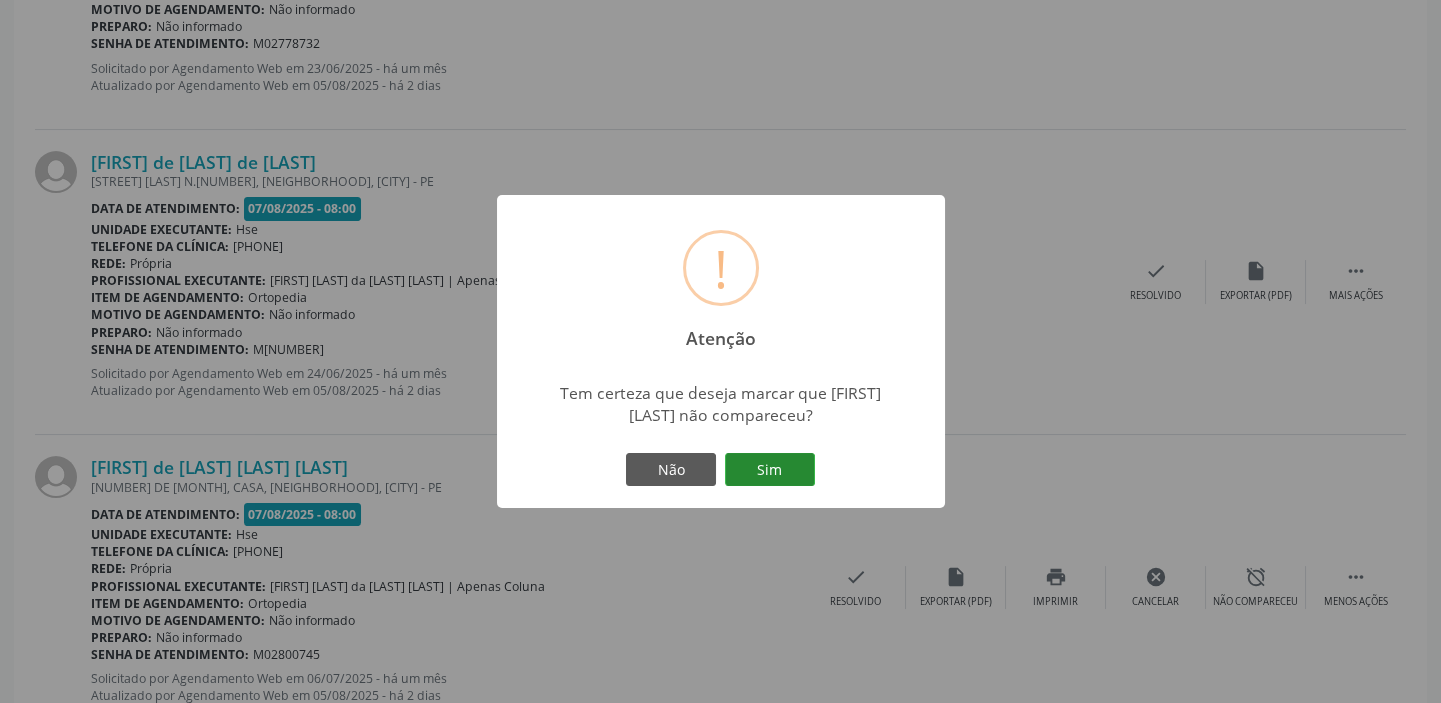 click on "Sim" at bounding box center [770, 470] 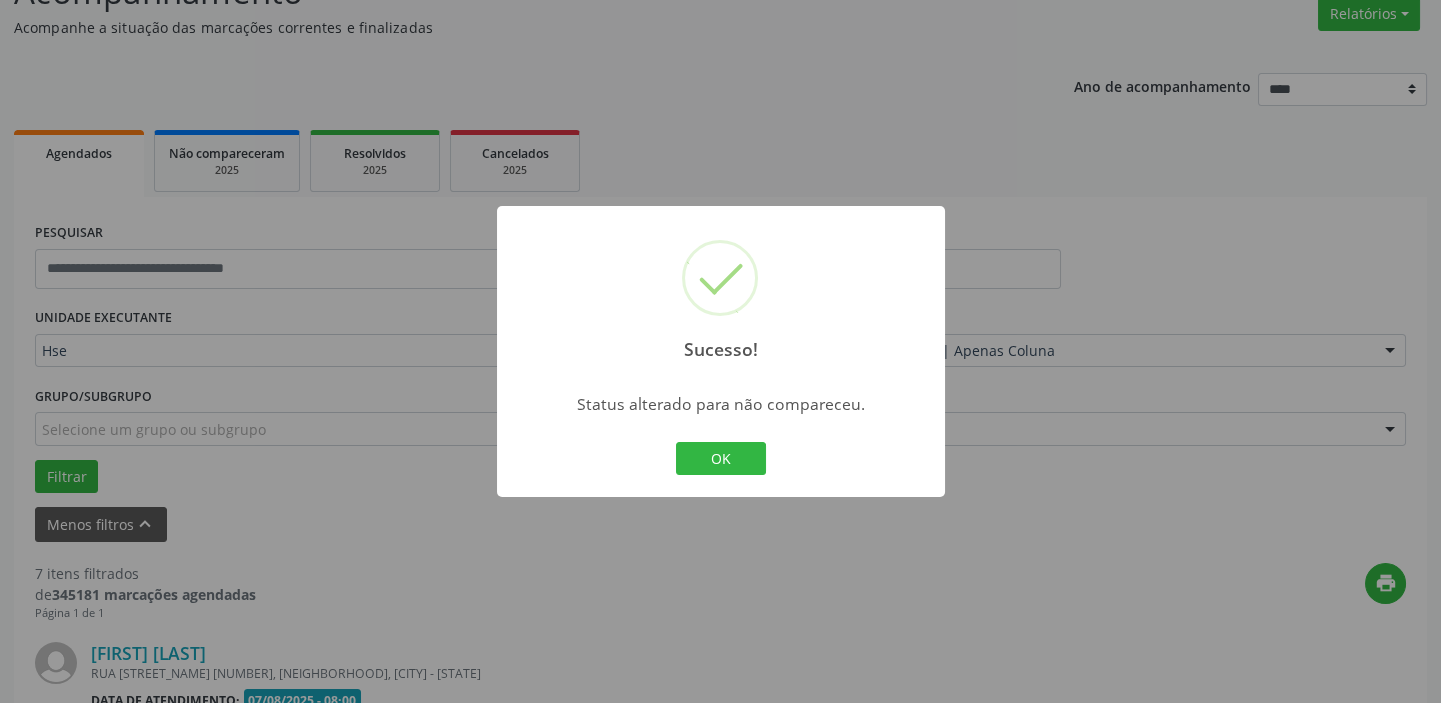 scroll, scrollTop: 966, scrollLeft: 0, axis: vertical 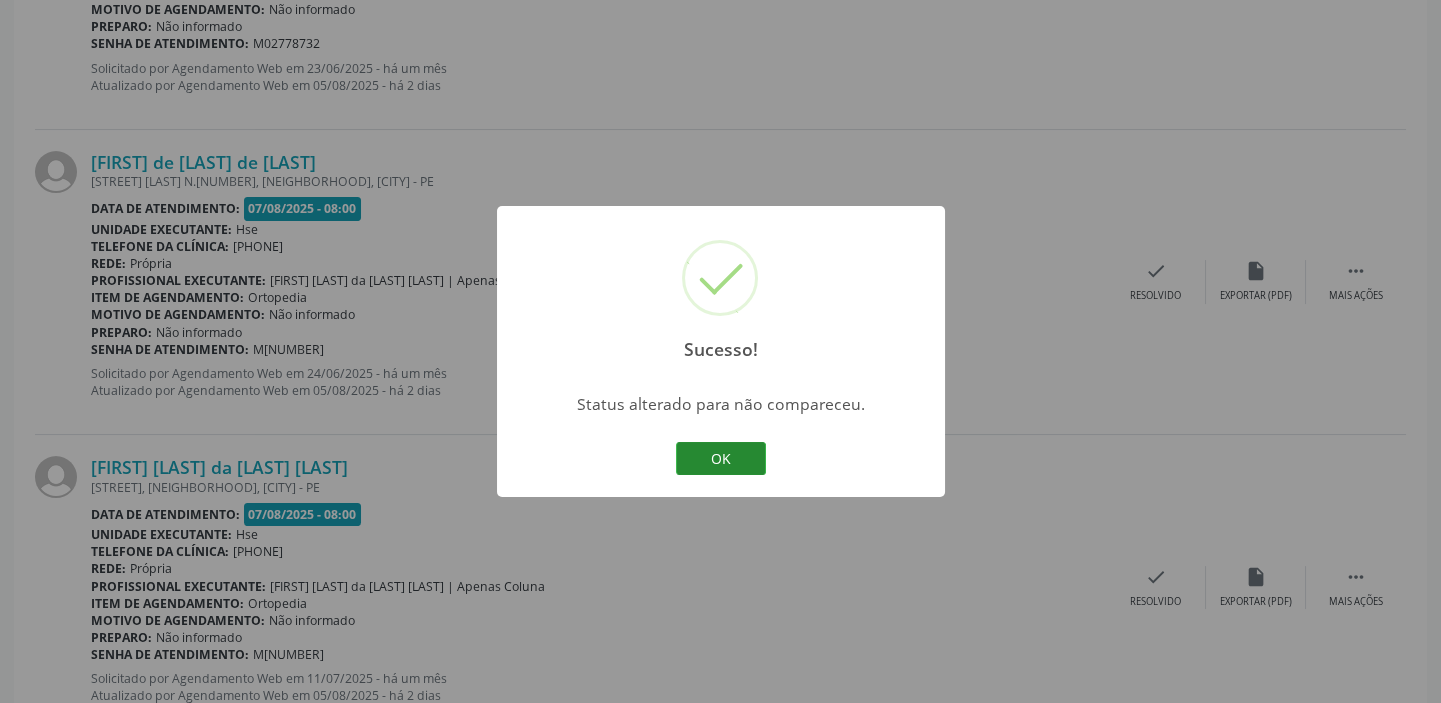 click on "OK" at bounding box center (721, 459) 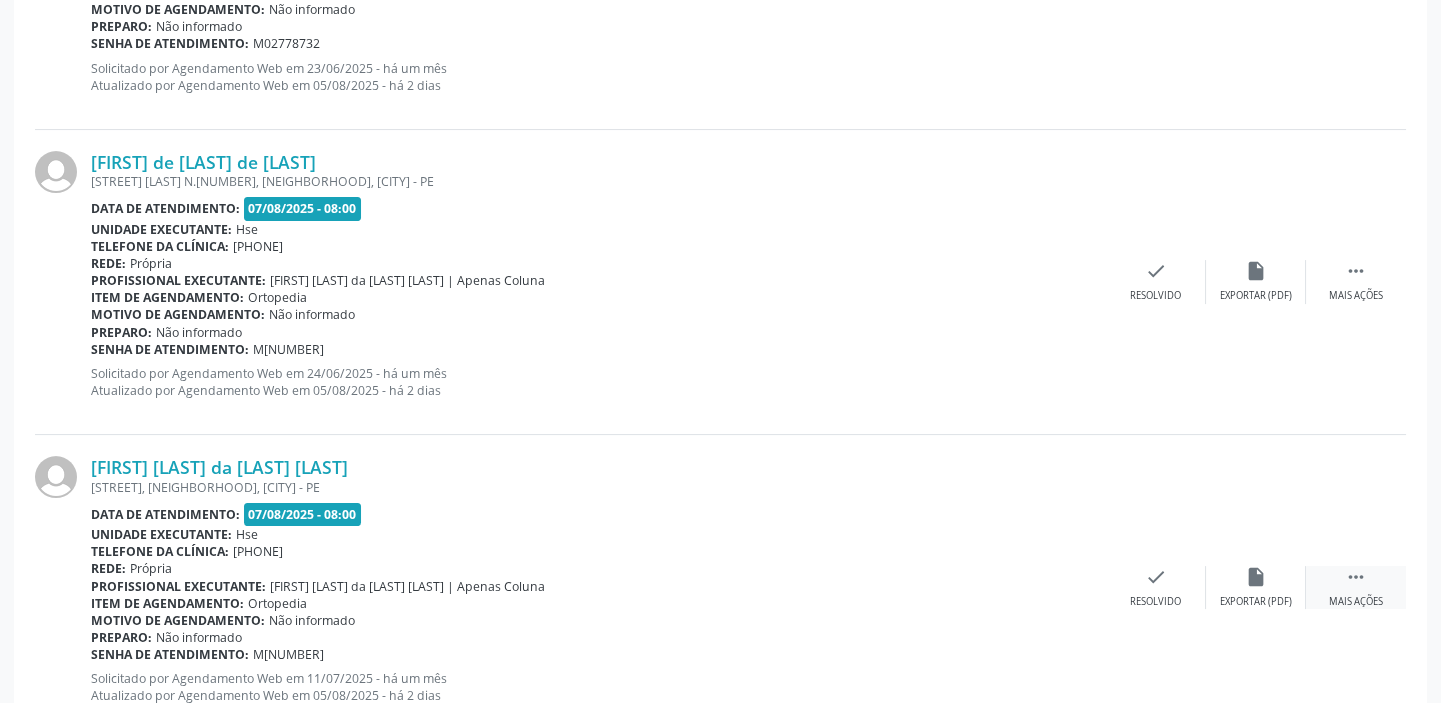 drag, startPoint x: 1347, startPoint y: 574, endPoint x: 1328, endPoint y: 569, distance: 19.646883 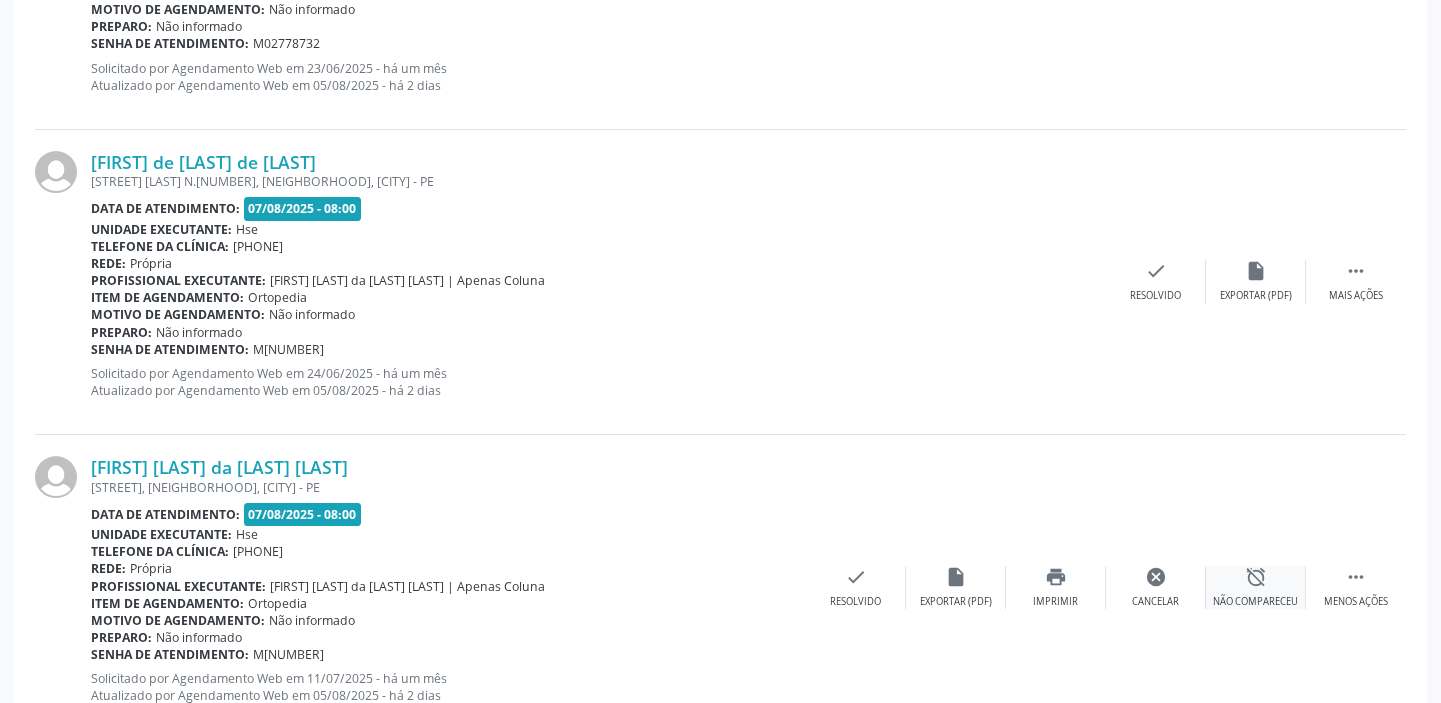 click on "alarm_off" at bounding box center [1256, 577] 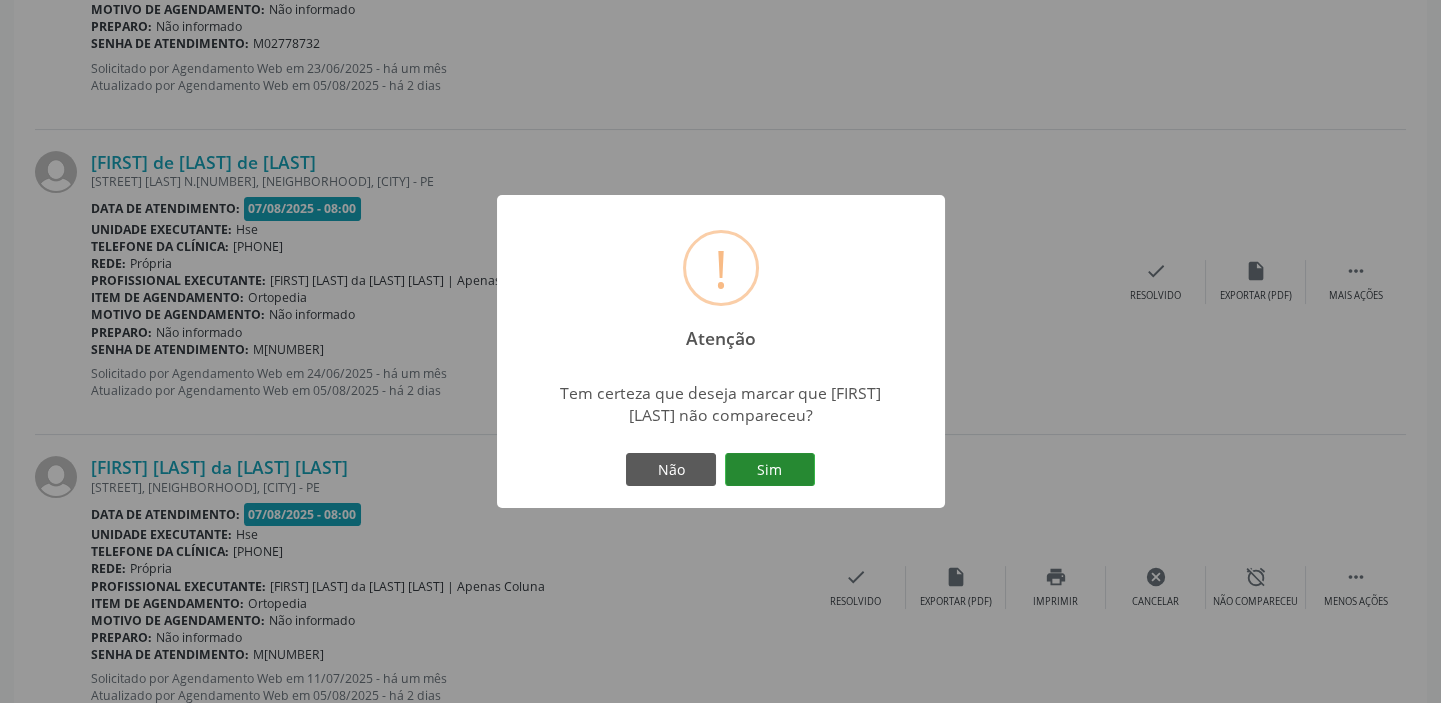 click on "Sim" at bounding box center [770, 470] 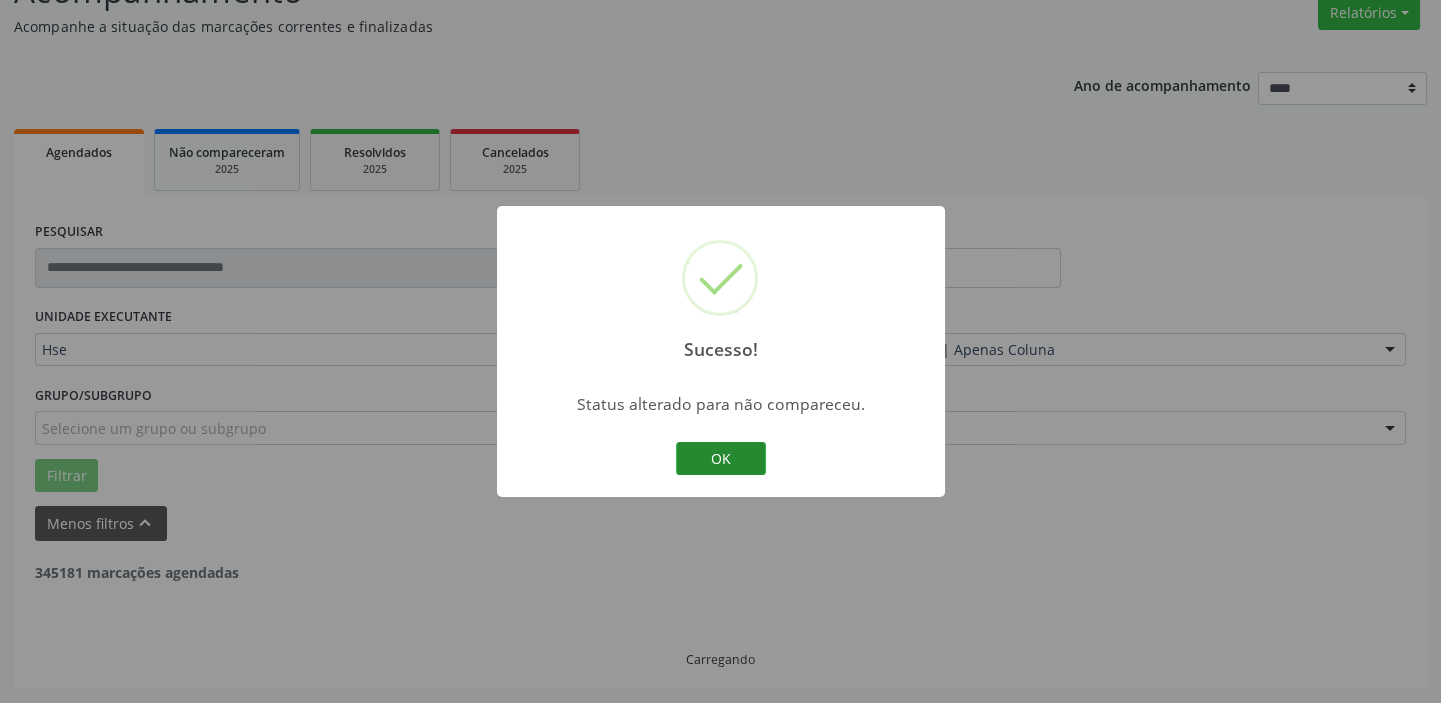 scroll, scrollTop: 169, scrollLeft: 0, axis: vertical 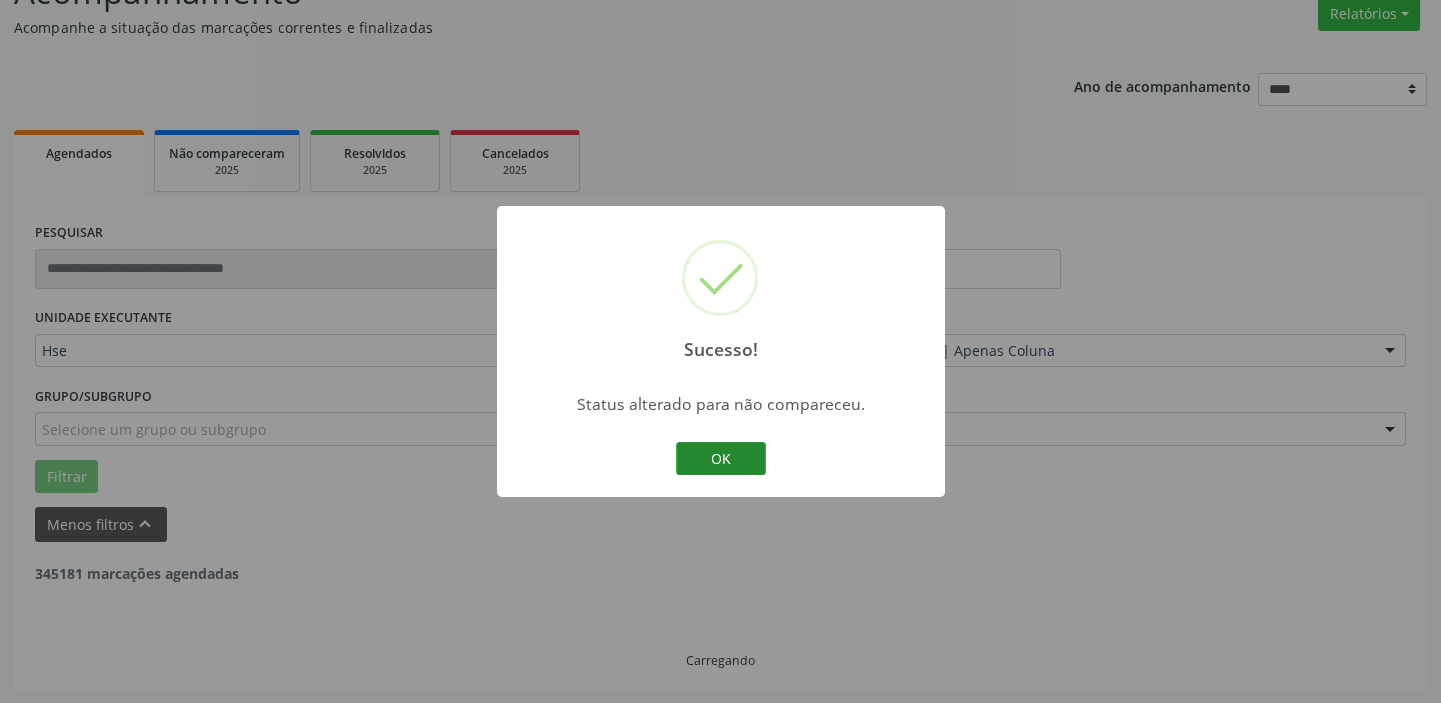 click on "OK" at bounding box center (721, 459) 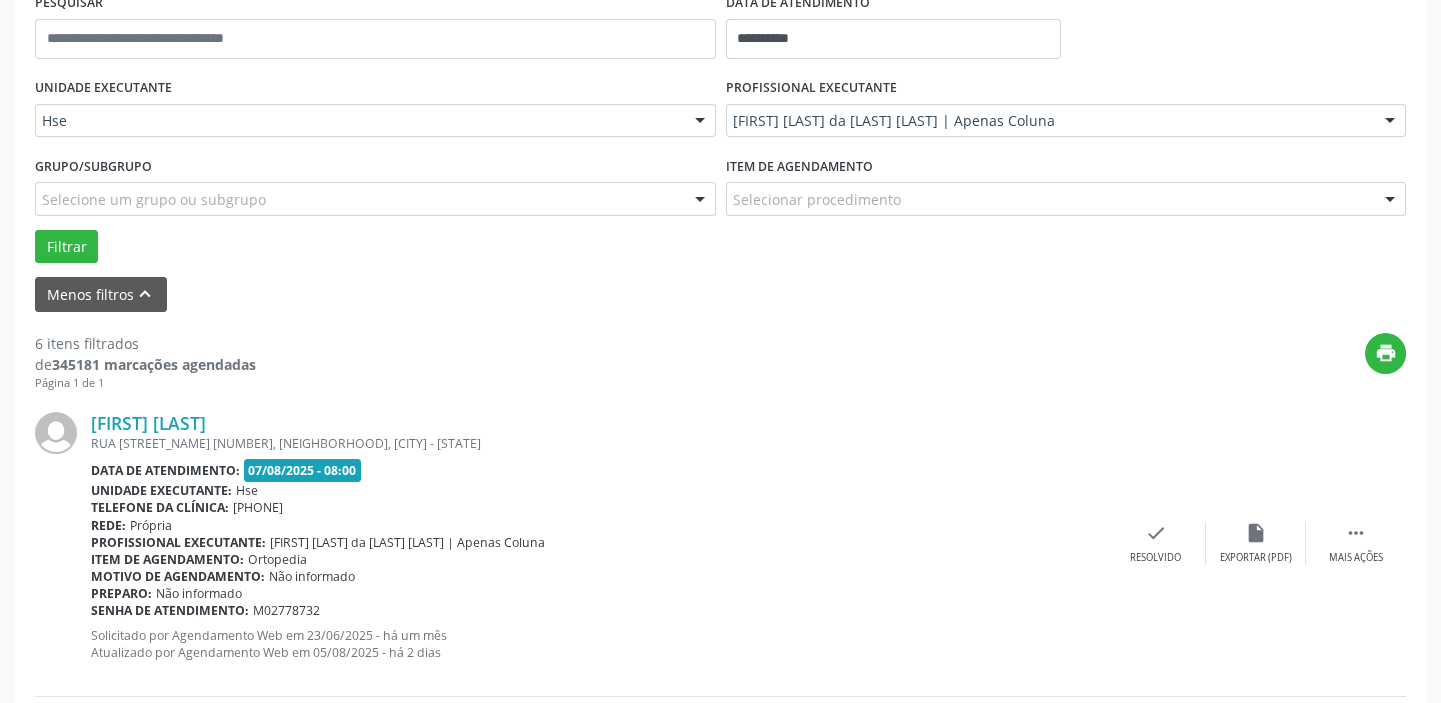 scroll, scrollTop: 441, scrollLeft: 0, axis: vertical 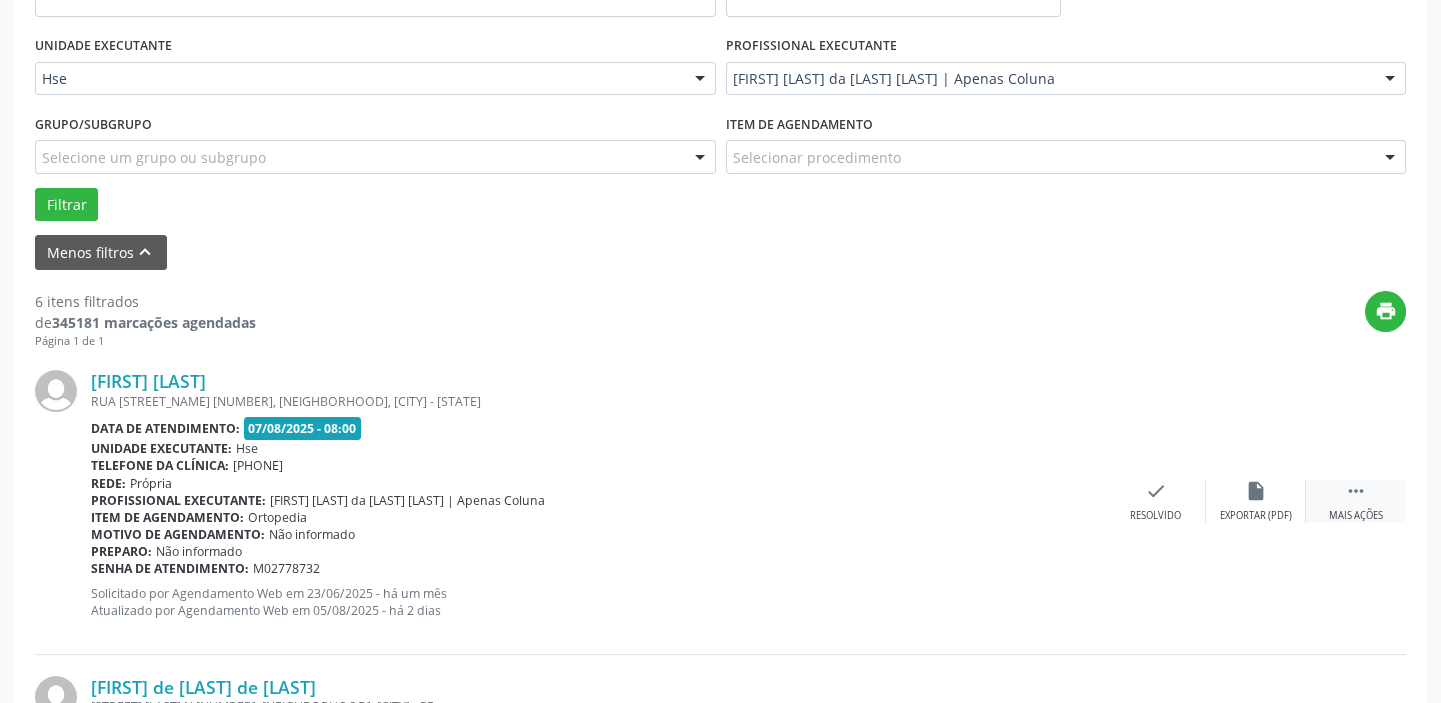 drag, startPoint x: 1349, startPoint y: 506, endPoint x: 1312, endPoint y: 516, distance: 38.327538 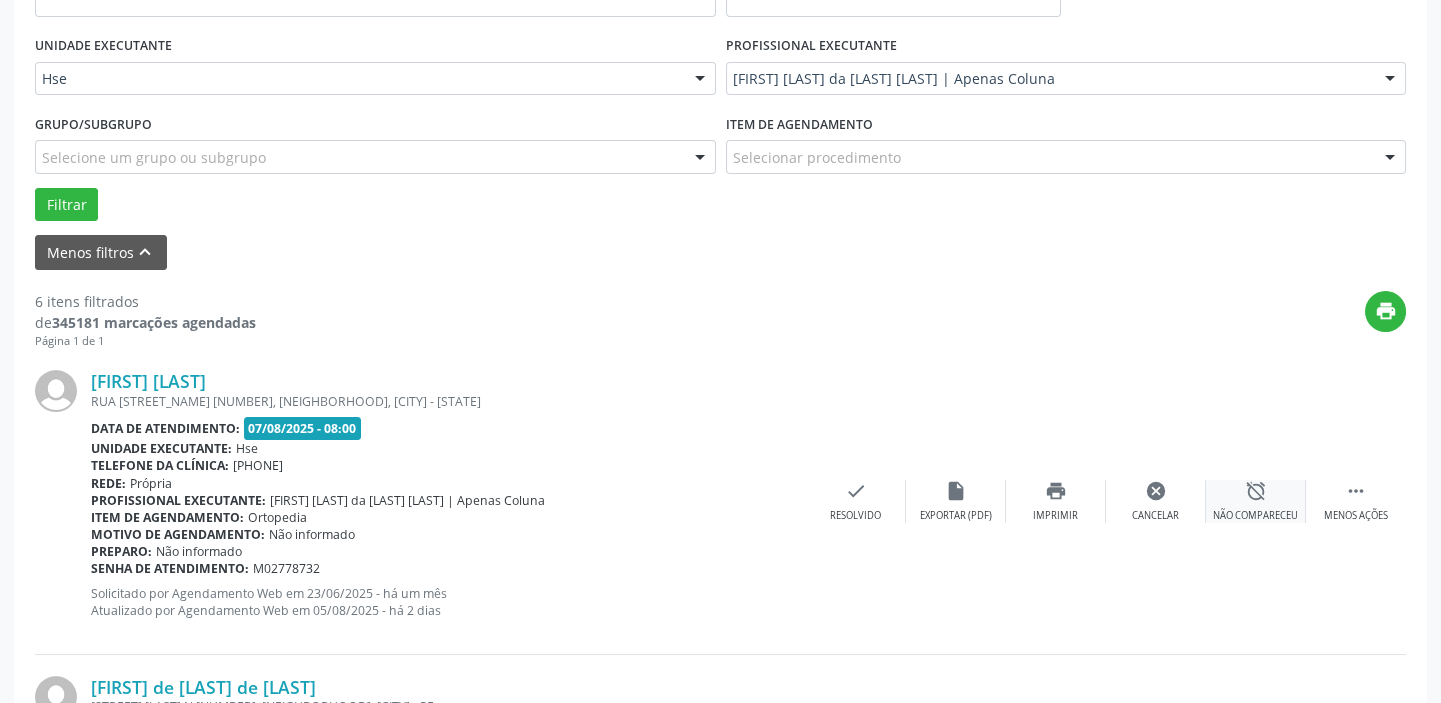 click on "Não compareceu" at bounding box center [1255, 516] 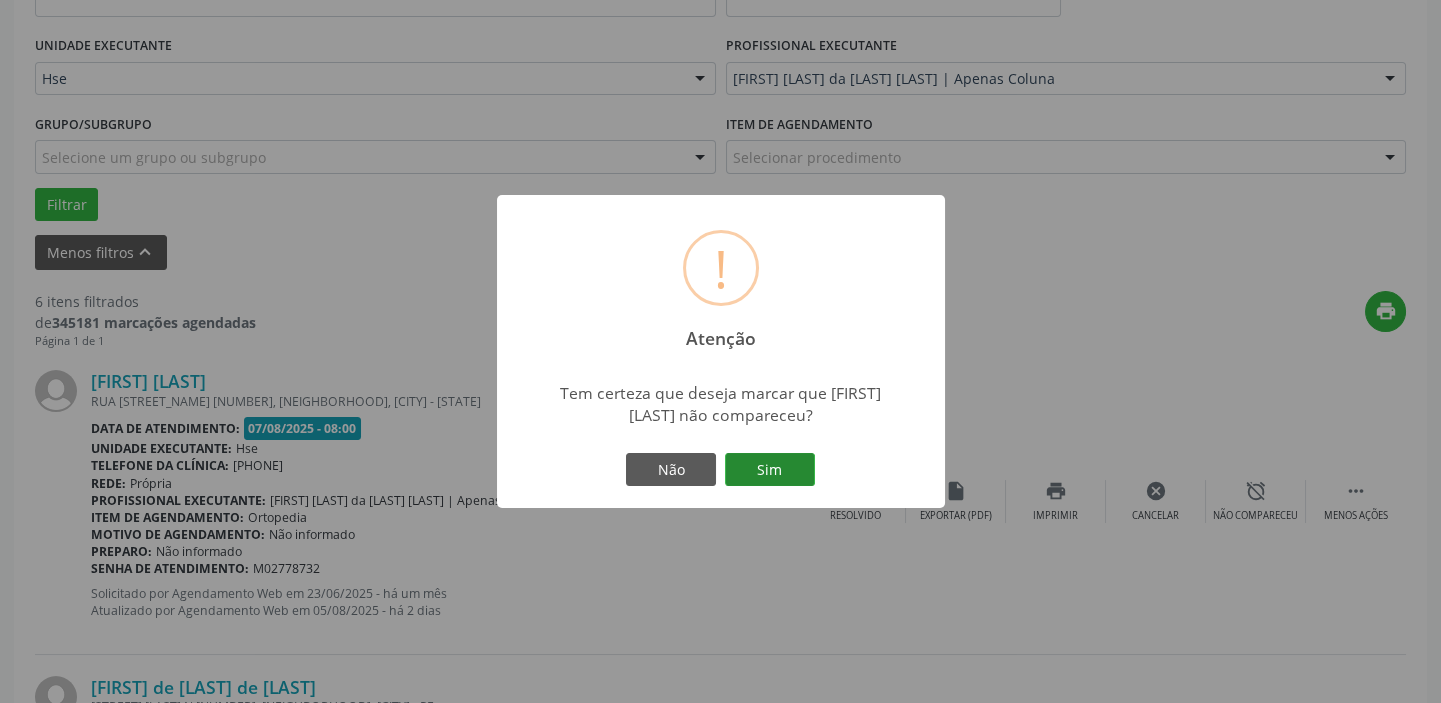click on "Sim" at bounding box center [770, 470] 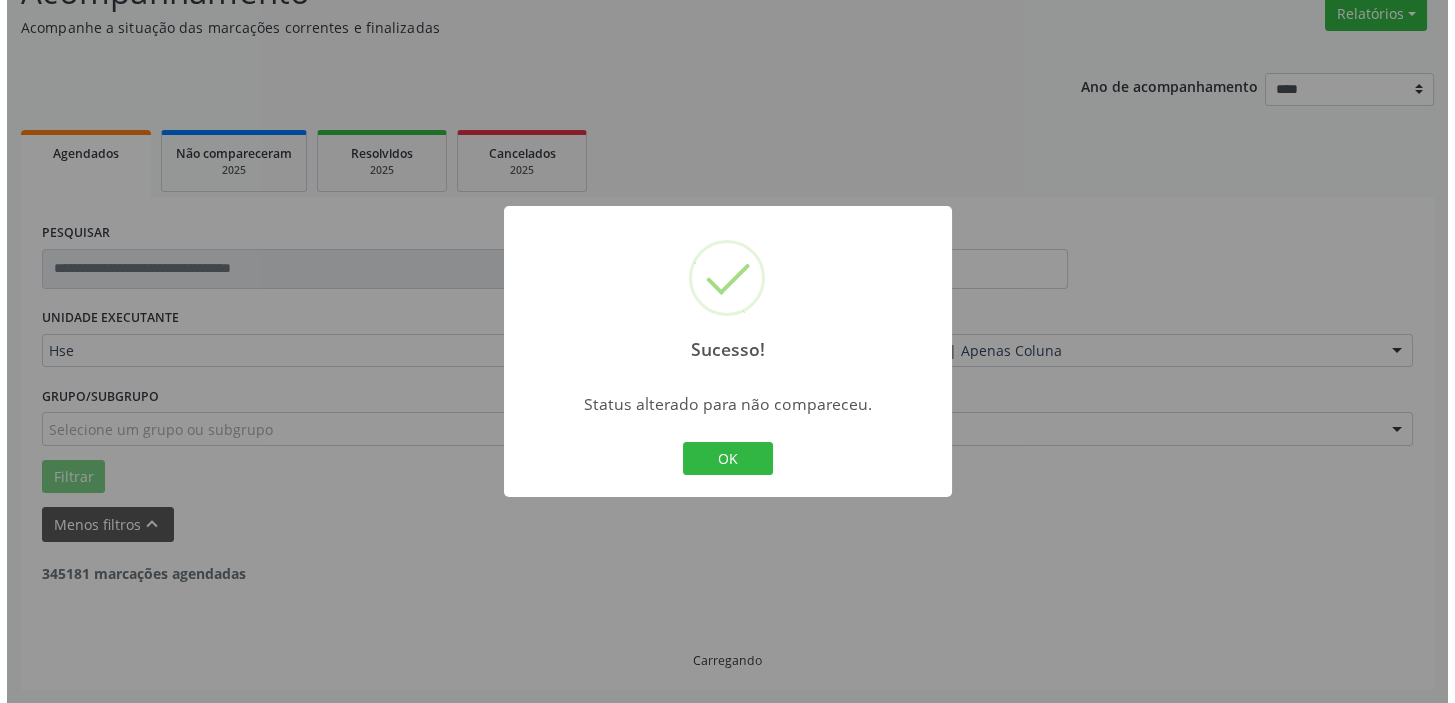 scroll, scrollTop: 441, scrollLeft: 0, axis: vertical 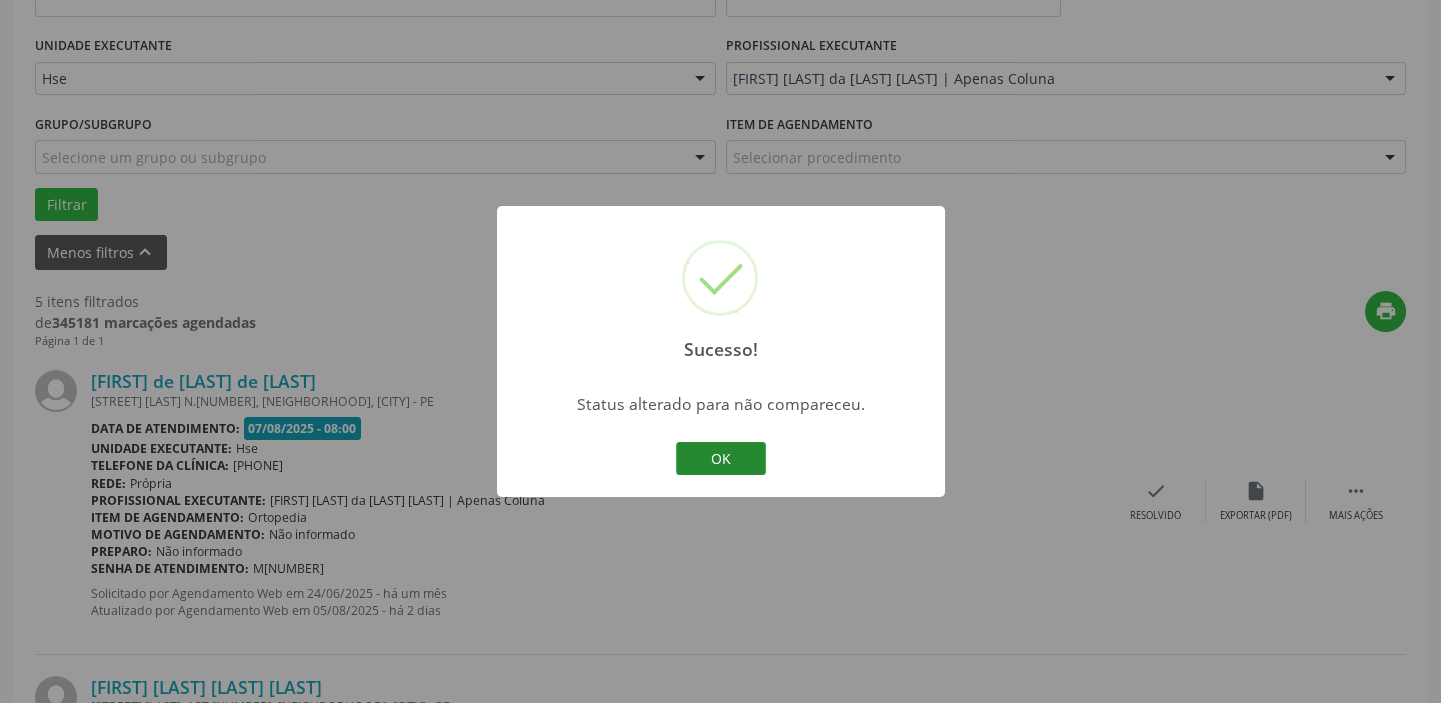 click on "OK" at bounding box center [721, 459] 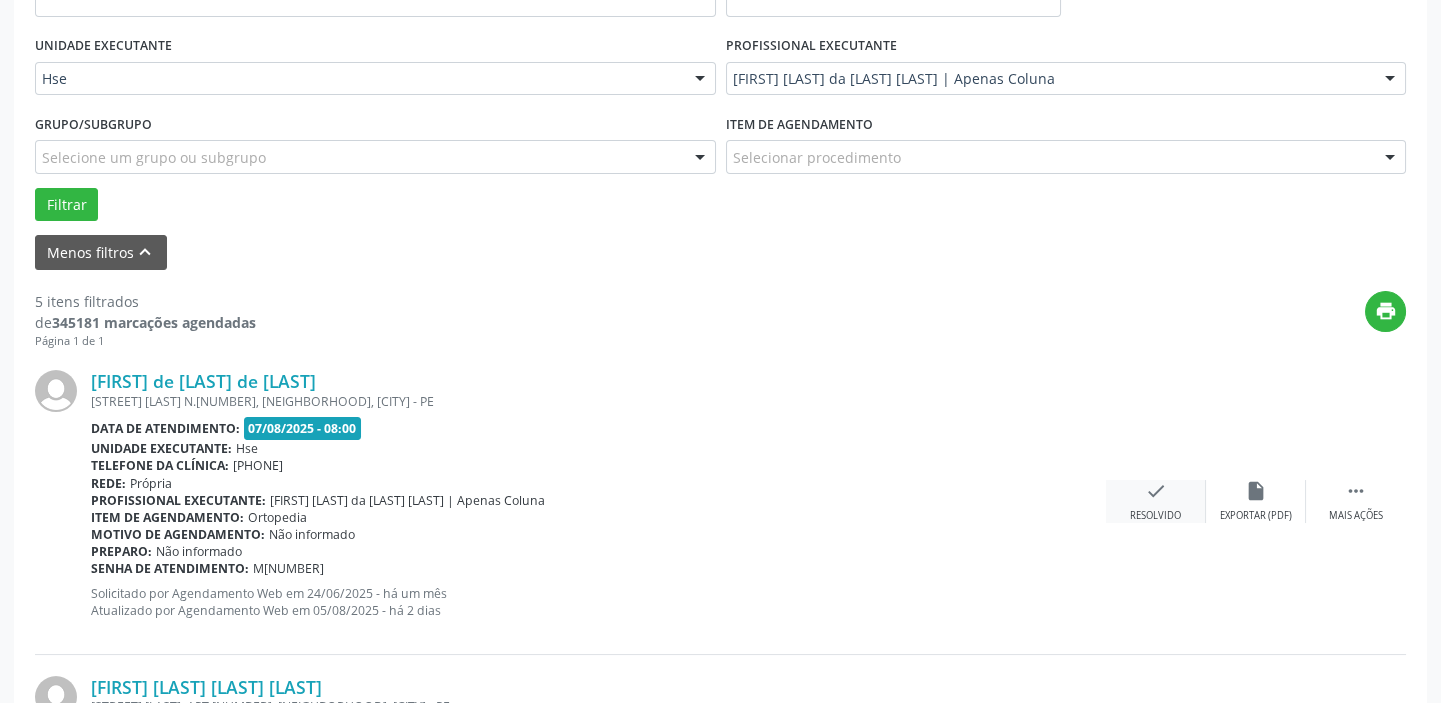click on "check" at bounding box center (1156, 491) 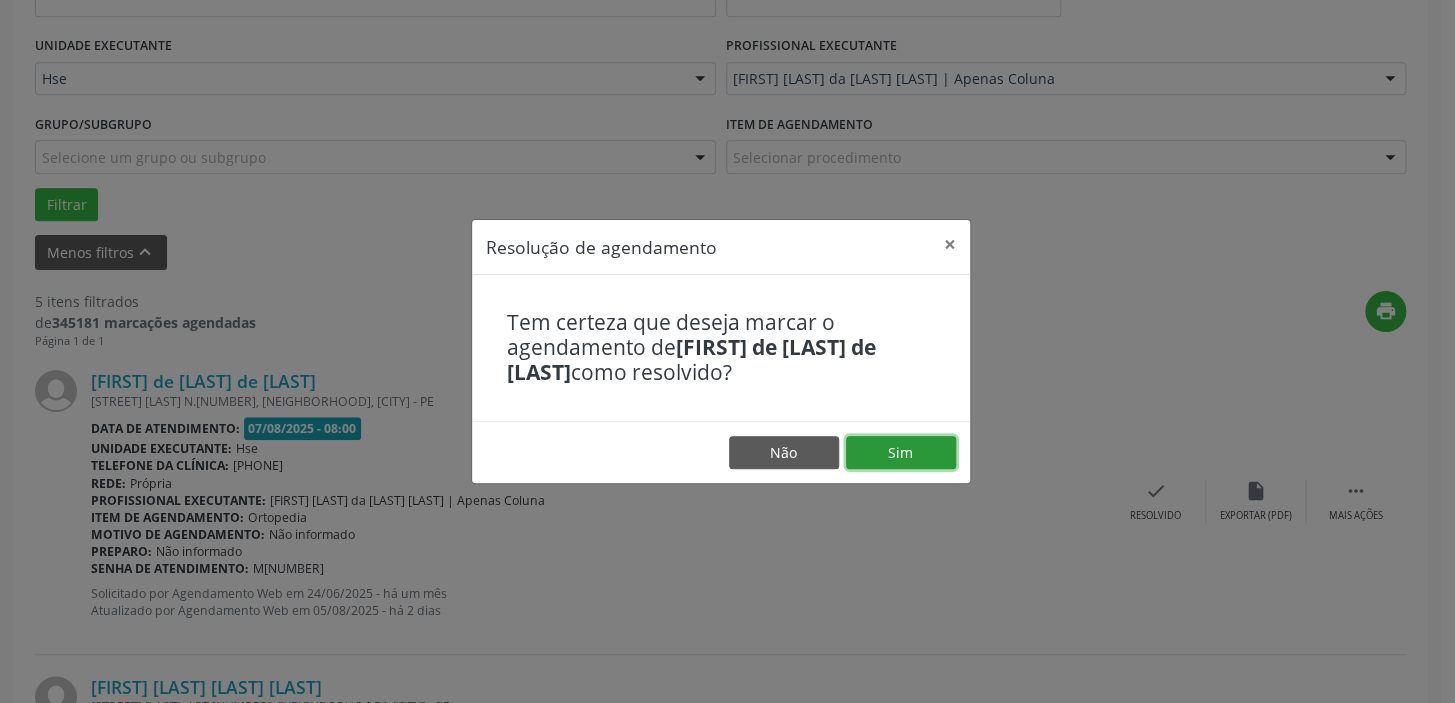 click on "Sim" at bounding box center [901, 453] 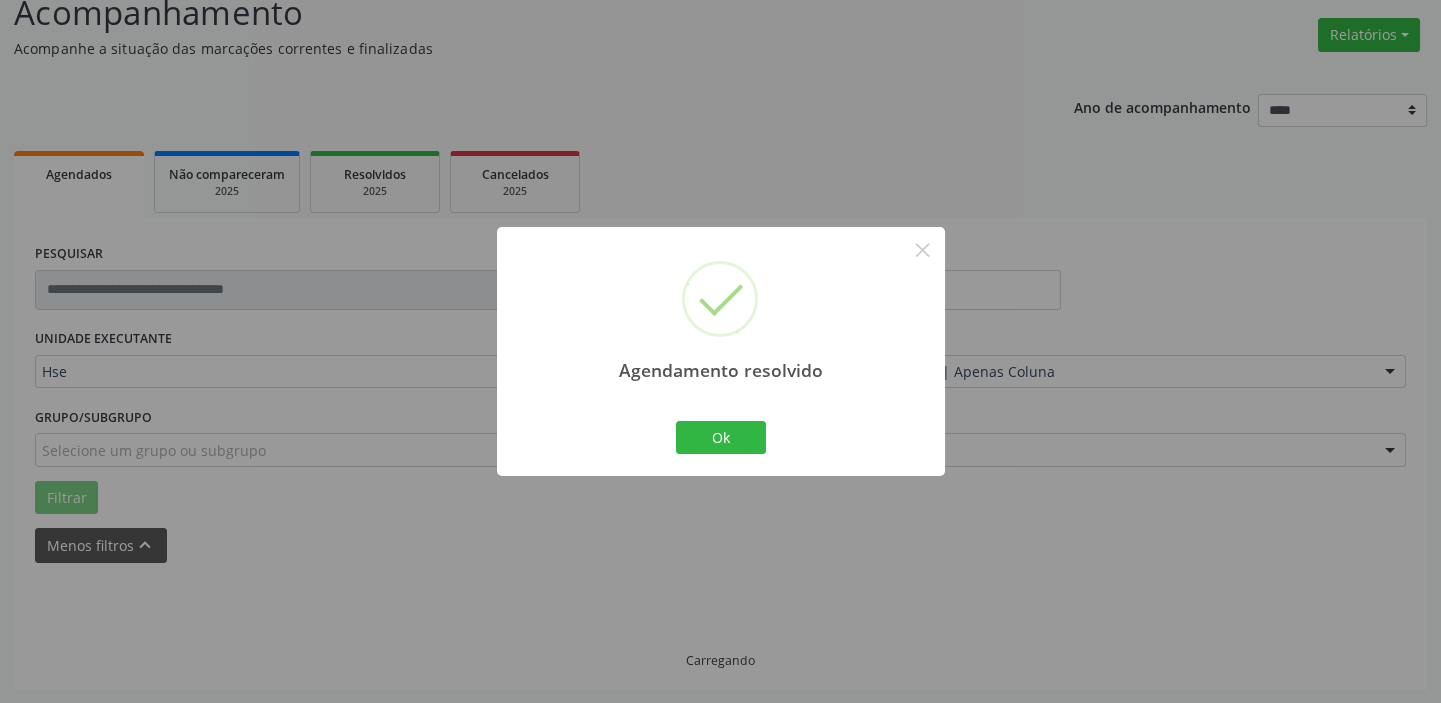 scroll, scrollTop: 441, scrollLeft: 0, axis: vertical 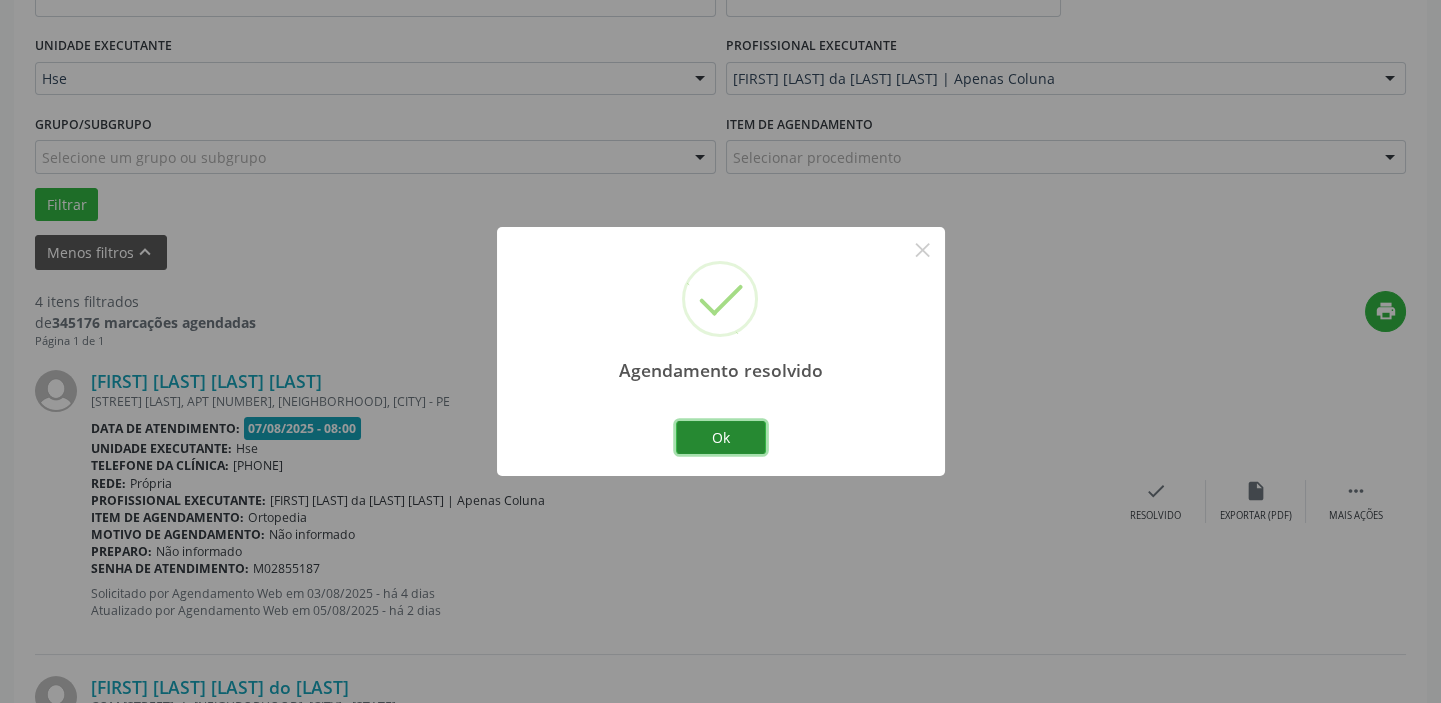 click on "Ok" at bounding box center [721, 438] 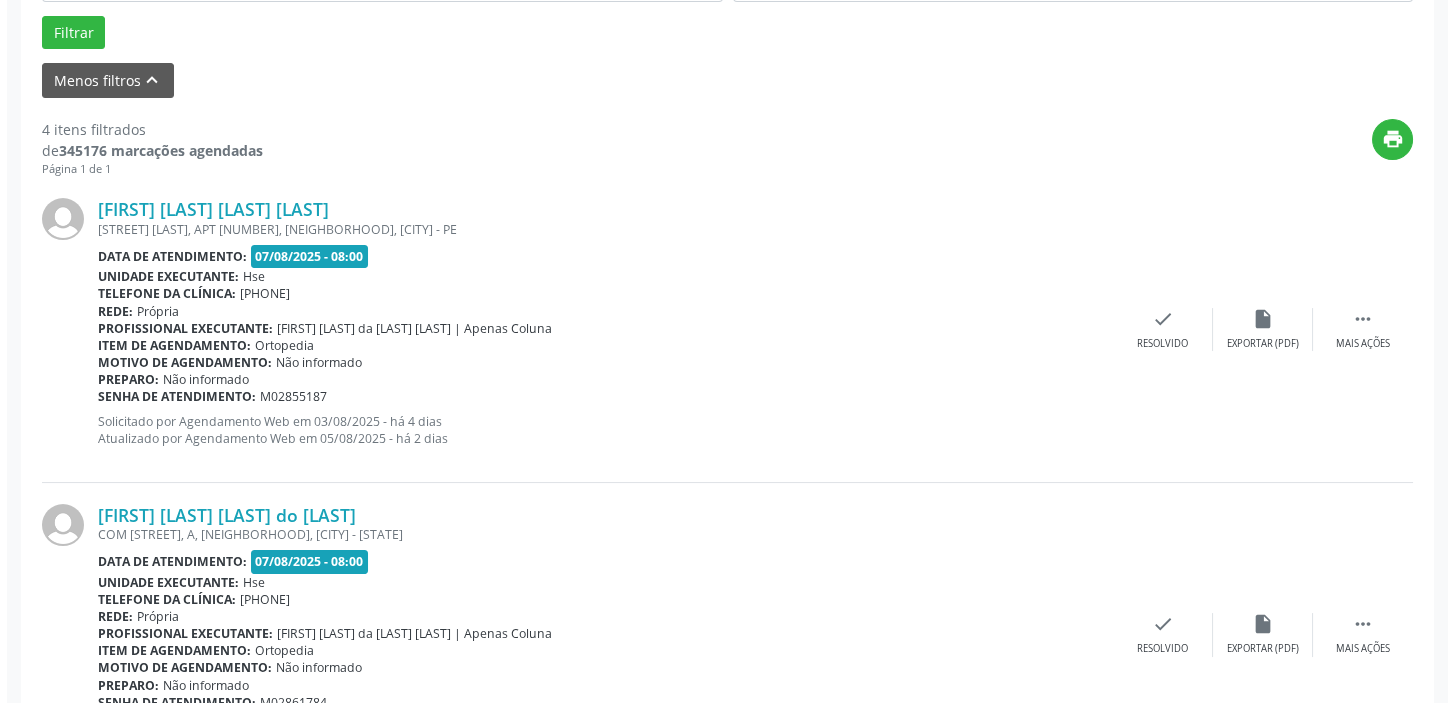 scroll, scrollTop: 623, scrollLeft: 0, axis: vertical 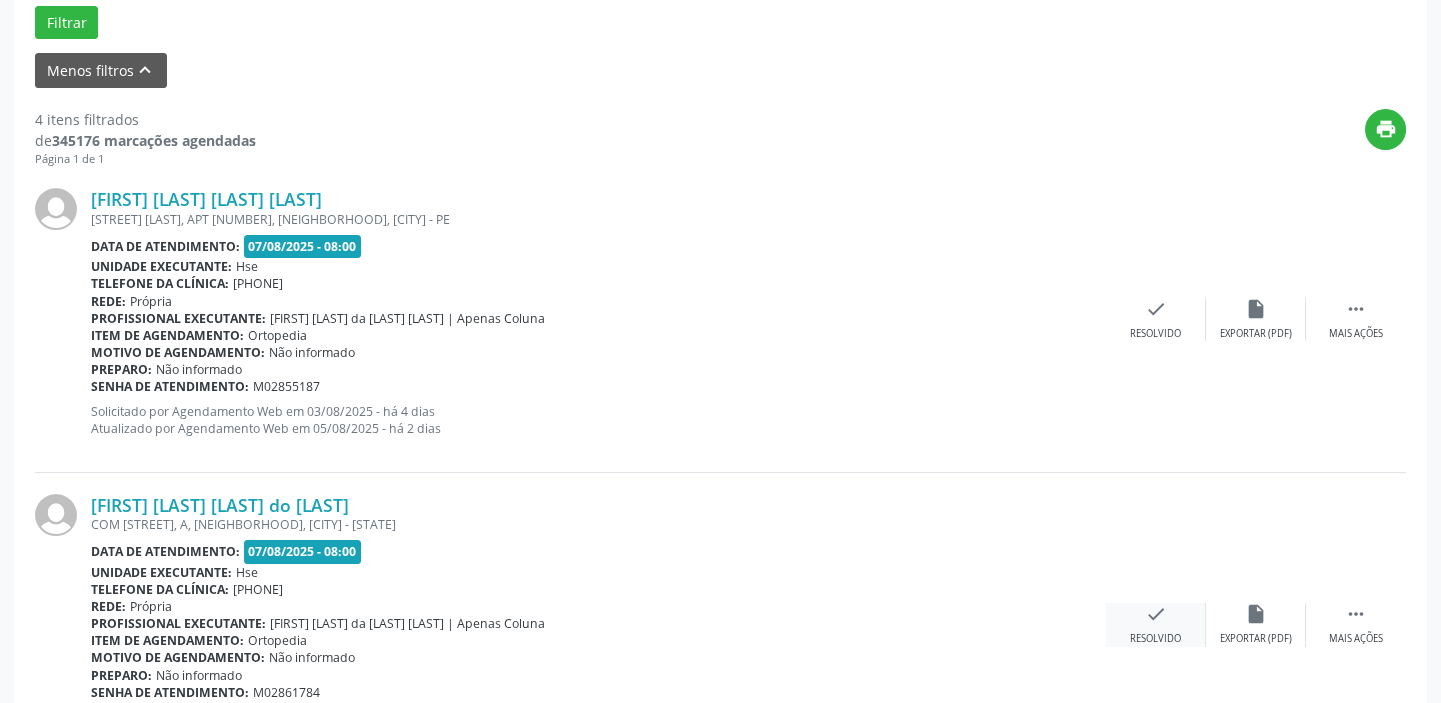 click on "check" at bounding box center [1156, 614] 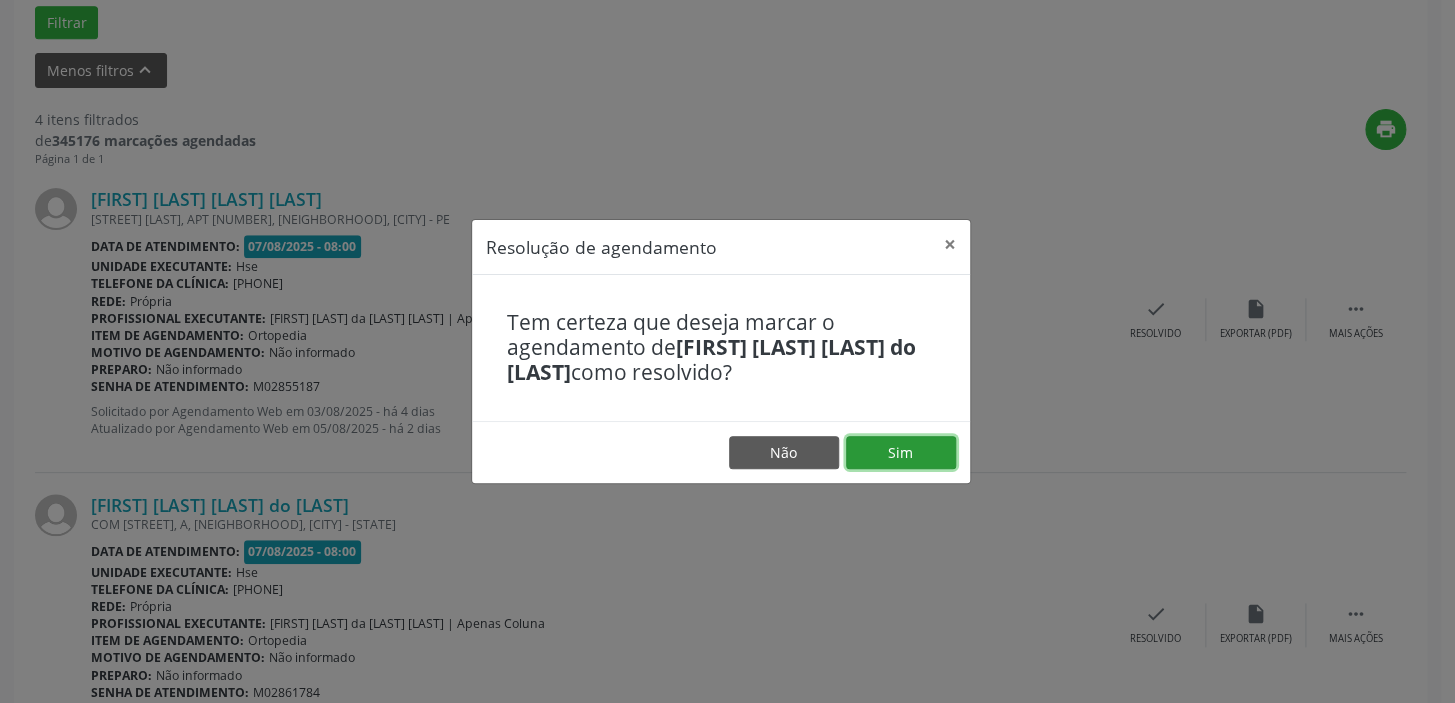 click on "Sim" at bounding box center (901, 453) 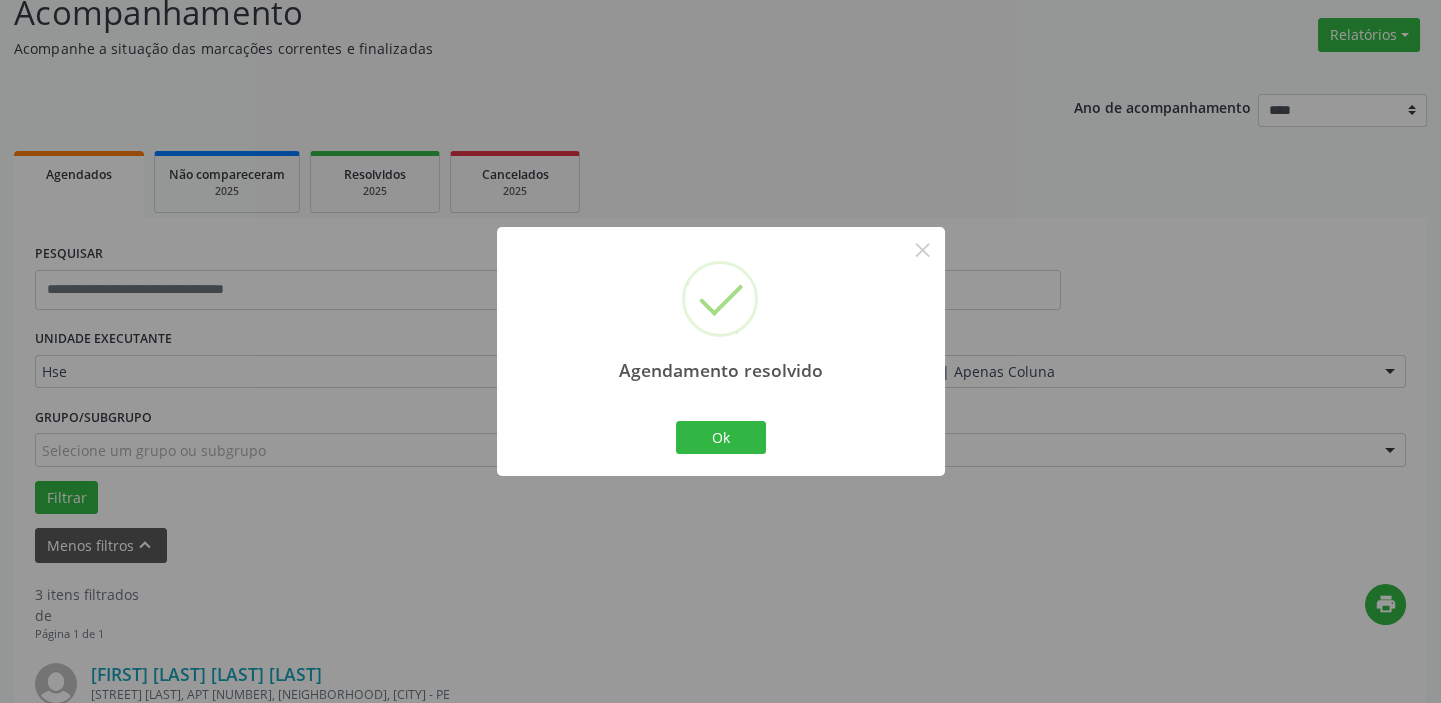 scroll, scrollTop: 623, scrollLeft: 0, axis: vertical 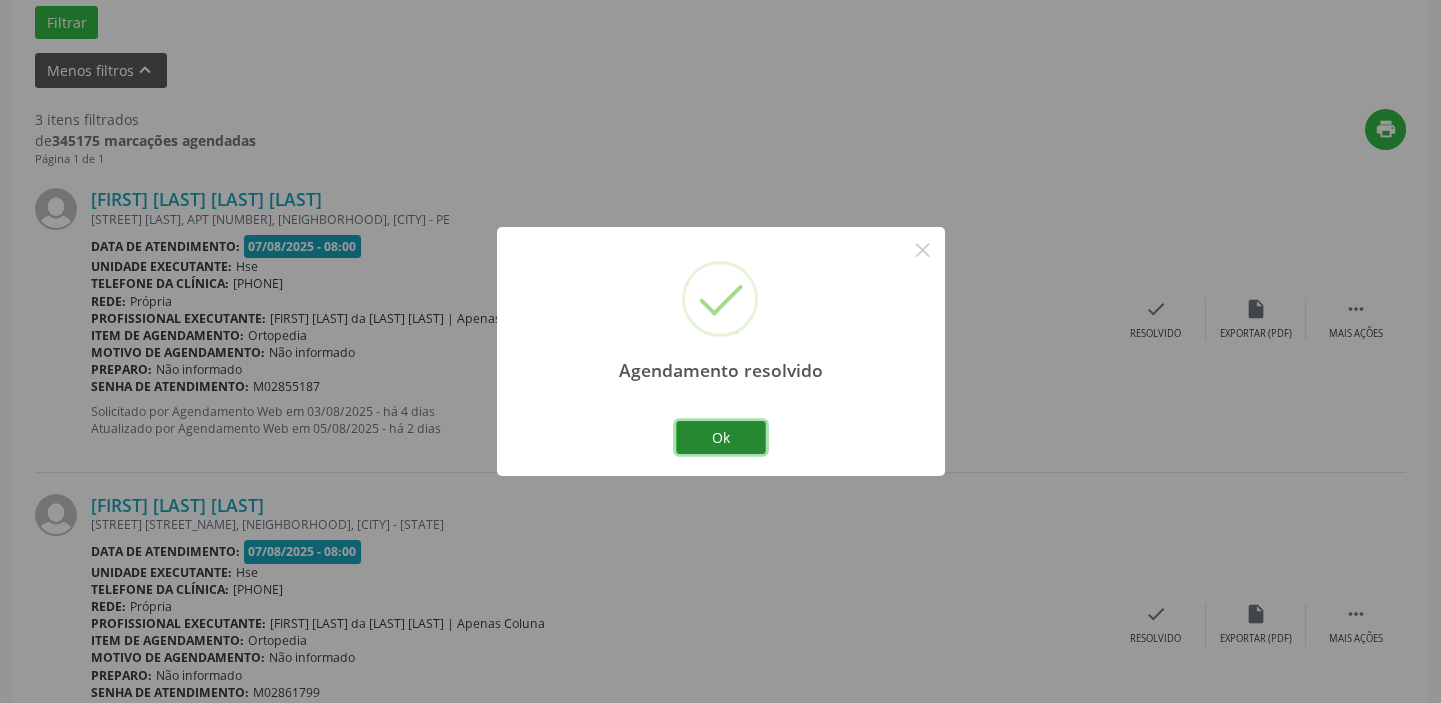 click on "Ok" at bounding box center [721, 438] 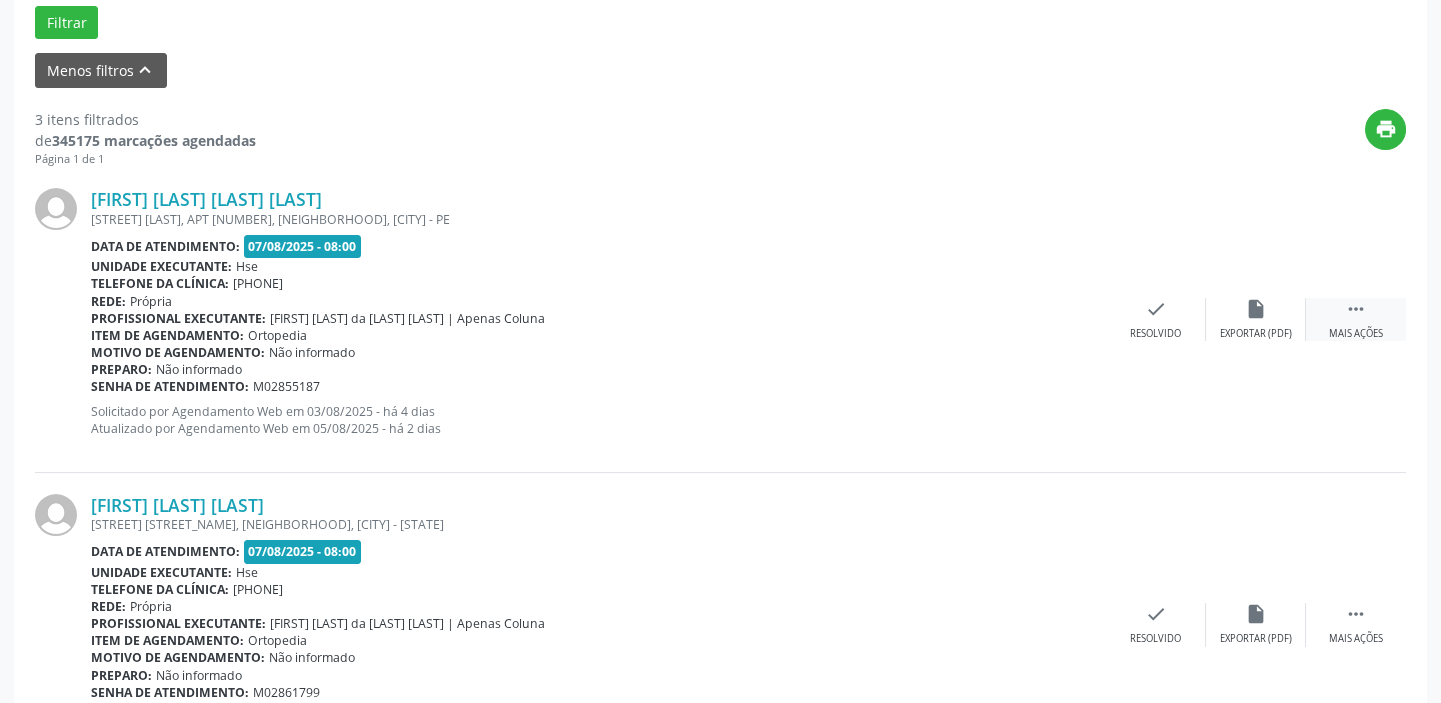 click on "" at bounding box center [1356, 309] 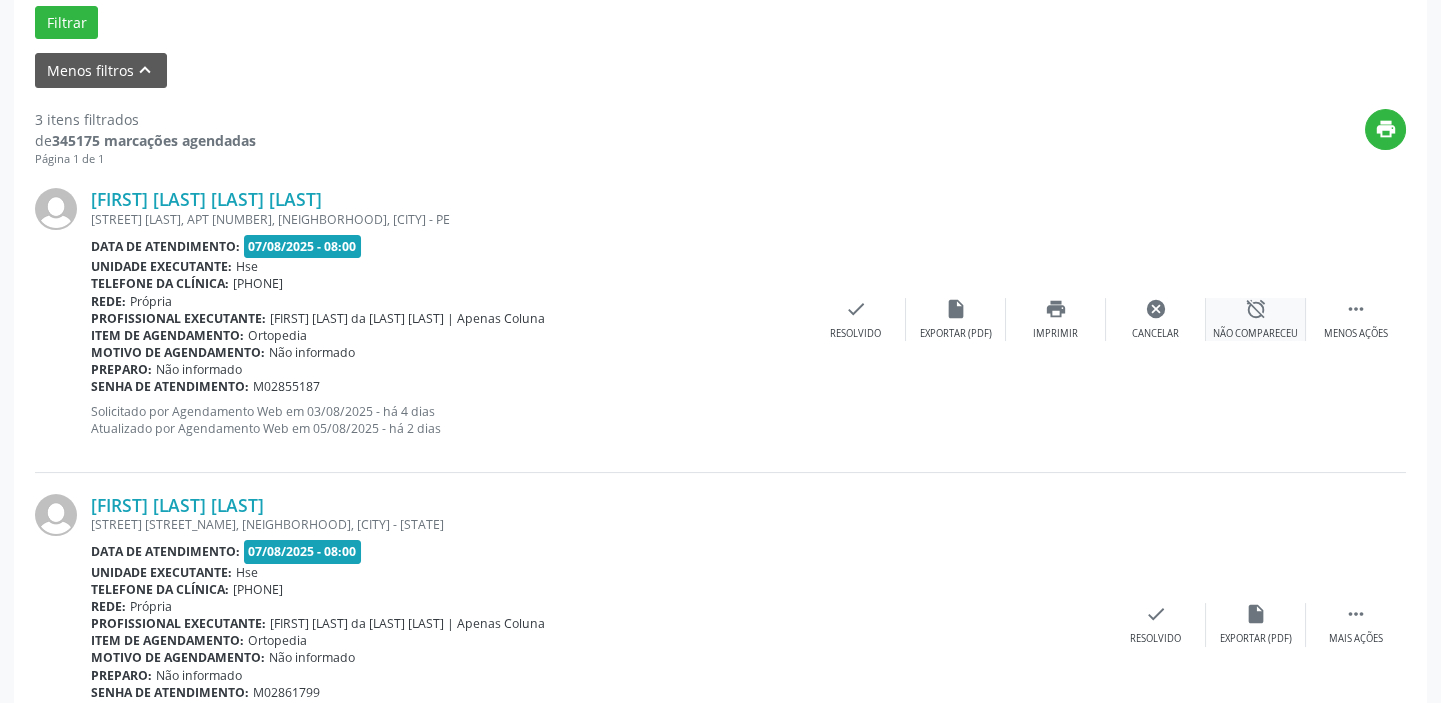 click on "alarm_off
Não compareceu" at bounding box center (1256, 319) 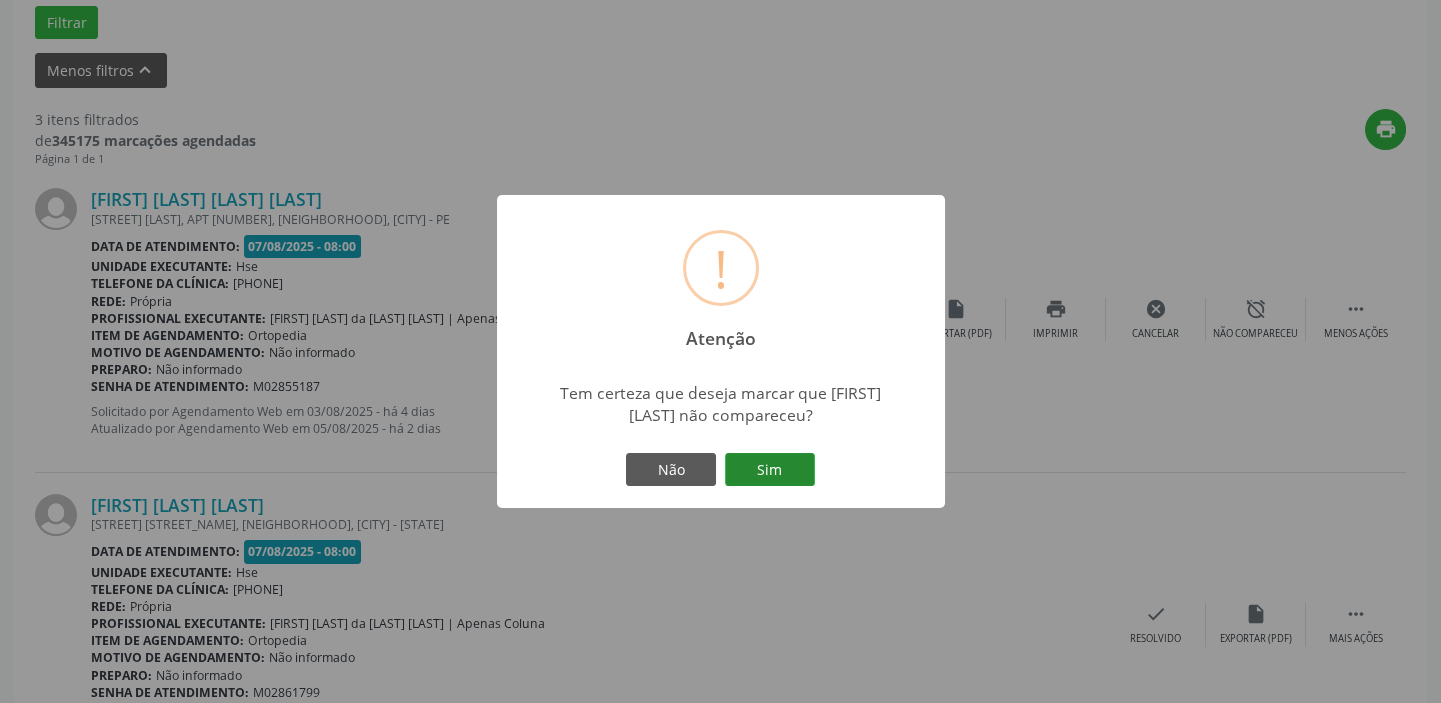 click on "Sim" at bounding box center (770, 470) 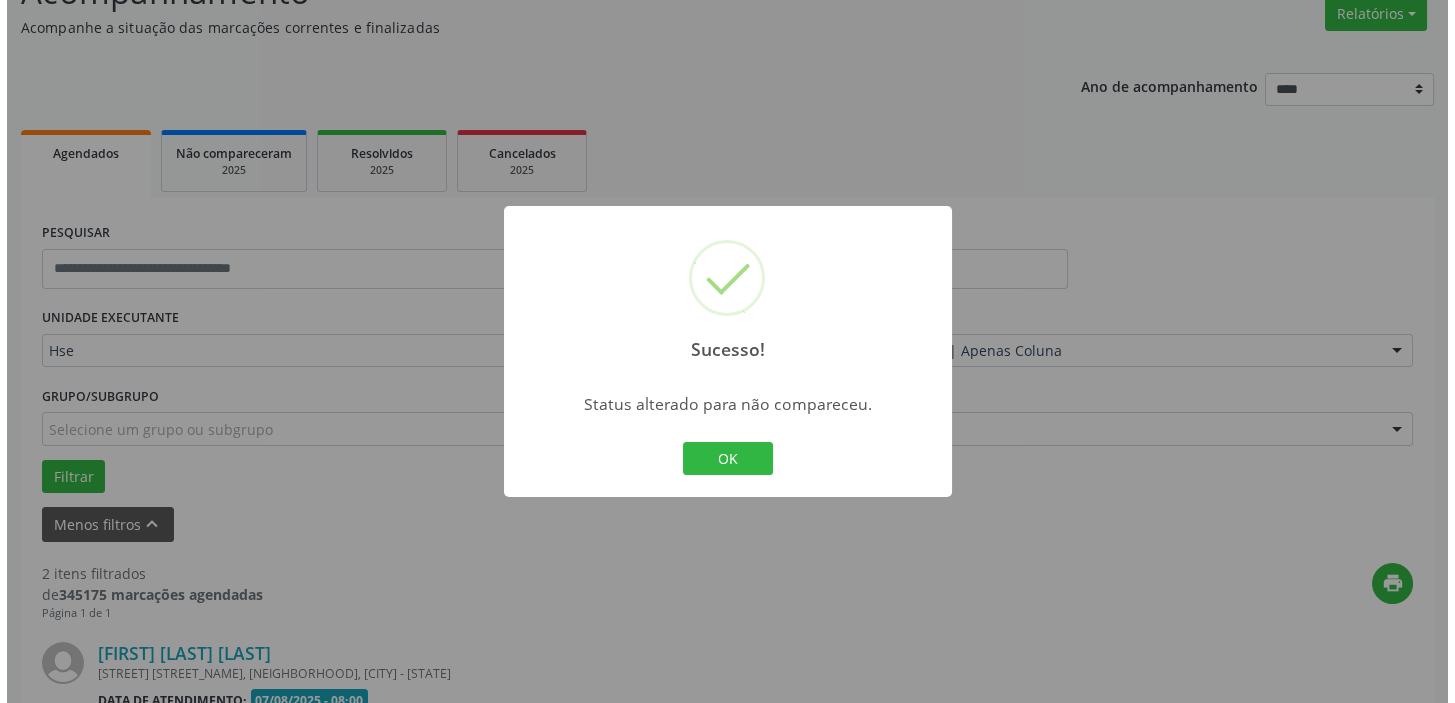 scroll, scrollTop: 623, scrollLeft: 0, axis: vertical 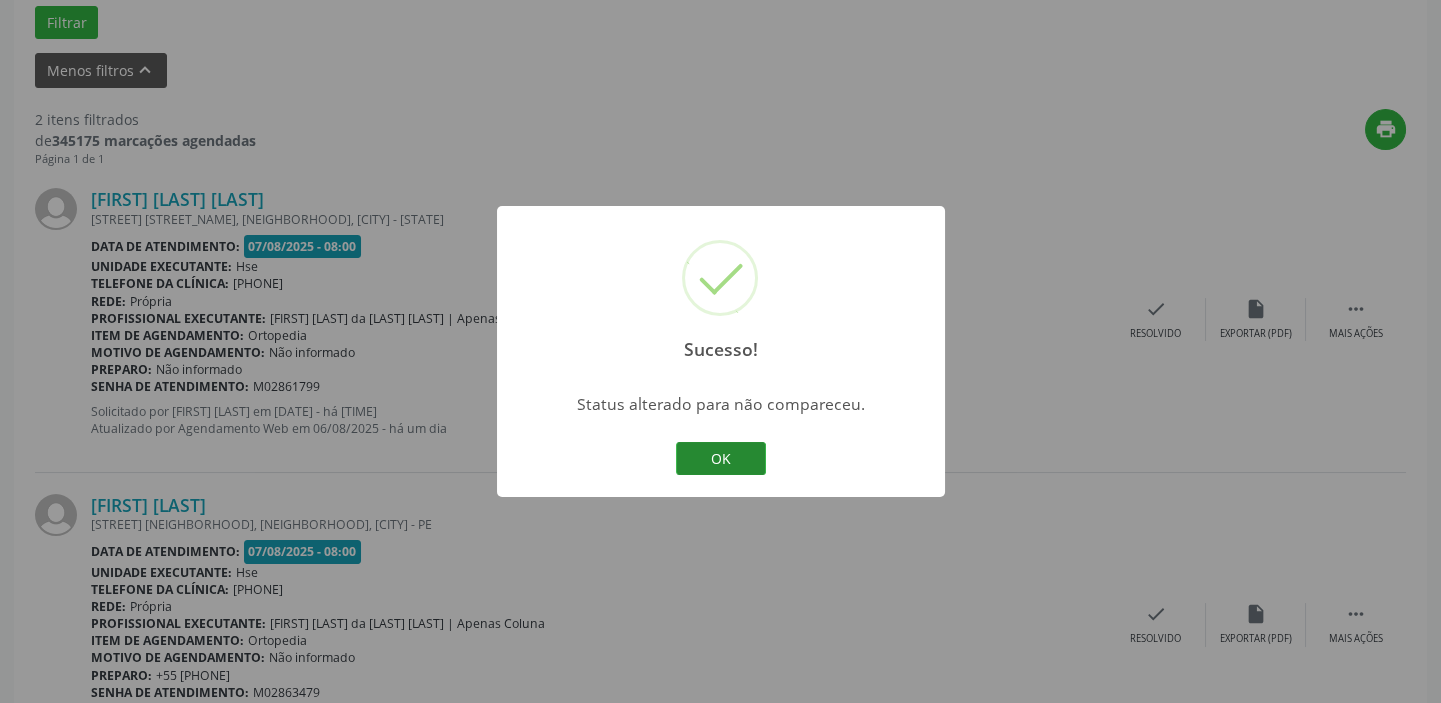 click on "OK" at bounding box center (721, 459) 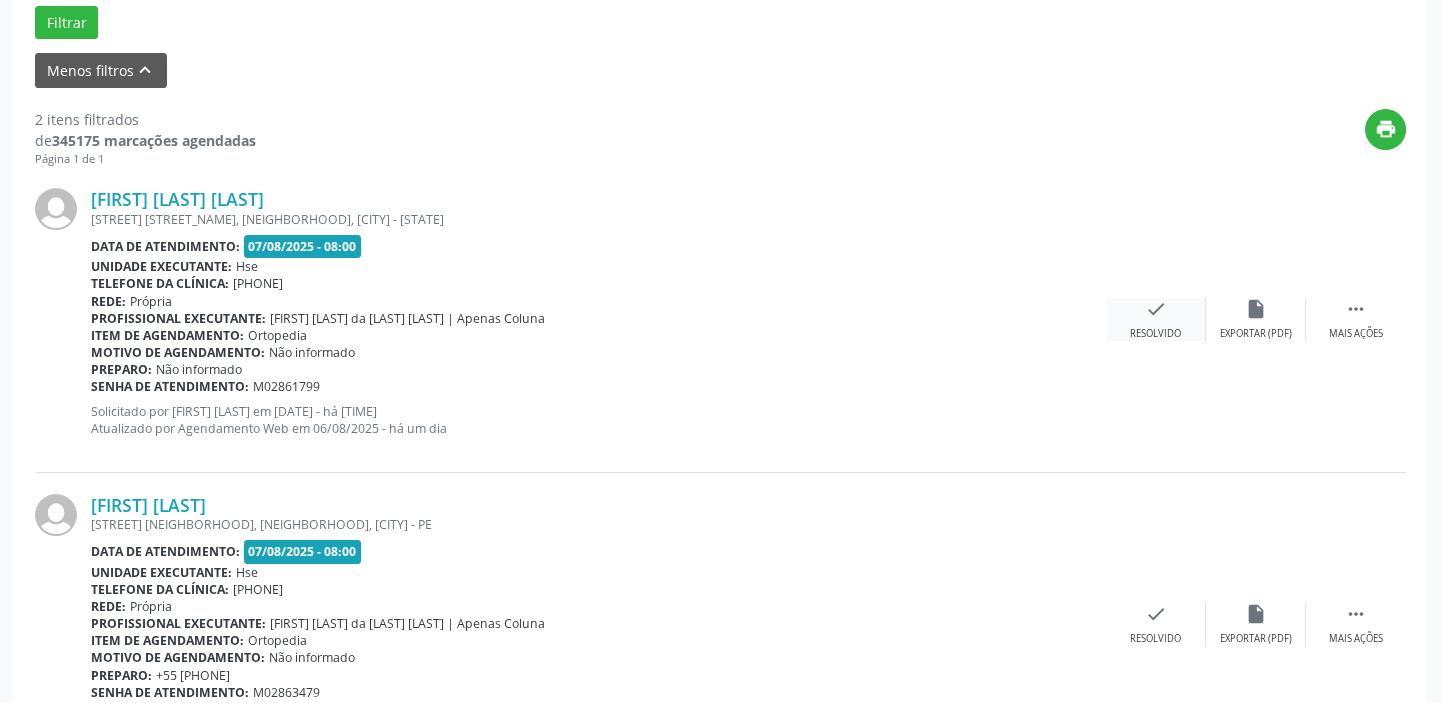 click on "check
Resolvido" at bounding box center [1156, 319] 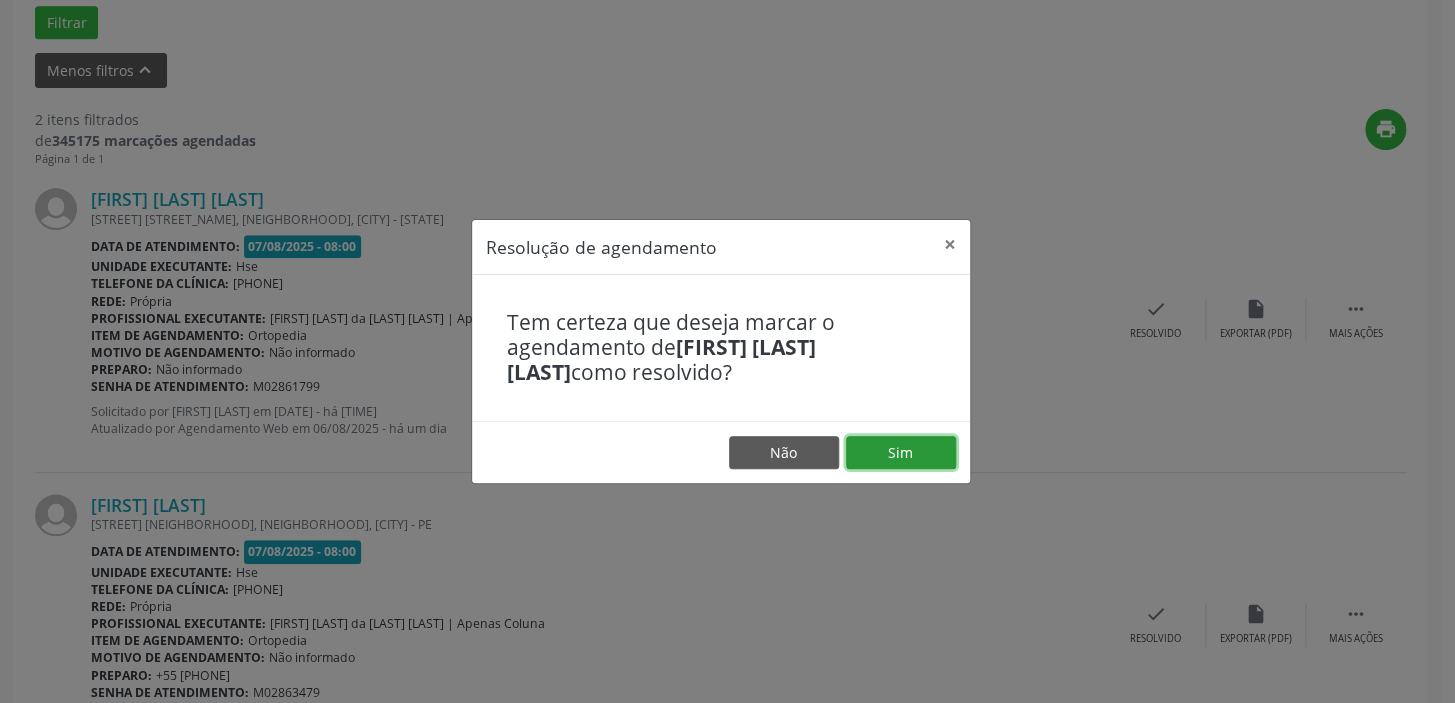 click on "Sim" at bounding box center (901, 453) 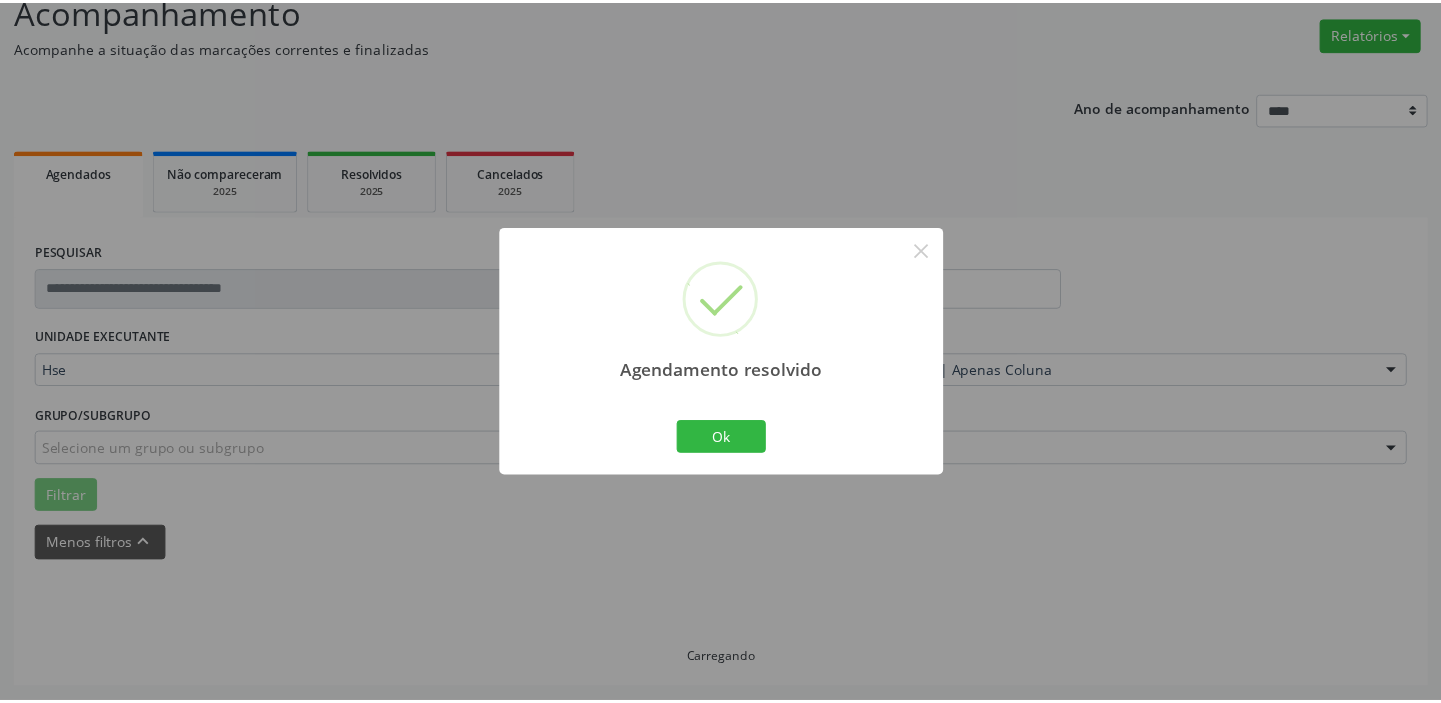 scroll, scrollTop: 148, scrollLeft: 0, axis: vertical 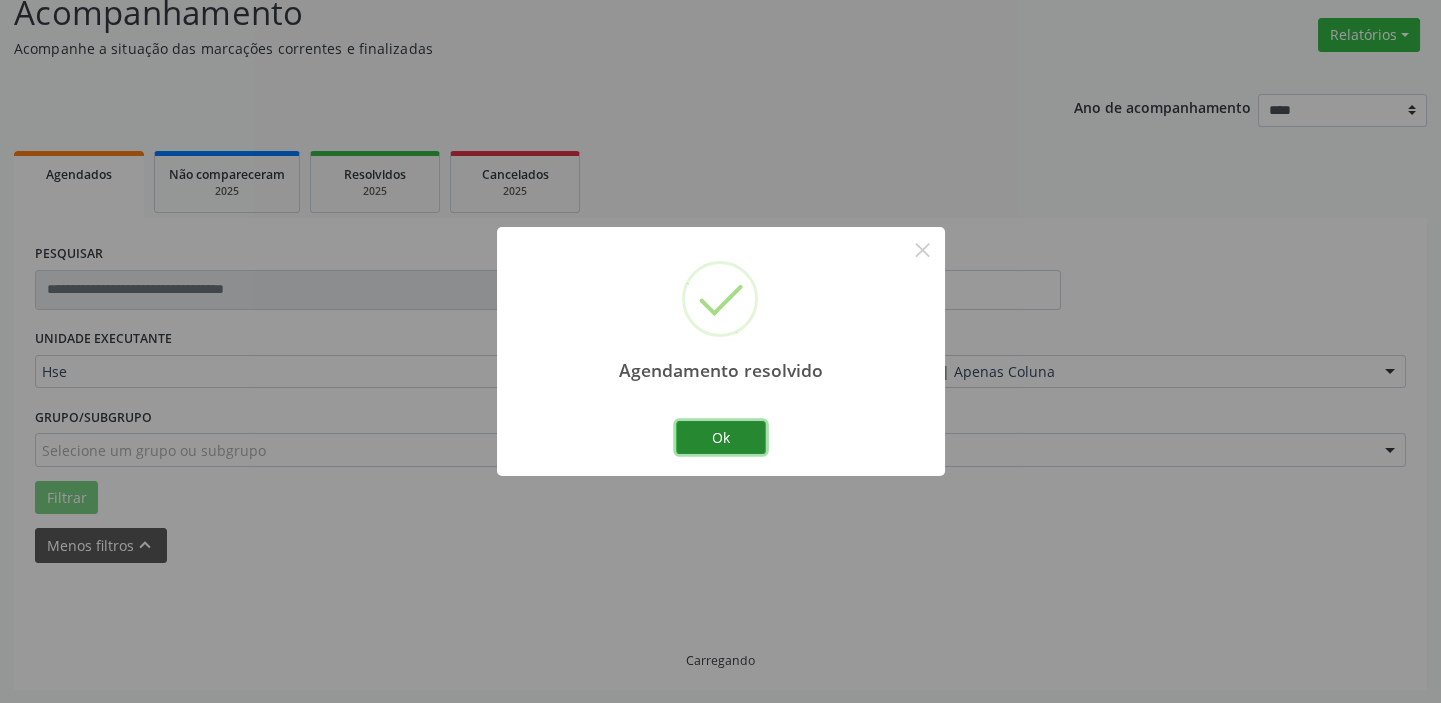 click on "Ok" at bounding box center [721, 438] 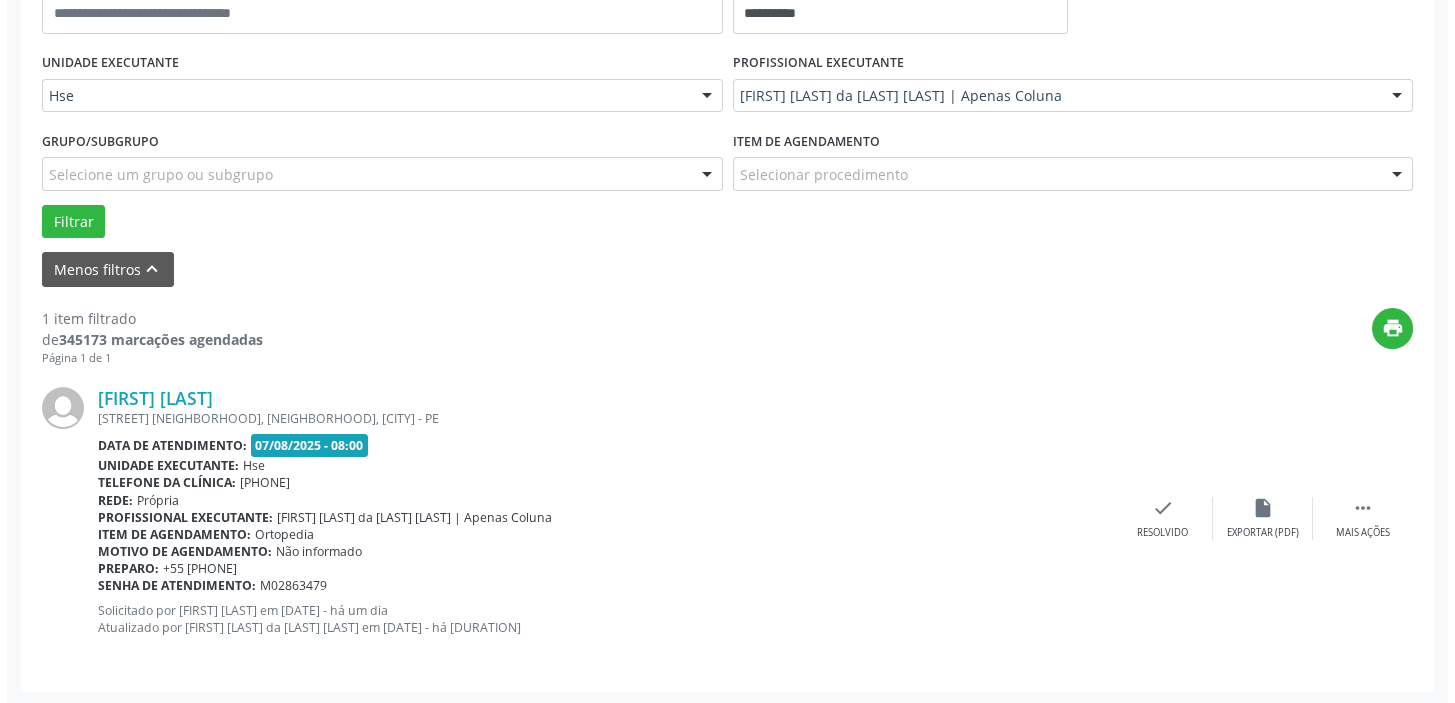 scroll, scrollTop: 426, scrollLeft: 0, axis: vertical 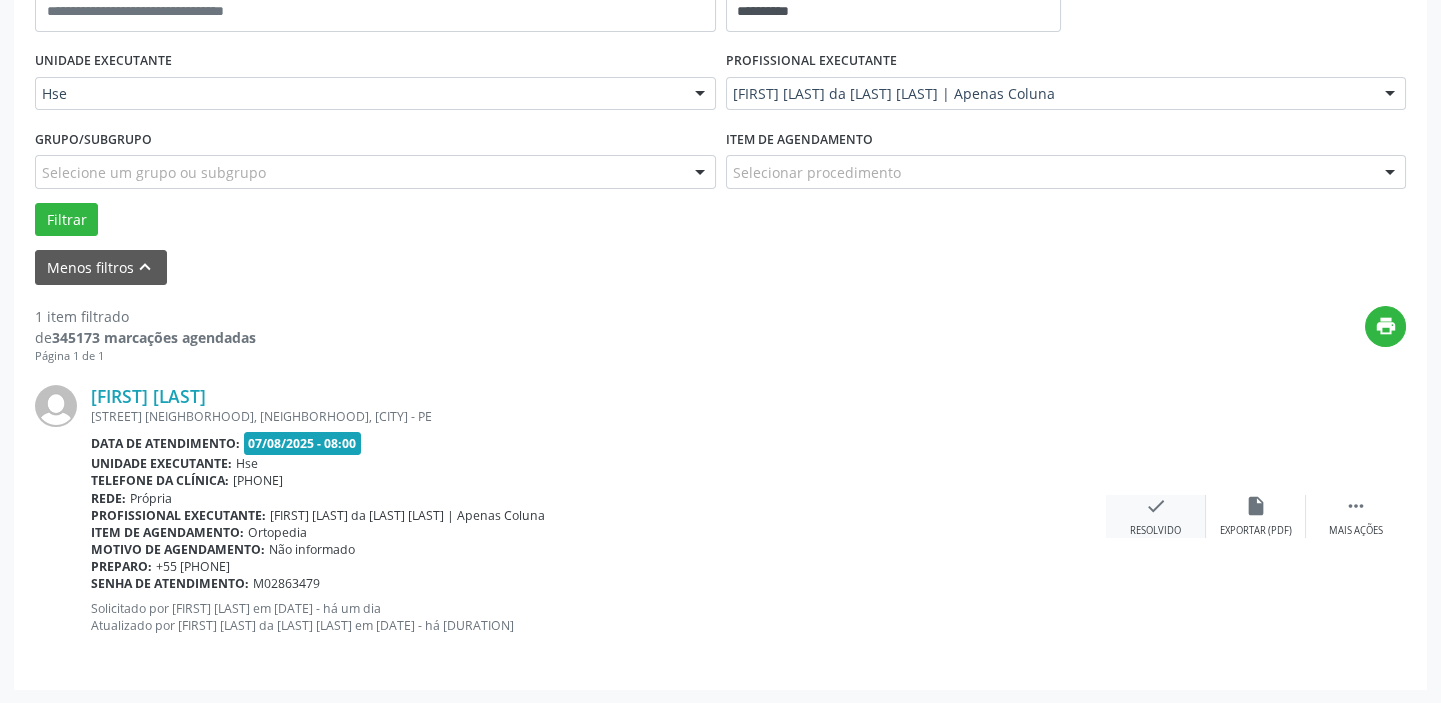 click on "check" at bounding box center [1156, 506] 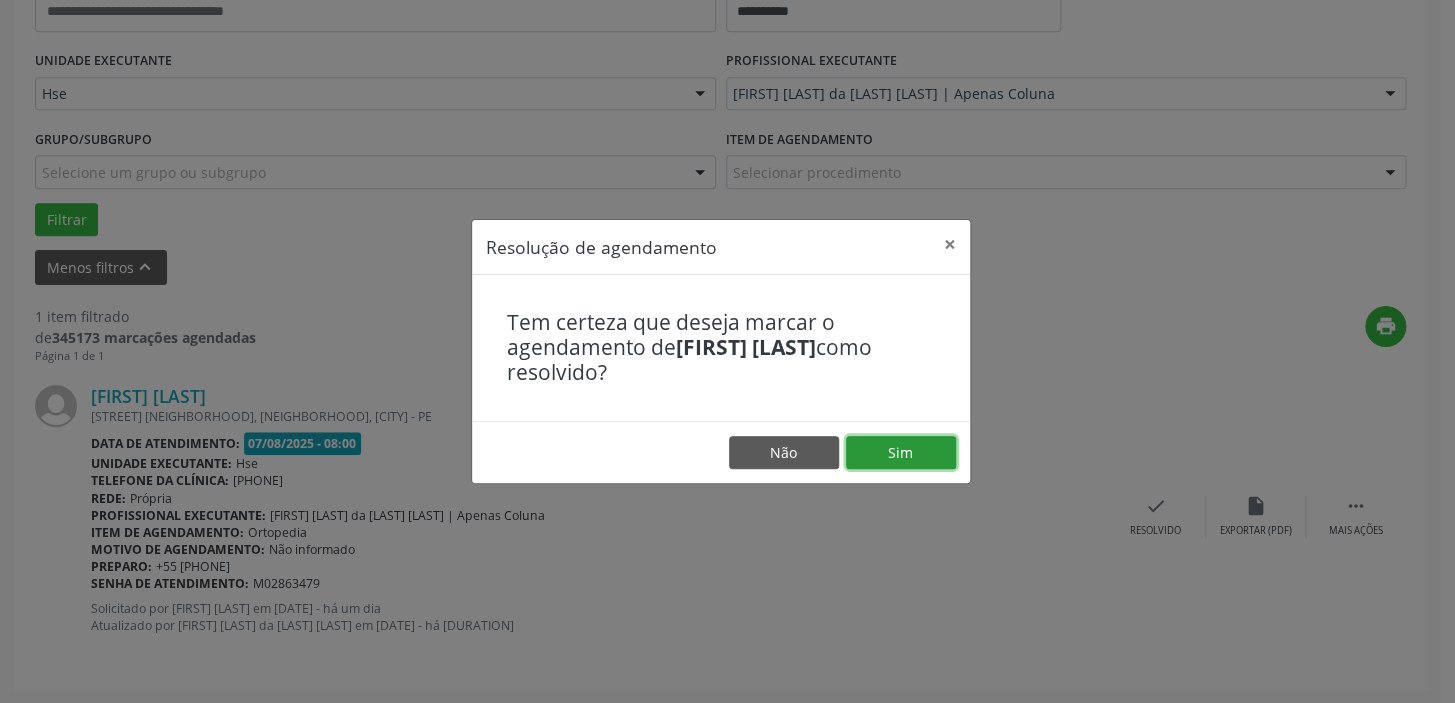 click on "Sim" at bounding box center (901, 453) 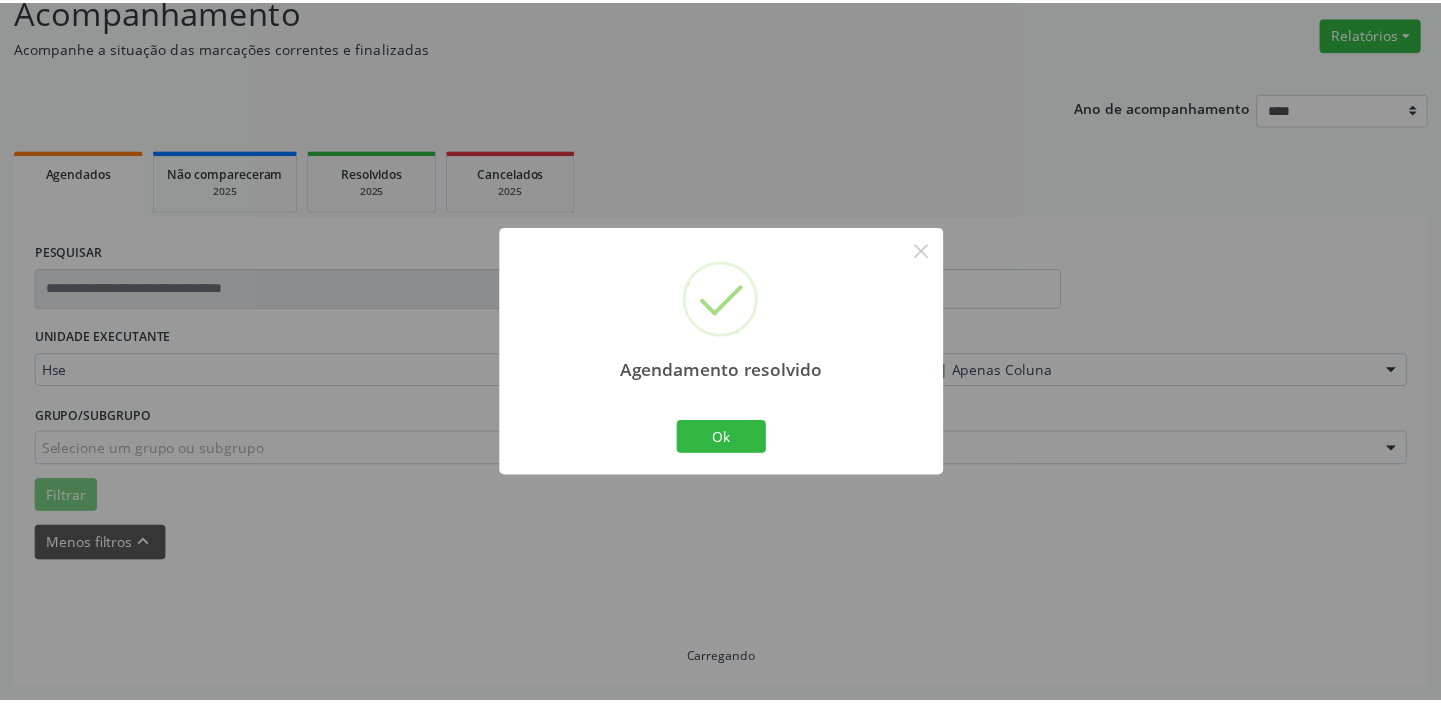 scroll, scrollTop: 148, scrollLeft: 0, axis: vertical 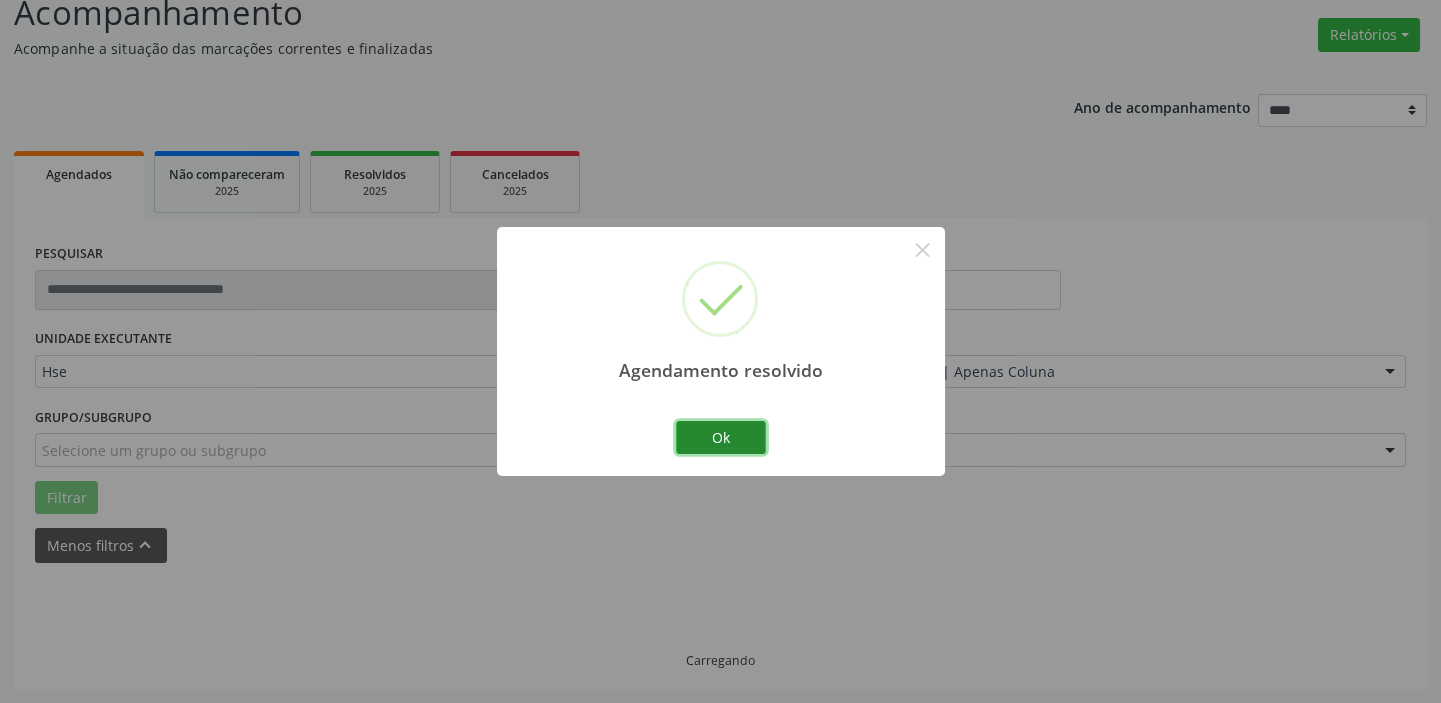 click on "Ok" at bounding box center (721, 438) 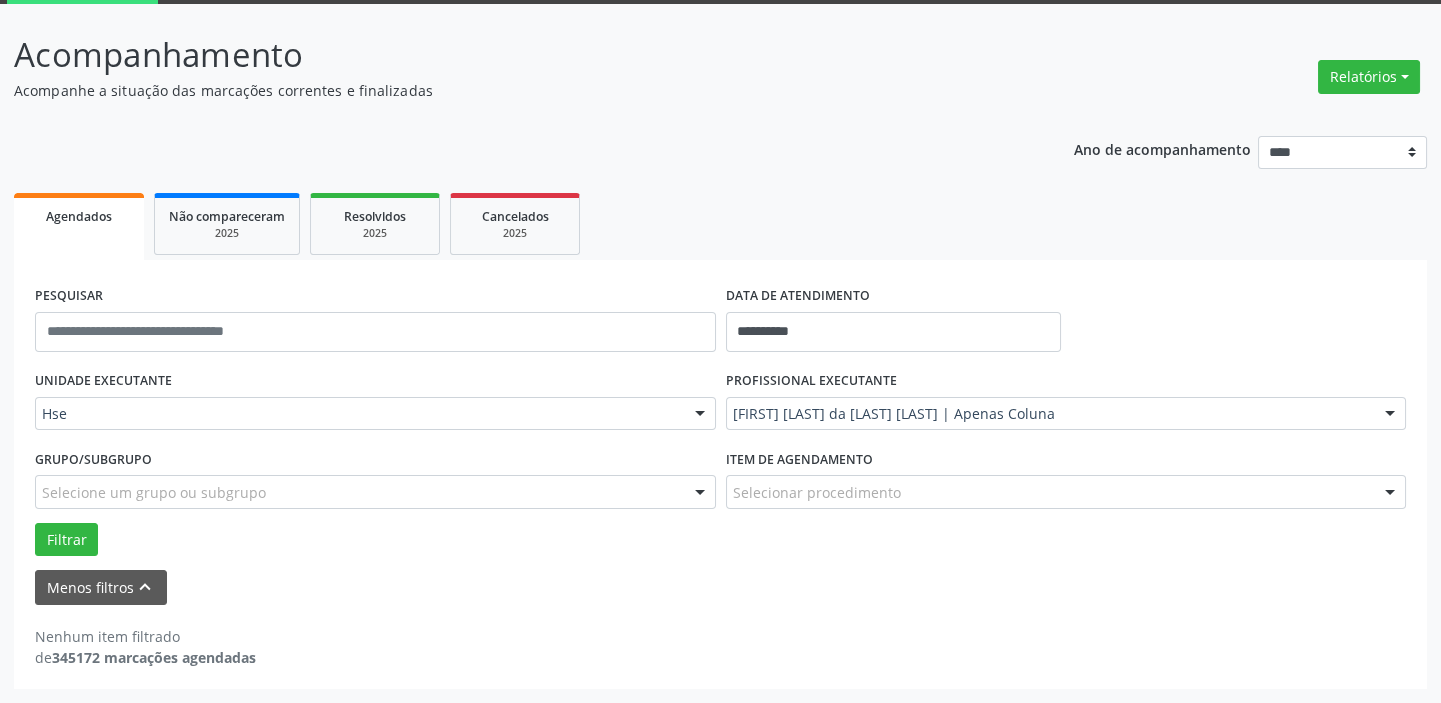 scroll, scrollTop: 104, scrollLeft: 0, axis: vertical 